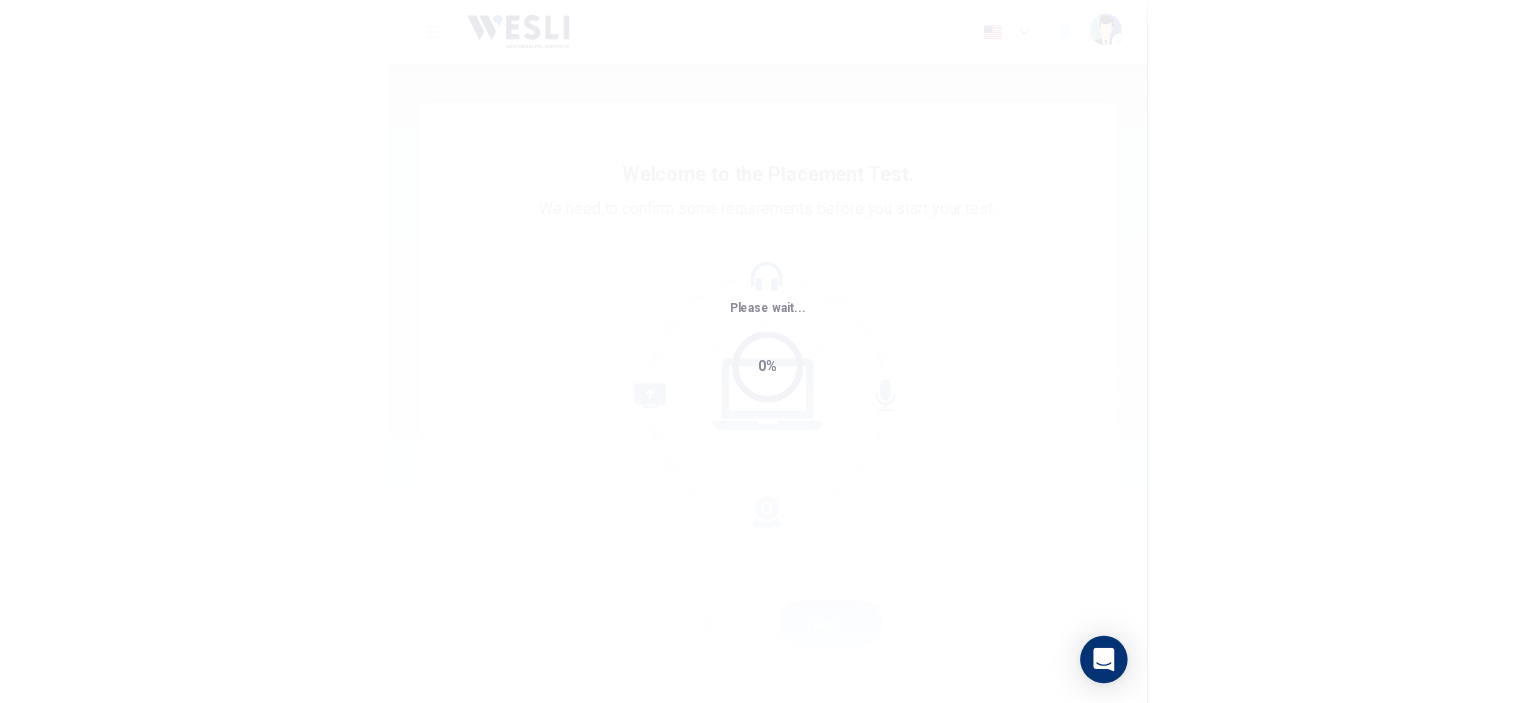 scroll, scrollTop: 0, scrollLeft: 0, axis: both 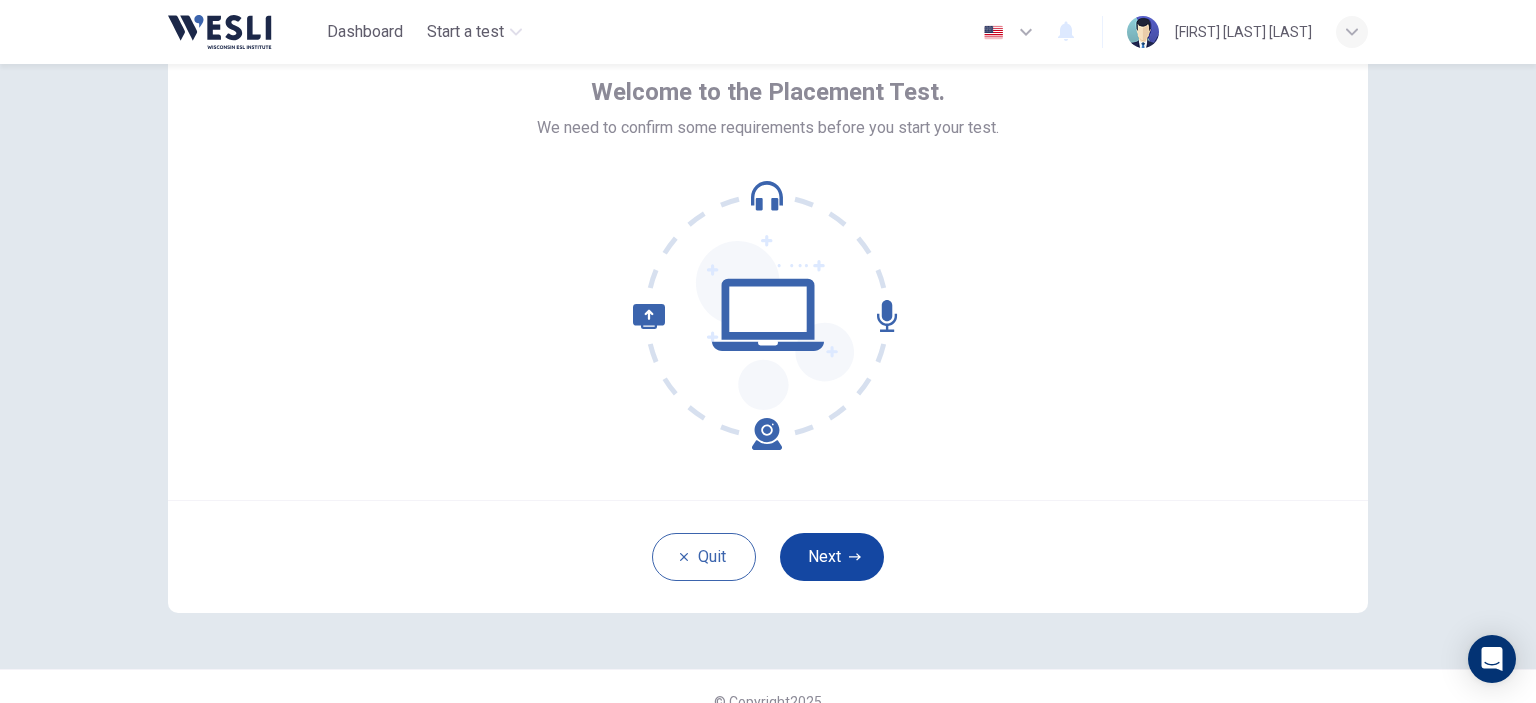 click on "Next" at bounding box center [832, 557] 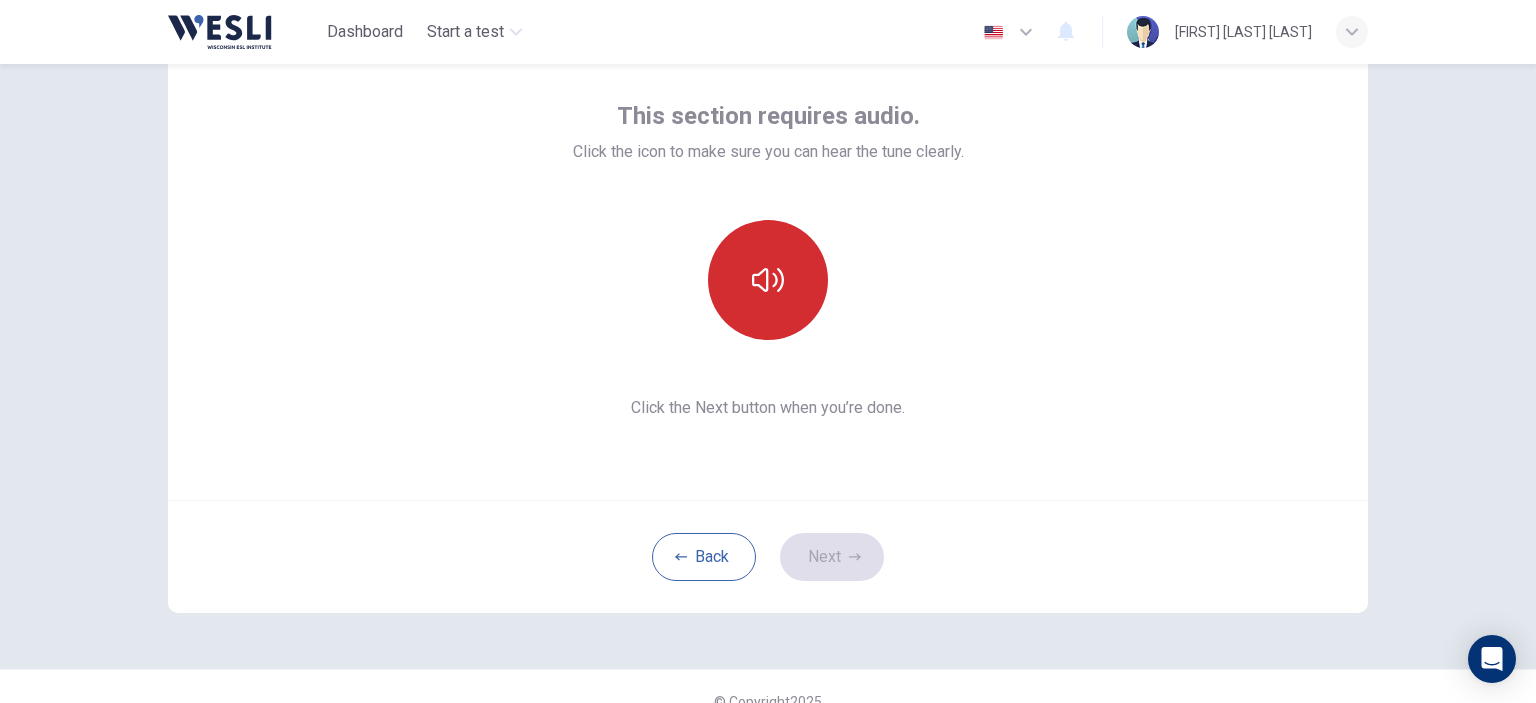 click at bounding box center [768, 280] 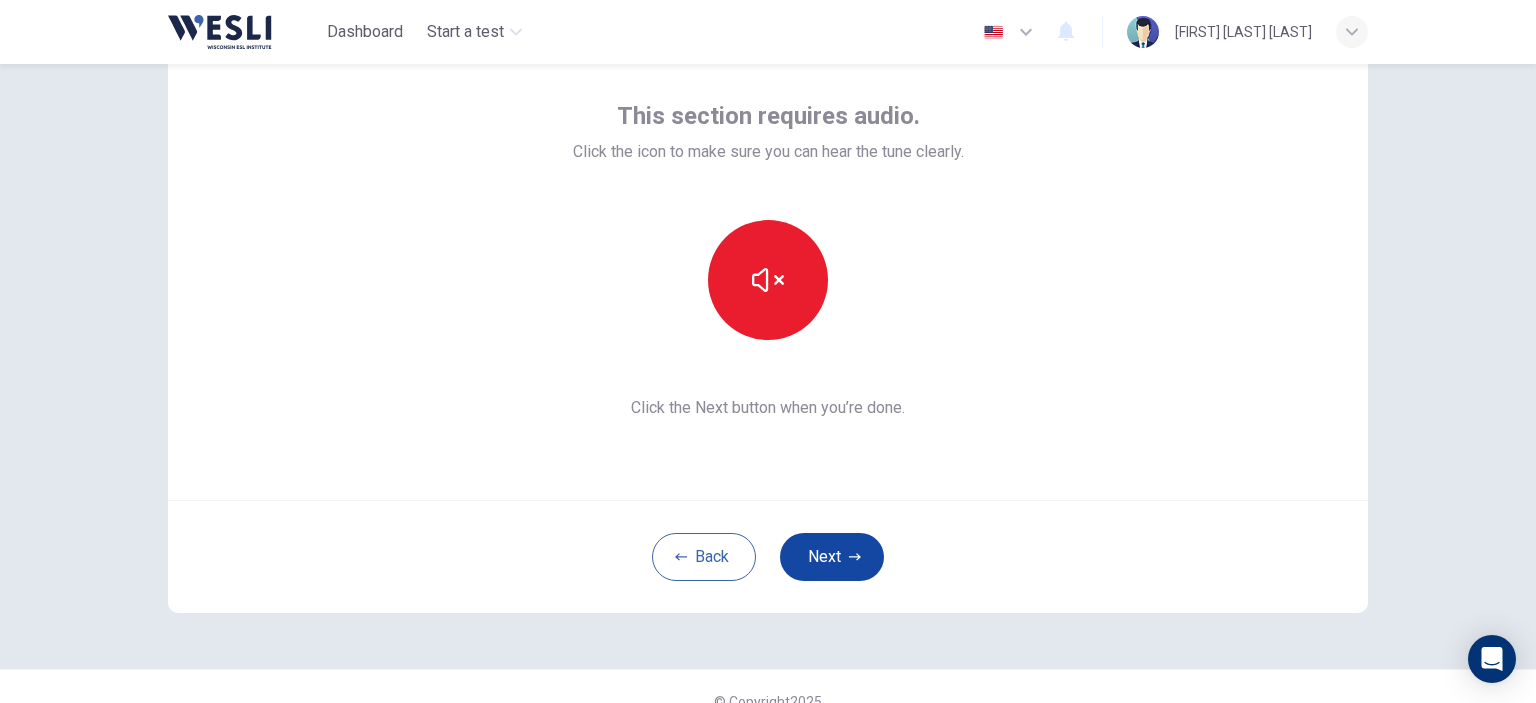 click on "Next" at bounding box center [832, 557] 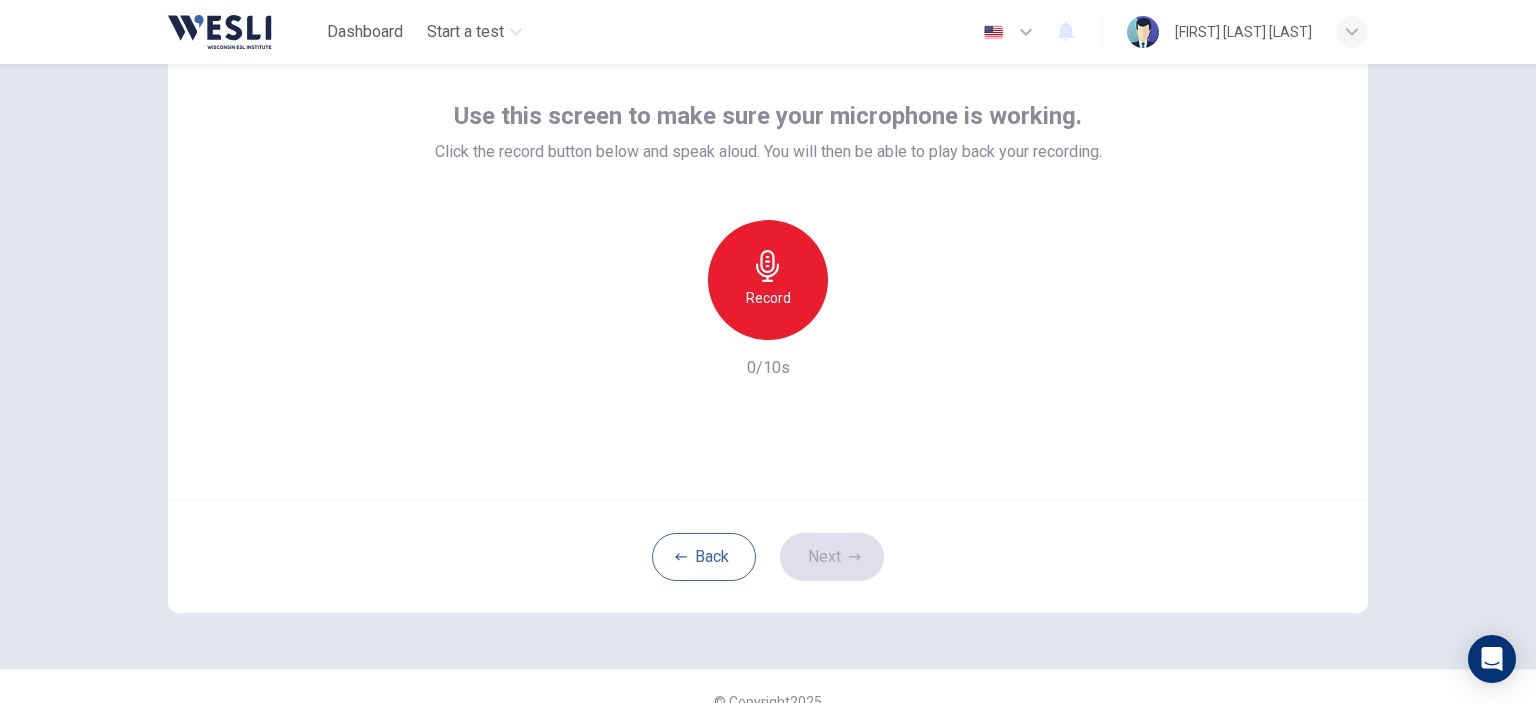 click on "Record" at bounding box center [768, 280] 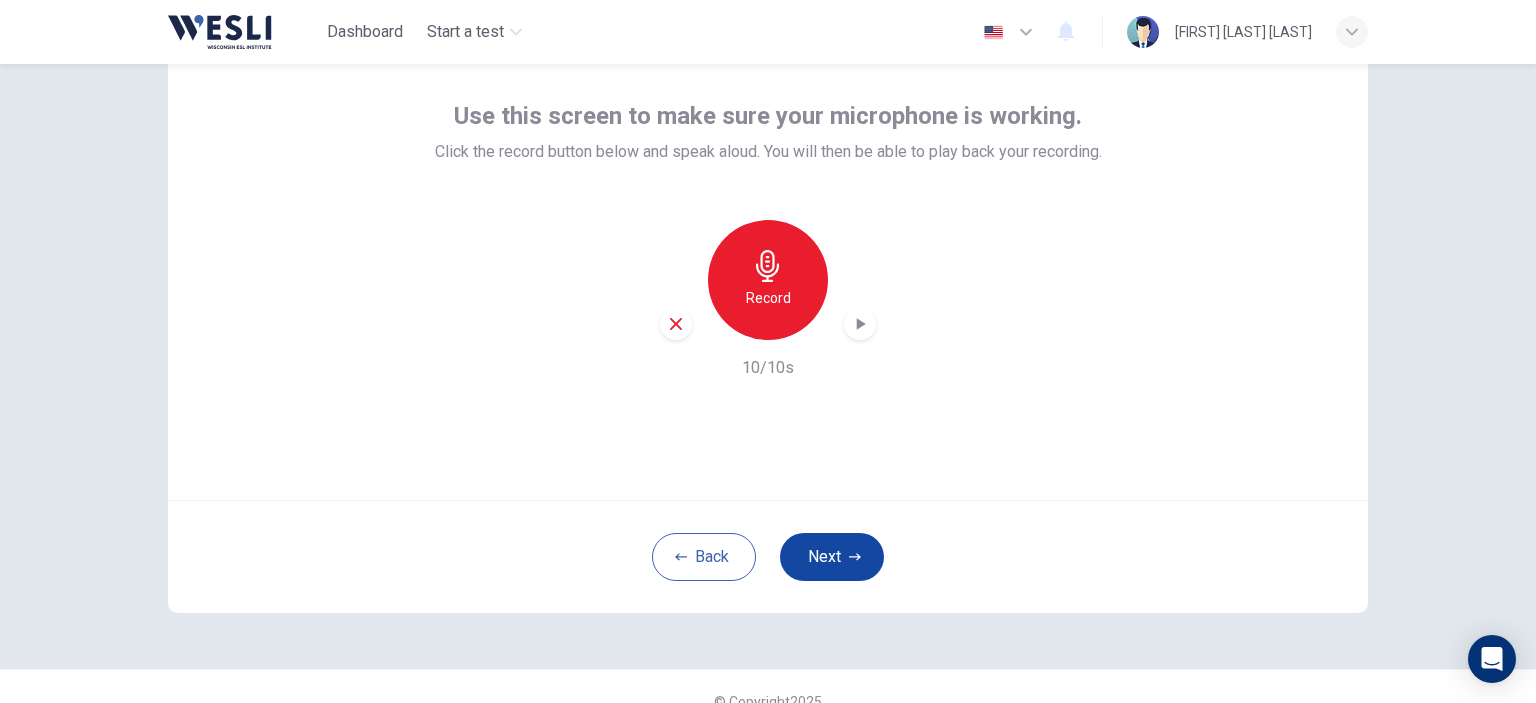 click on "Next" at bounding box center [832, 557] 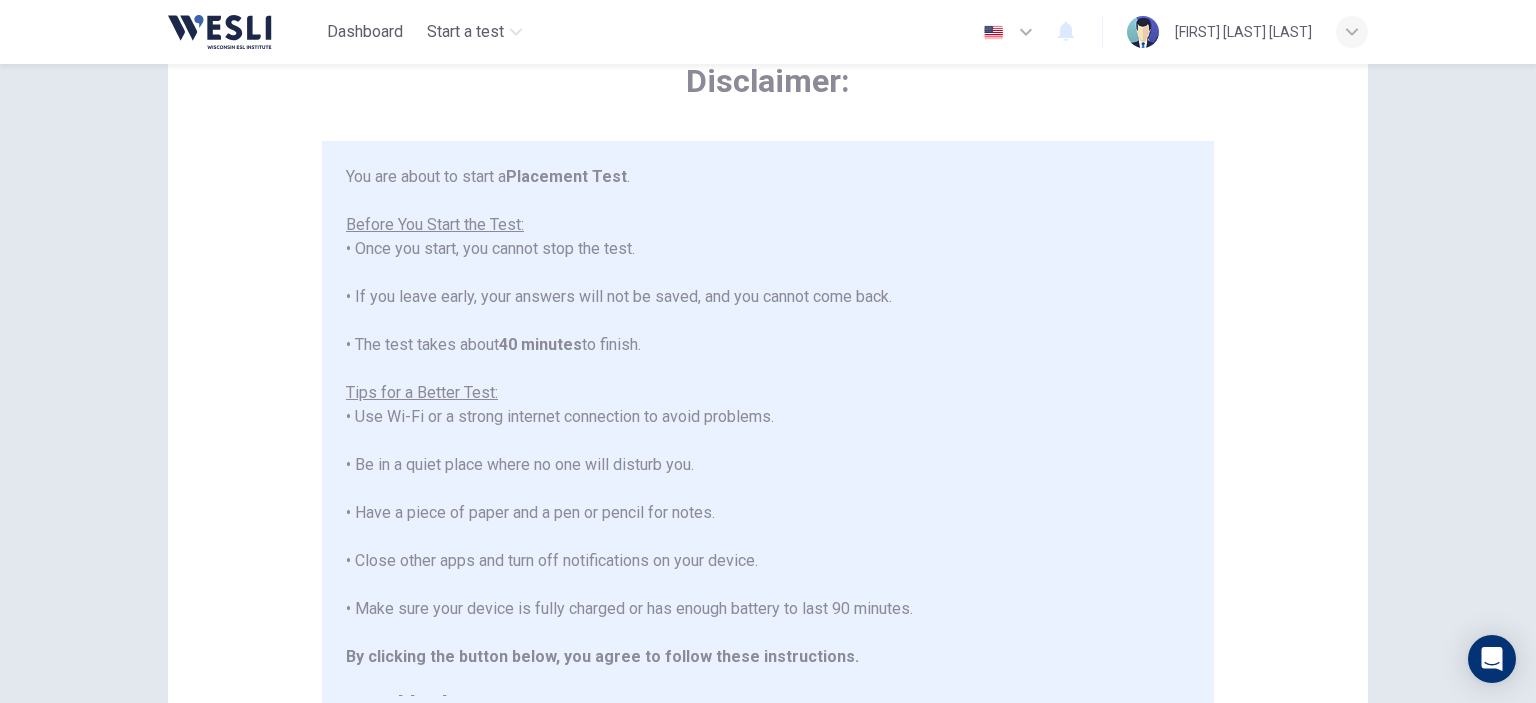 scroll, scrollTop: 0, scrollLeft: 0, axis: both 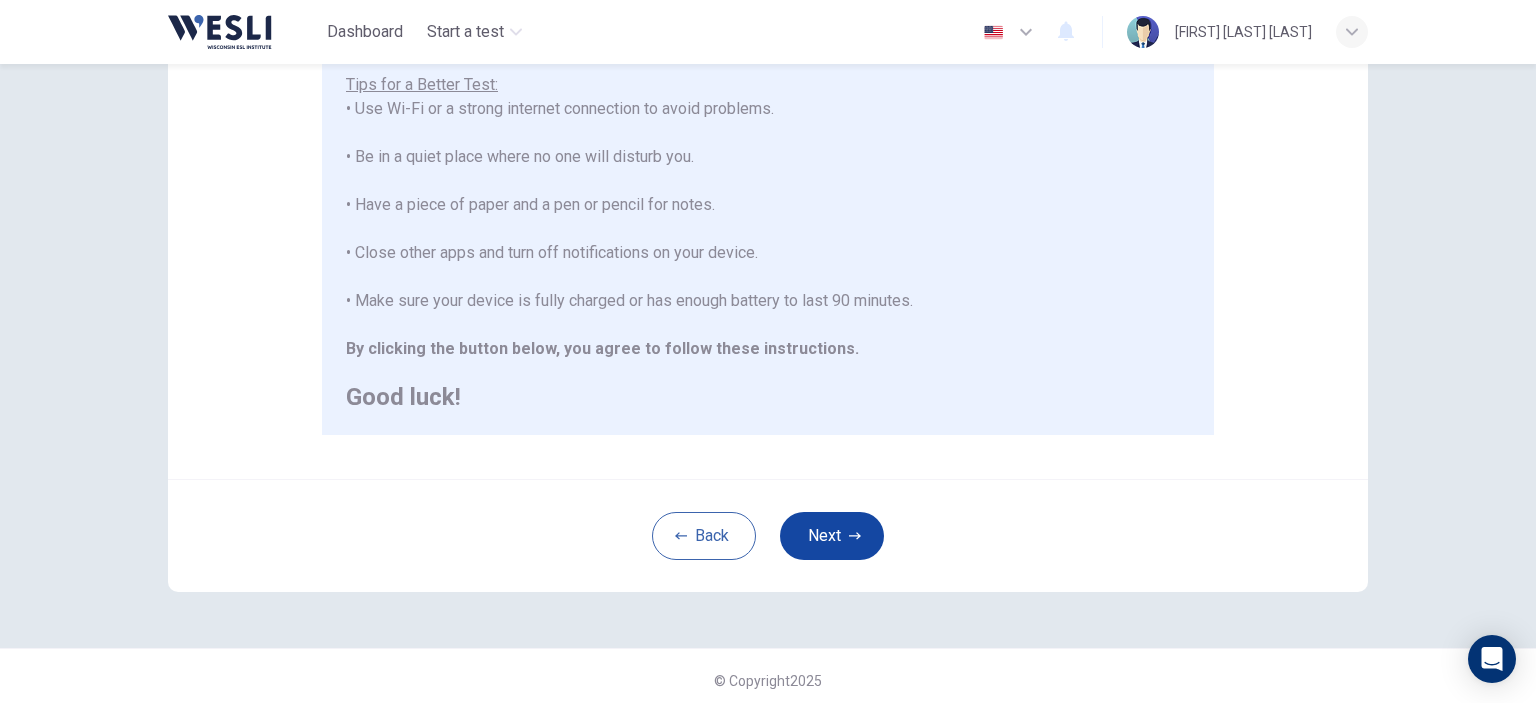 click on "Next" at bounding box center [832, 536] 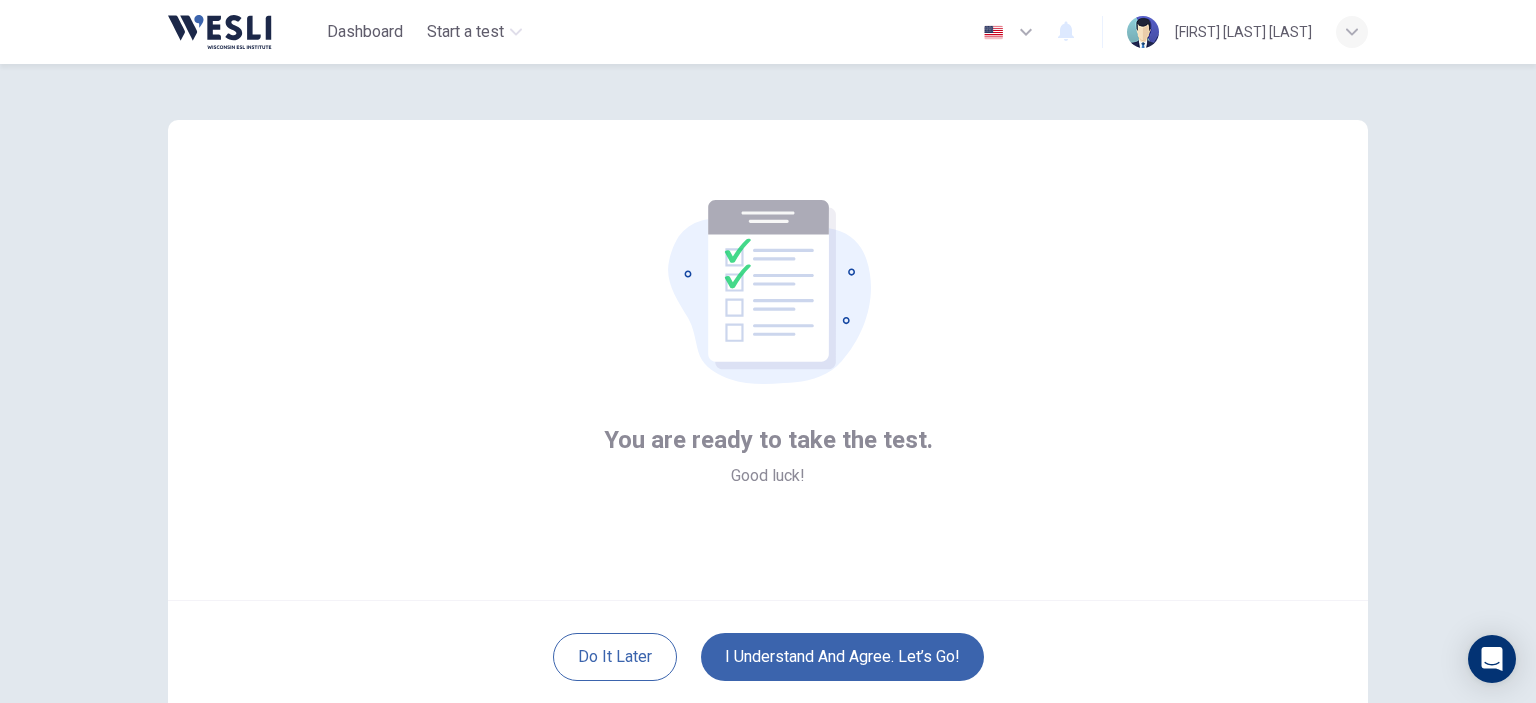 scroll, scrollTop: 100, scrollLeft: 0, axis: vertical 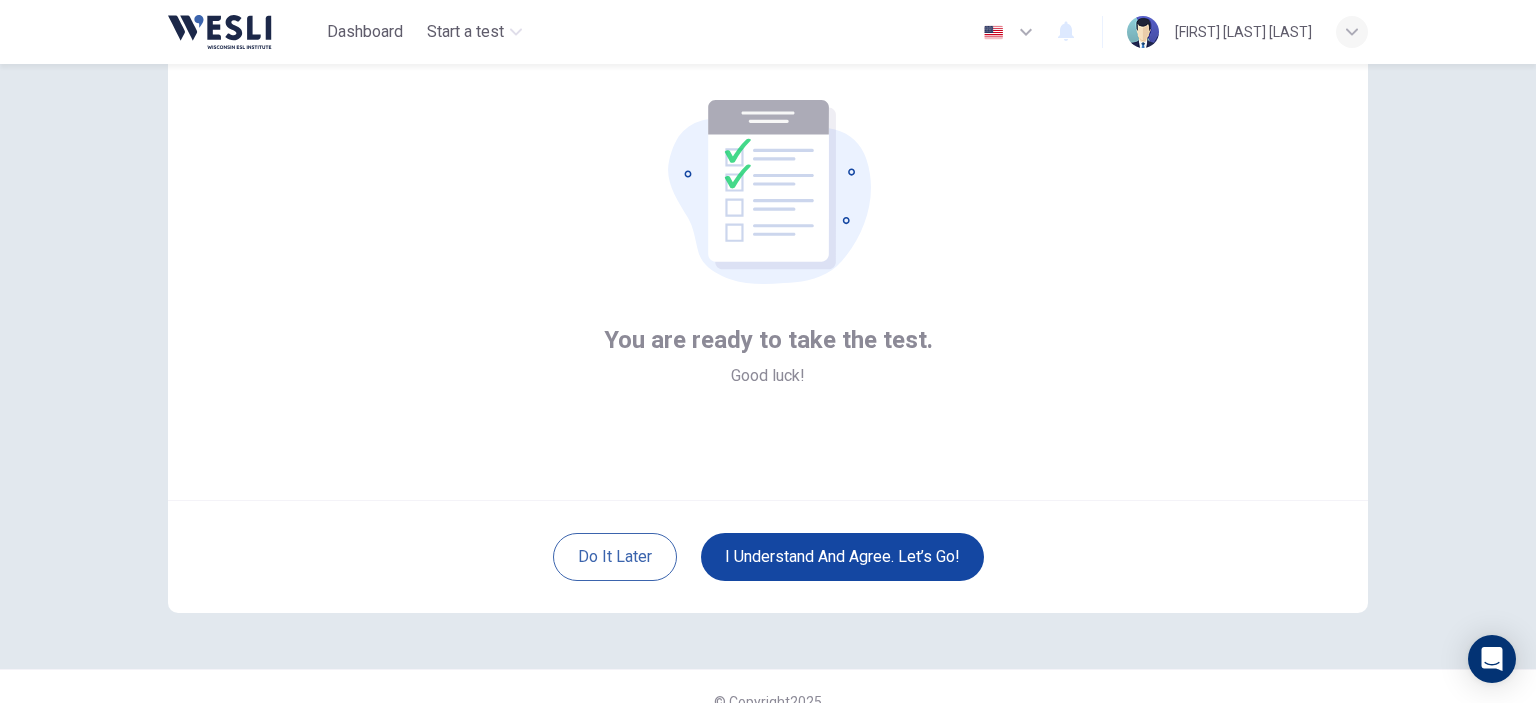 click on "I understand and agree. Let’s go!" at bounding box center [842, 557] 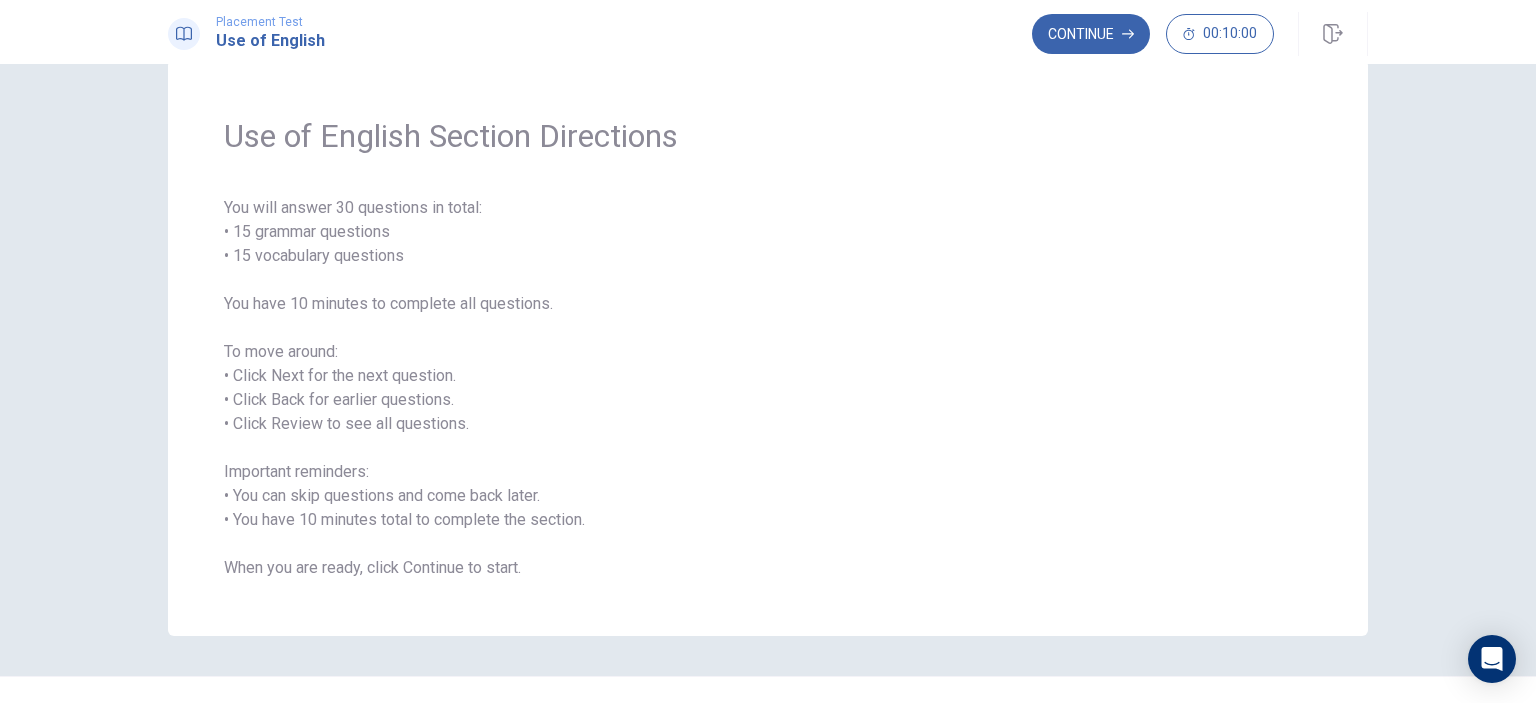 scroll, scrollTop: 80, scrollLeft: 0, axis: vertical 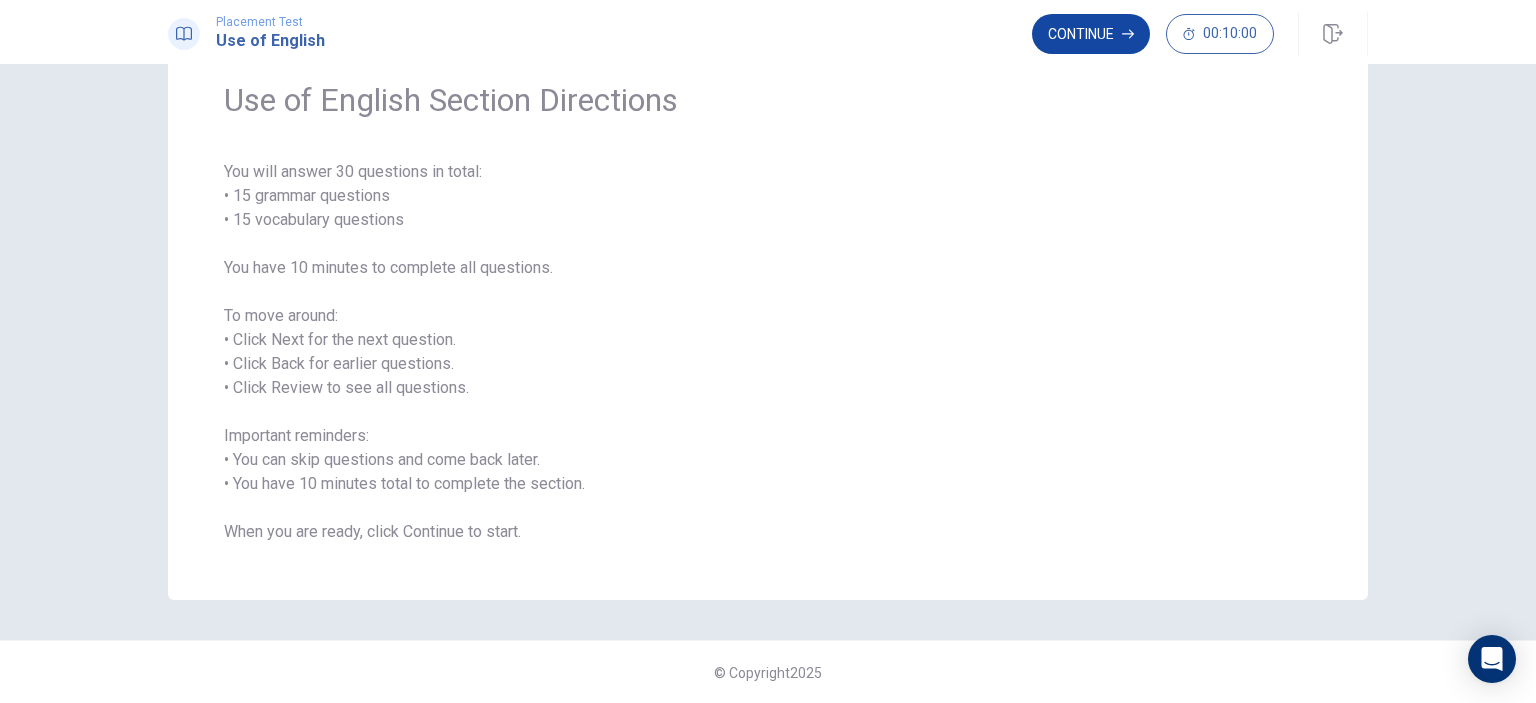 click on "Continue" at bounding box center [1091, 34] 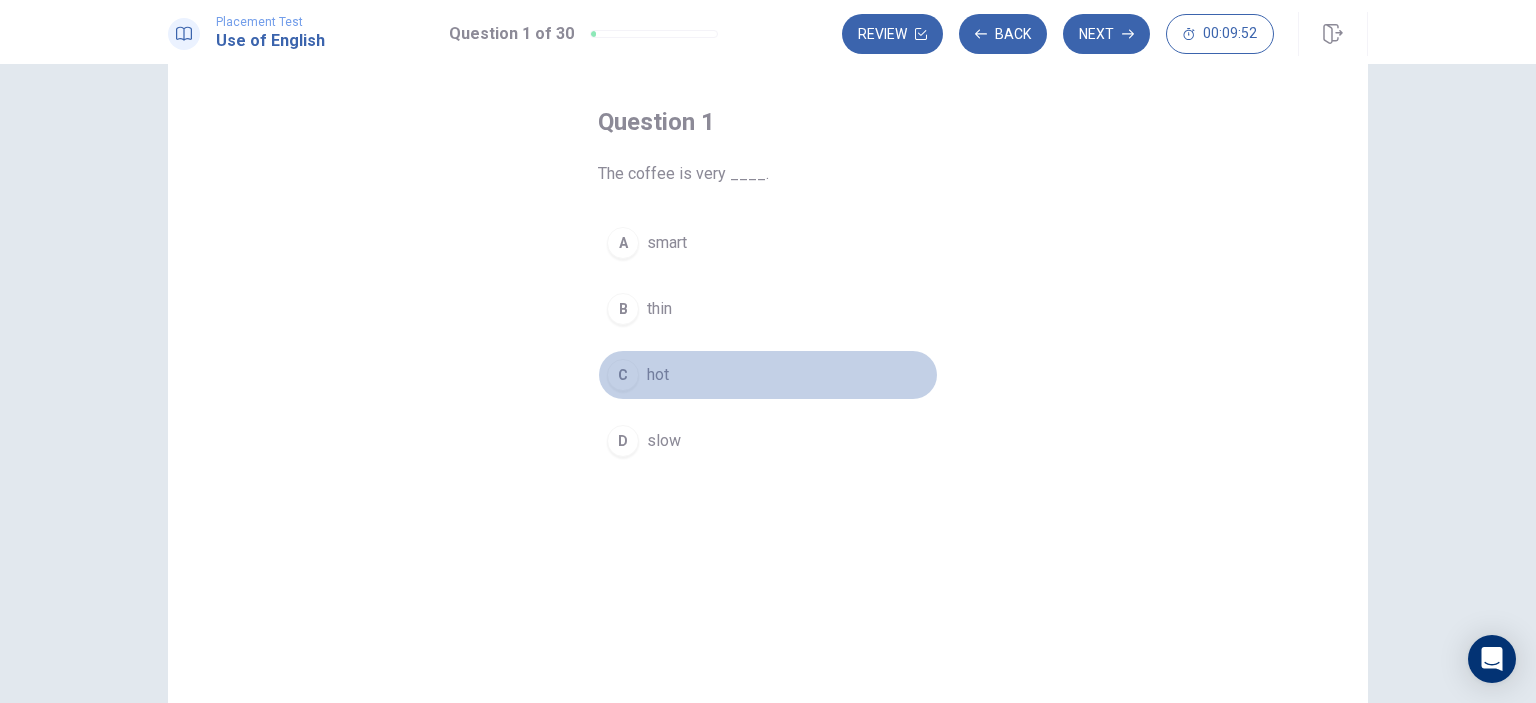 click on "C" at bounding box center (623, 375) 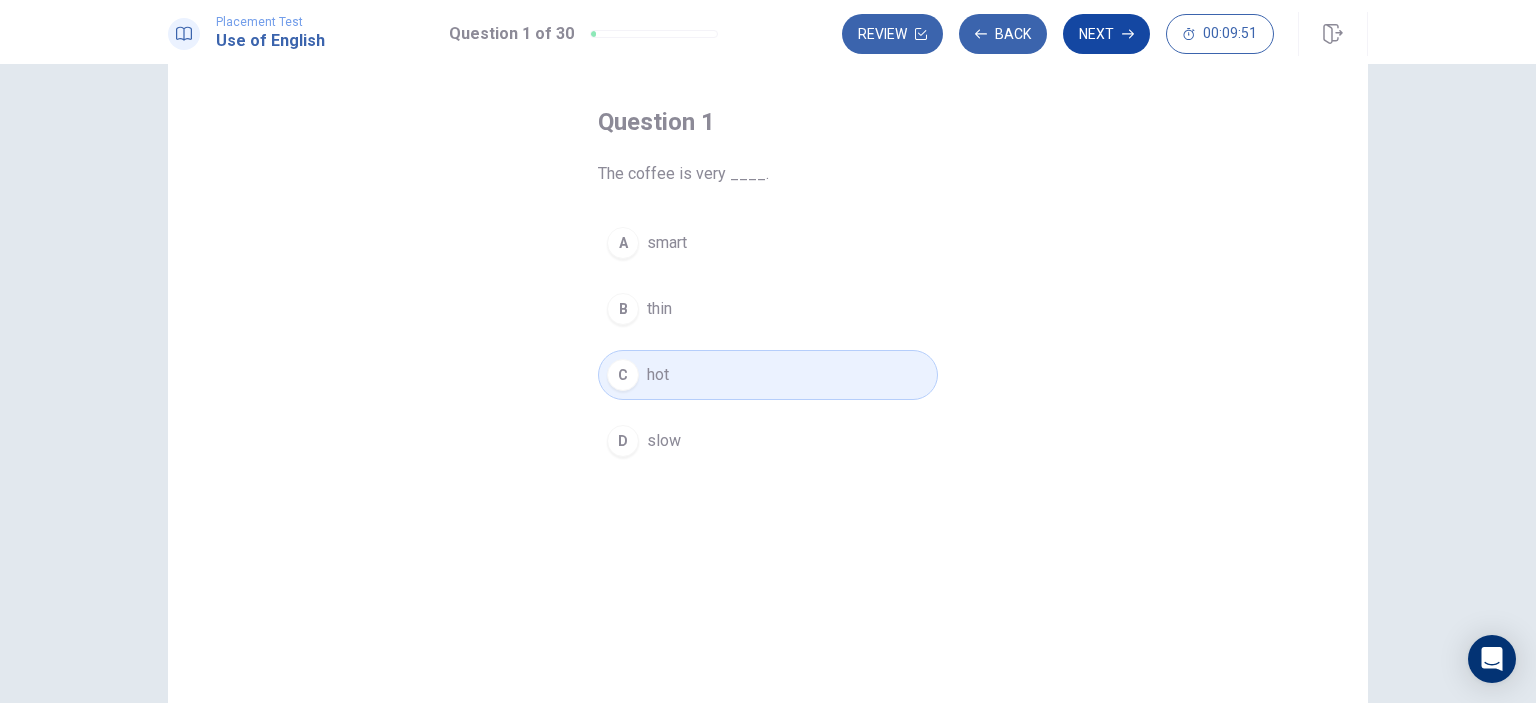 click on "Next" at bounding box center [1106, 34] 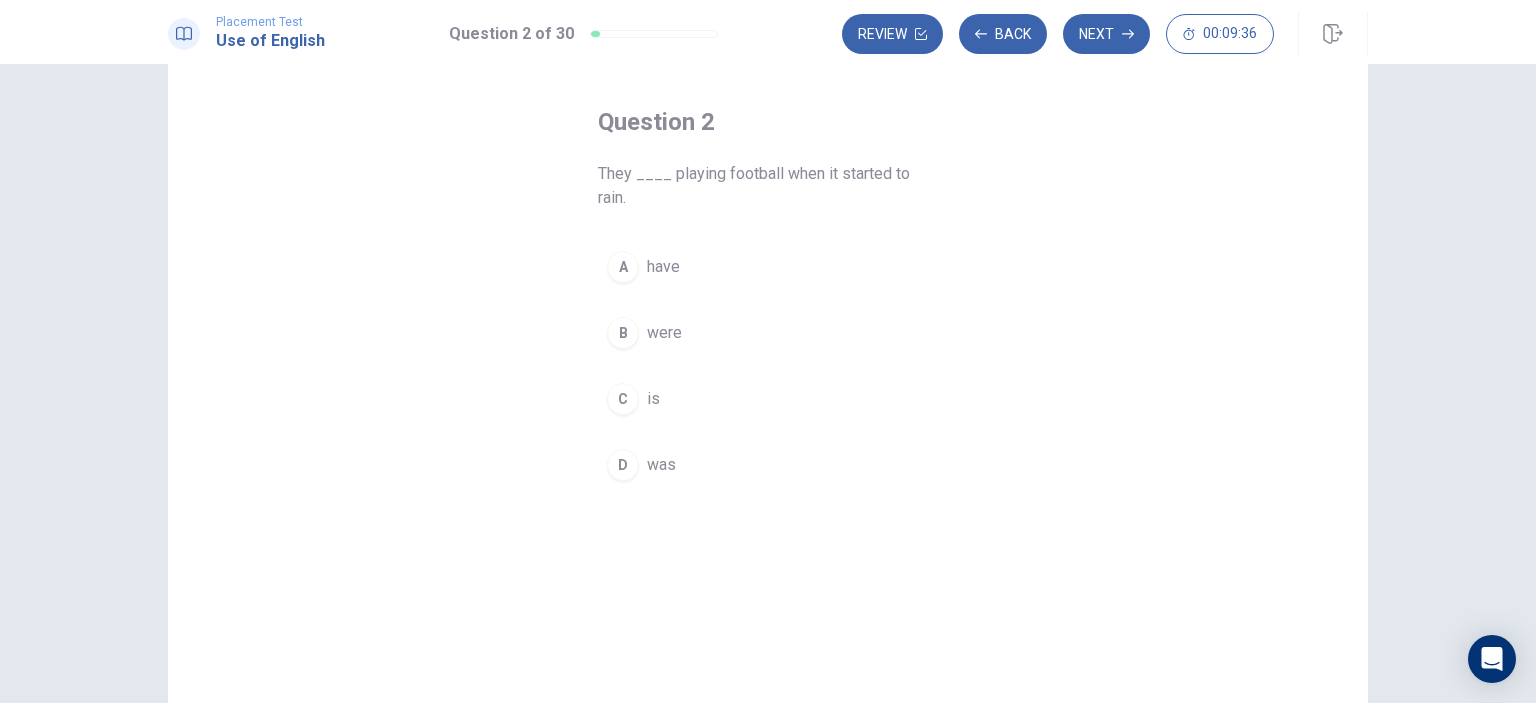 click on "D" at bounding box center [623, 465] 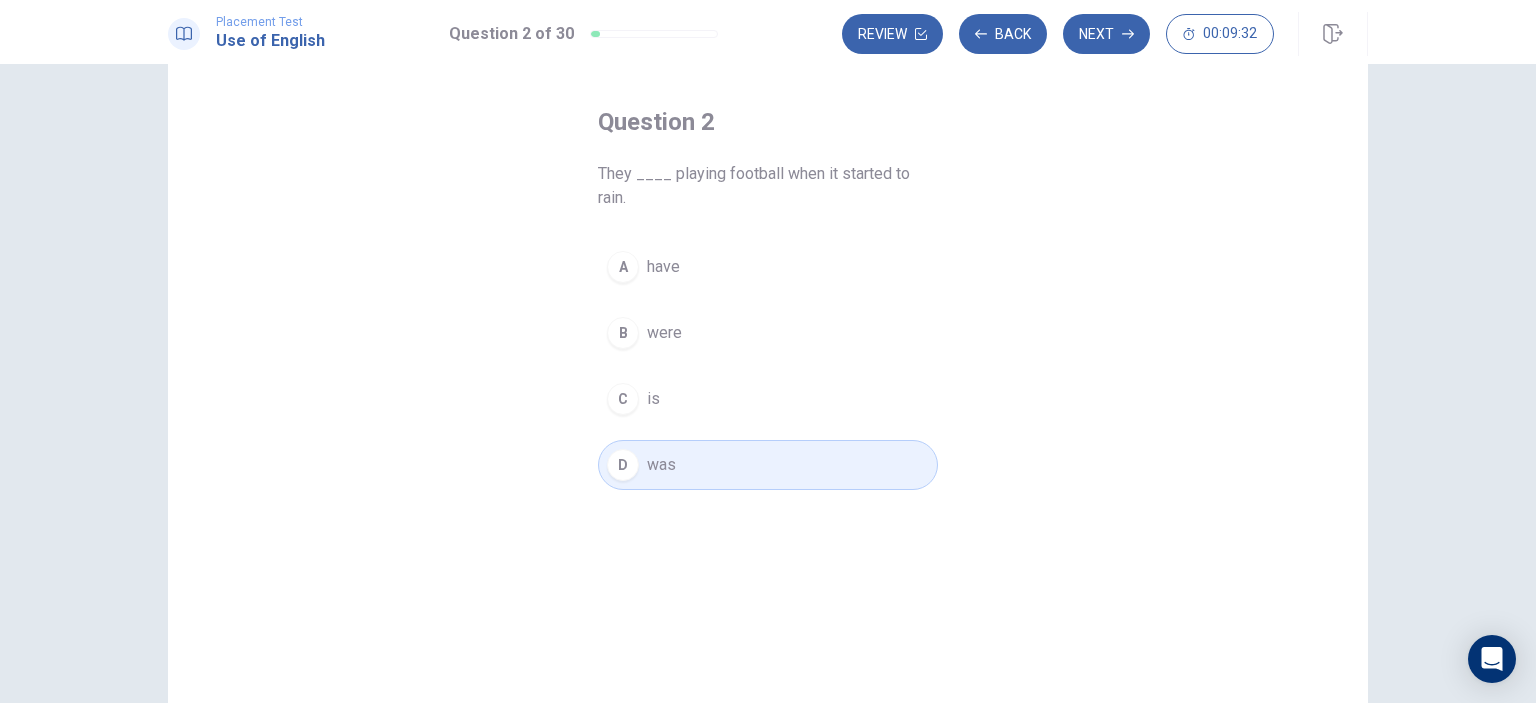 click on "B" at bounding box center [623, 333] 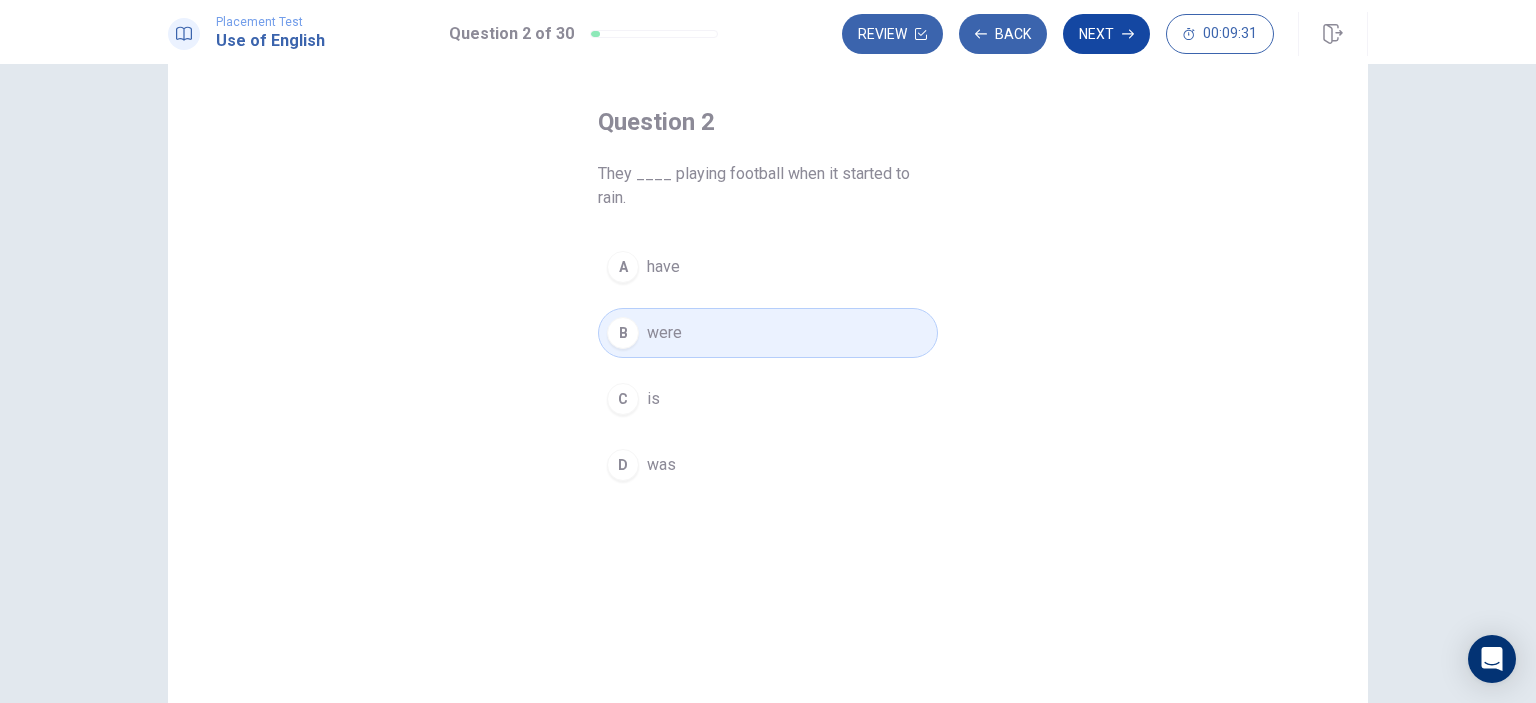 click 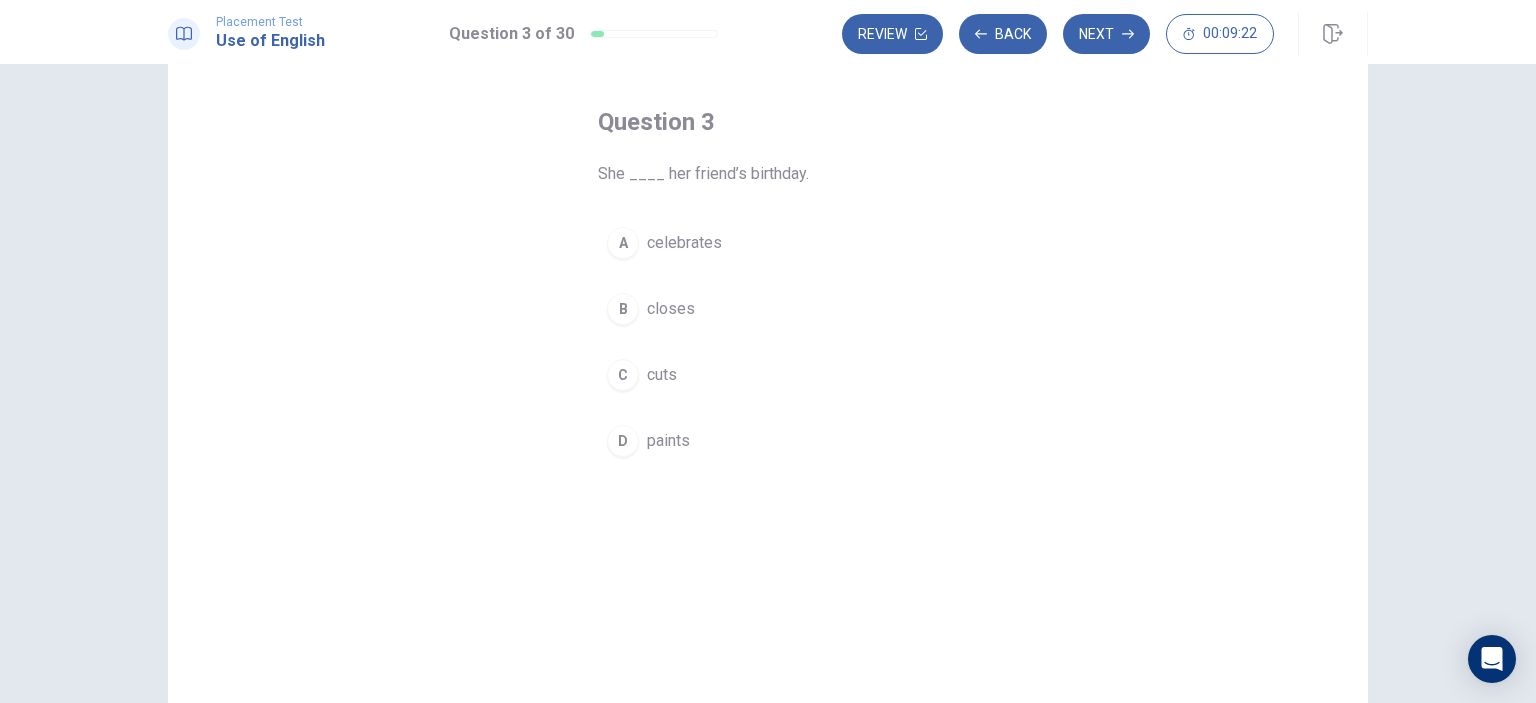 click on "A celebrates" at bounding box center [768, 243] 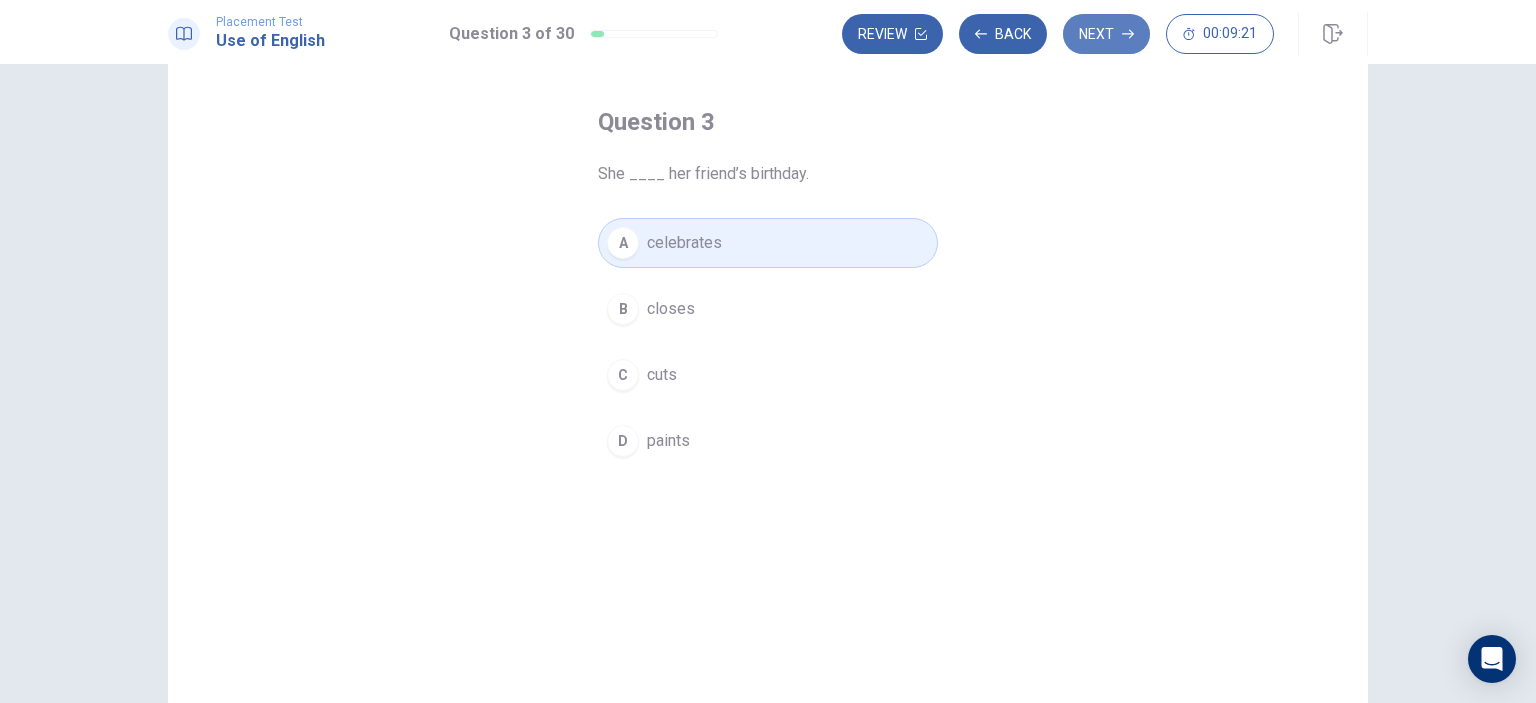 click on "Next" at bounding box center [1106, 34] 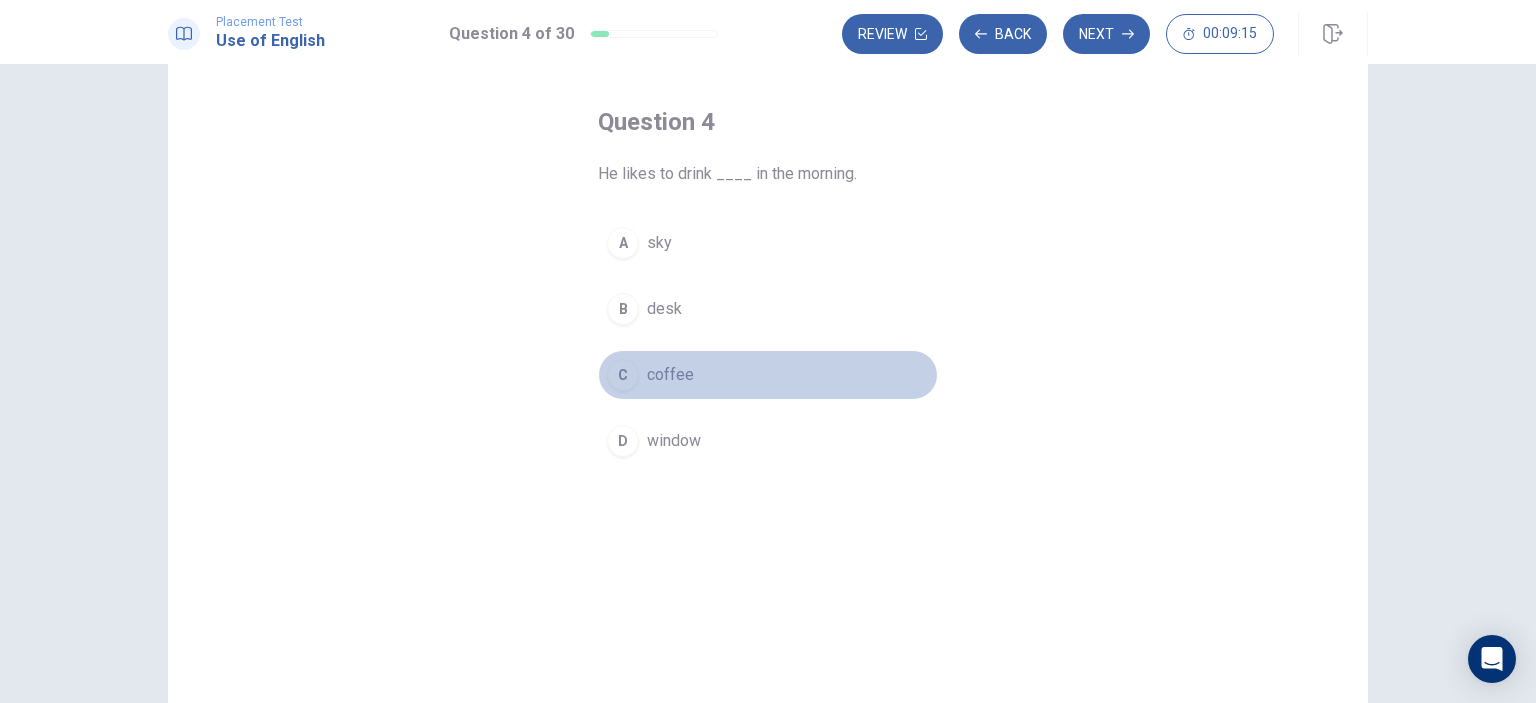 click on "C" at bounding box center [623, 375] 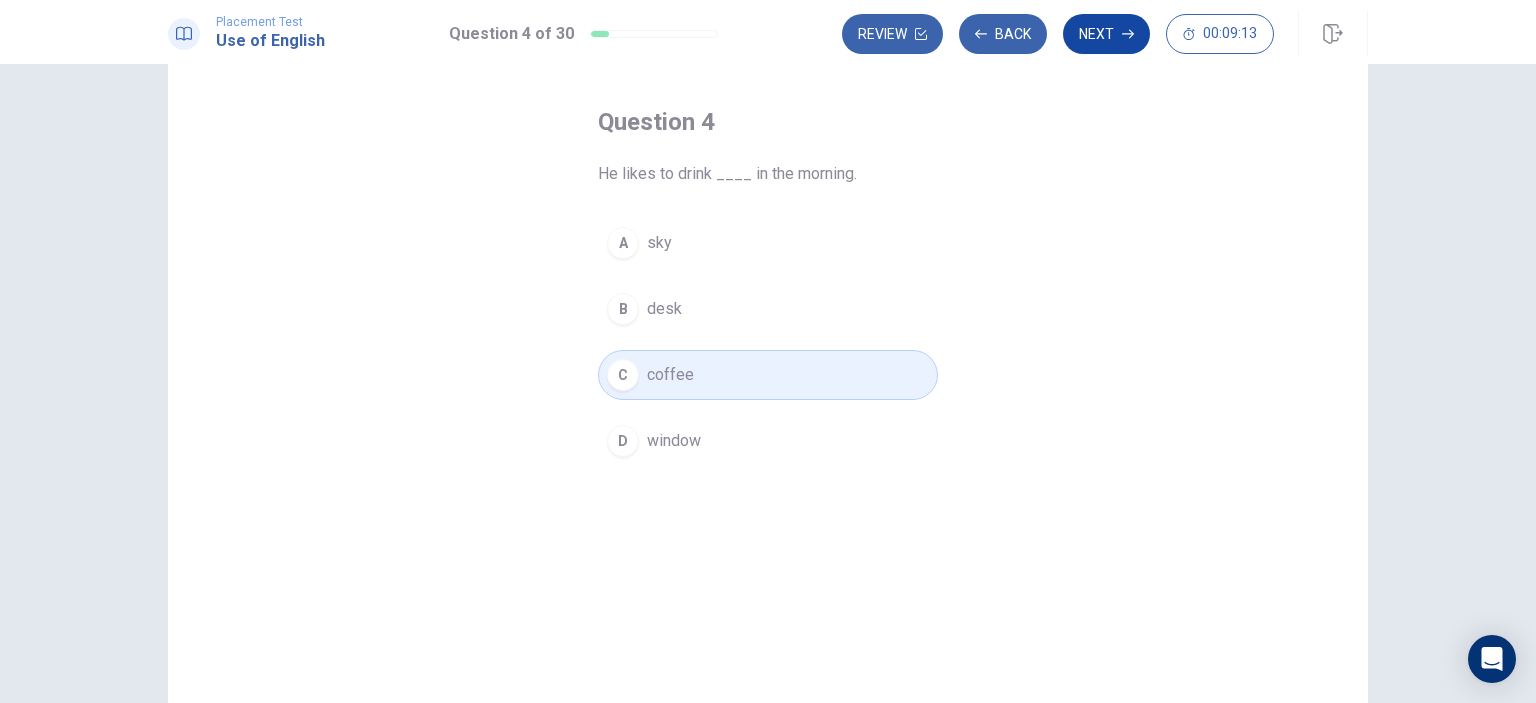 click on "Next" at bounding box center (1106, 34) 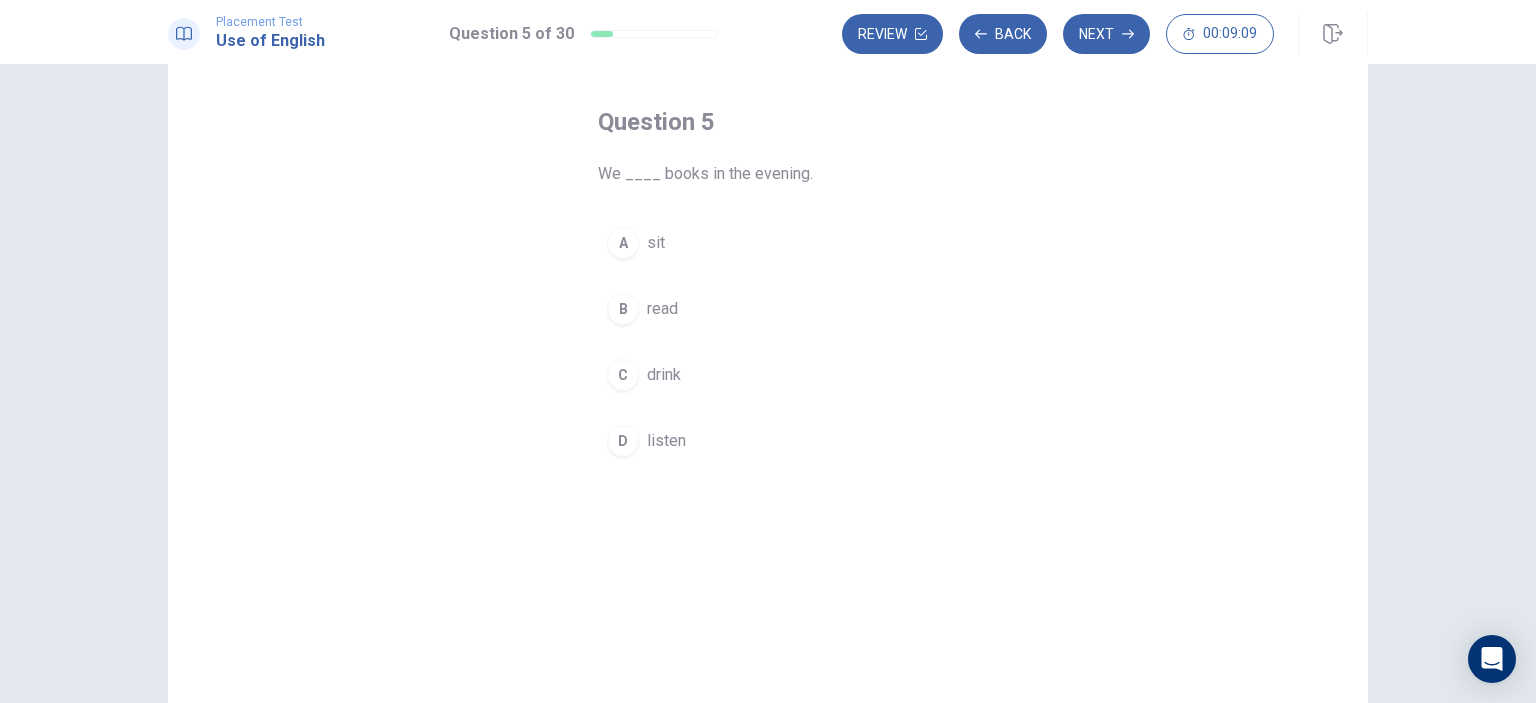click on "B" at bounding box center [623, 309] 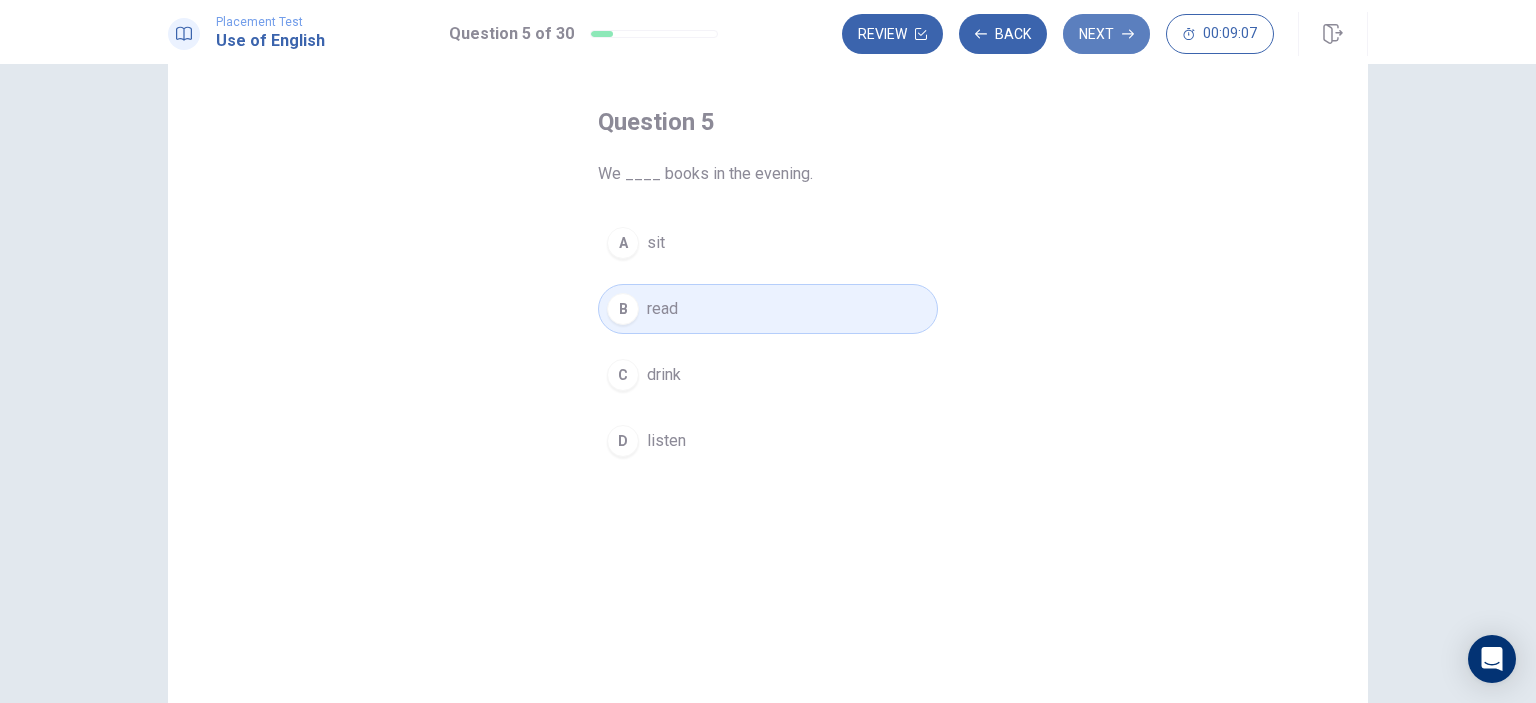 click on "Next" at bounding box center [1106, 34] 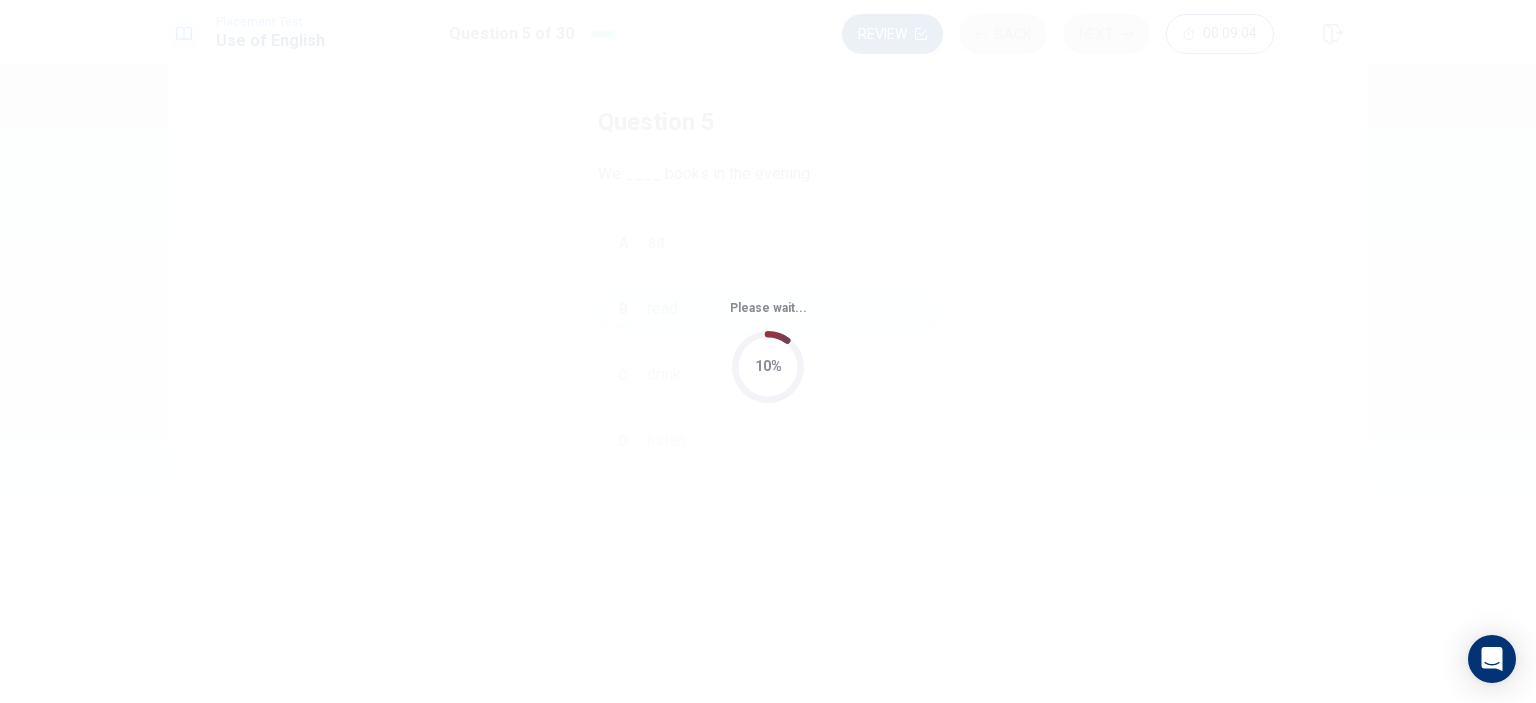 scroll, scrollTop: 0, scrollLeft: 0, axis: both 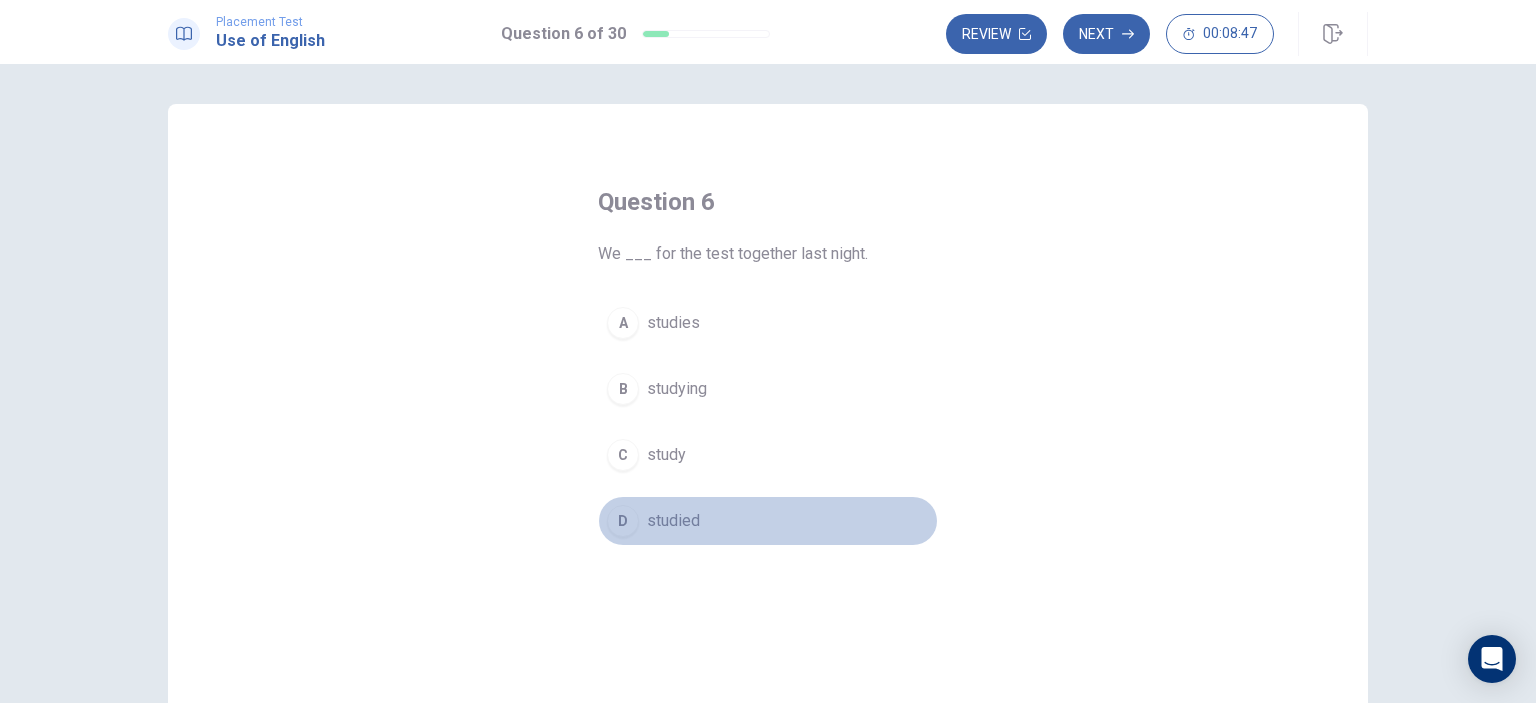 click on "D" at bounding box center (623, 521) 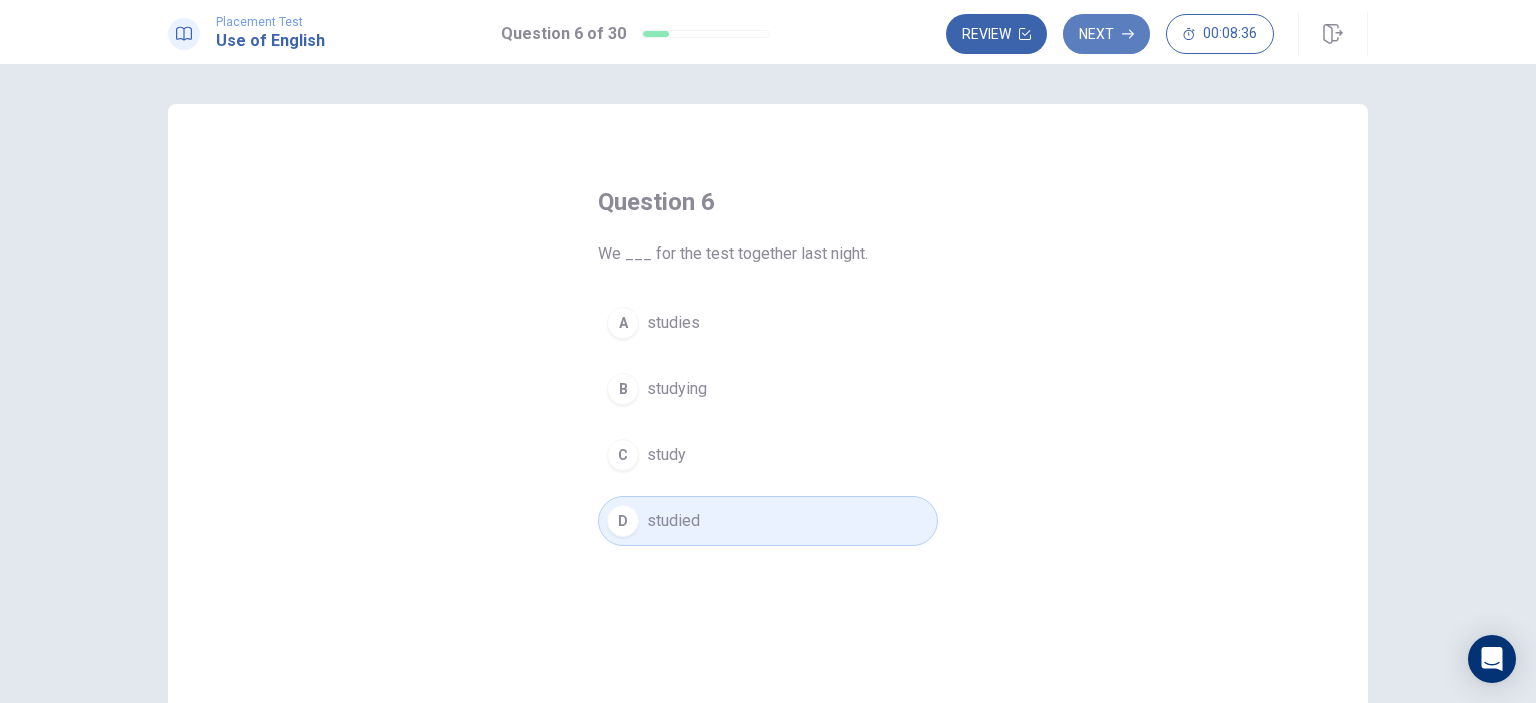 click on "Next" at bounding box center [1106, 34] 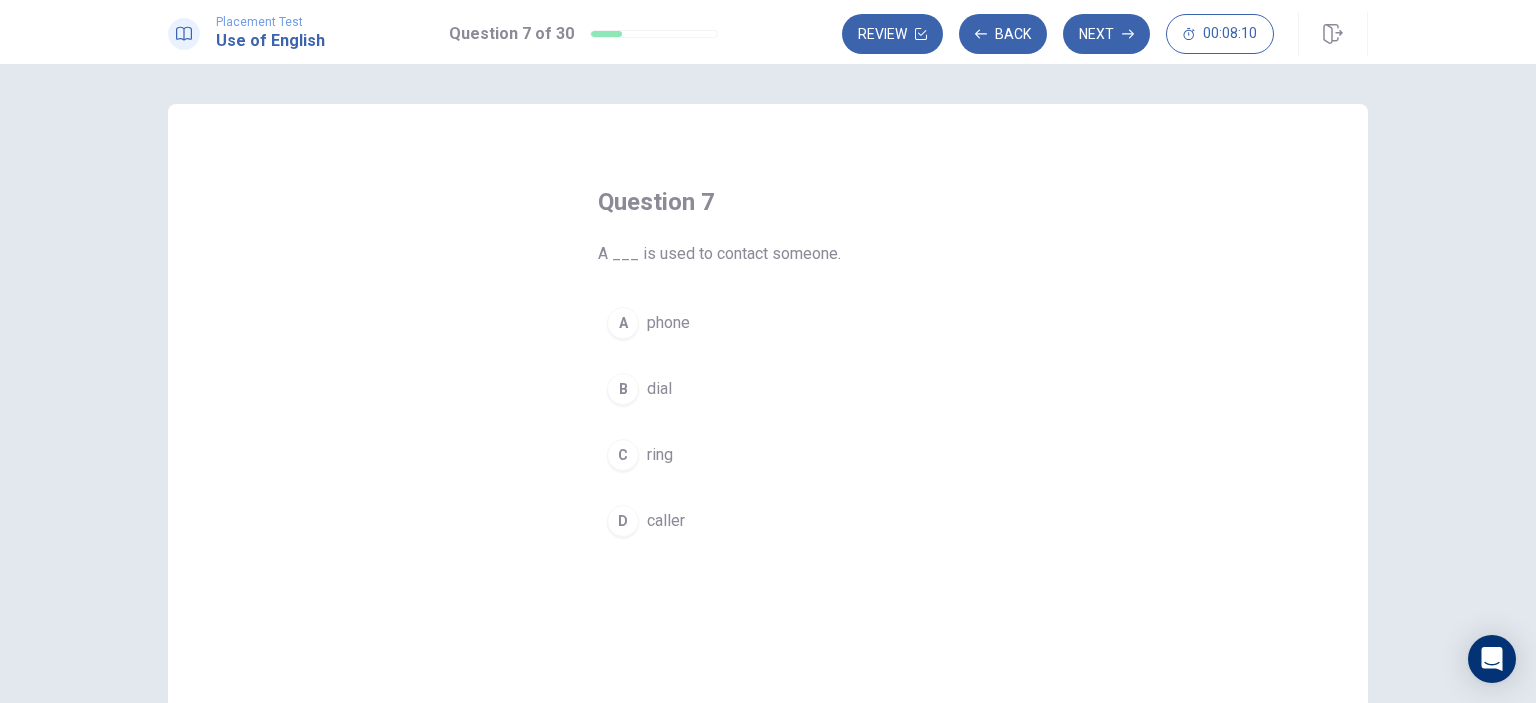 click on "A" at bounding box center (623, 323) 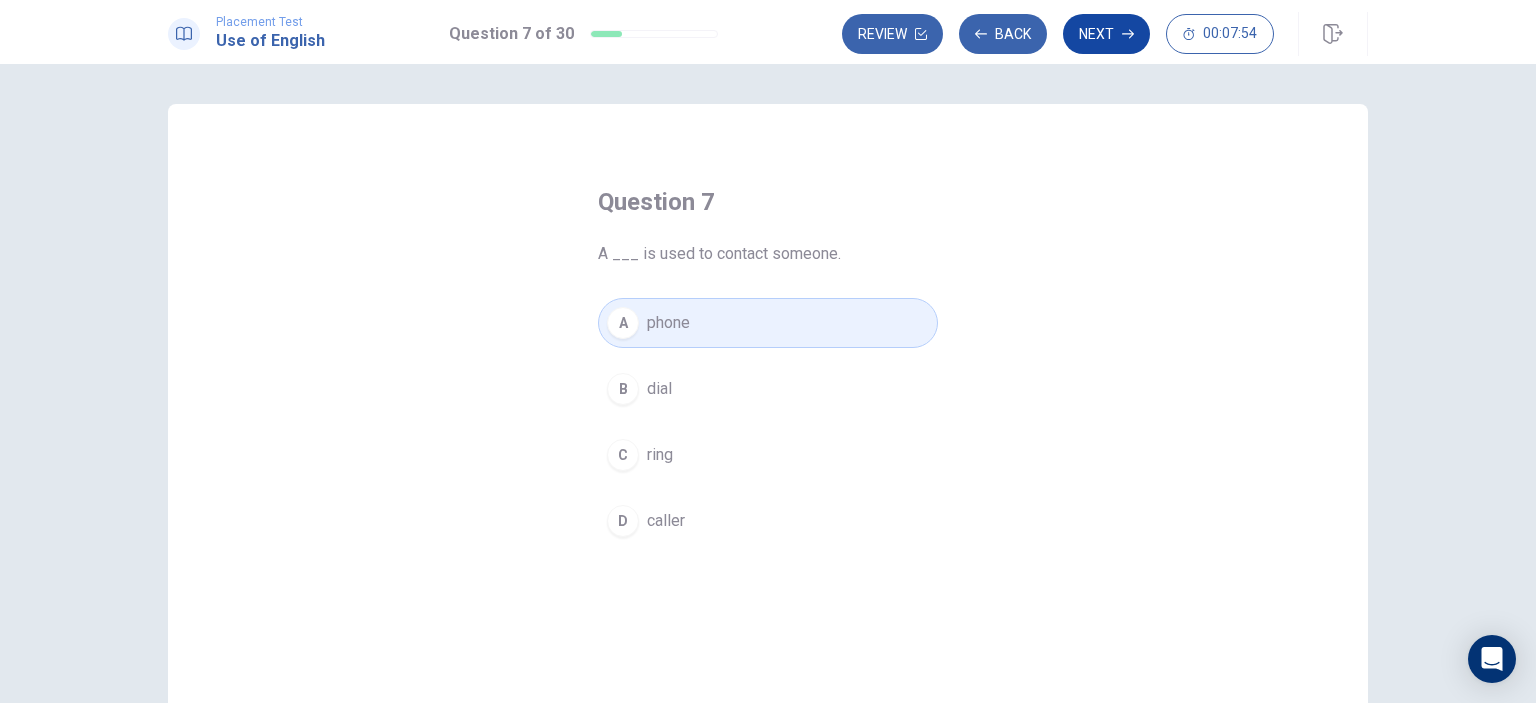 click on "Next" at bounding box center (1106, 34) 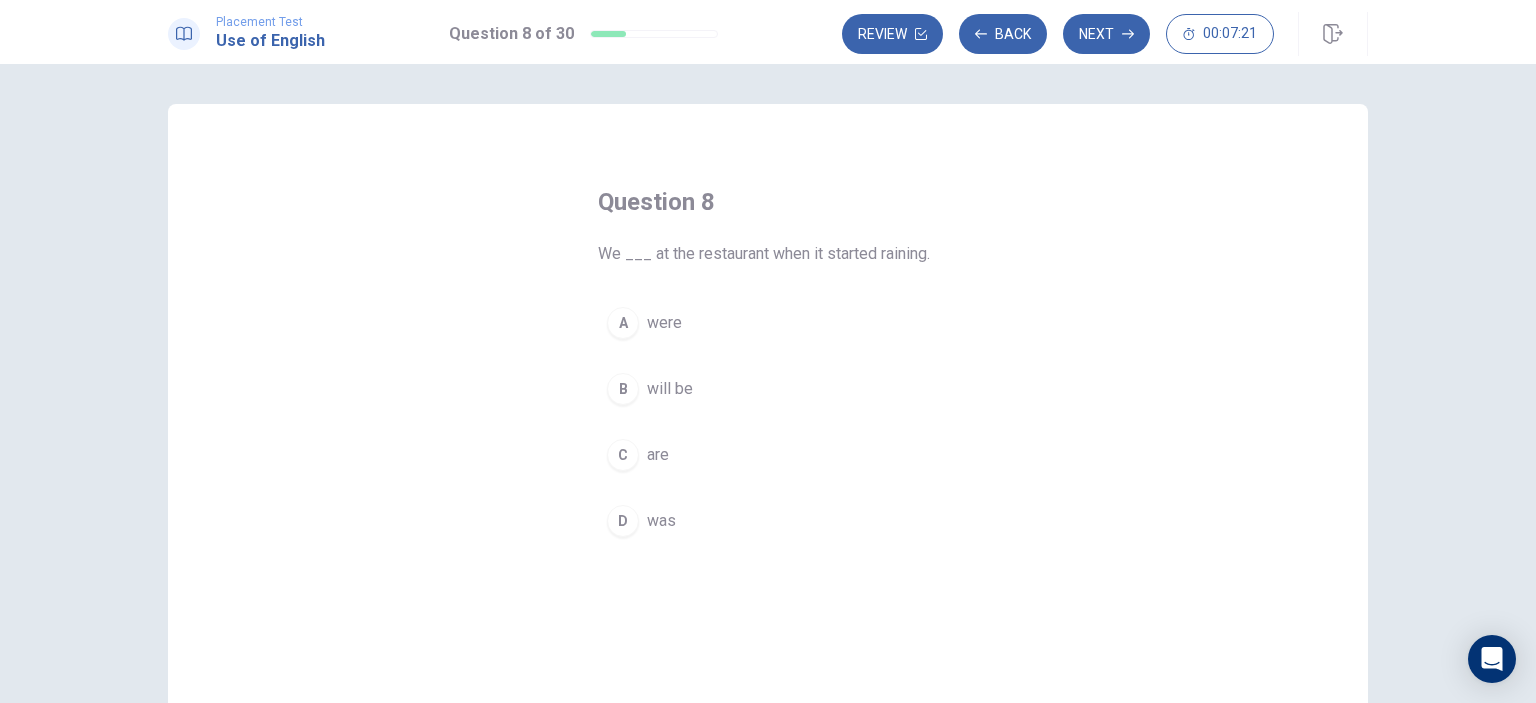 click on "were" at bounding box center [664, 323] 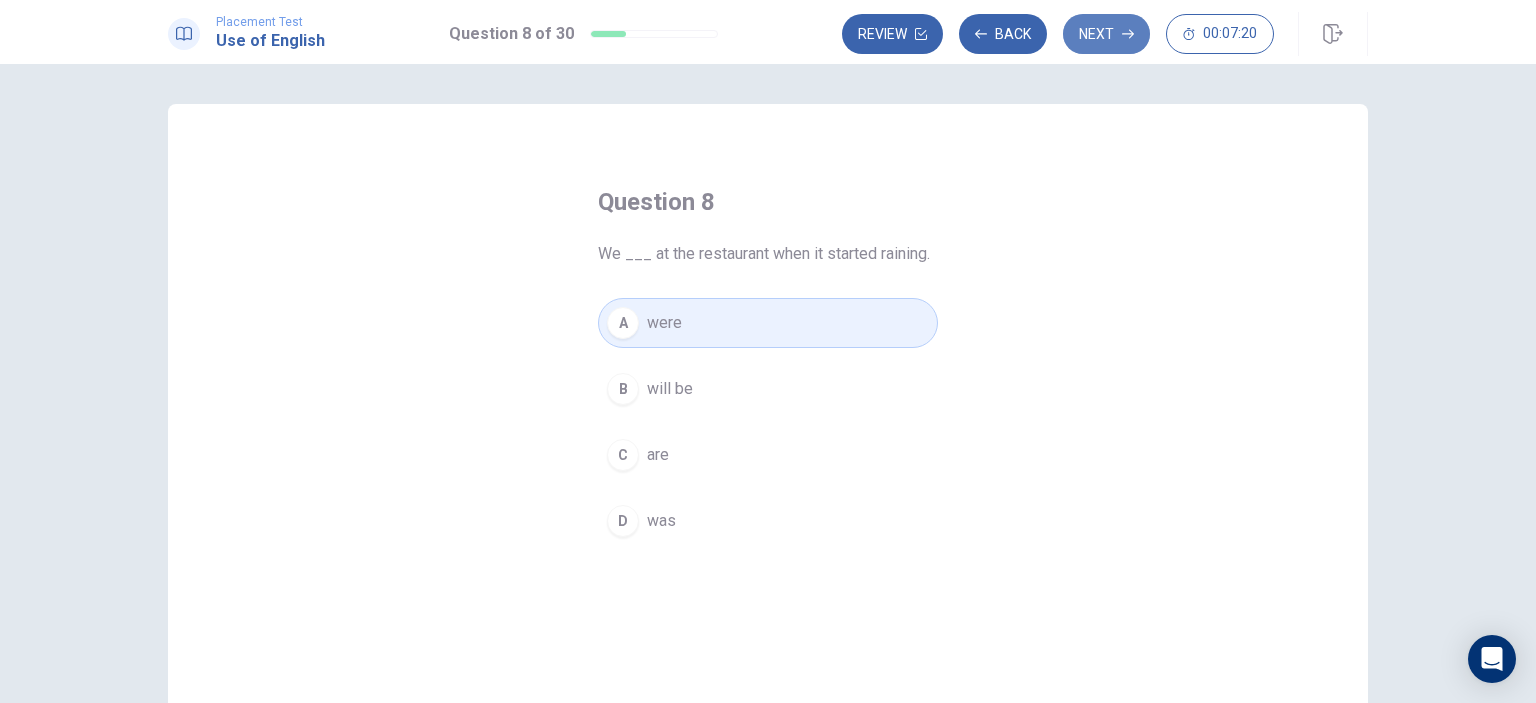 click on "Next" at bounding box center [1106, 34] 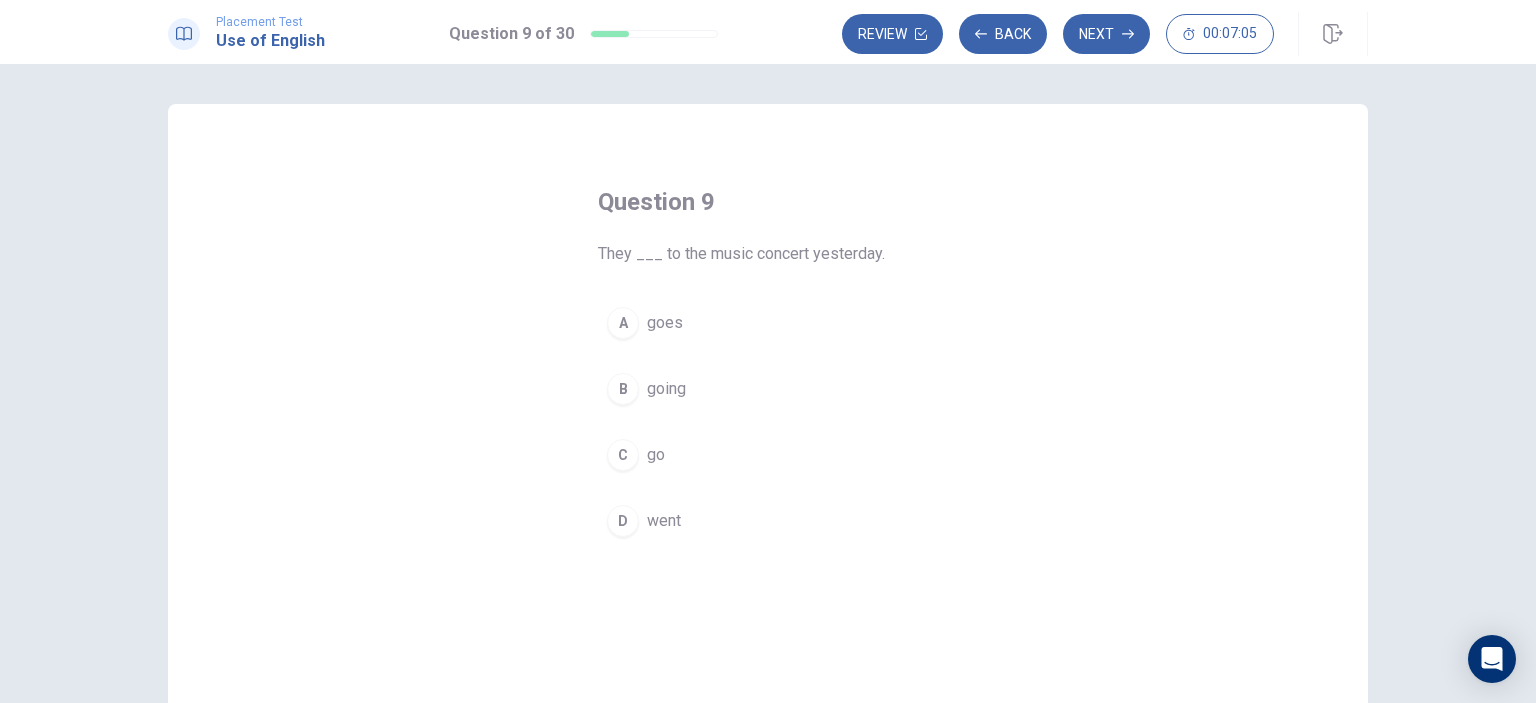 click on "D" at bounding box center (623, 521) 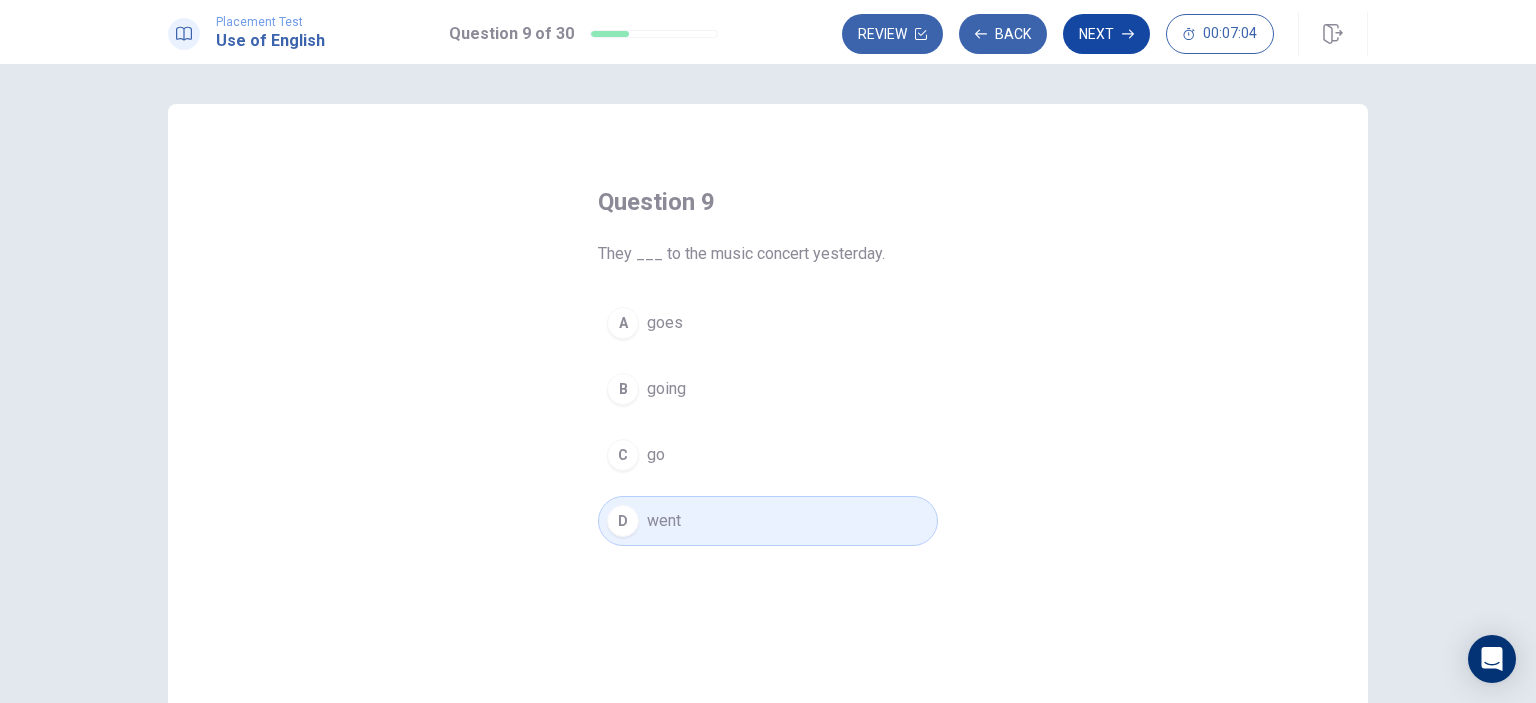 click on "Next" at bounding box center [1106, 34] 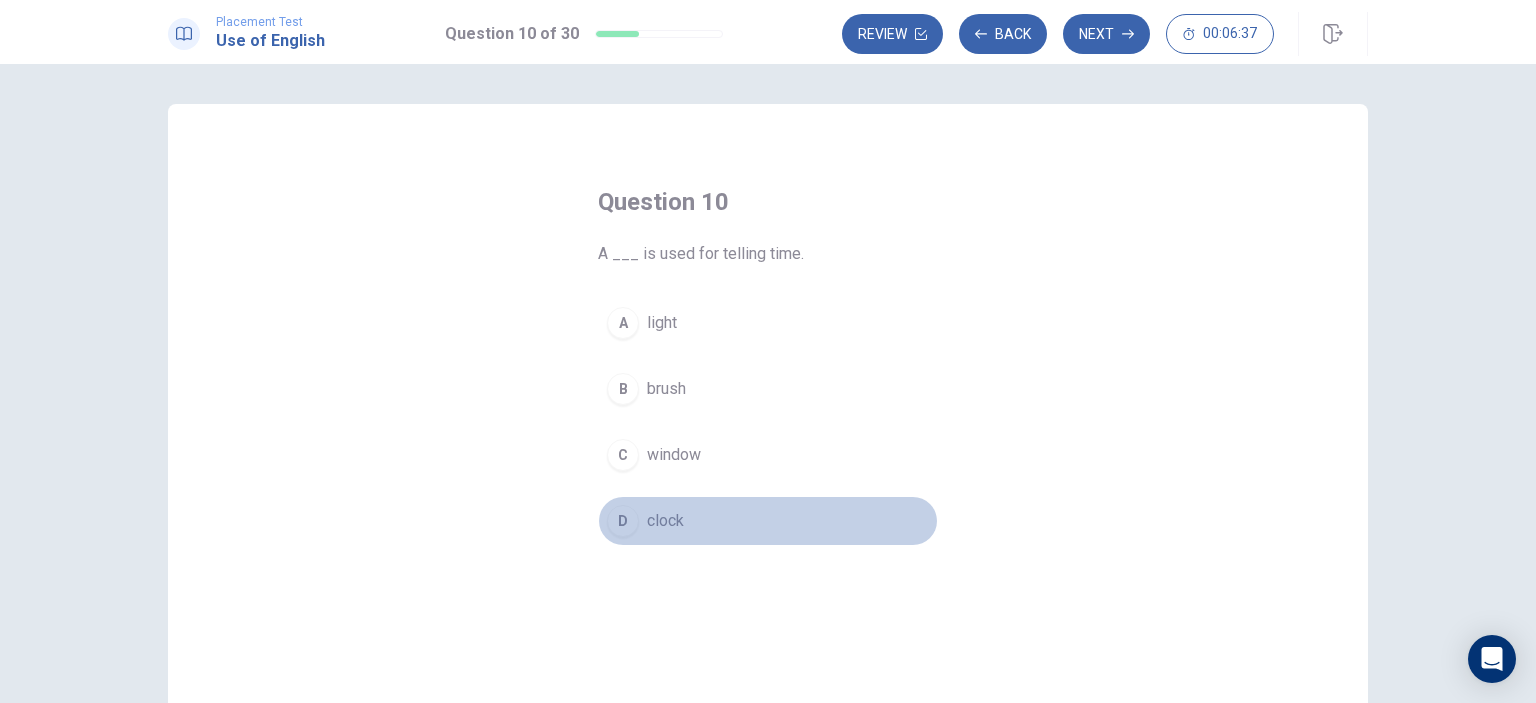click on "D" at bounding box center [623, 521] 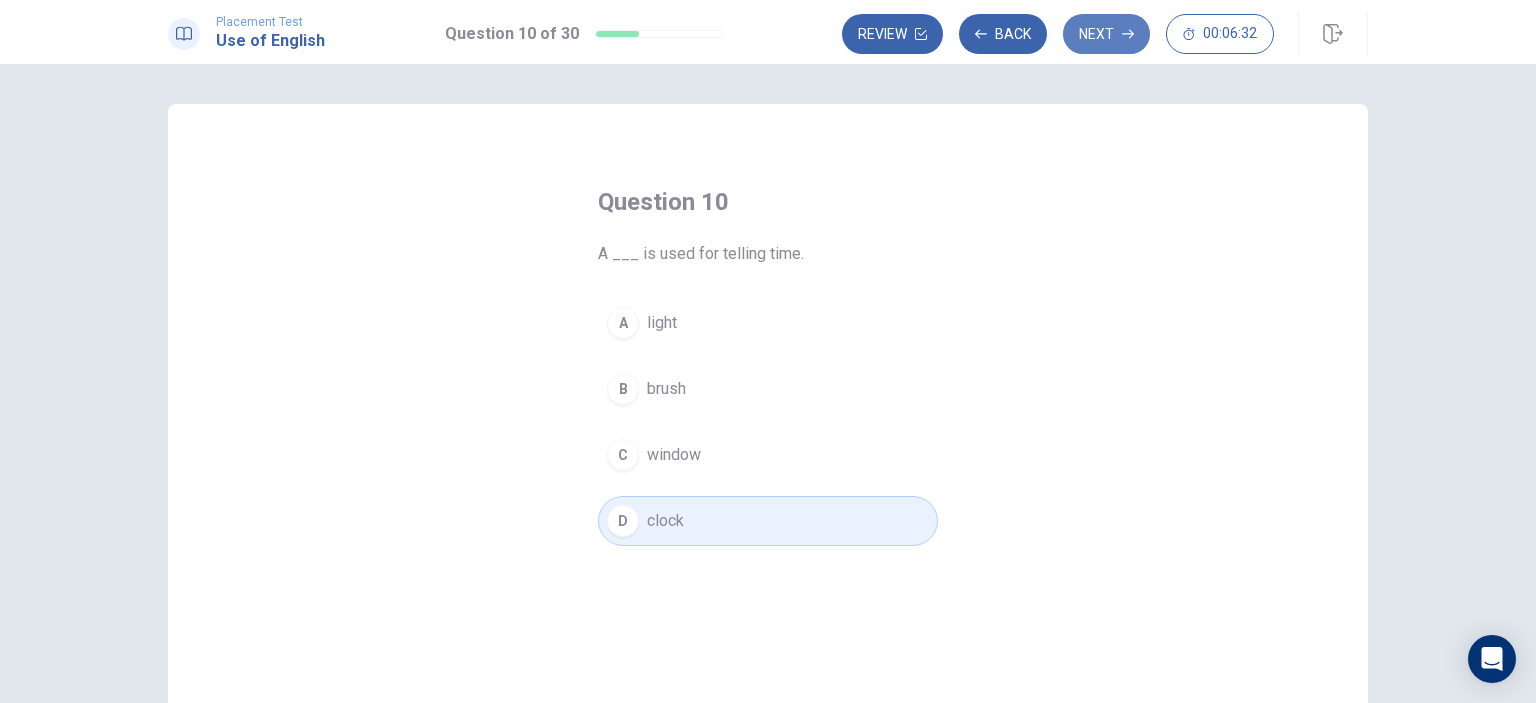 click on "Next" at bounding box center (1106, 34) 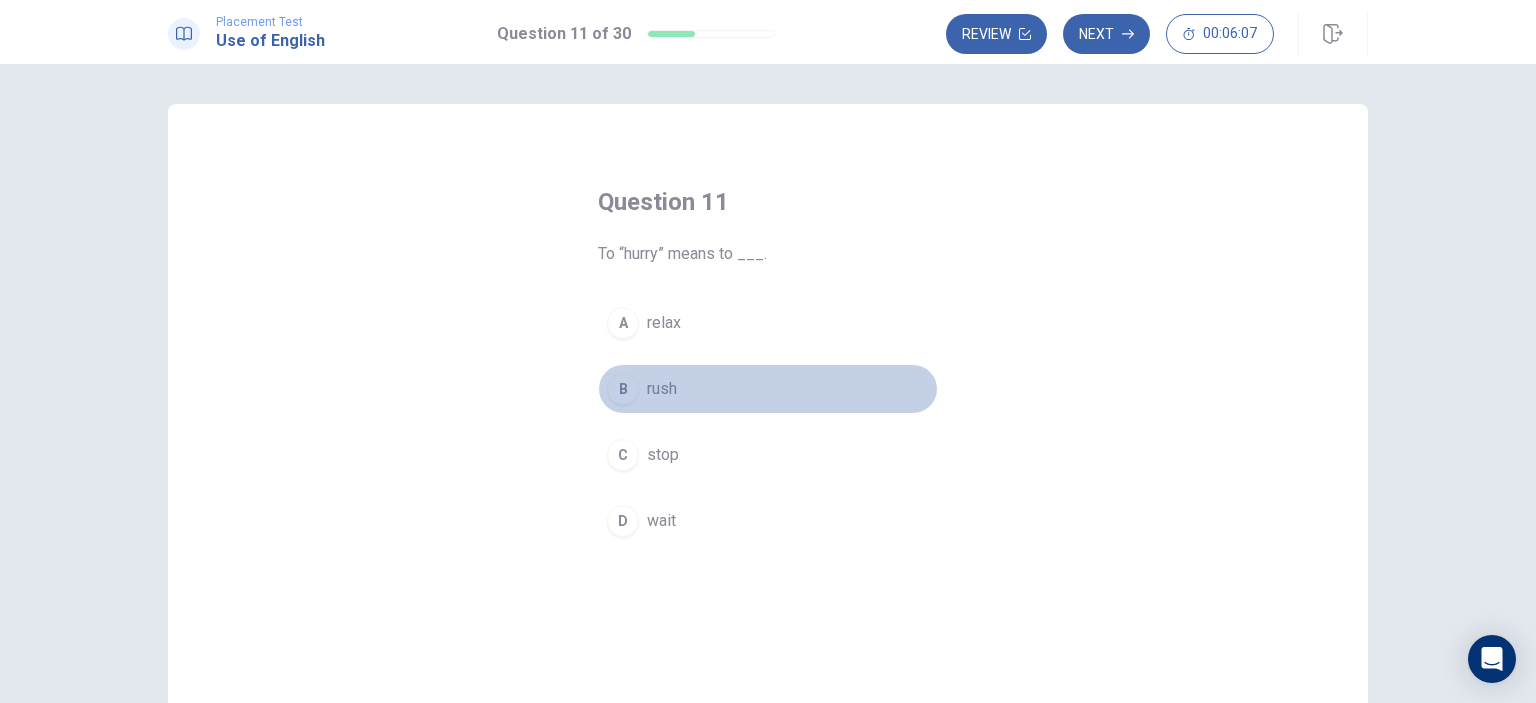 click on "B" at bounding box center [623, 389] 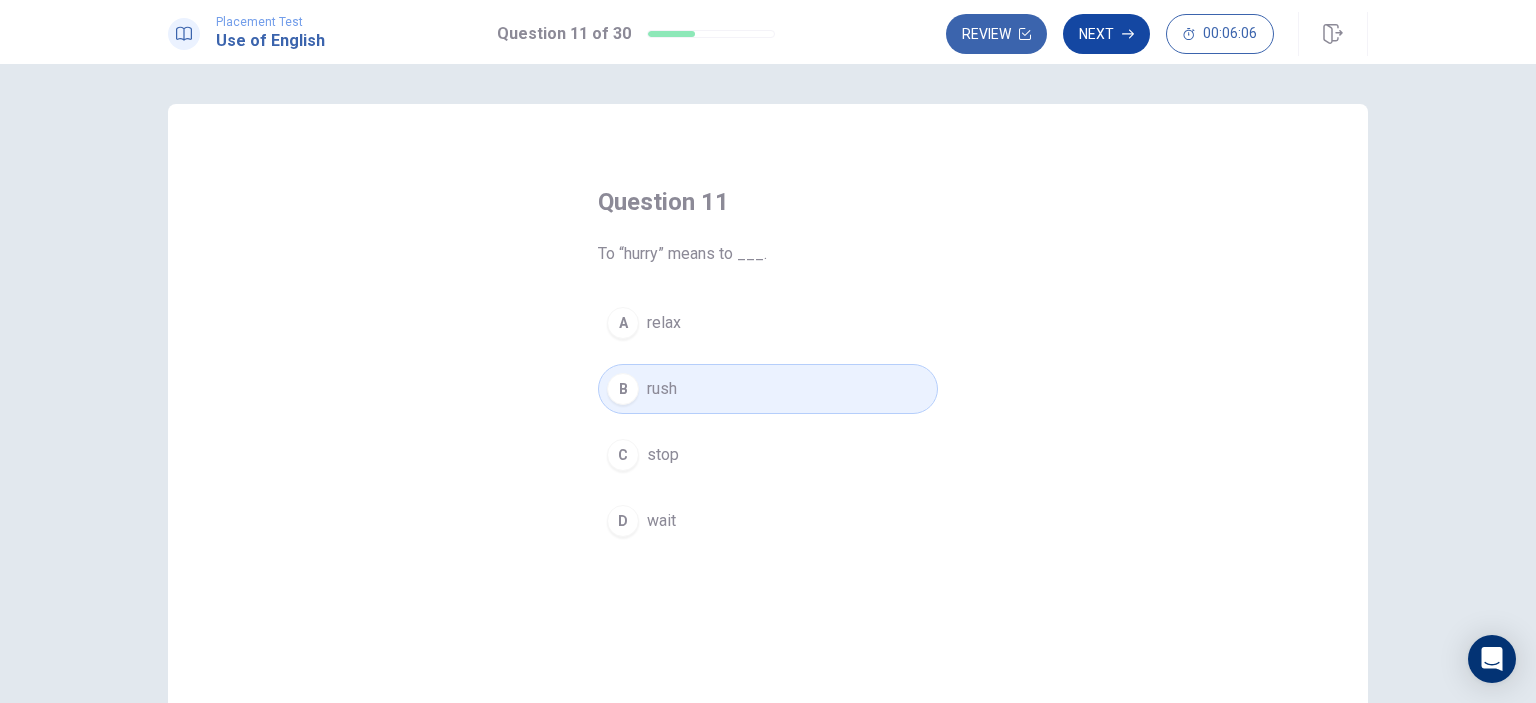 click on "Next" at bounding box center (1106, 34) 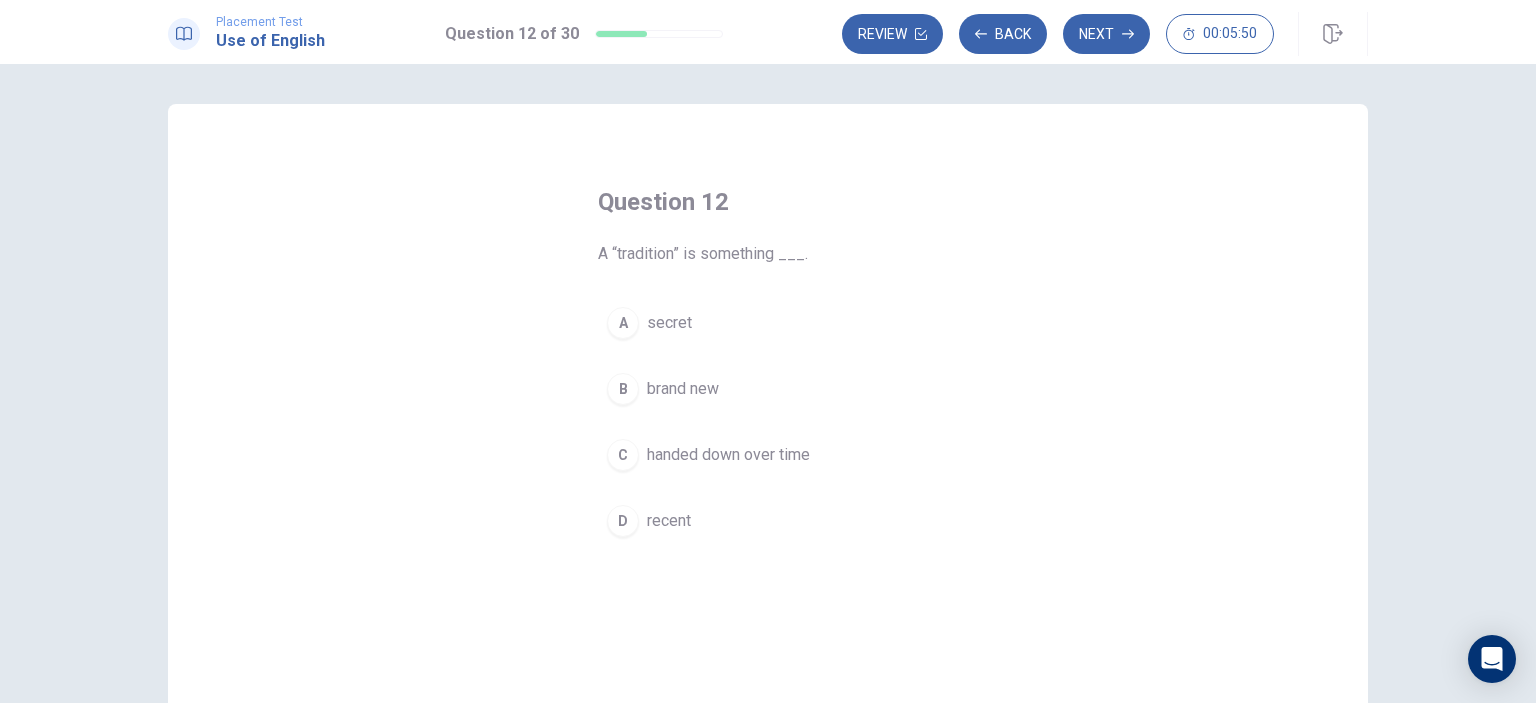 click on "handed down over time" at bounding box center (728, 455) 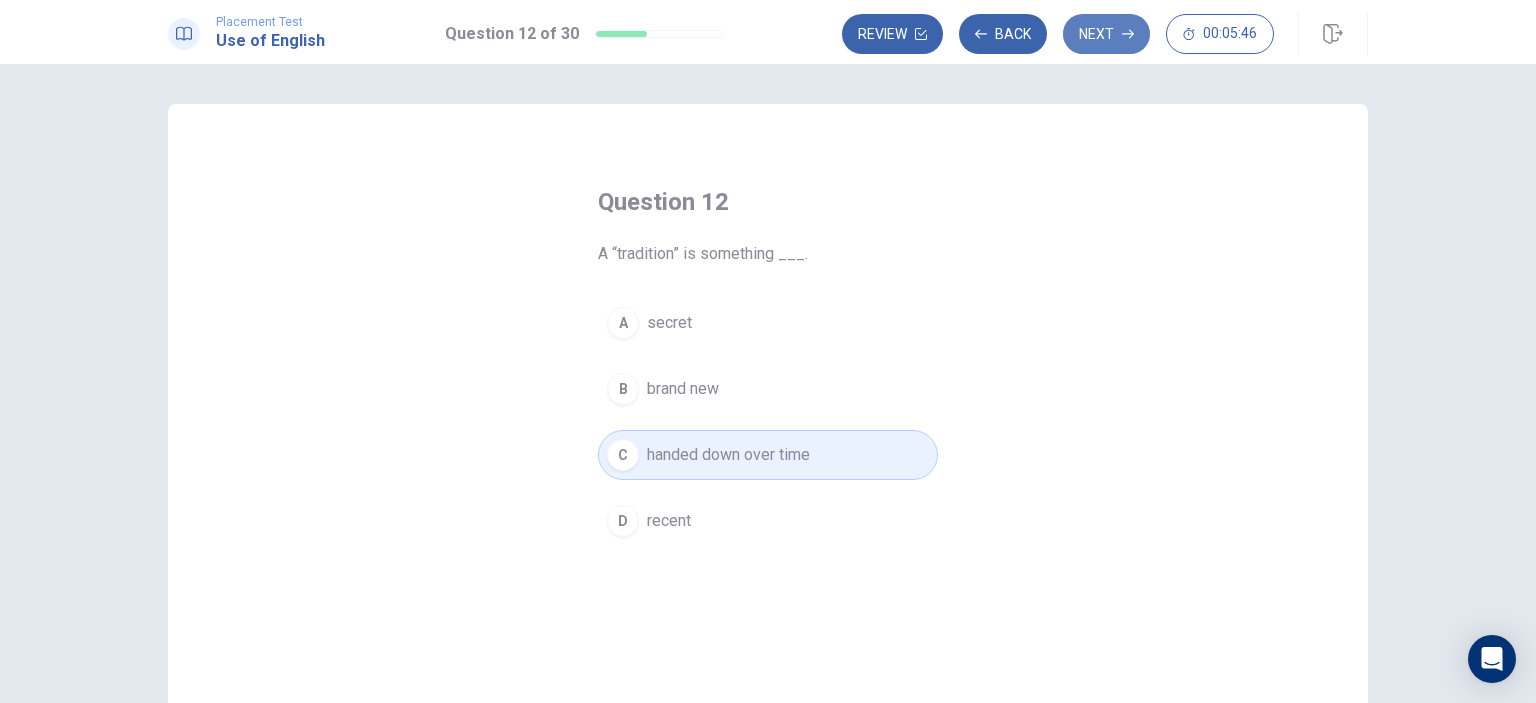 click 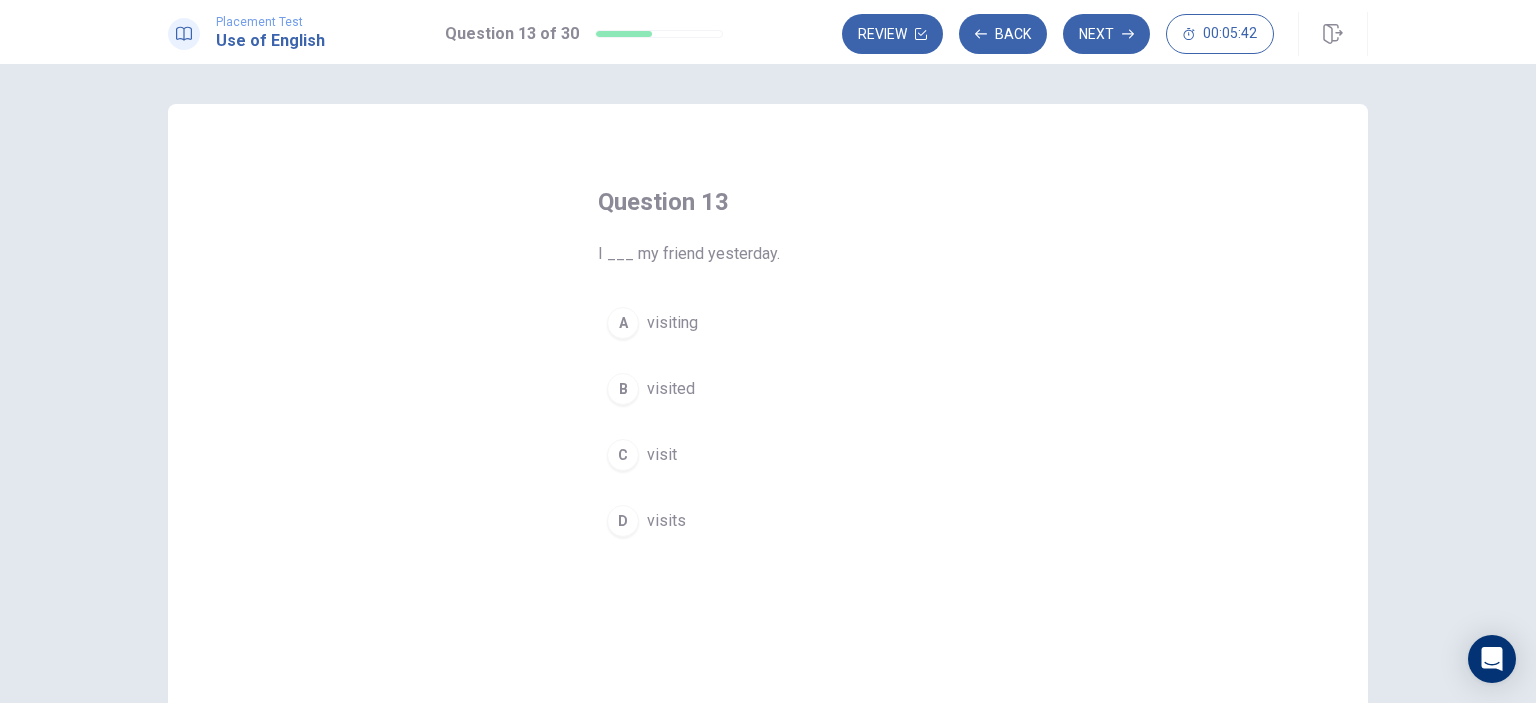 click on "B" at bounding box center [623, 389] 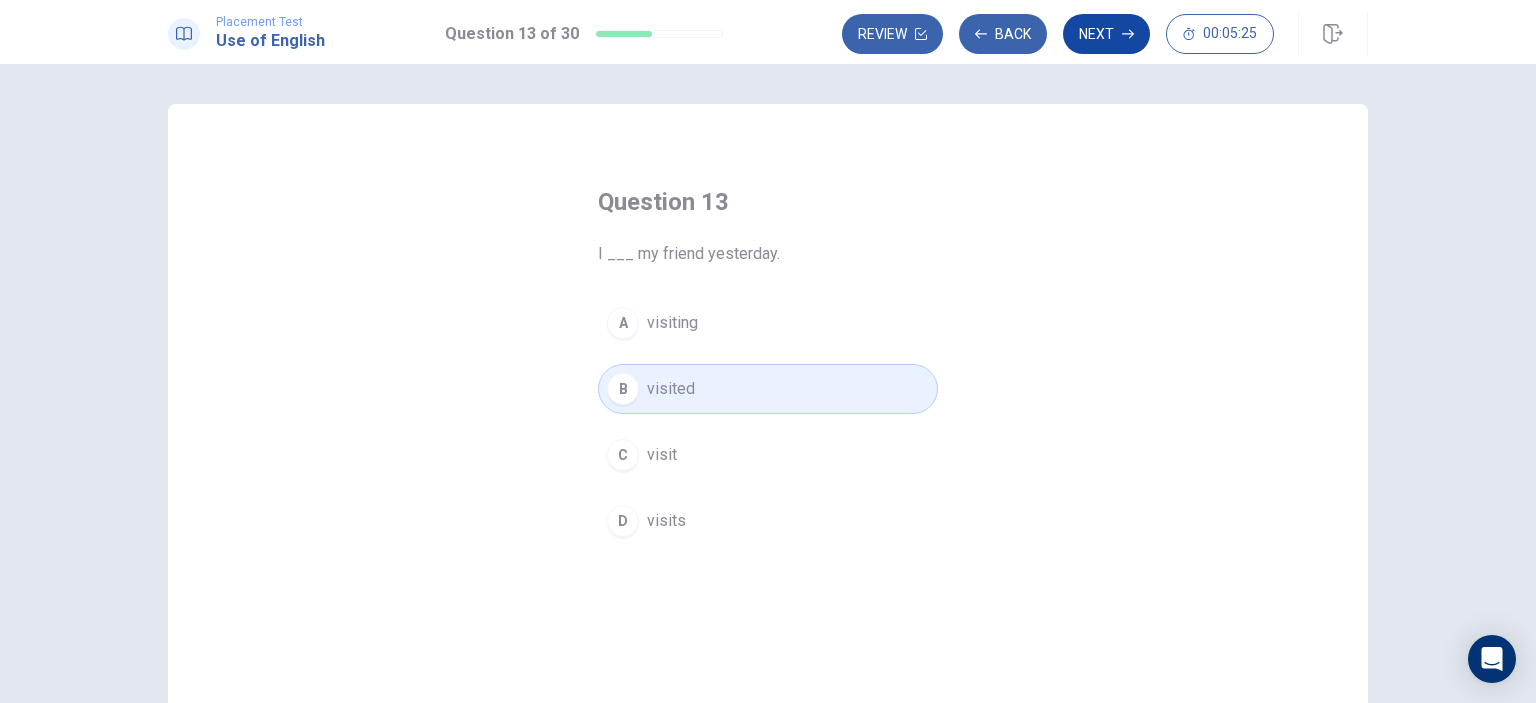 click on "Next" at bounding box center (1106, 34) 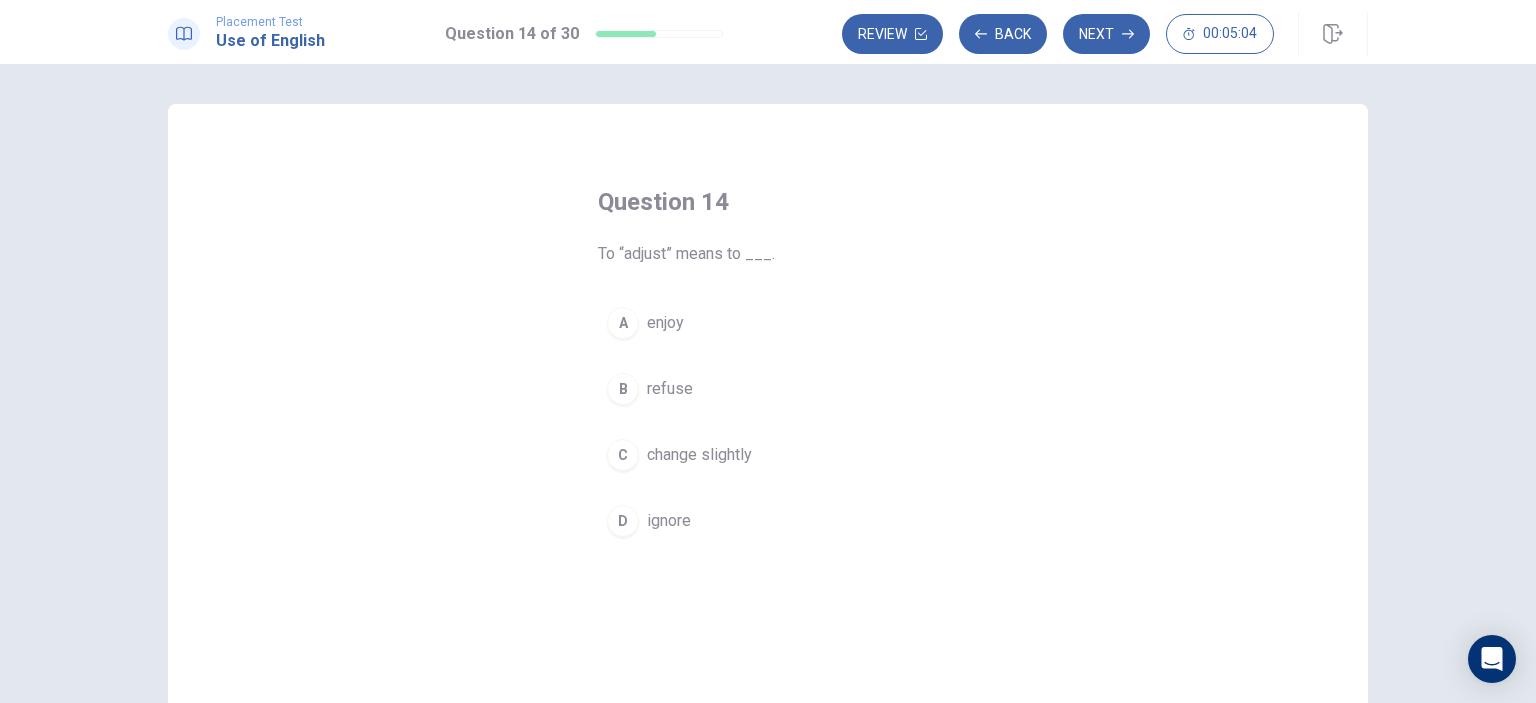 click on "change slightly" at bounding box center [699, 455] 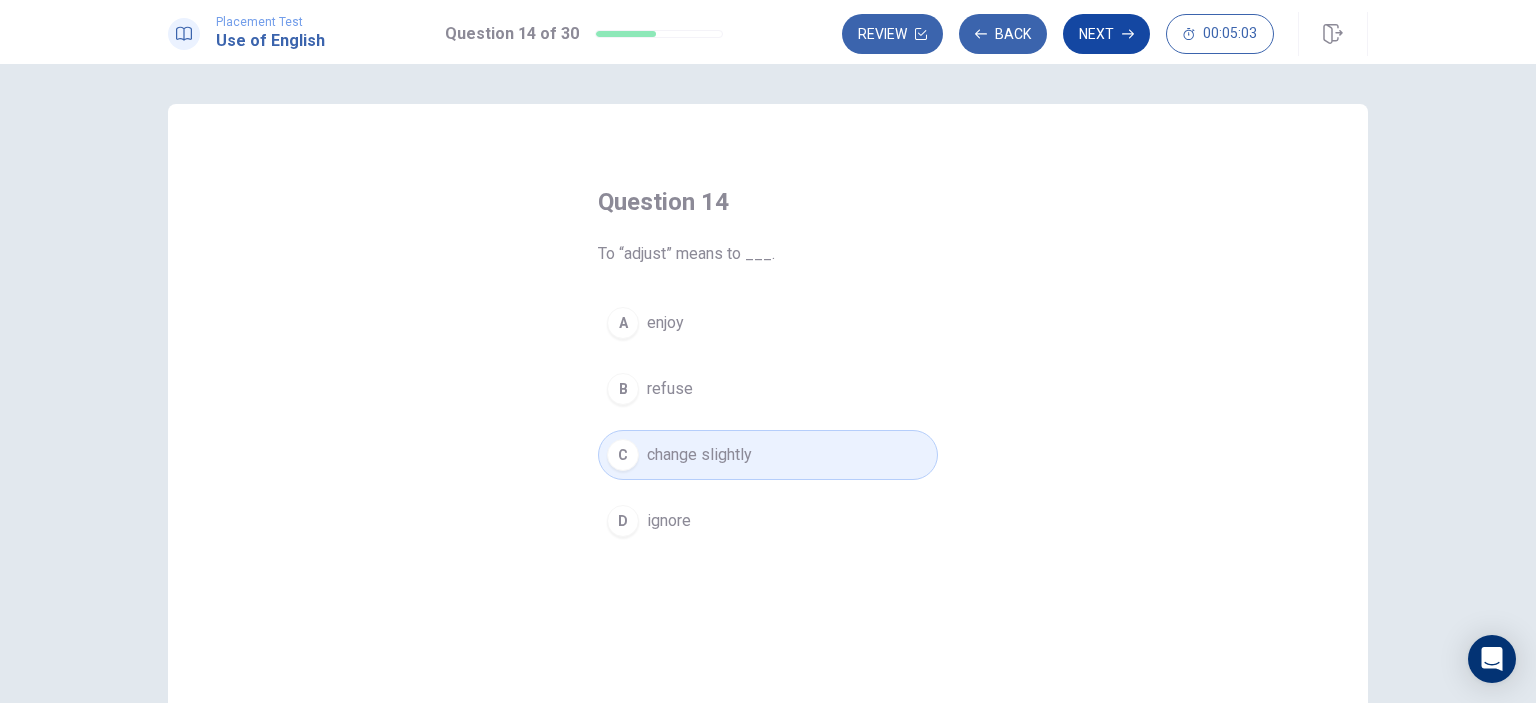 click on "Next" at bounding box center [1106, 34] 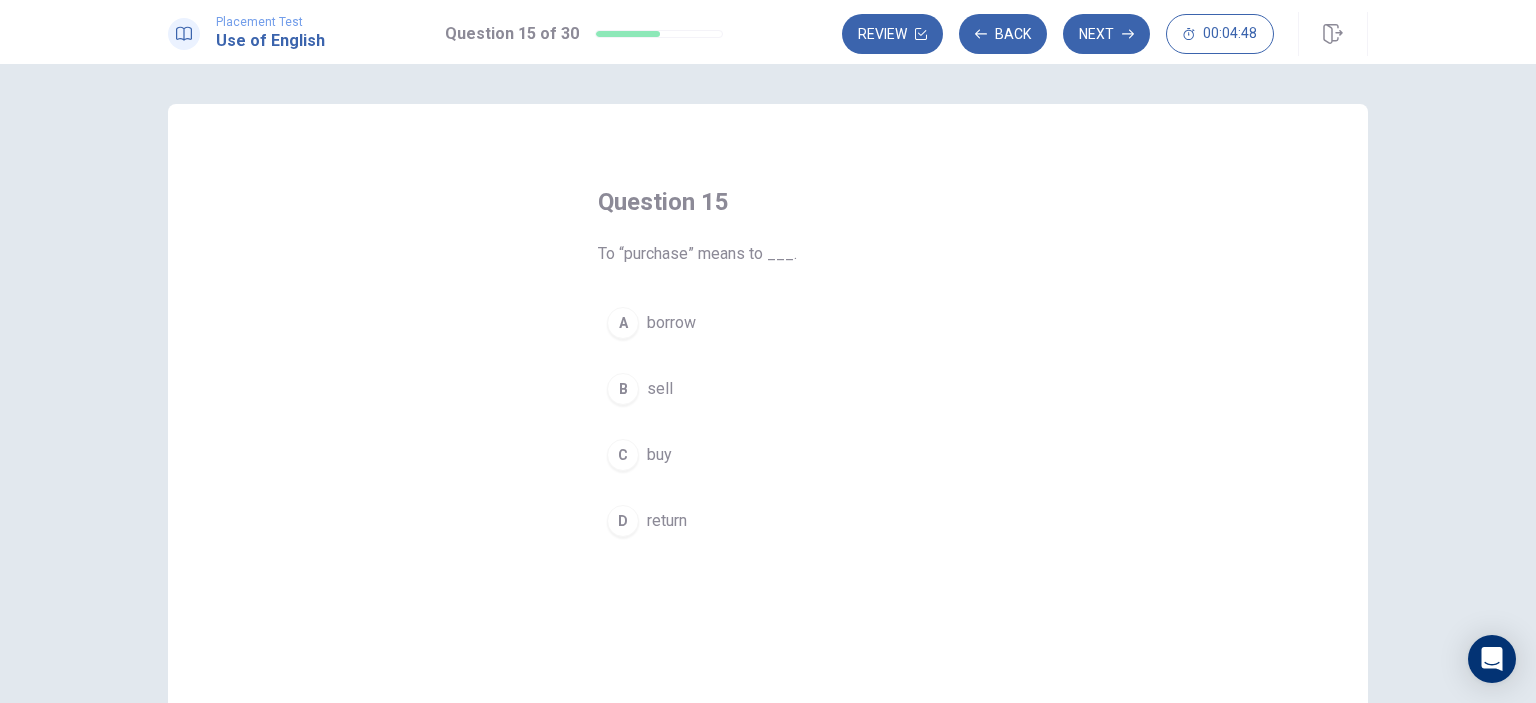 click on "C" at bounding box center [623, 455] 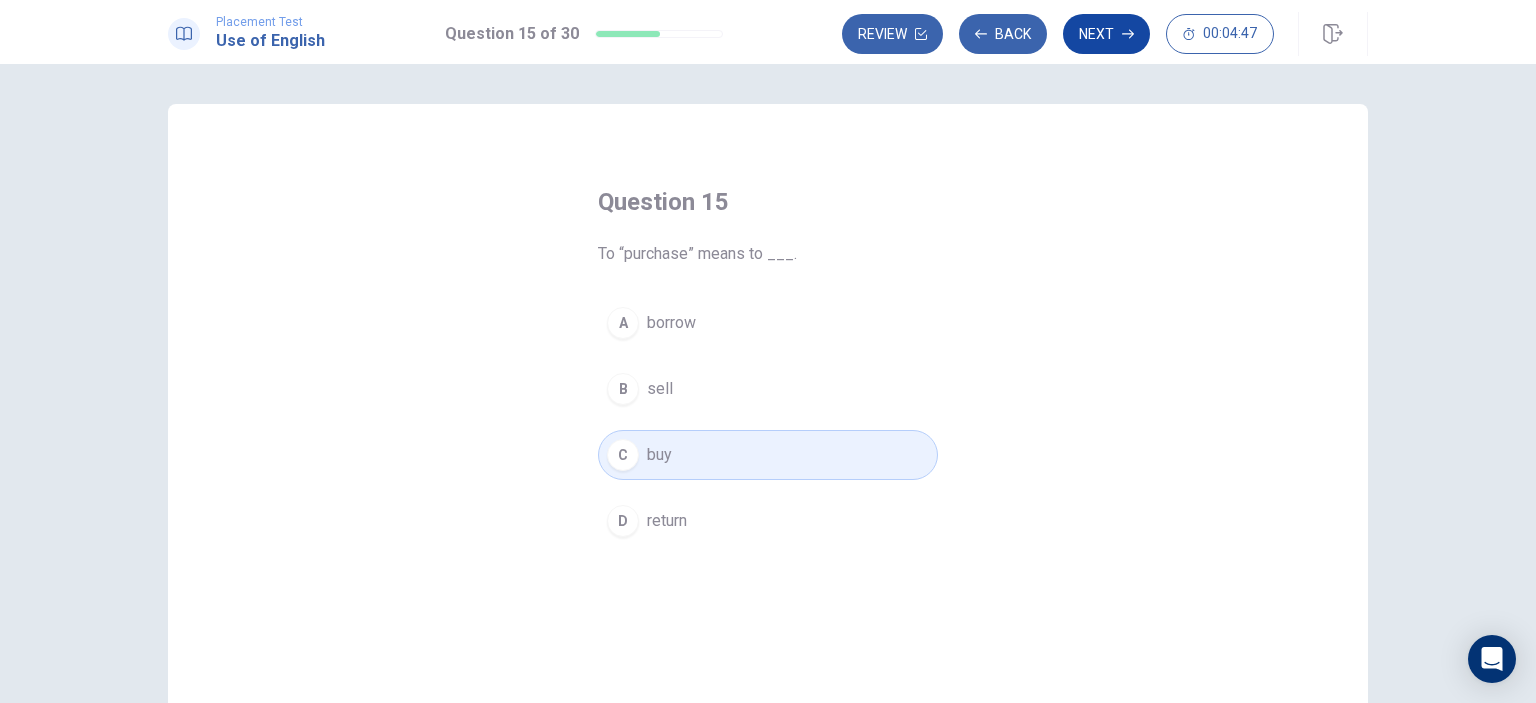 click on "Next" at bounding box center (1106, 34) 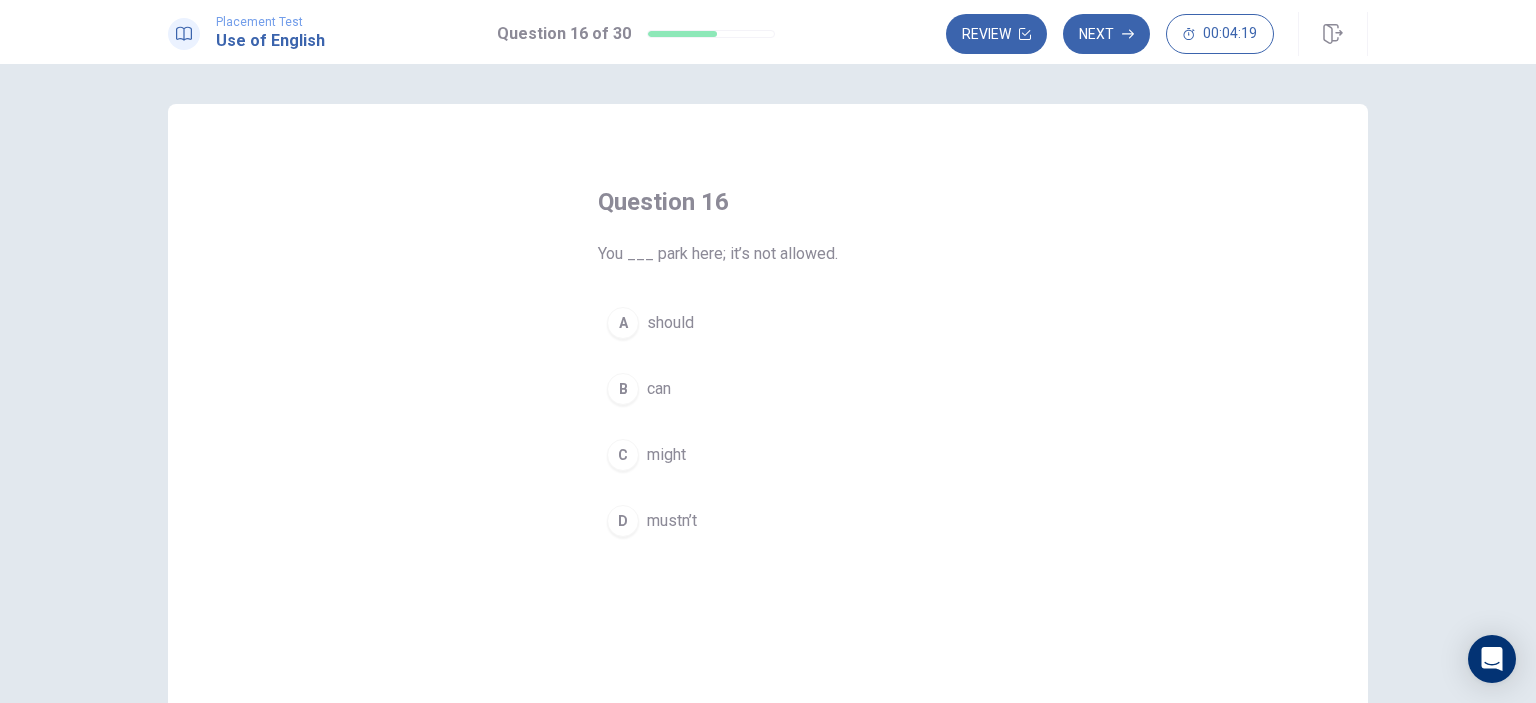 click on "D" at bounding box center [623, 521] 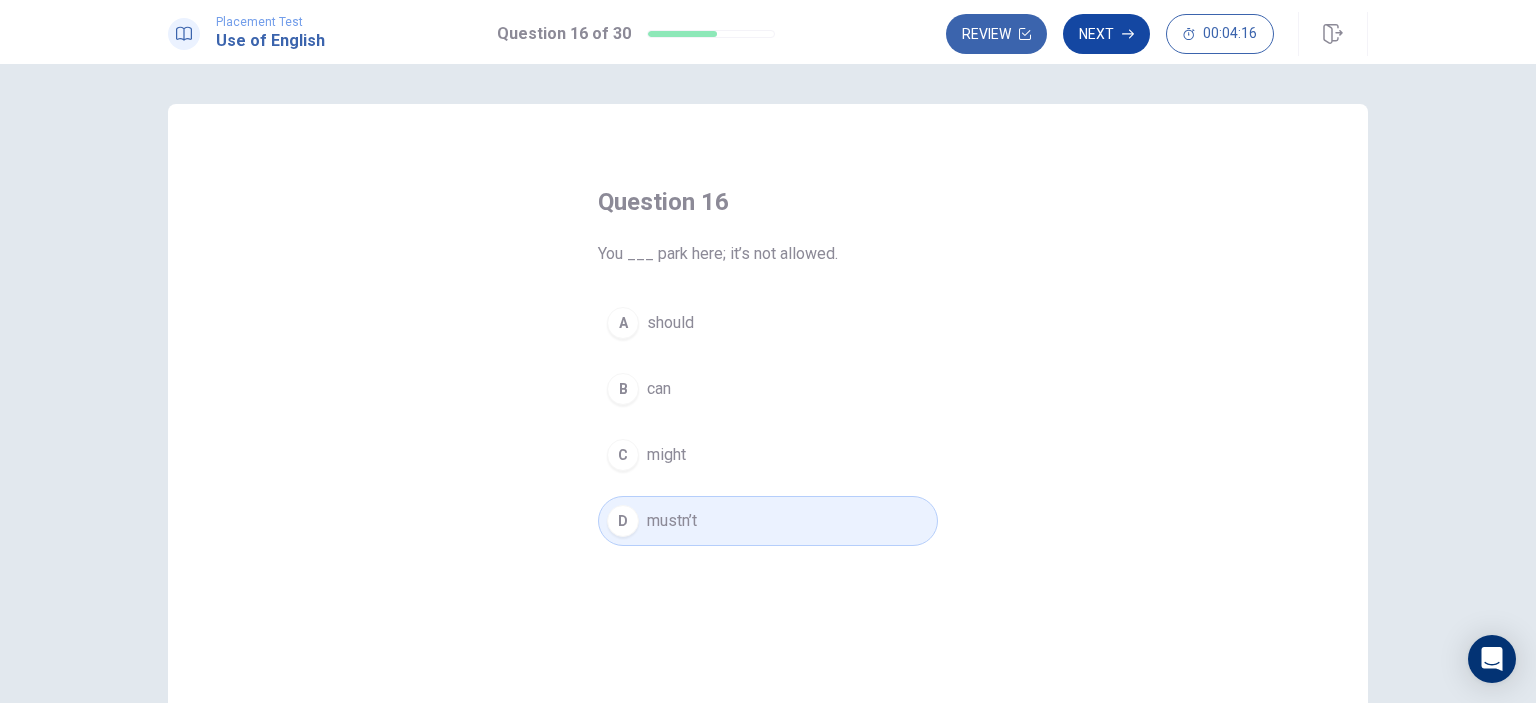 click on "Next" at bounding box center [1106, 34] 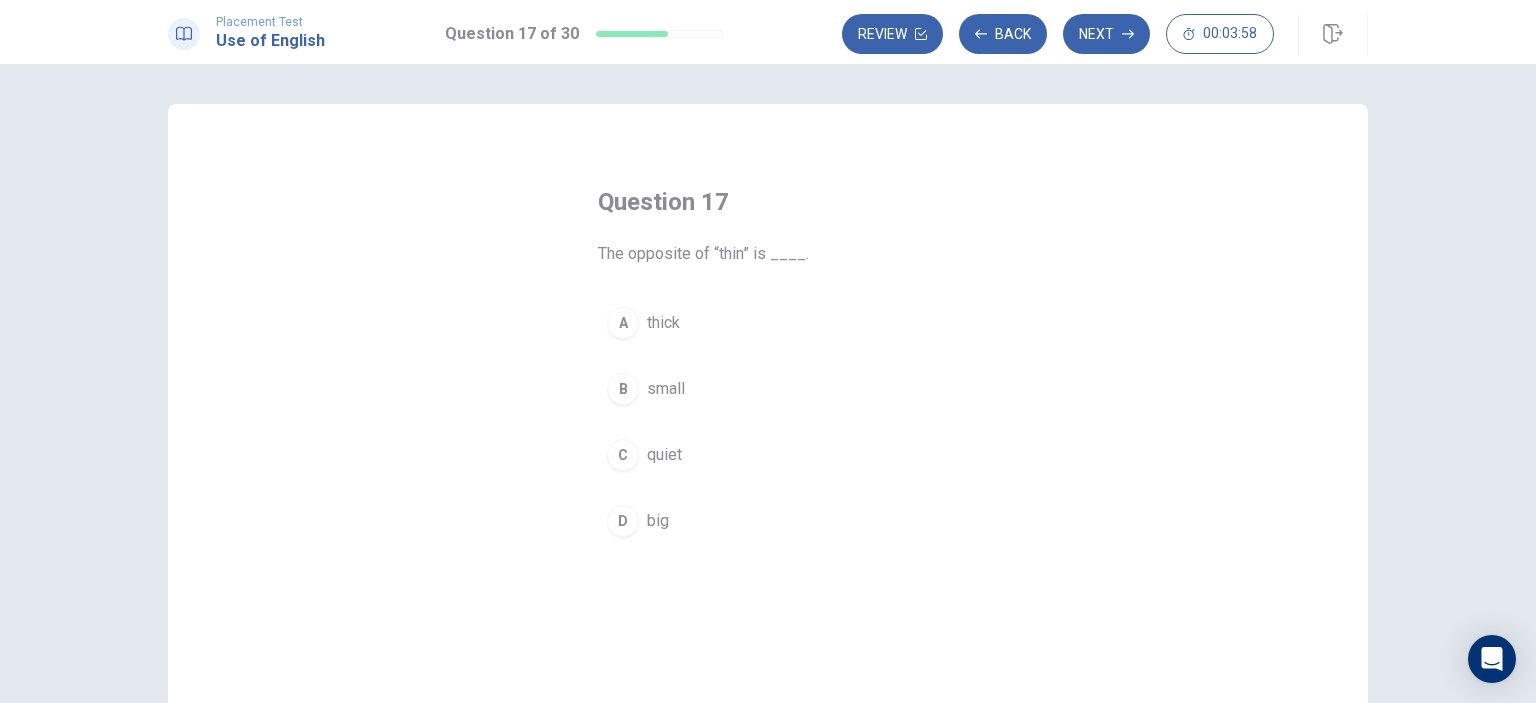 click on "A" at bounding box center (623, 323) 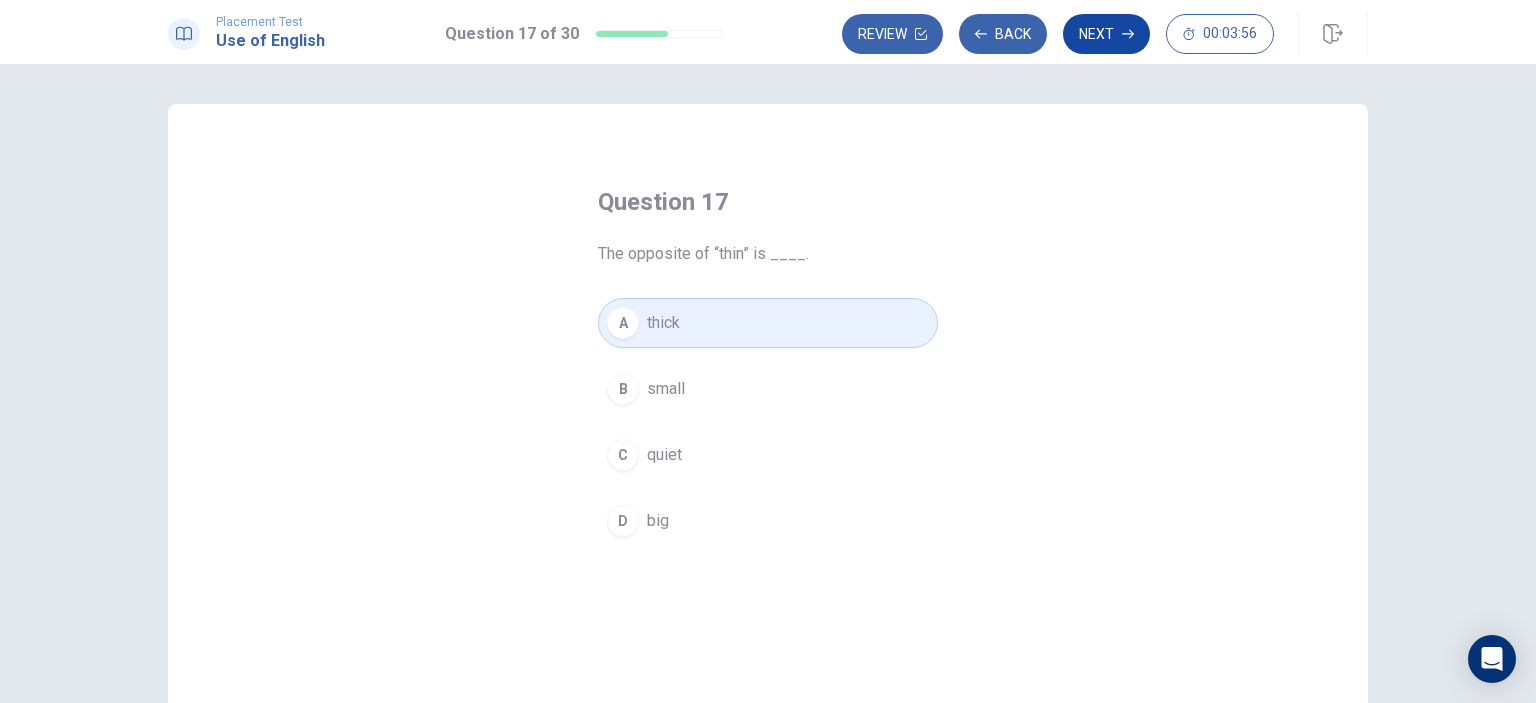 click on "Next" at bounding box center (1106, 34) 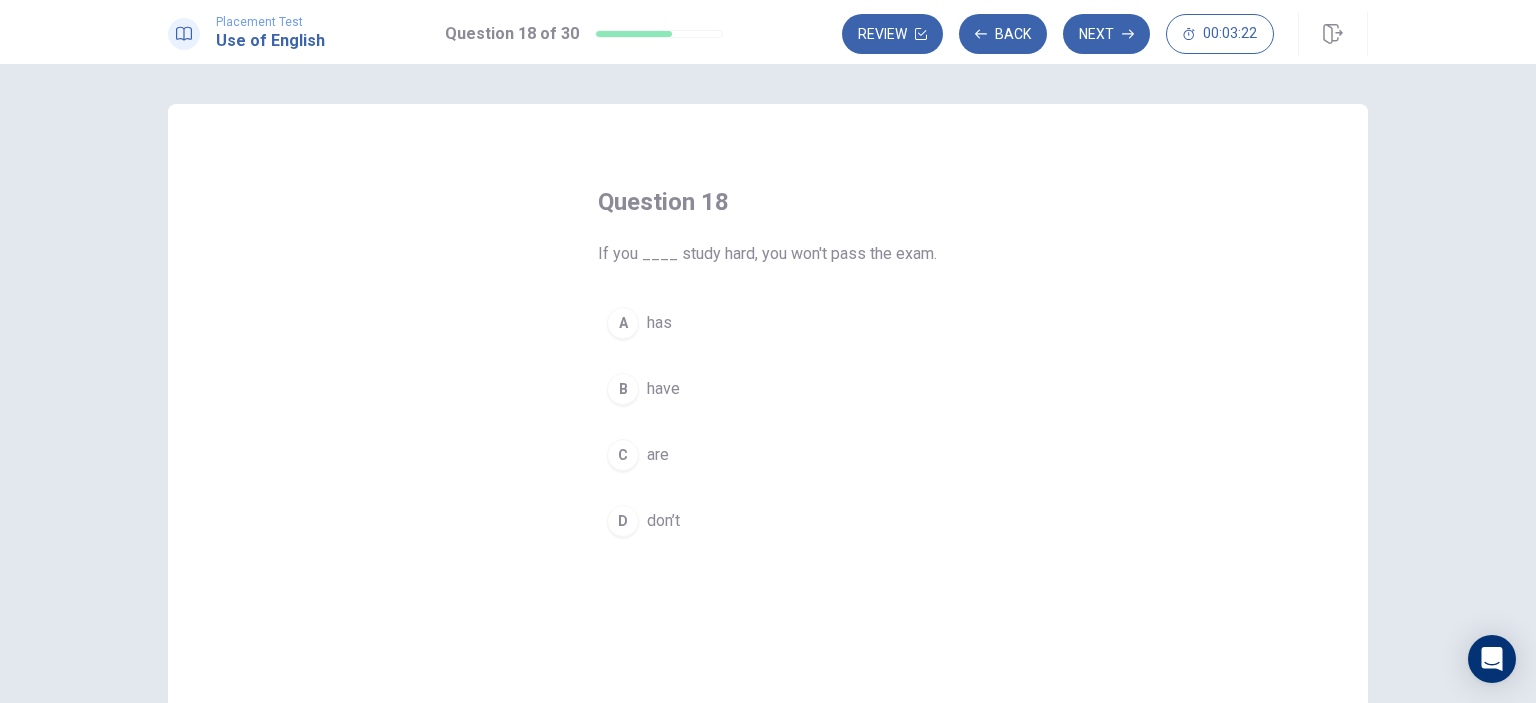click on "D" at bounding box center (623, 521) 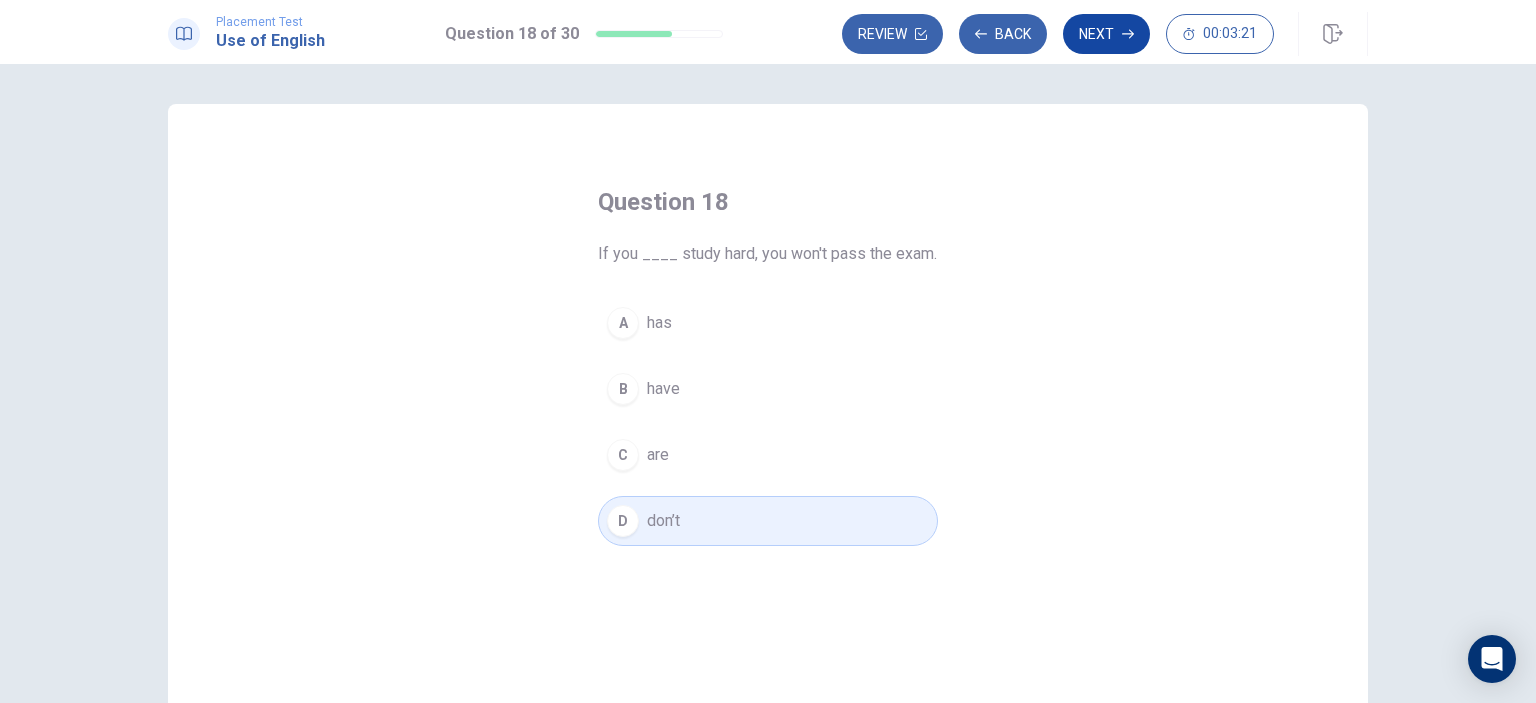 click on "Next" at bounding box center [1106, 34] 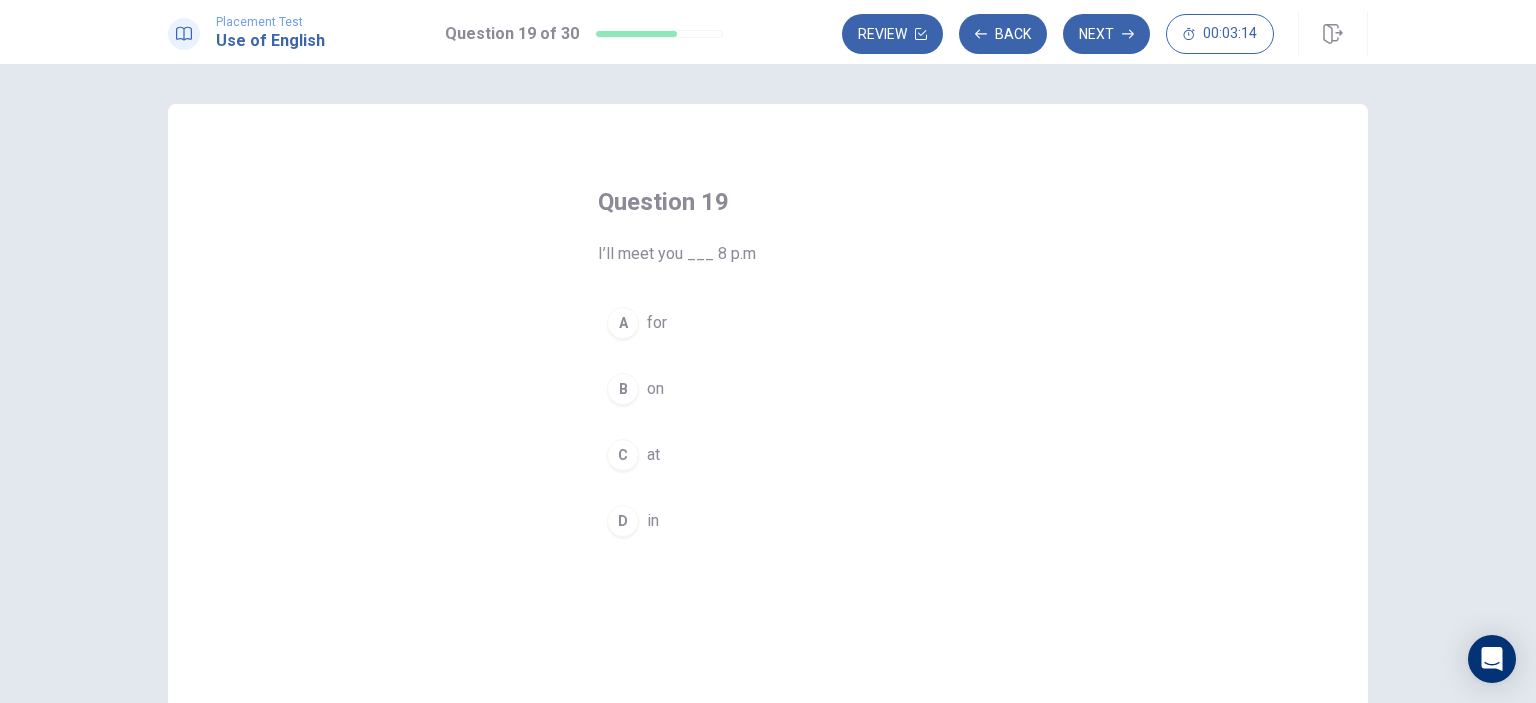 click on "C" at bounding box center (623, 455) 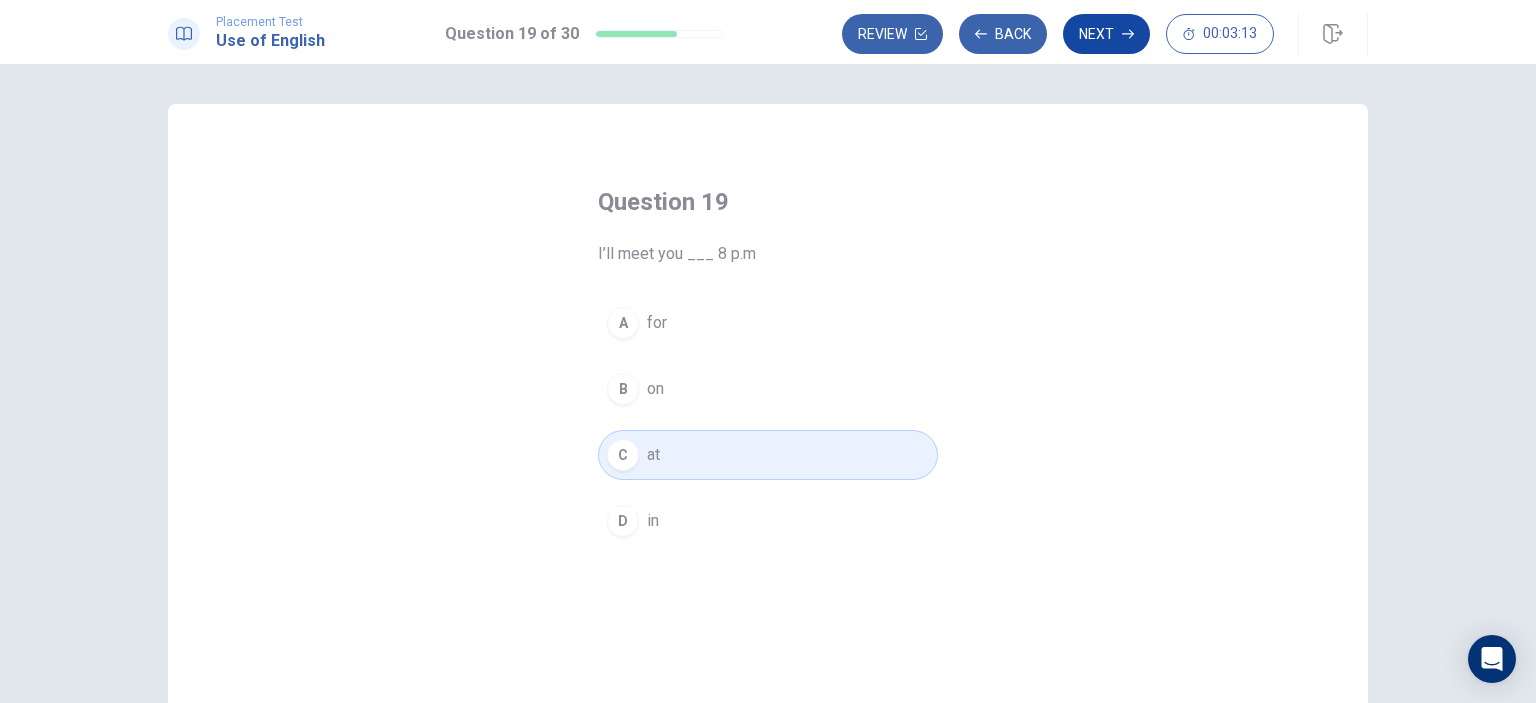 click on "Next" at bounding box center [1106, 34] 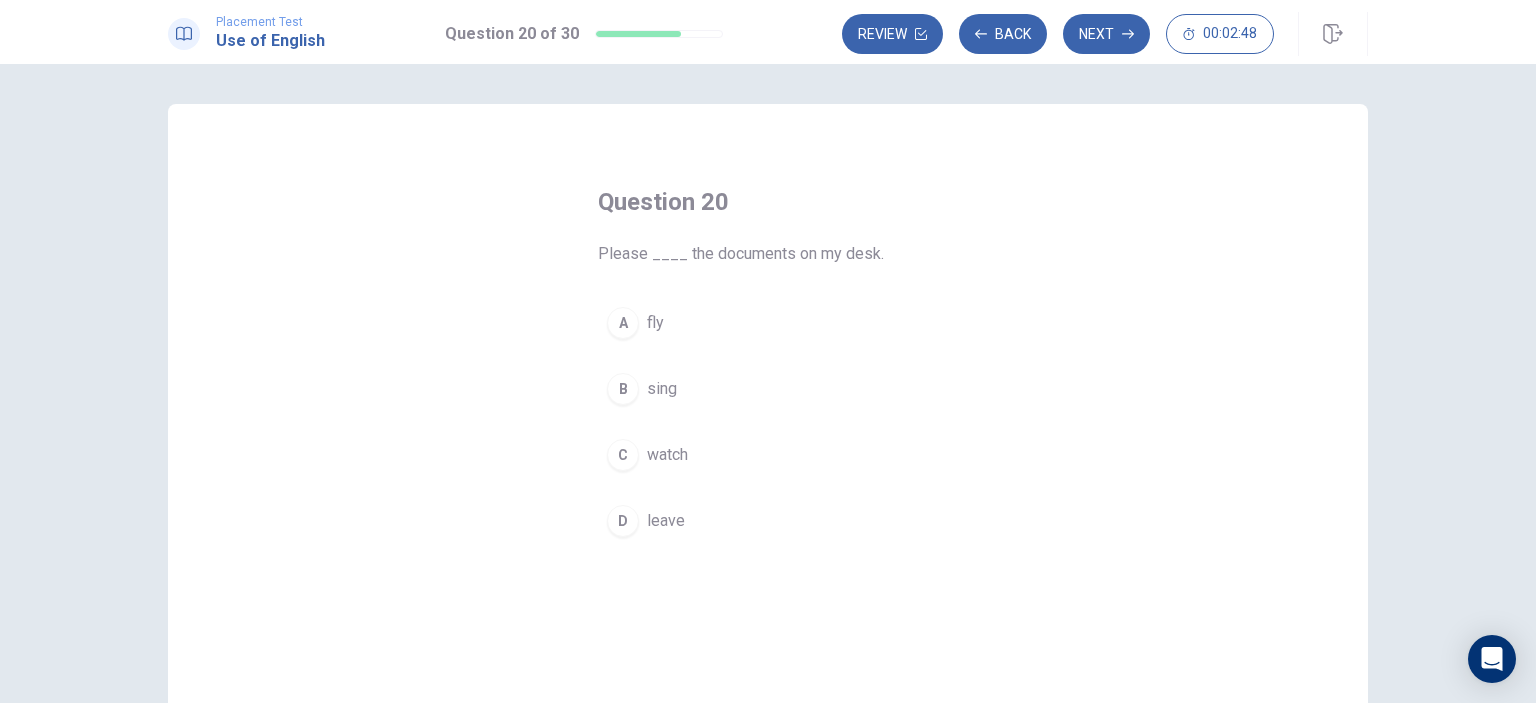 drag, startPoint x: 633, startPoint y: 456, endPoint x: 713, endPoint y: 439, distance: 81.78631 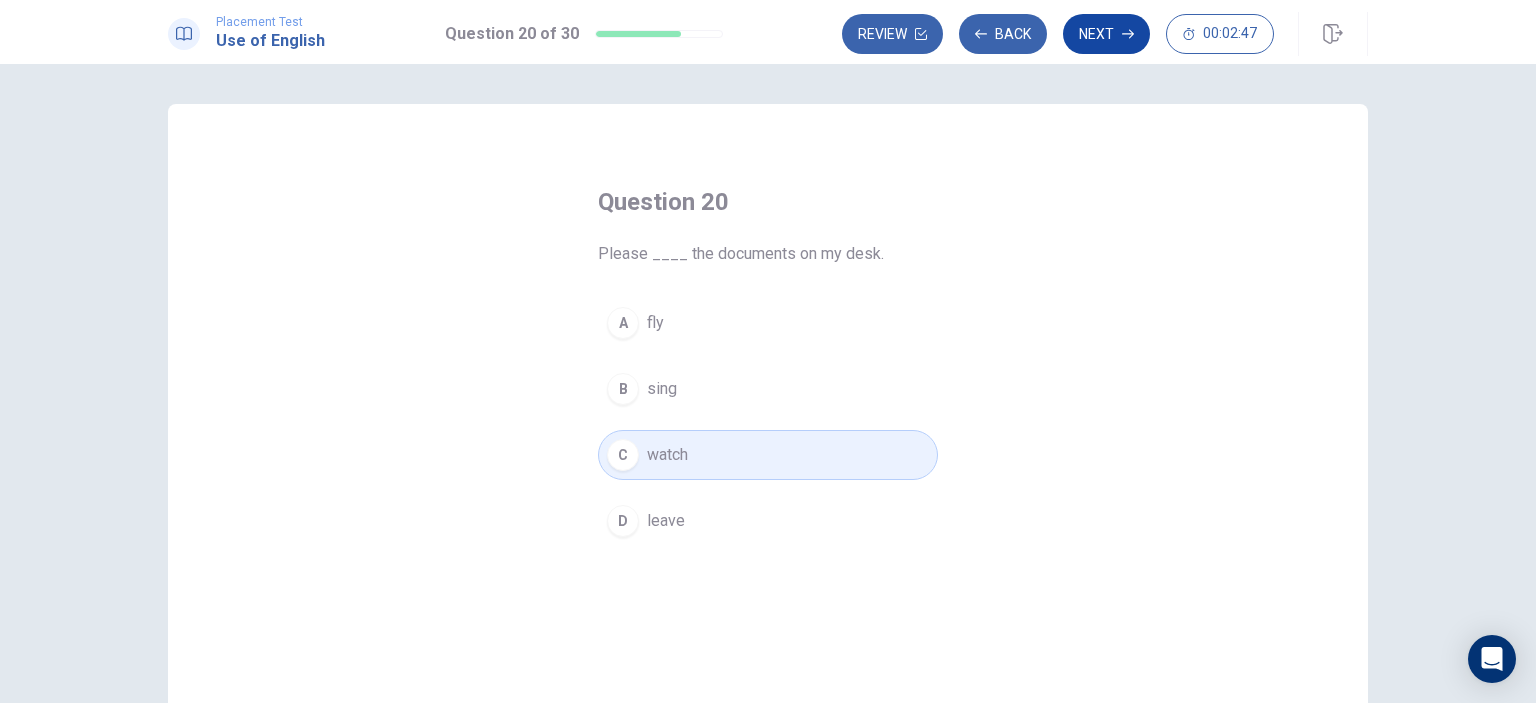click on "Next" at bounding box center (1106, 34) 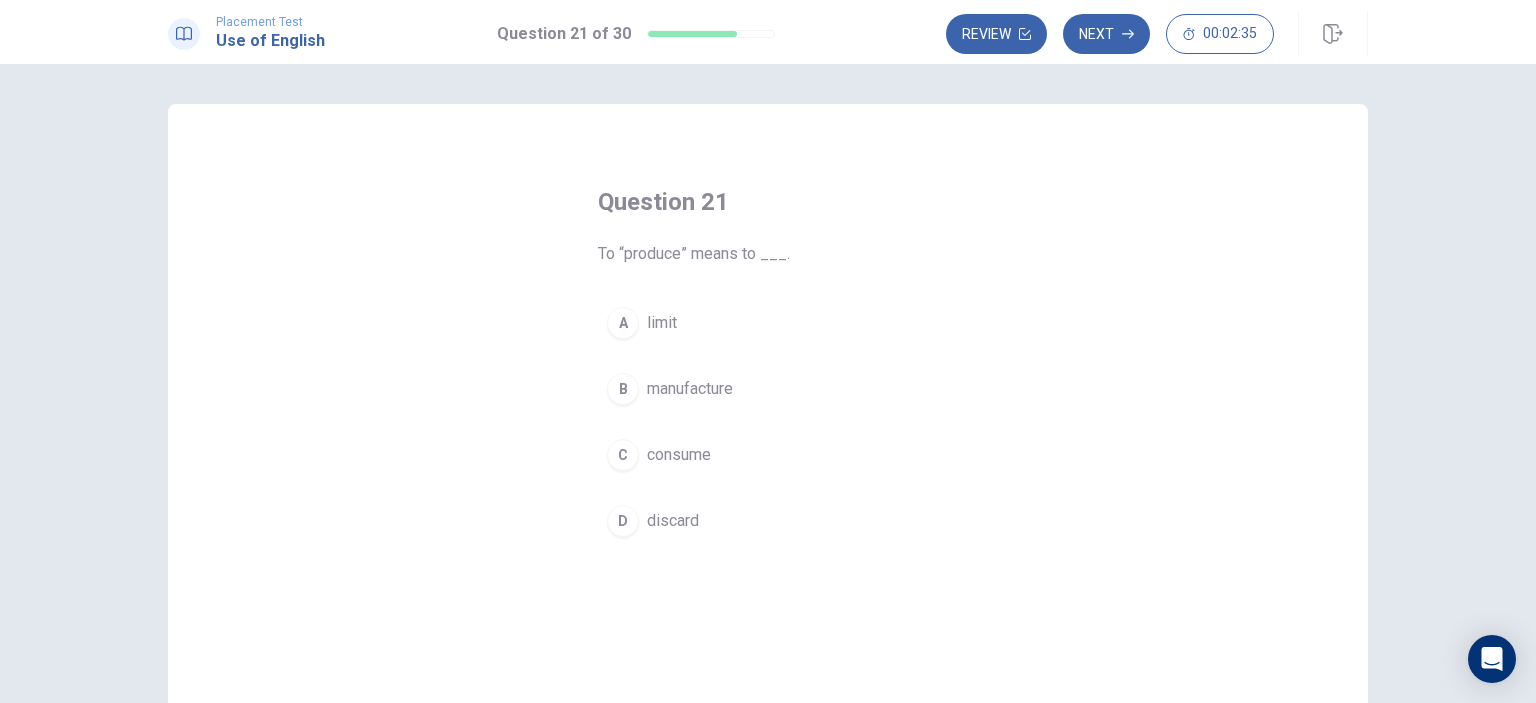 click on "B" at bounding box center (623, 389) 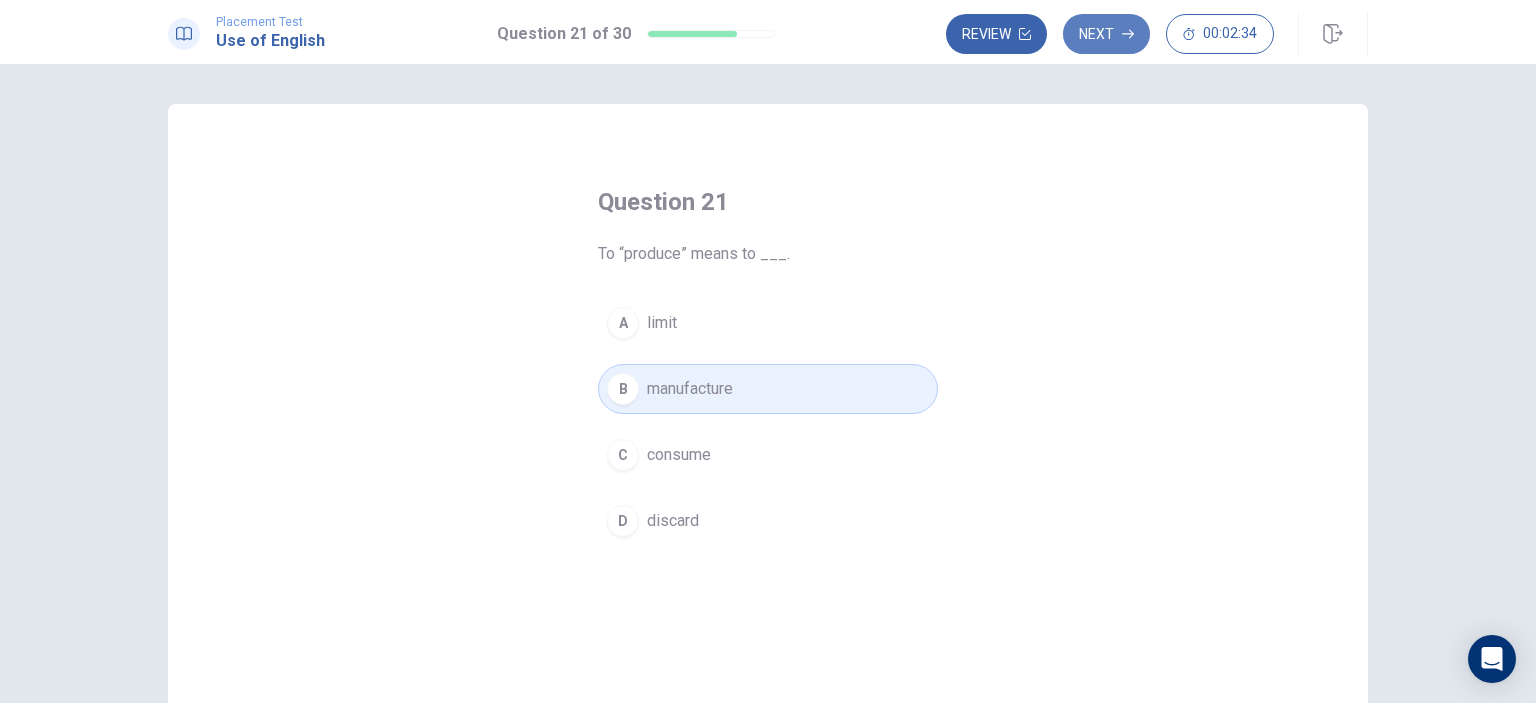 click on "Next" at bounding box center (1106, 34) 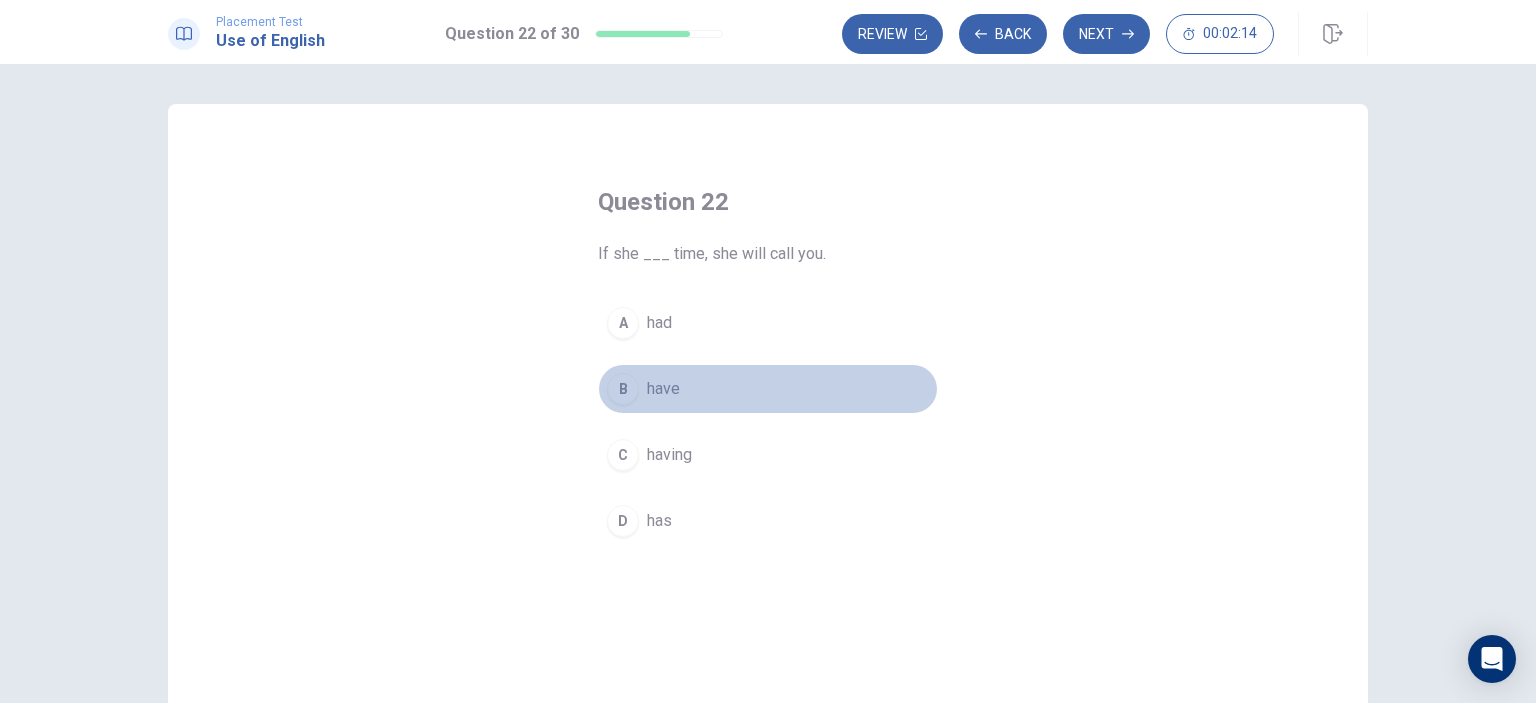 click on "B" at bounding box center [623, 389] 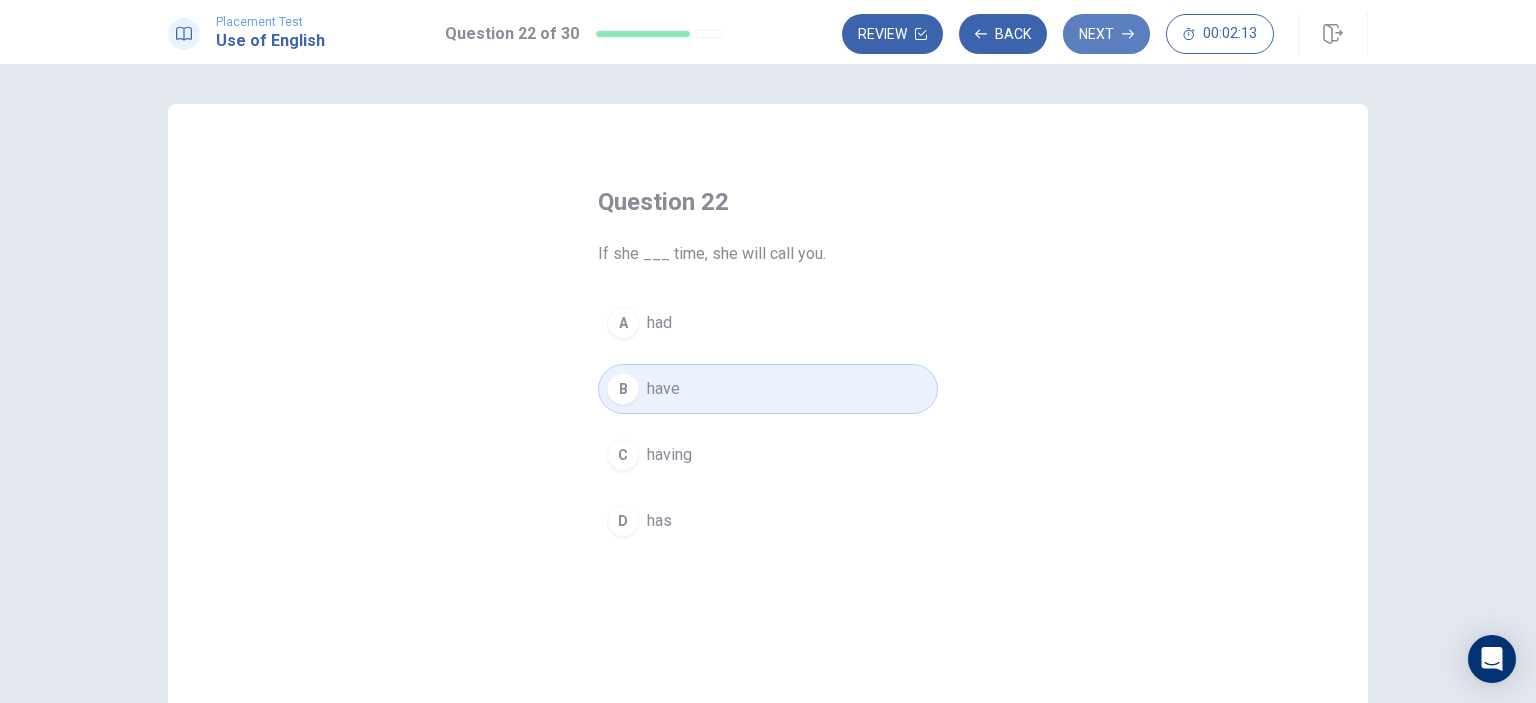 click on "Next" at bounding box center (1106, 34) 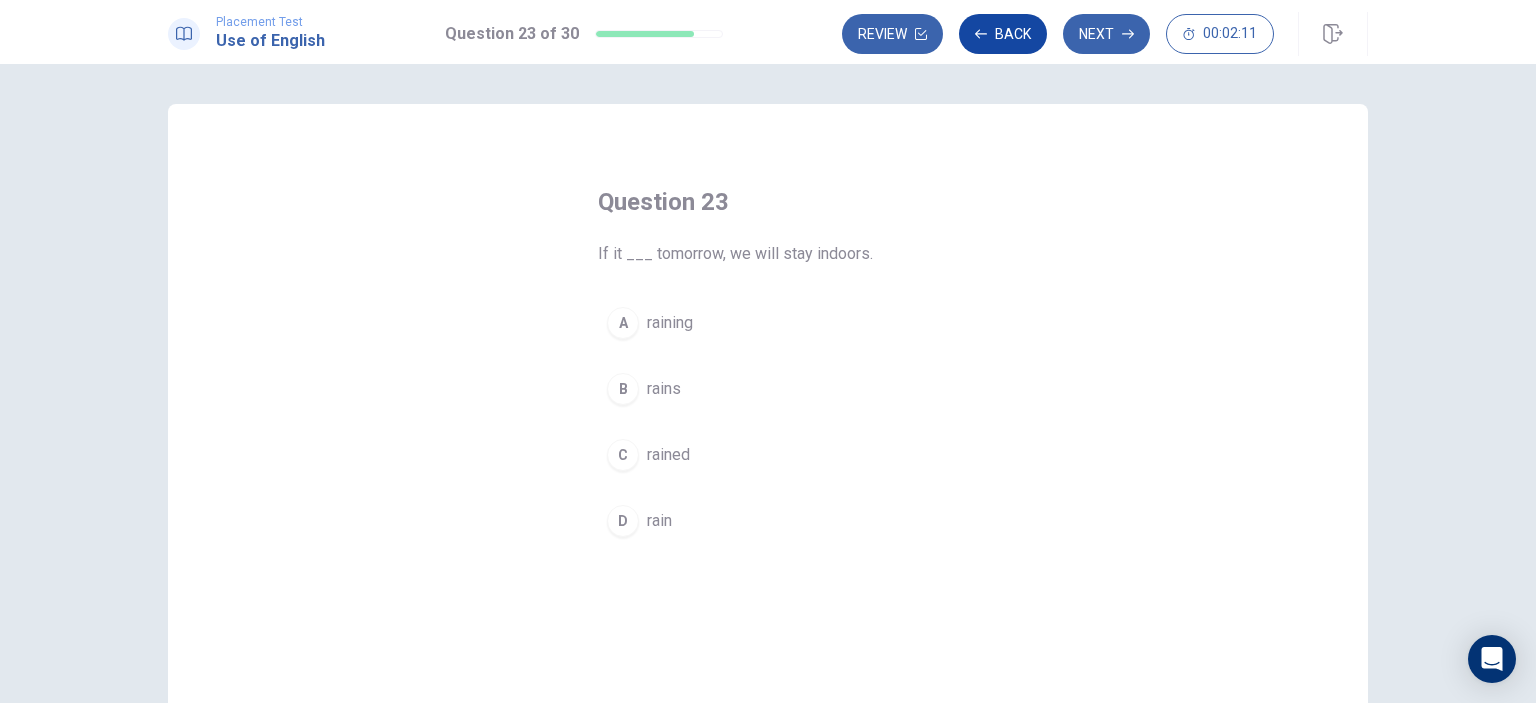 click on "Back" at bounding box center (1003, 34) 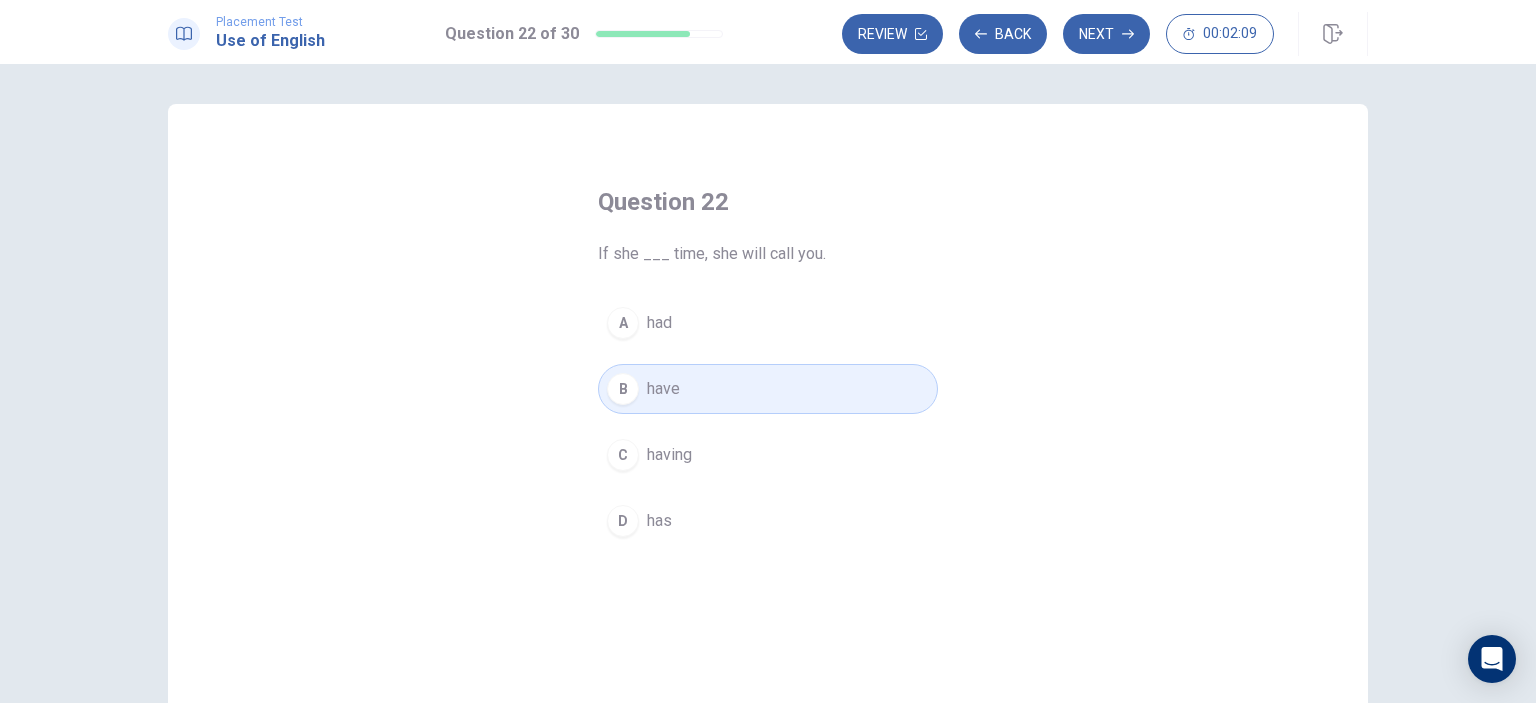 click on "has" at bounding box center [659, 521] 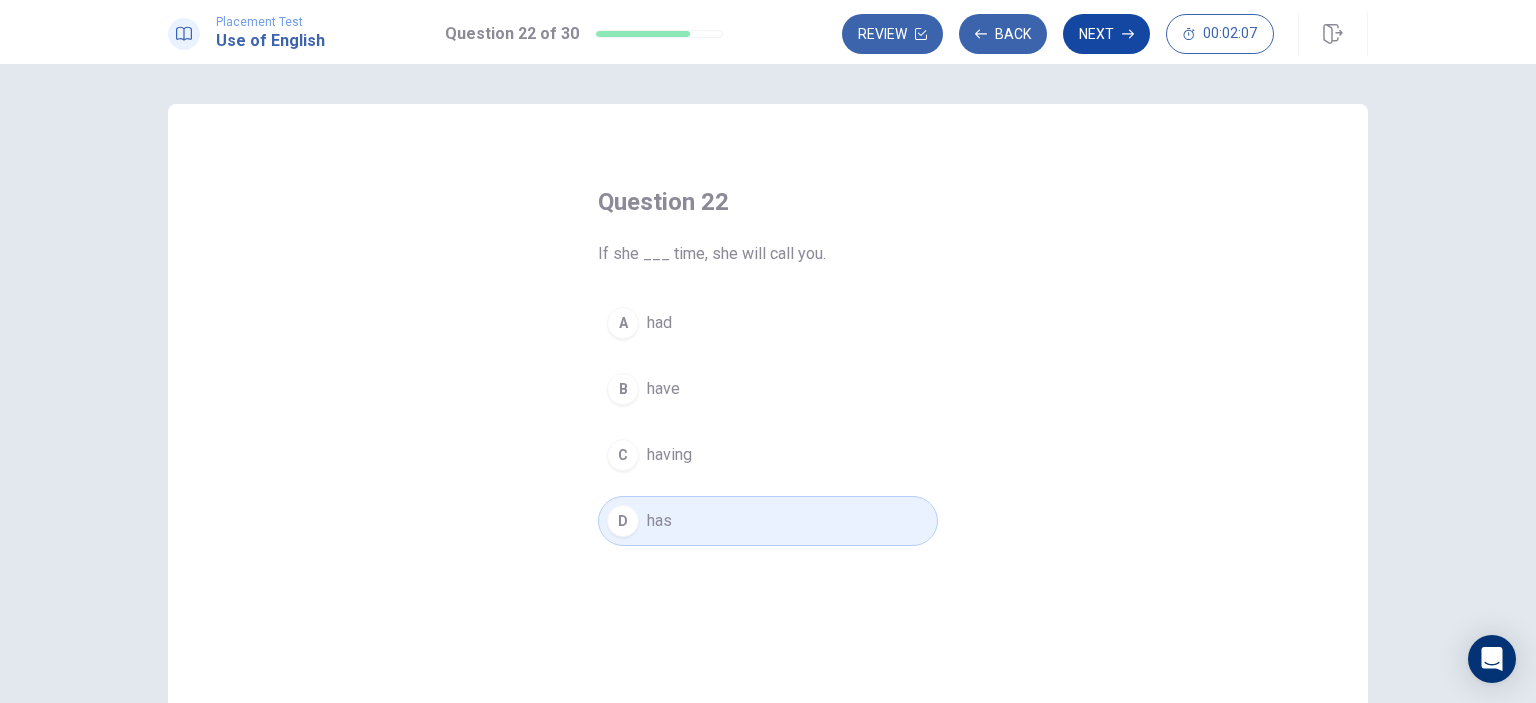 click 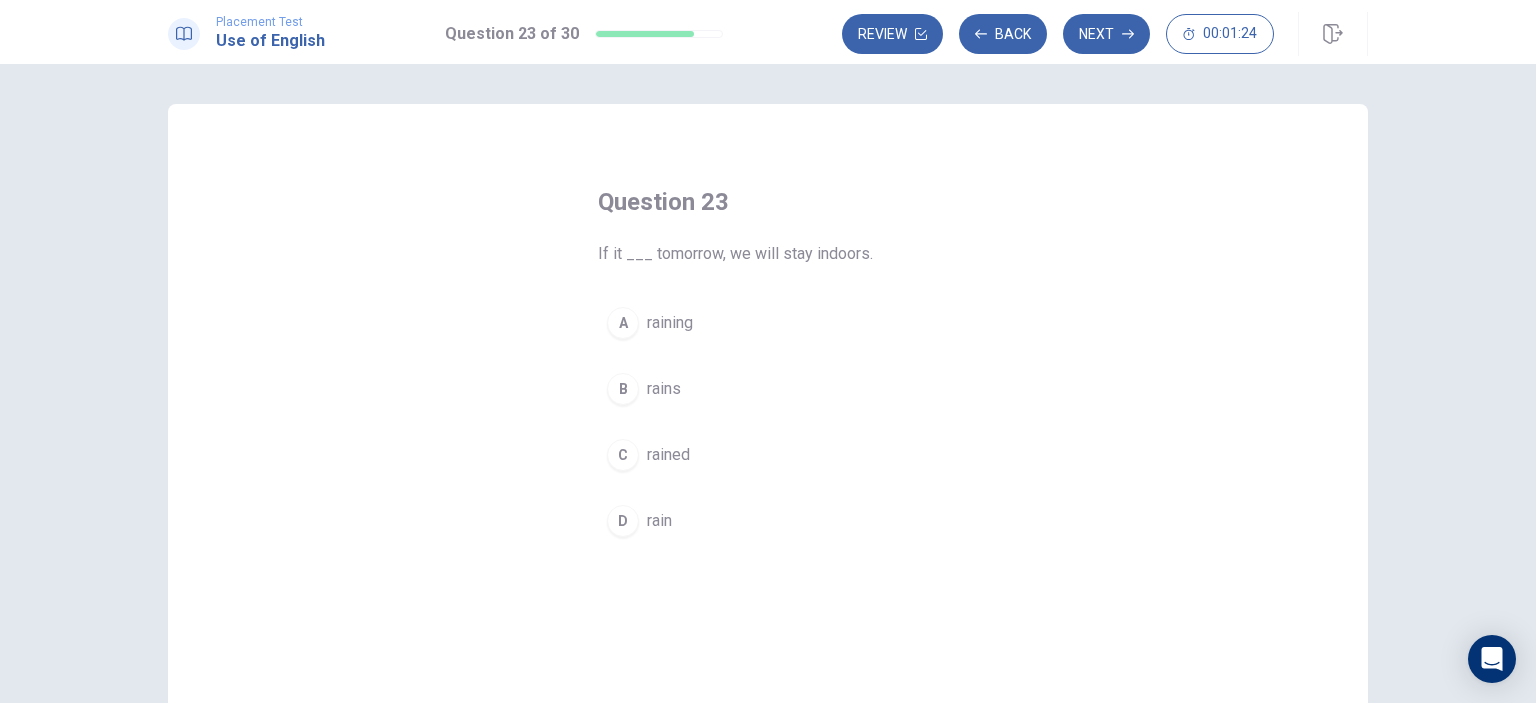 click on "B rains" at bounding box center [768, 389] 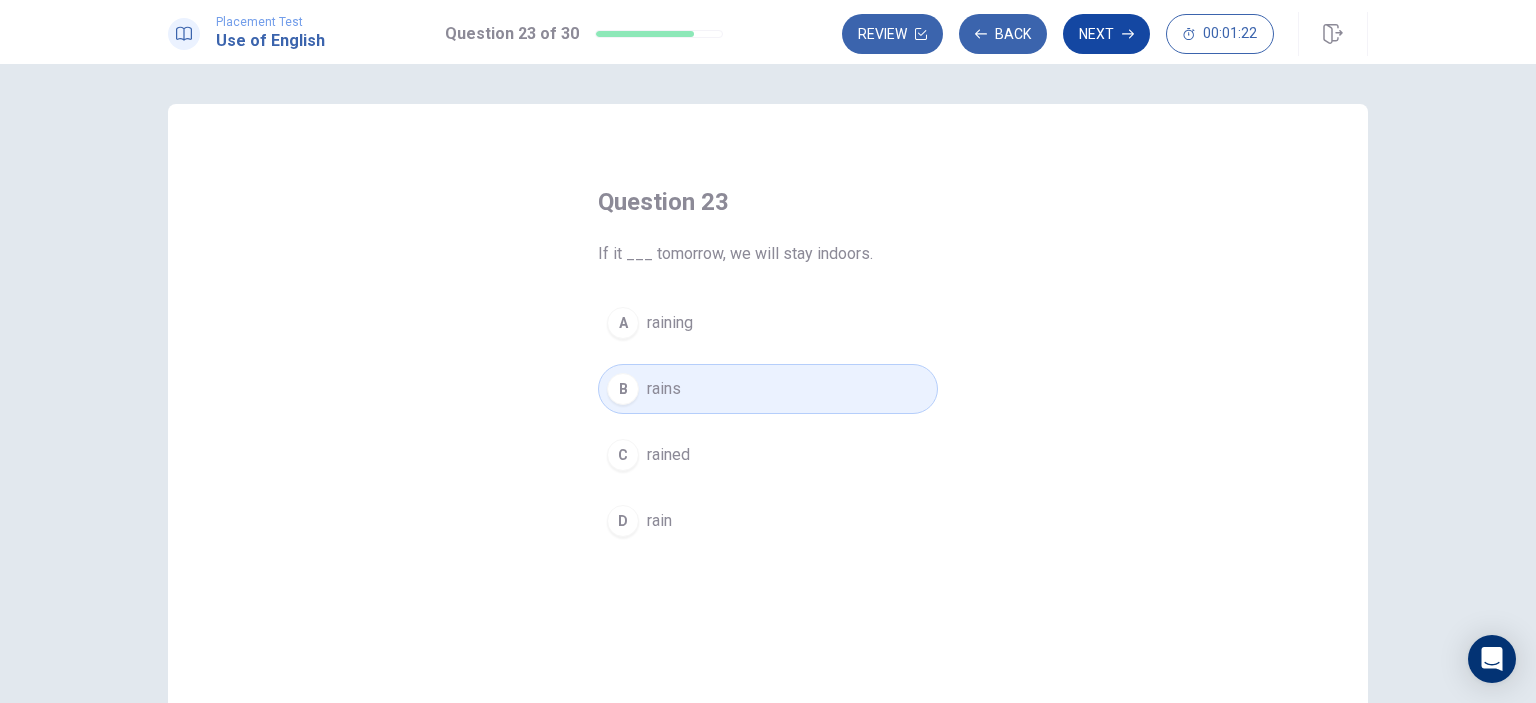 click on "Next" at bounding box center (1106, 34) 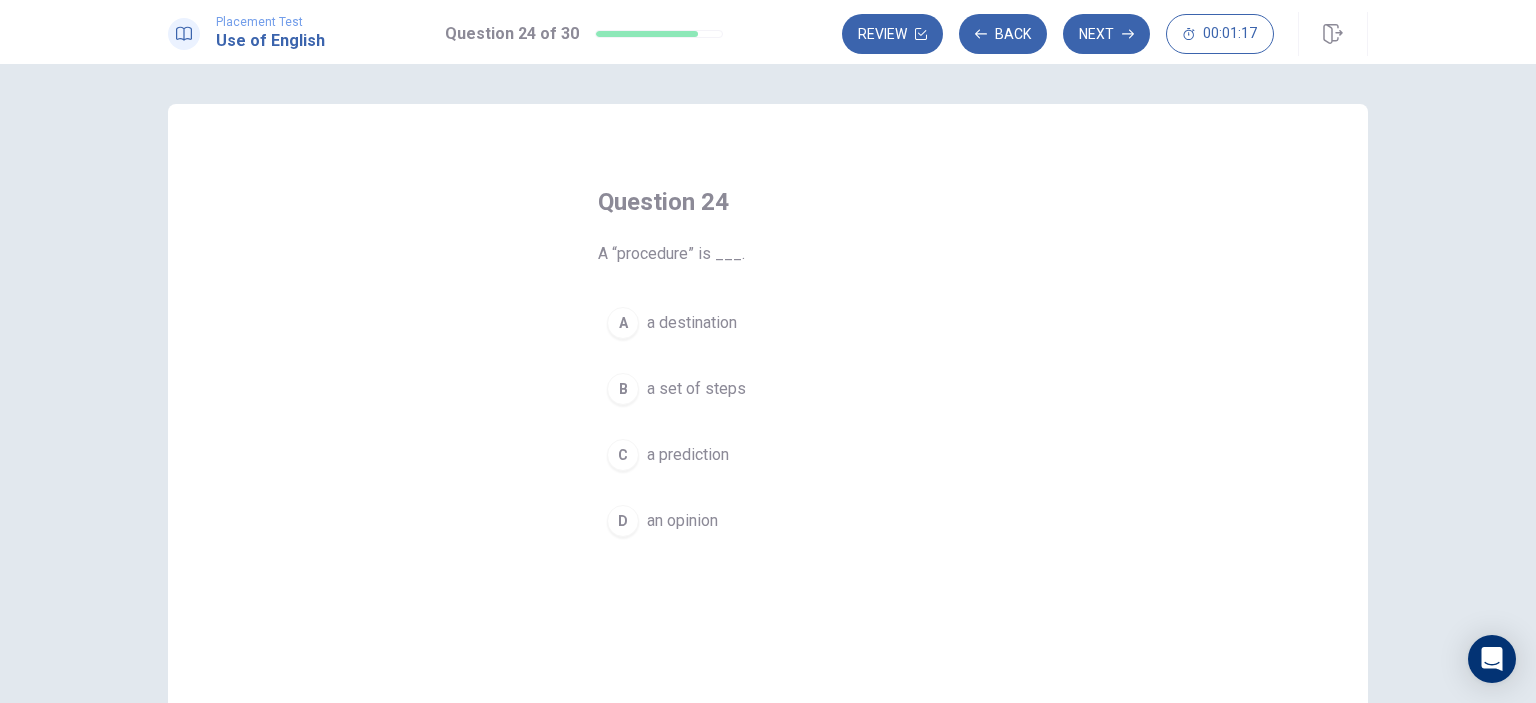 click on "B" at bounding box center (623, 389) 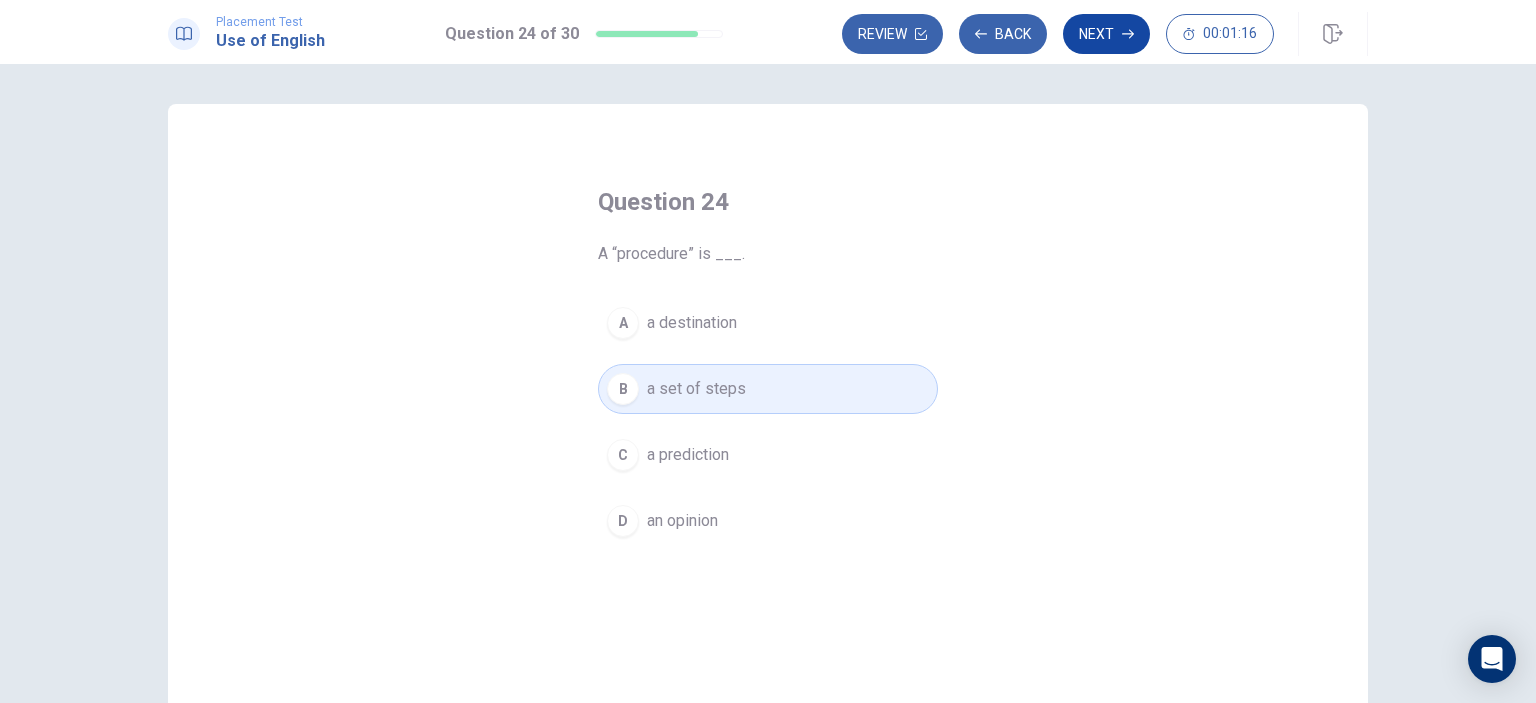 click on "Next" at bounding box center (1106, 34) 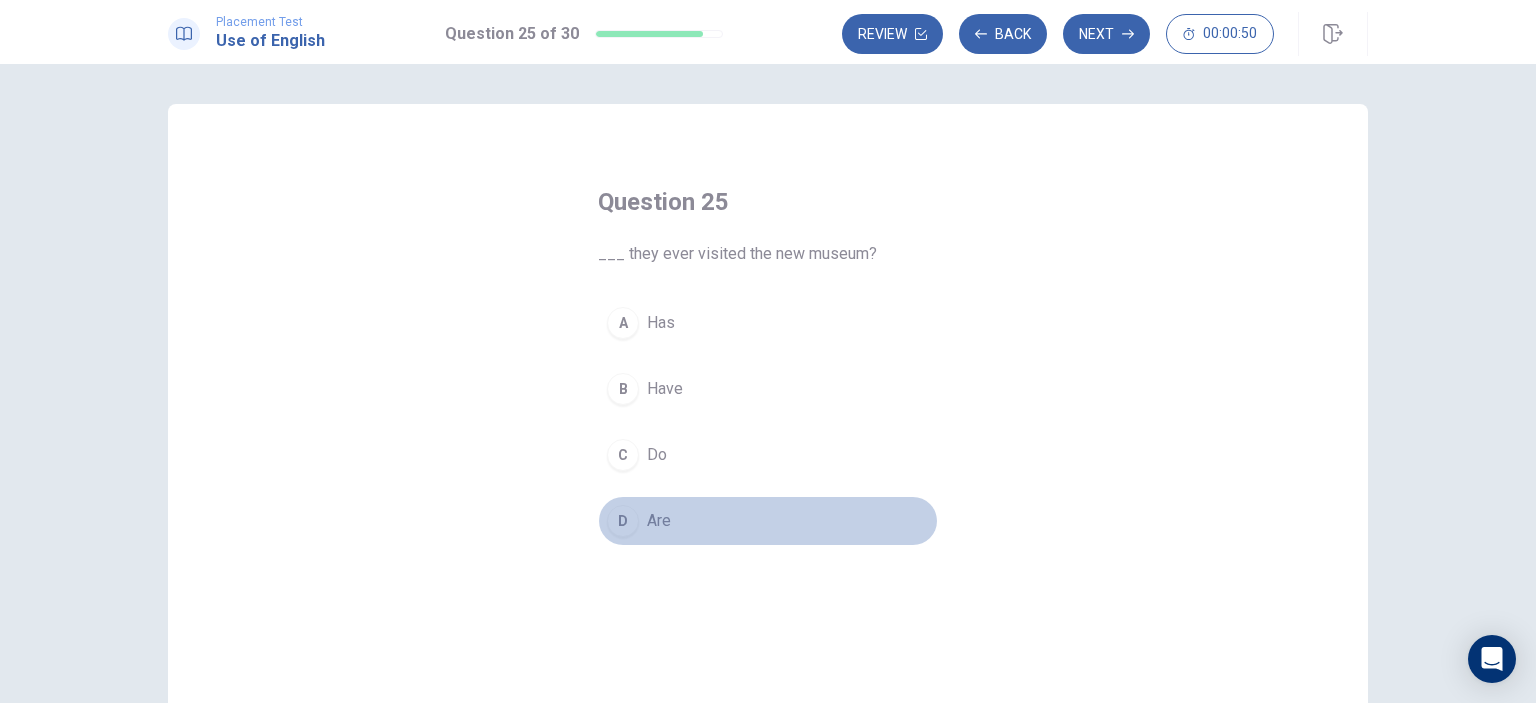 click on "D" at bounding box center (623, 521) 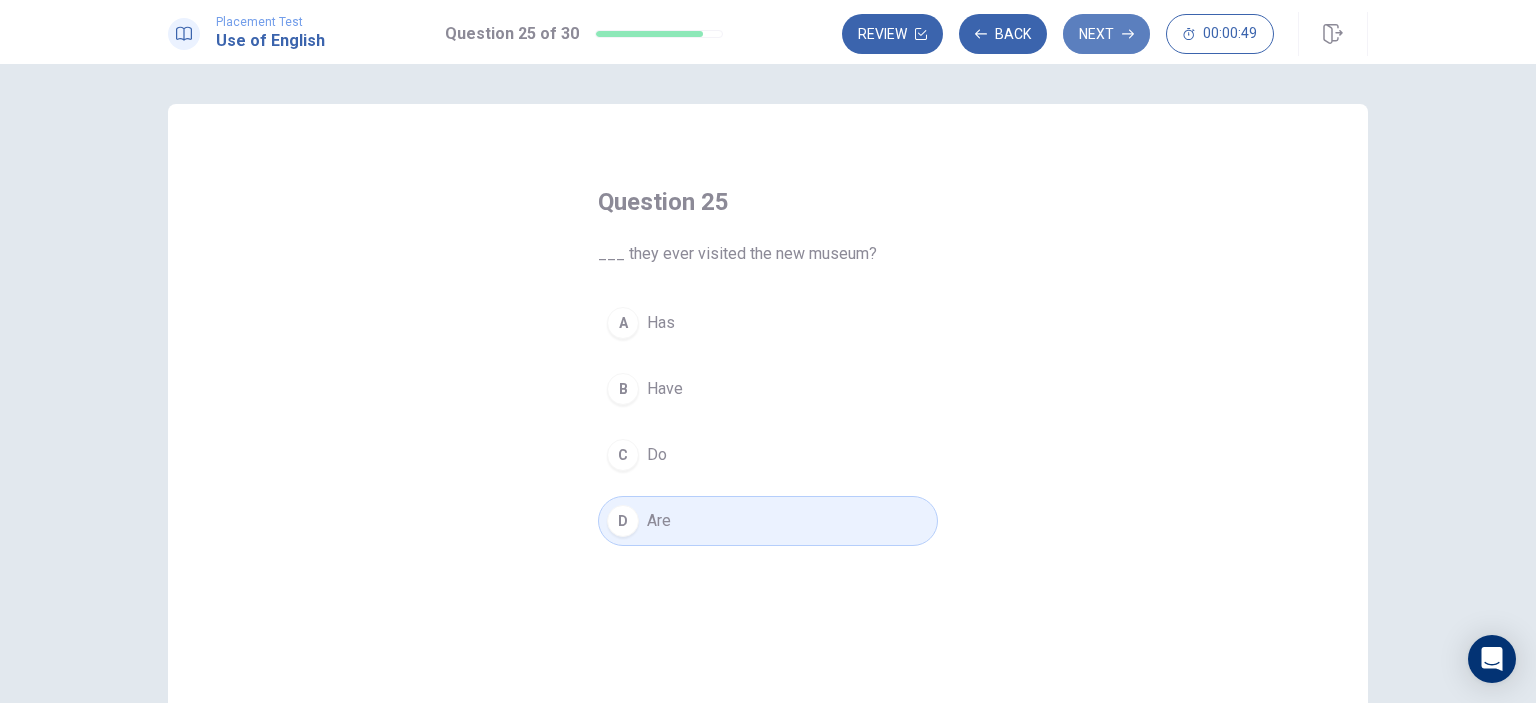 click on "Next" at bounding box center [1106, 34] 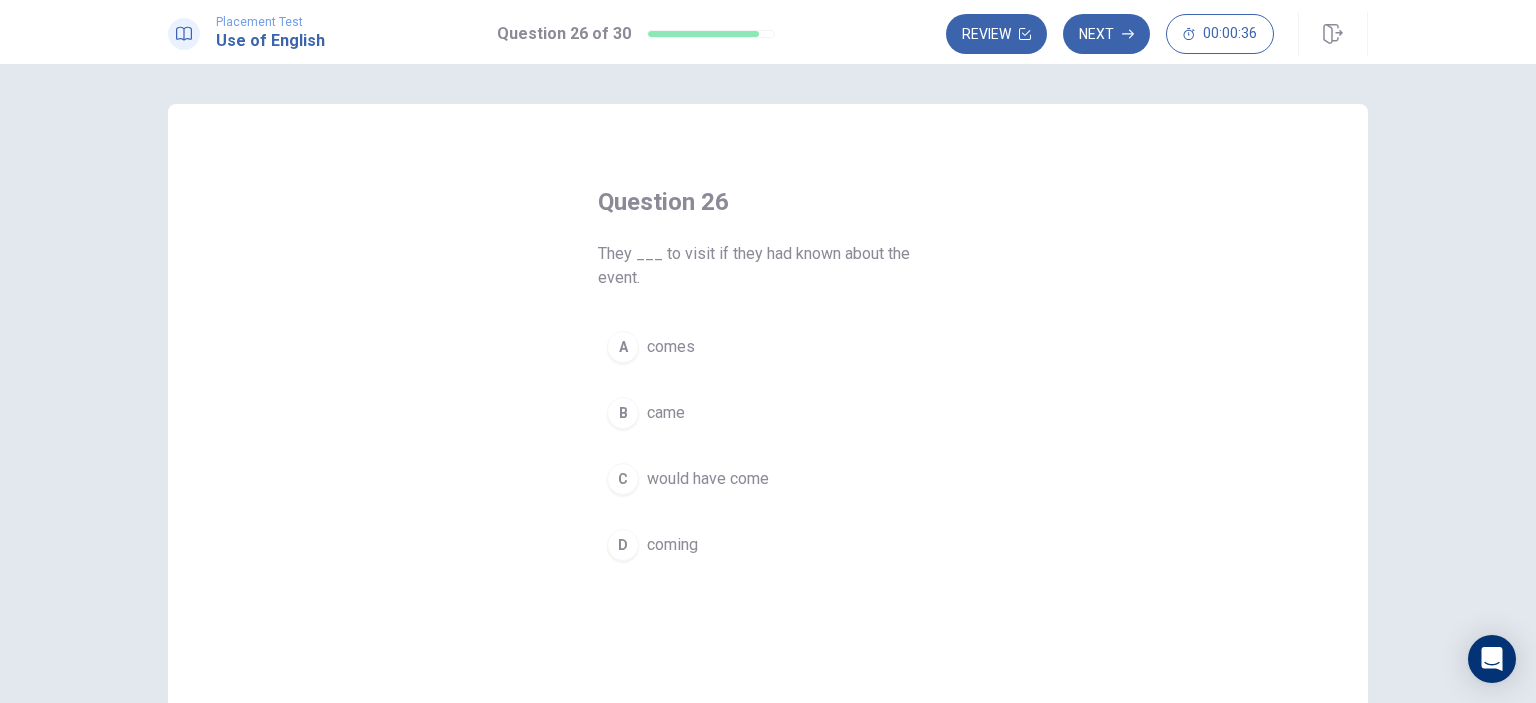 click on "C" at bounding box center (623, 479) 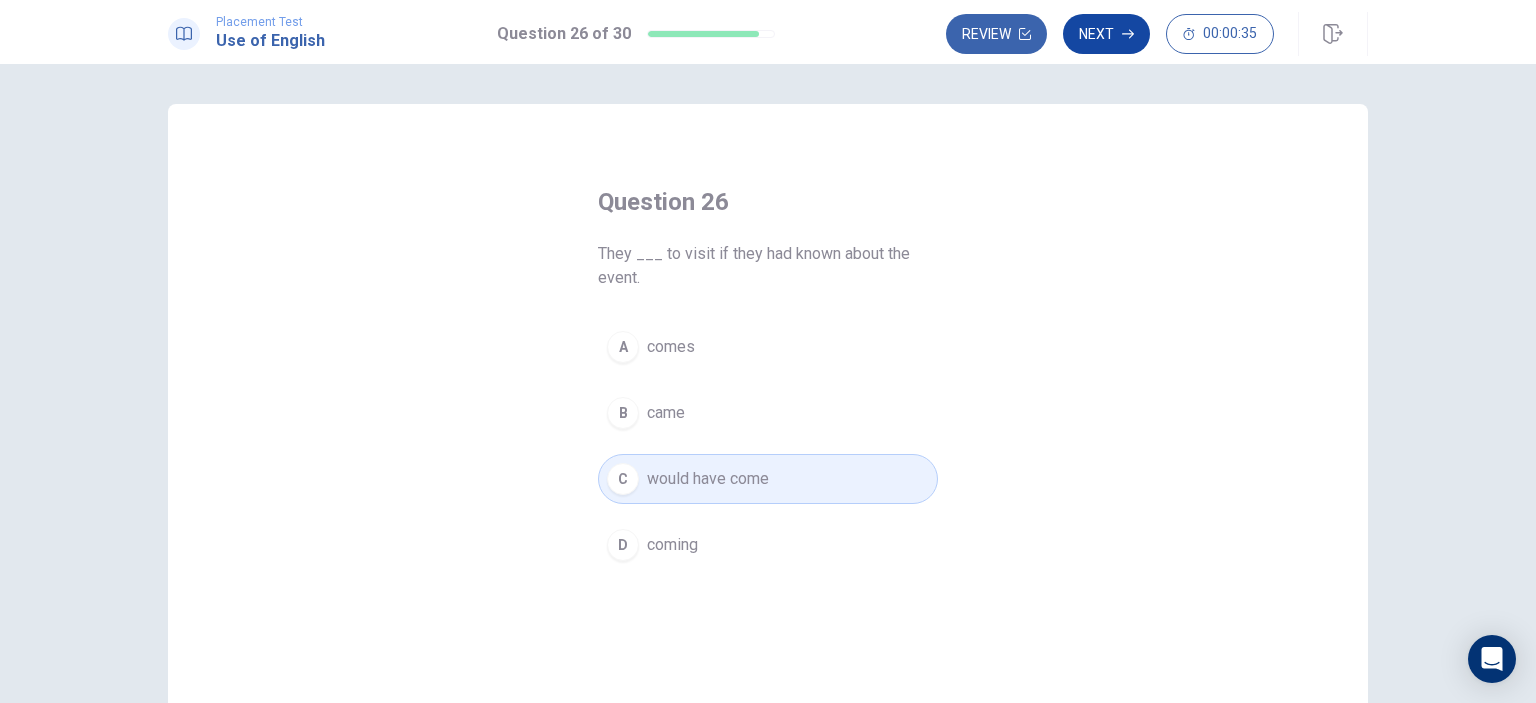 click on "Next" at bounding box center (1106, 34) 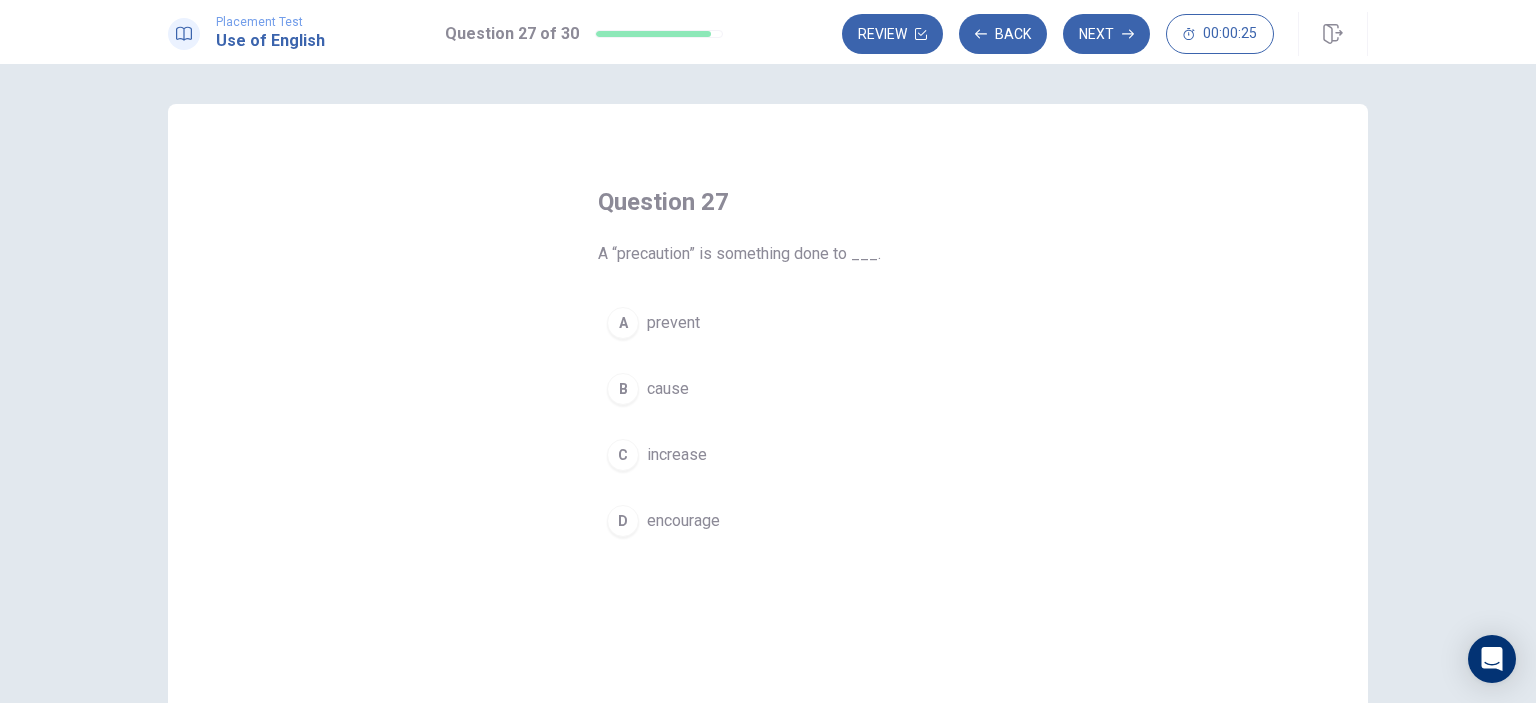 click on "prevent" at bounding box center (673, 323) 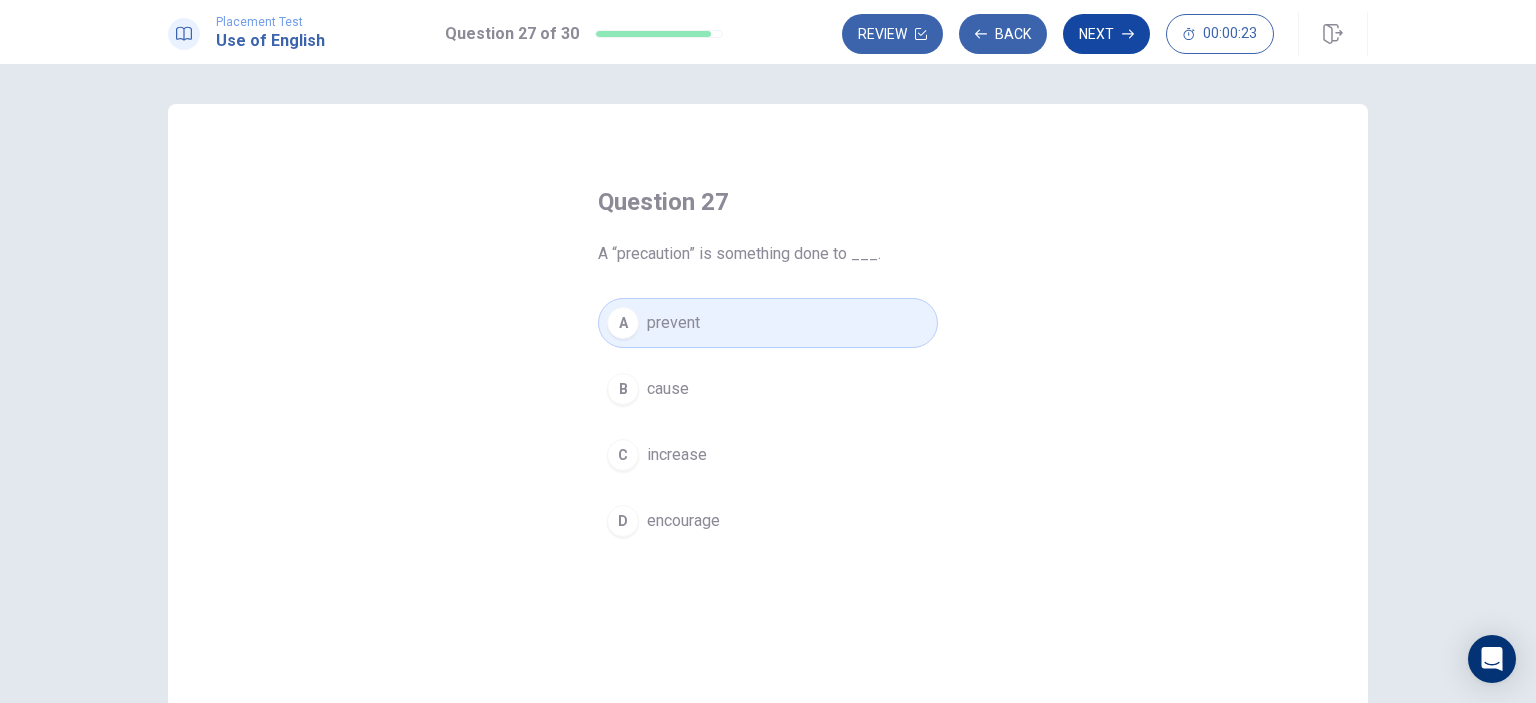 click on "Next" at bounding box center (1106, 34) 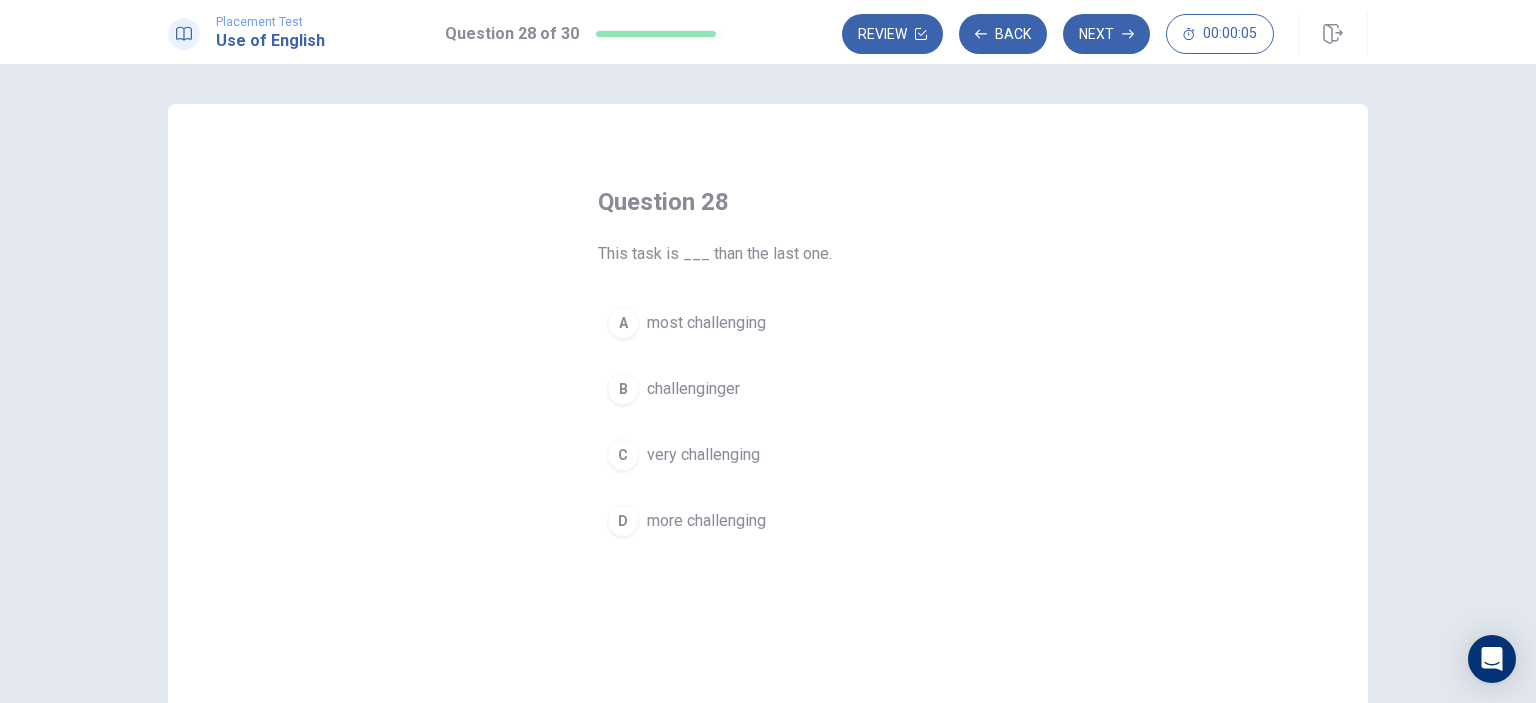 click on "D" at bounding box center [623, 521] 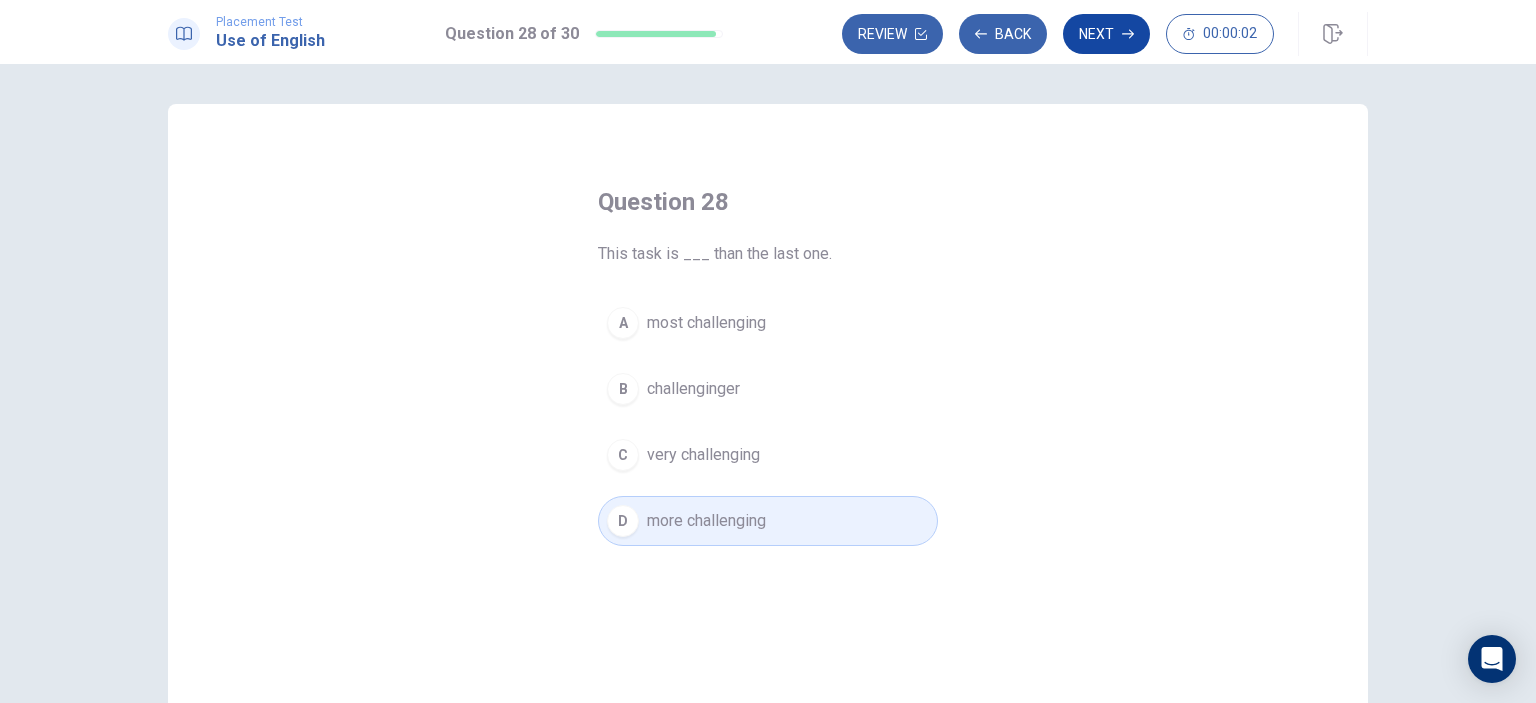 click on "Next" at bounding box center (1106, 34) 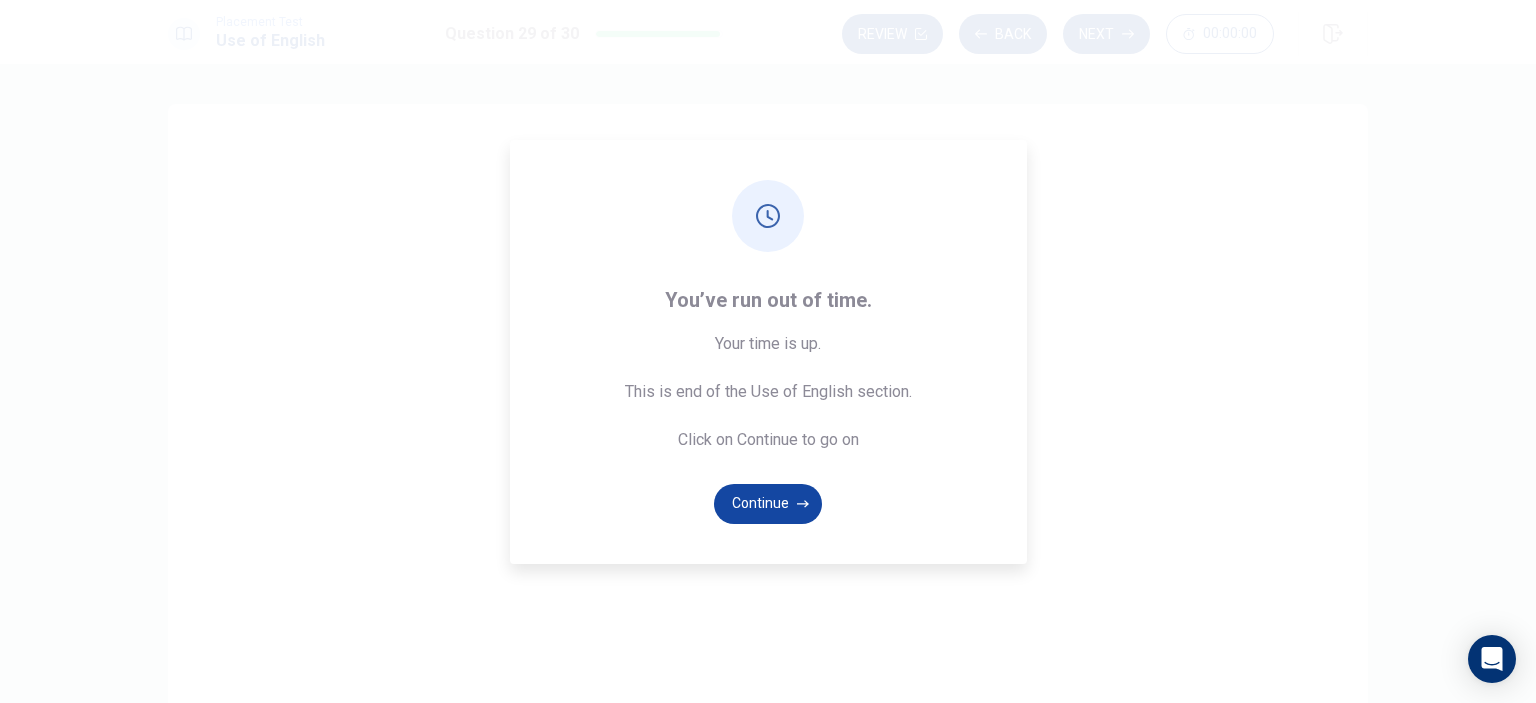 click on "Continue" at bounding box center [768, 504] 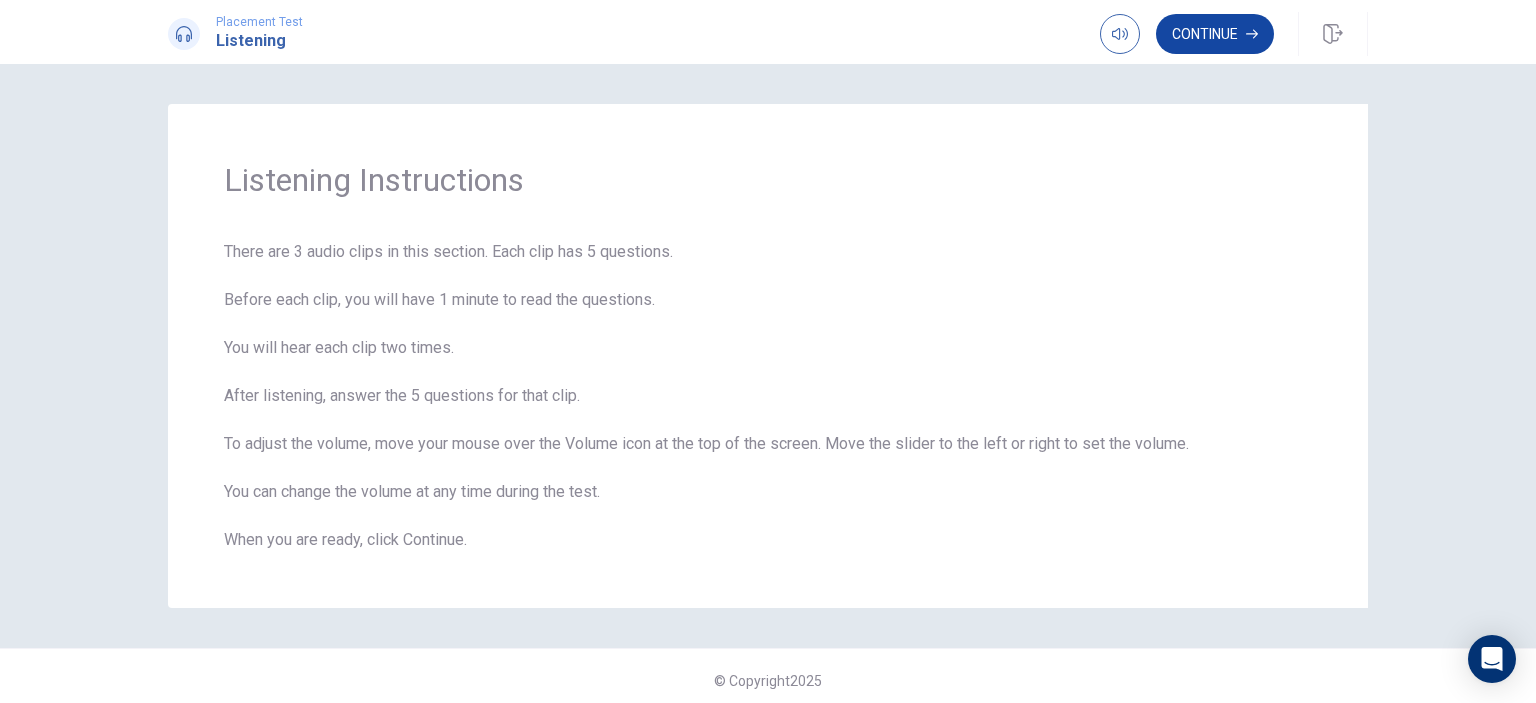 click on "Continue" at bounding box center (1215, 34) 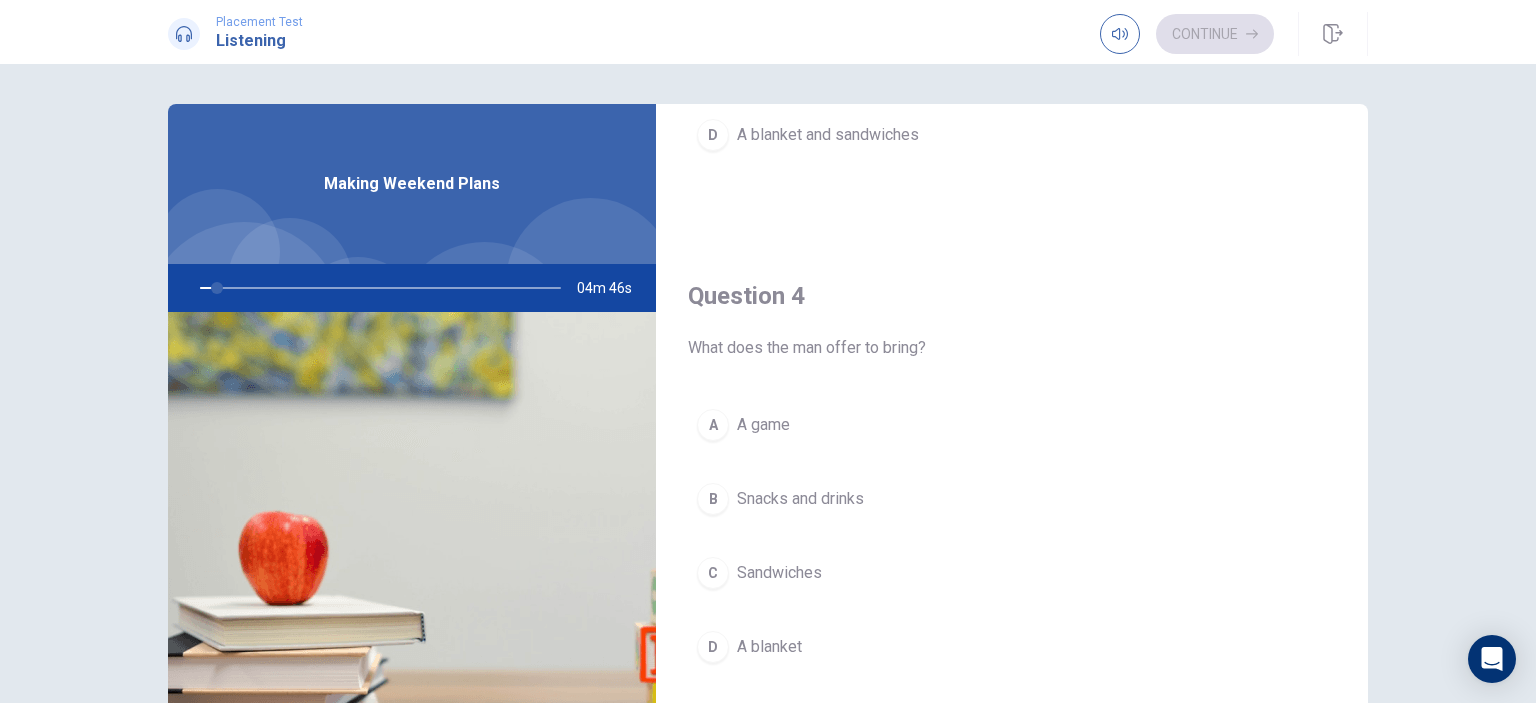 scroll, scrollTop: 1856, scrollLeft: 0, axis: vertical 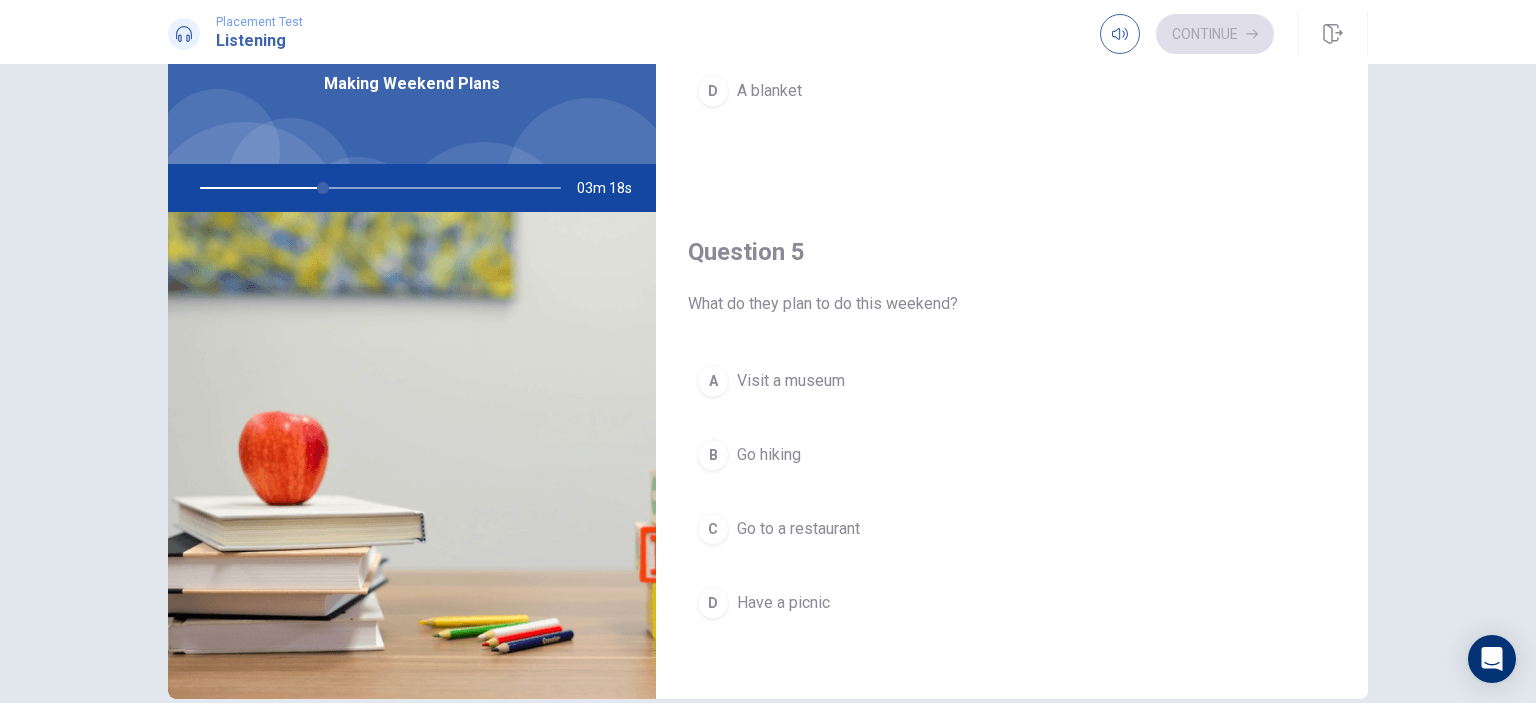 click on "D" at bounding box center [713, 603] 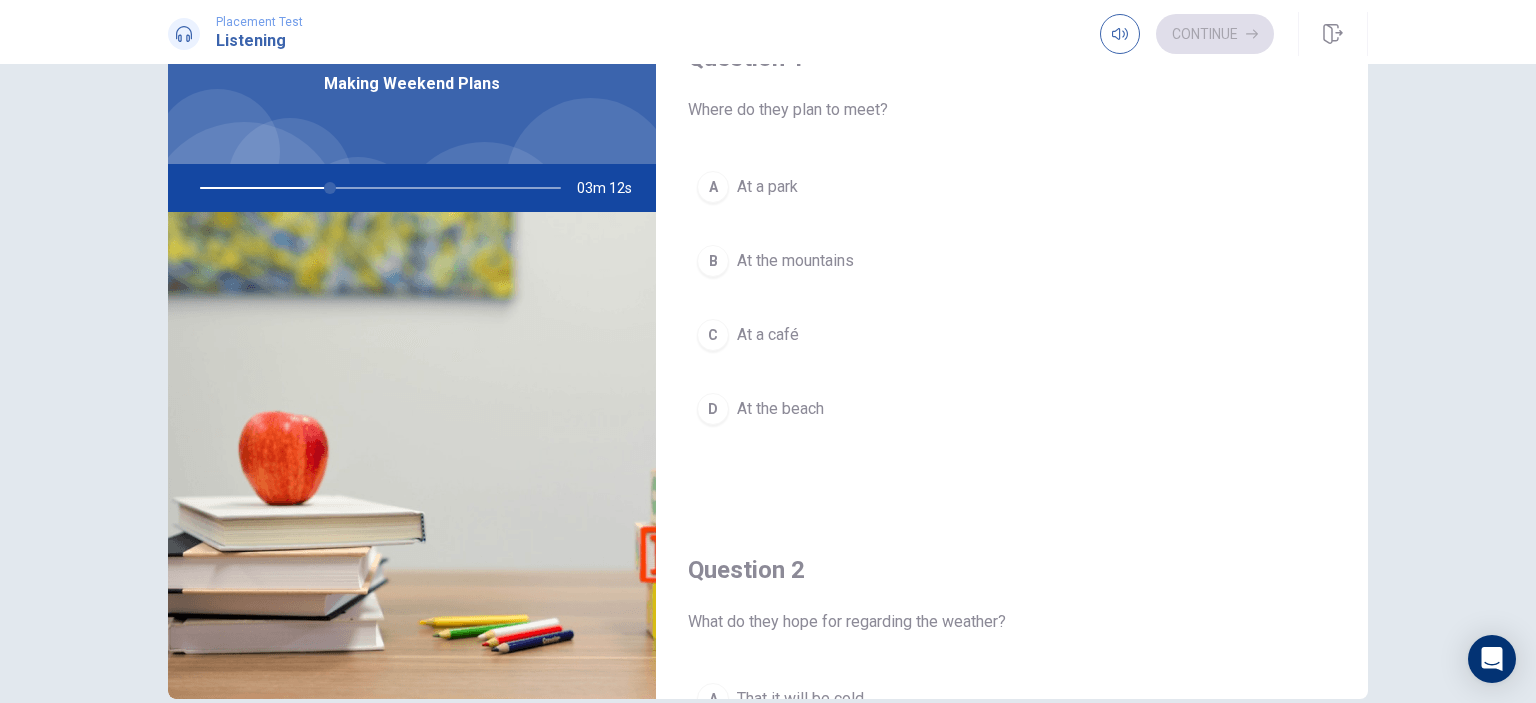 scroll, scrollTop: 0, scrollLeft: 0, axis: both 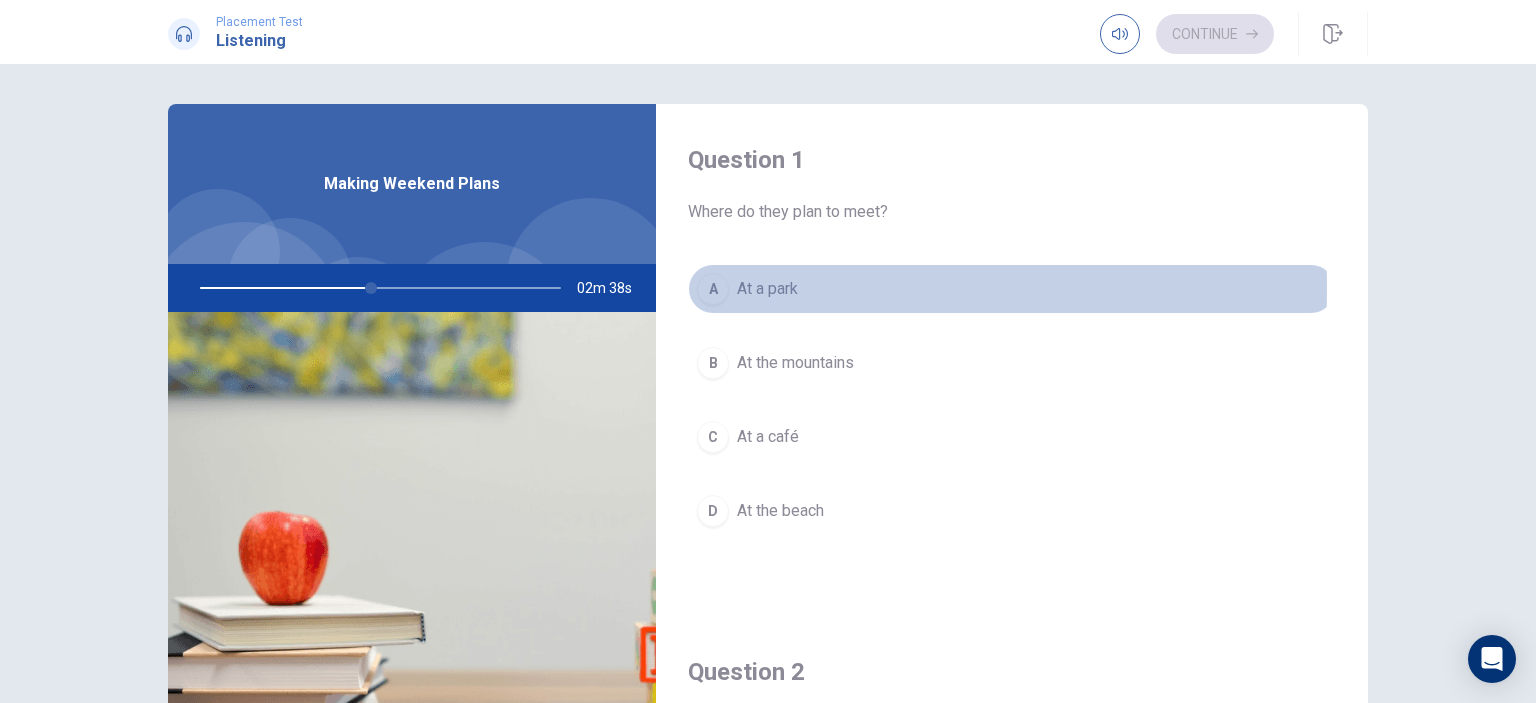 click on "A" at bounding box center (713, 289) 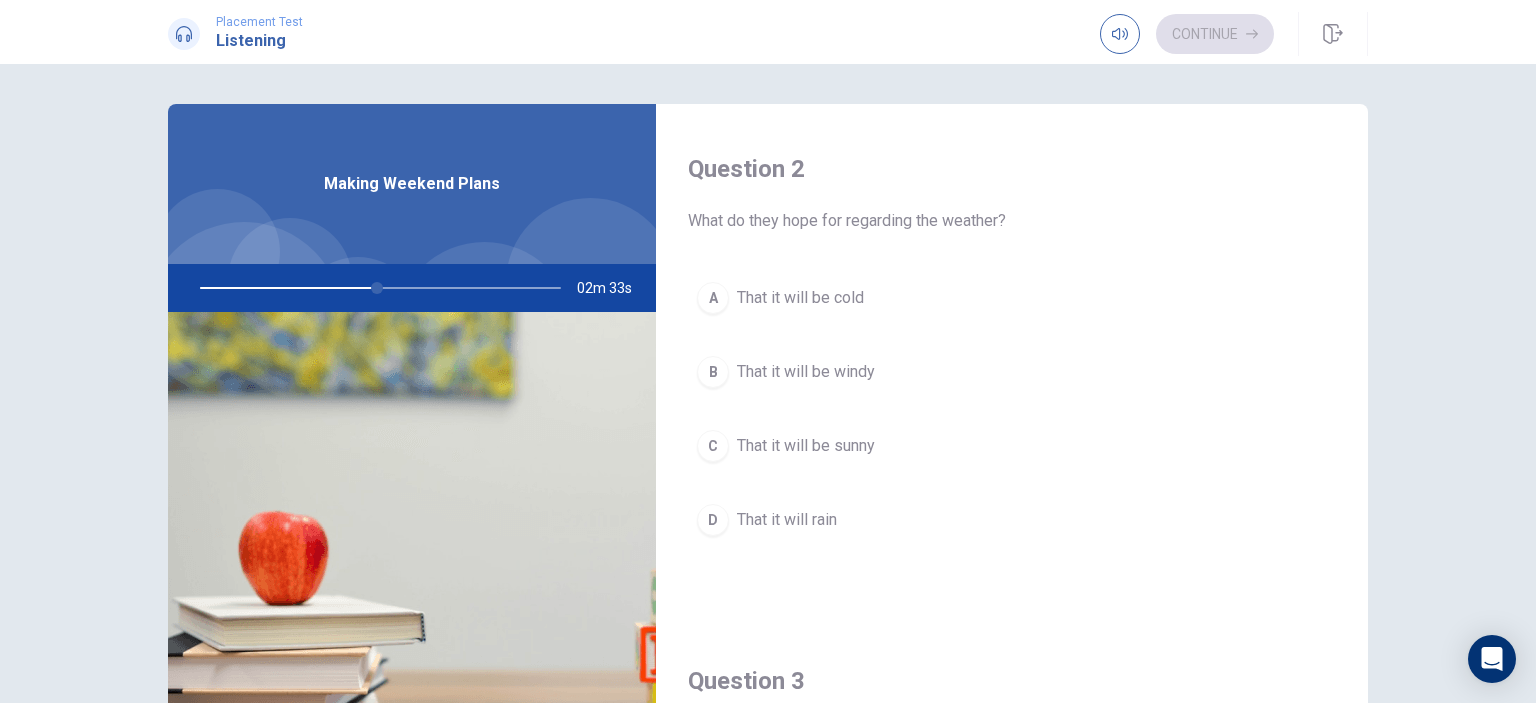 scroll, scrollTop: 527, scrollLeft: 0, axis: vertical 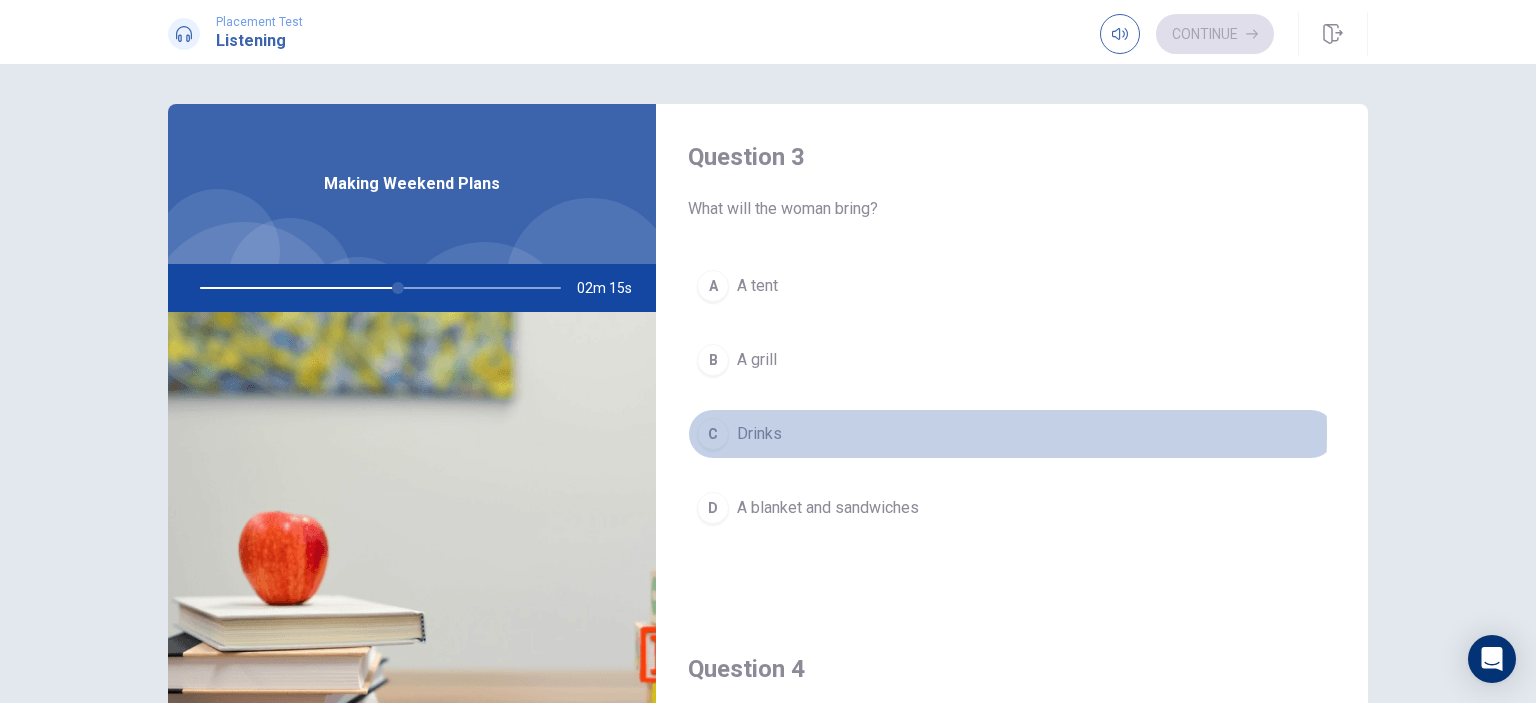 click on "Drinks" at bounding box center [759, 434] 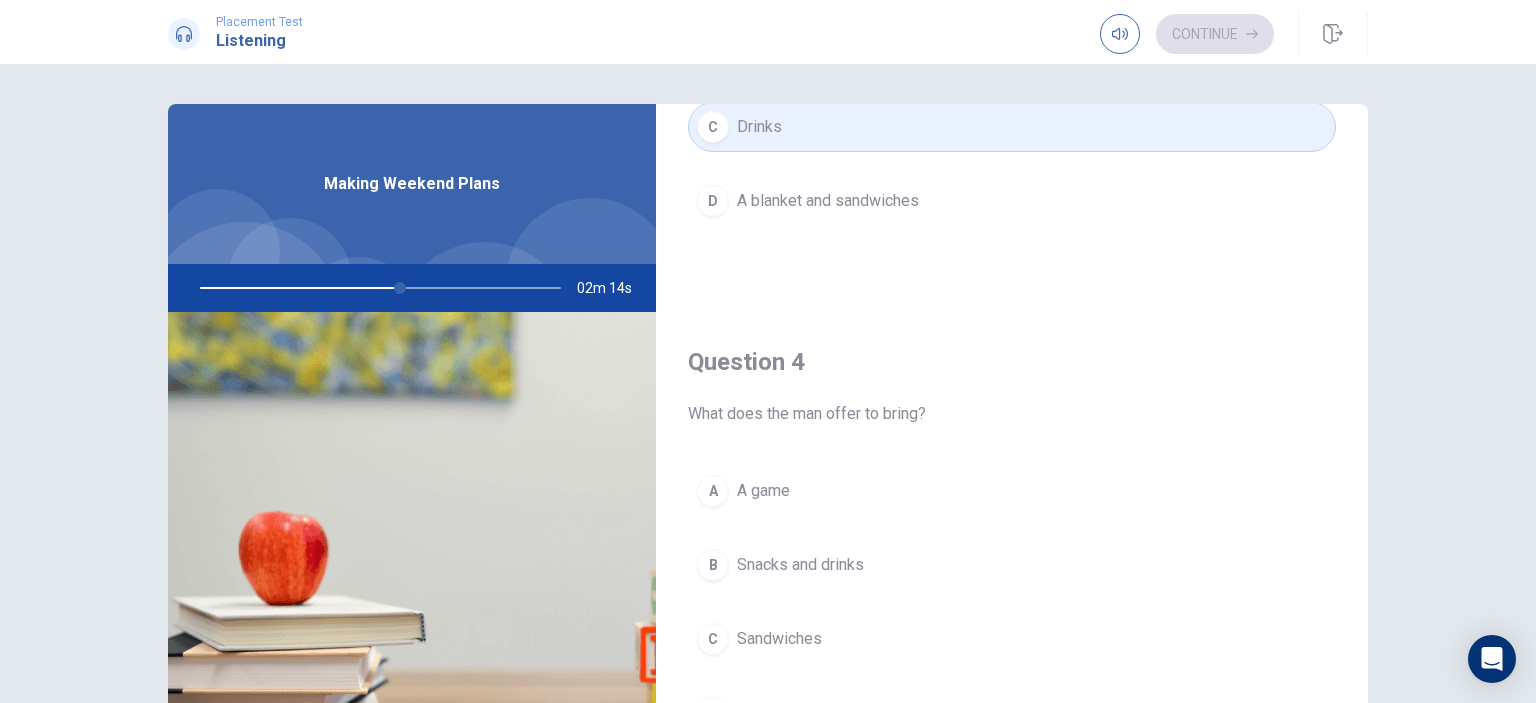 scroll, scrollTop: 1527, scrollLeft: 0, axis: vertical 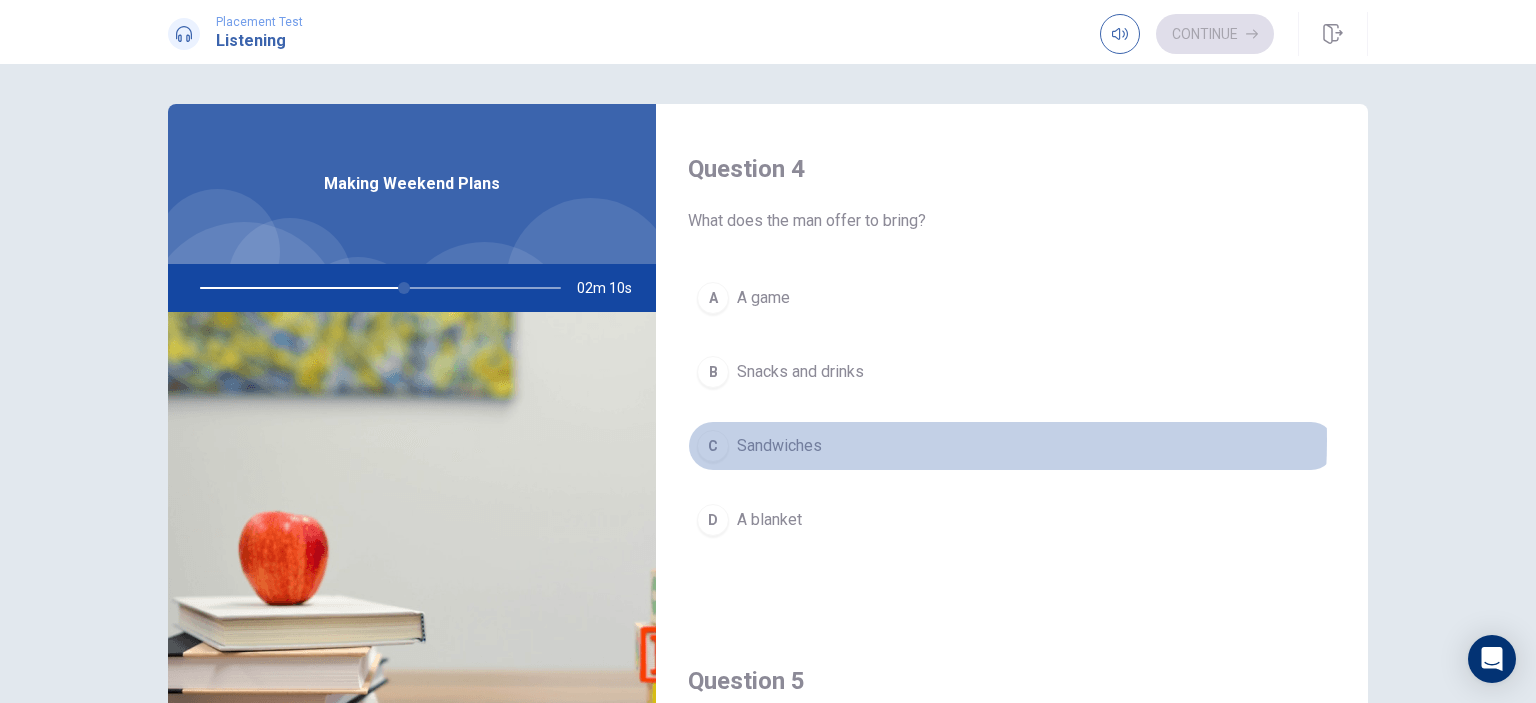 click on "Sandwiches" at bounding box center [779, 446] 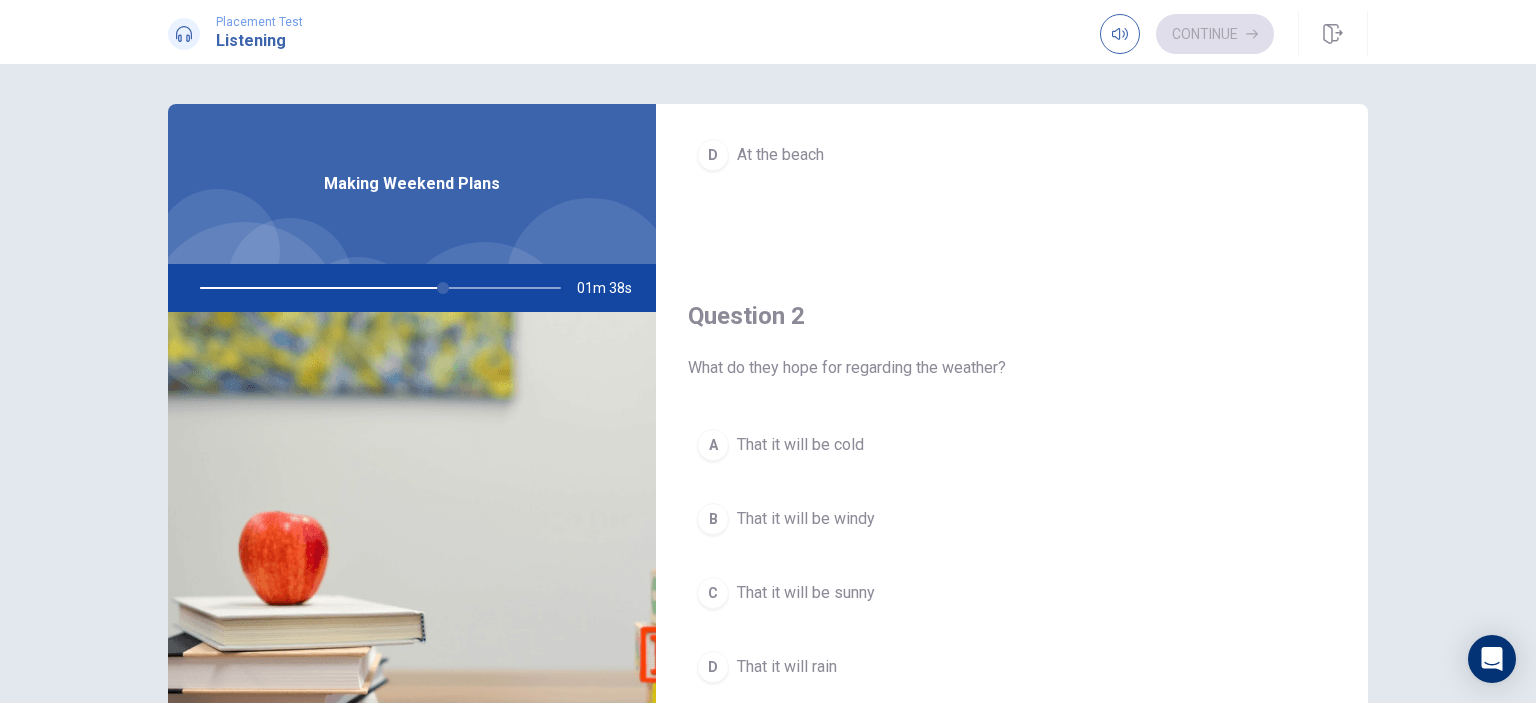 scroll, scrollTop: 456, scrollLeft: 0, axis: vertical 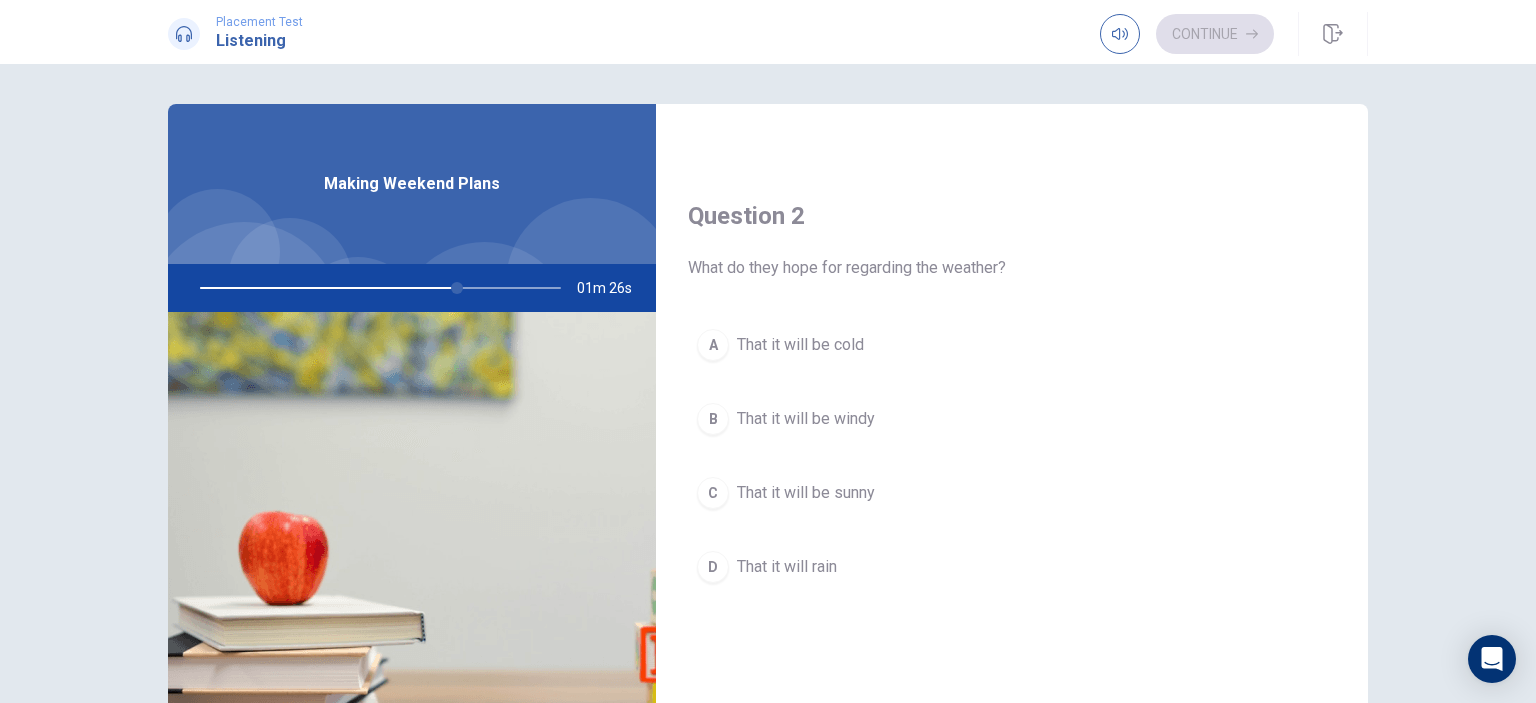 click on "C" at bounding box center [713, 493] 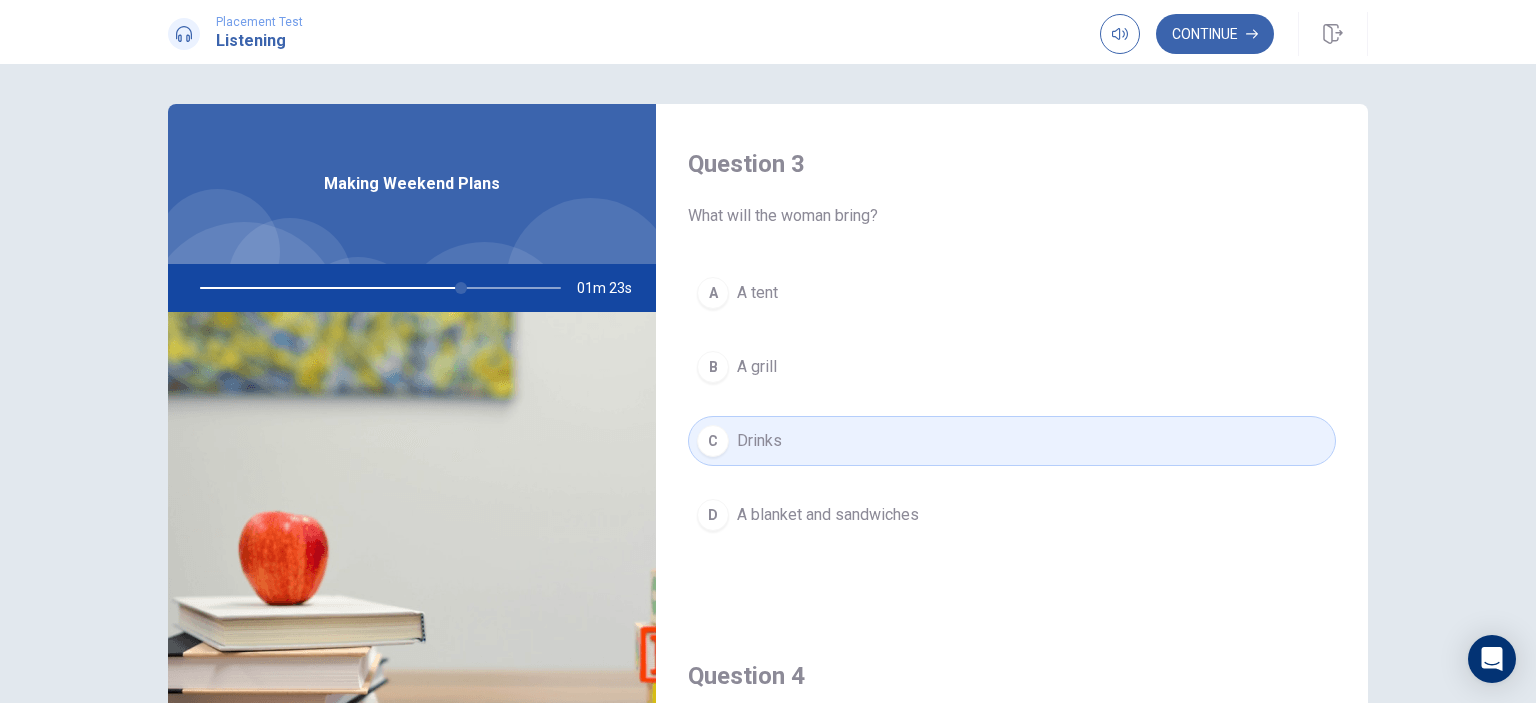 scroll, scrollTop: 956, scrollLeft: 0, axis: vertical 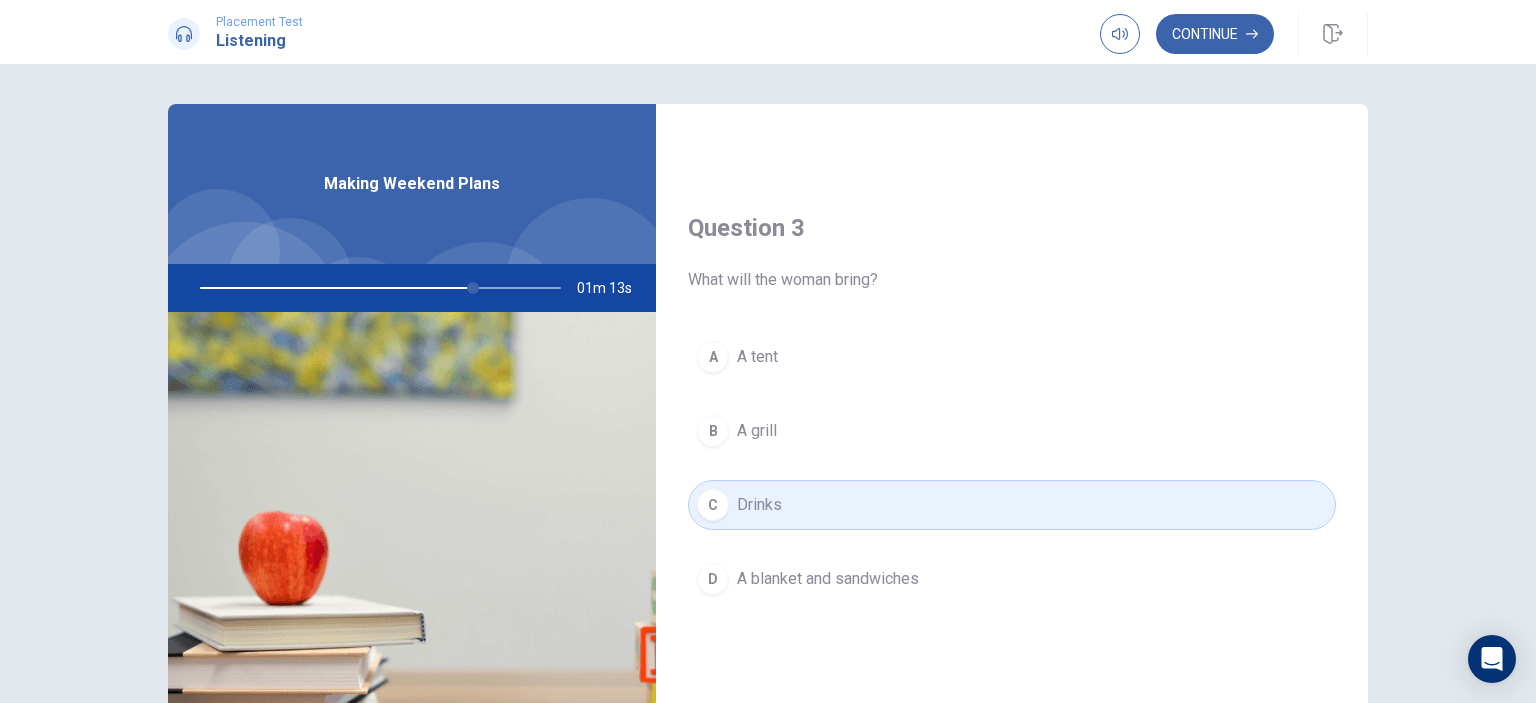 click on "D" at bounding box center (713, 579) 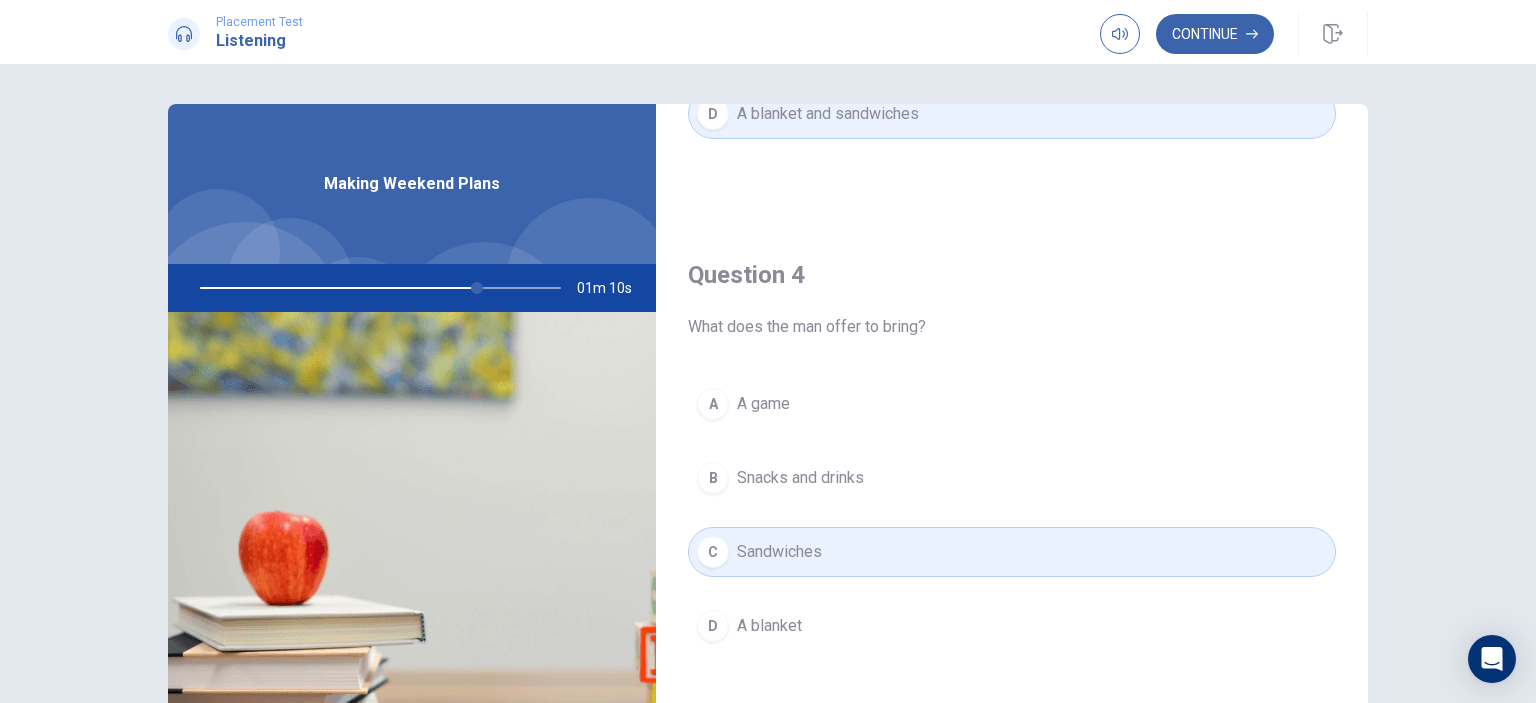 scroll, scrollTop: 1456, scrollLeft: 0, axis: vertical 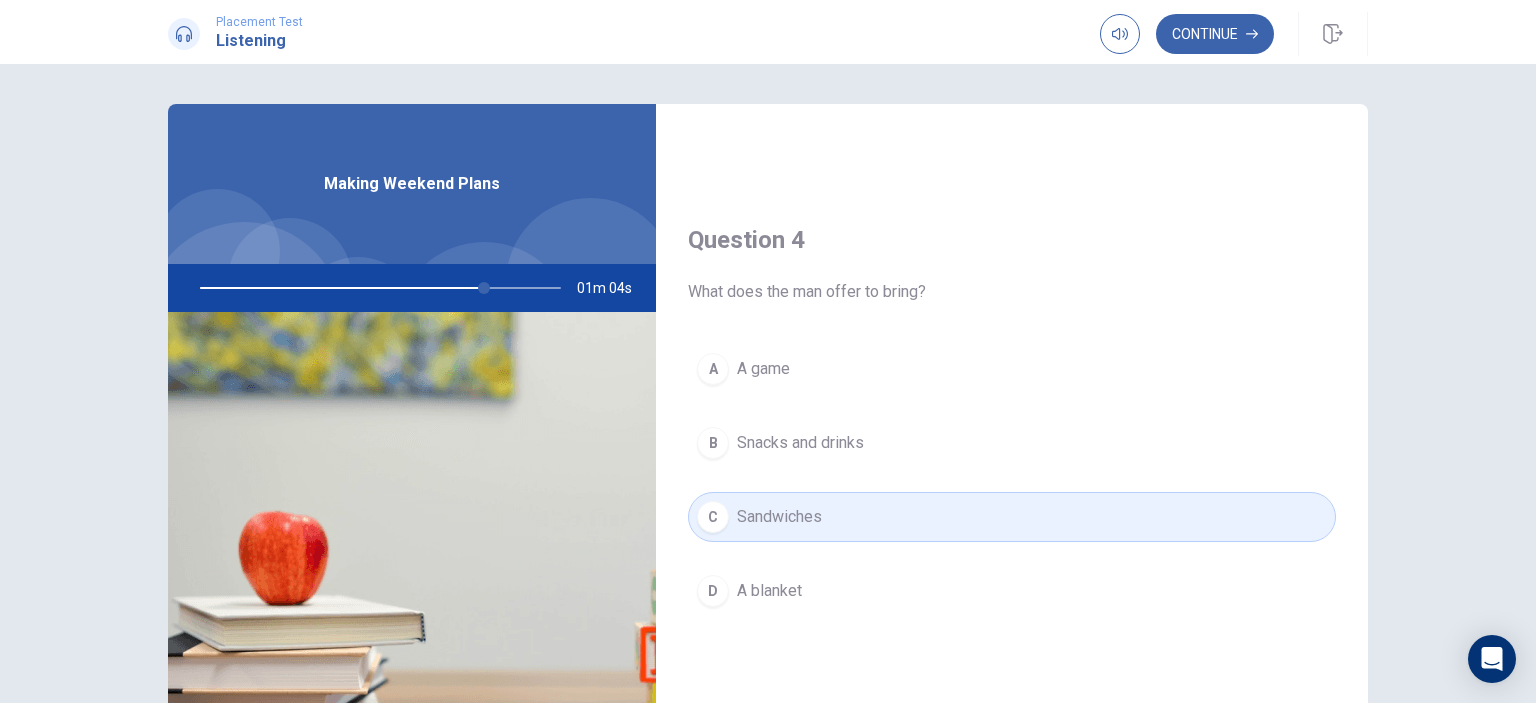 click on "Snacks and drinks" at bounding box center (800, 443) 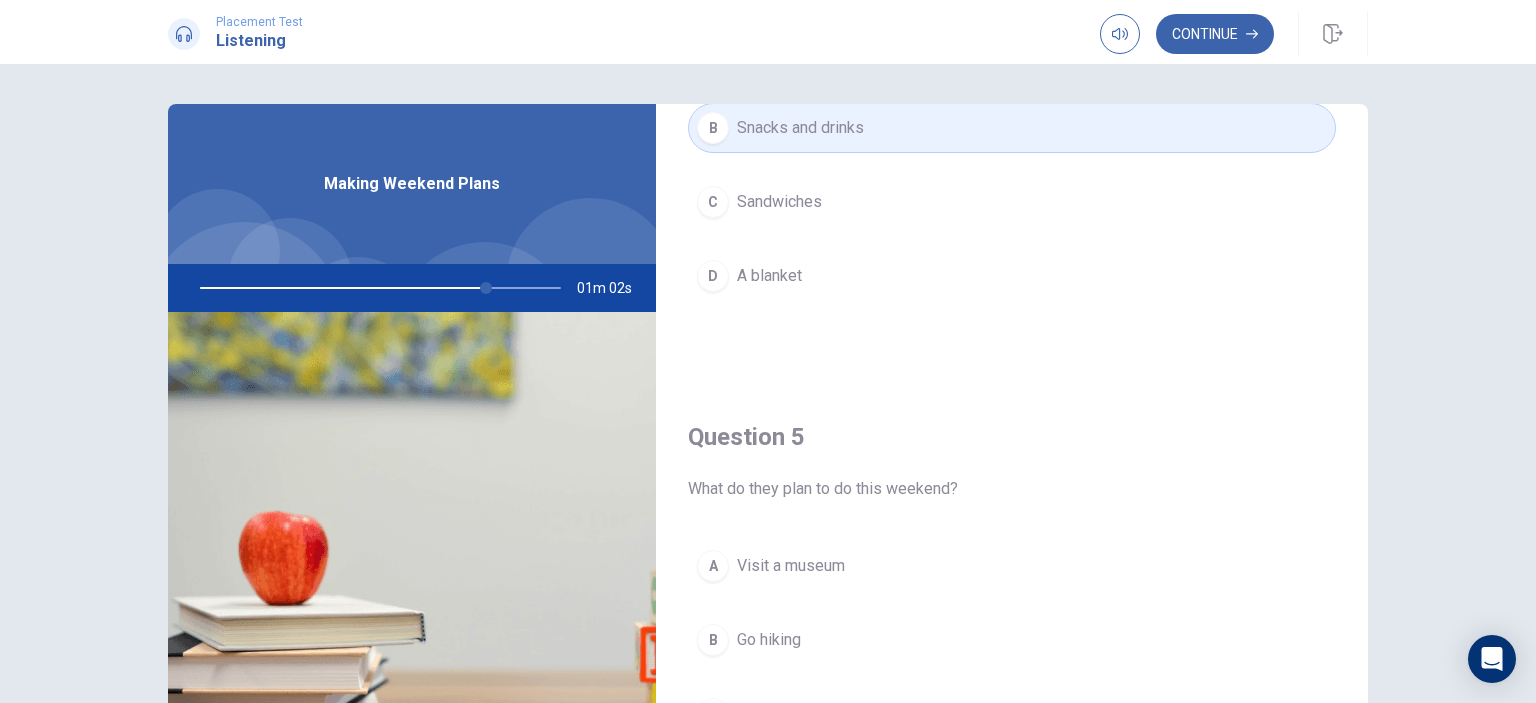 scroll, scrollTop: 1856, scrollLeft: 0, axis: vertical 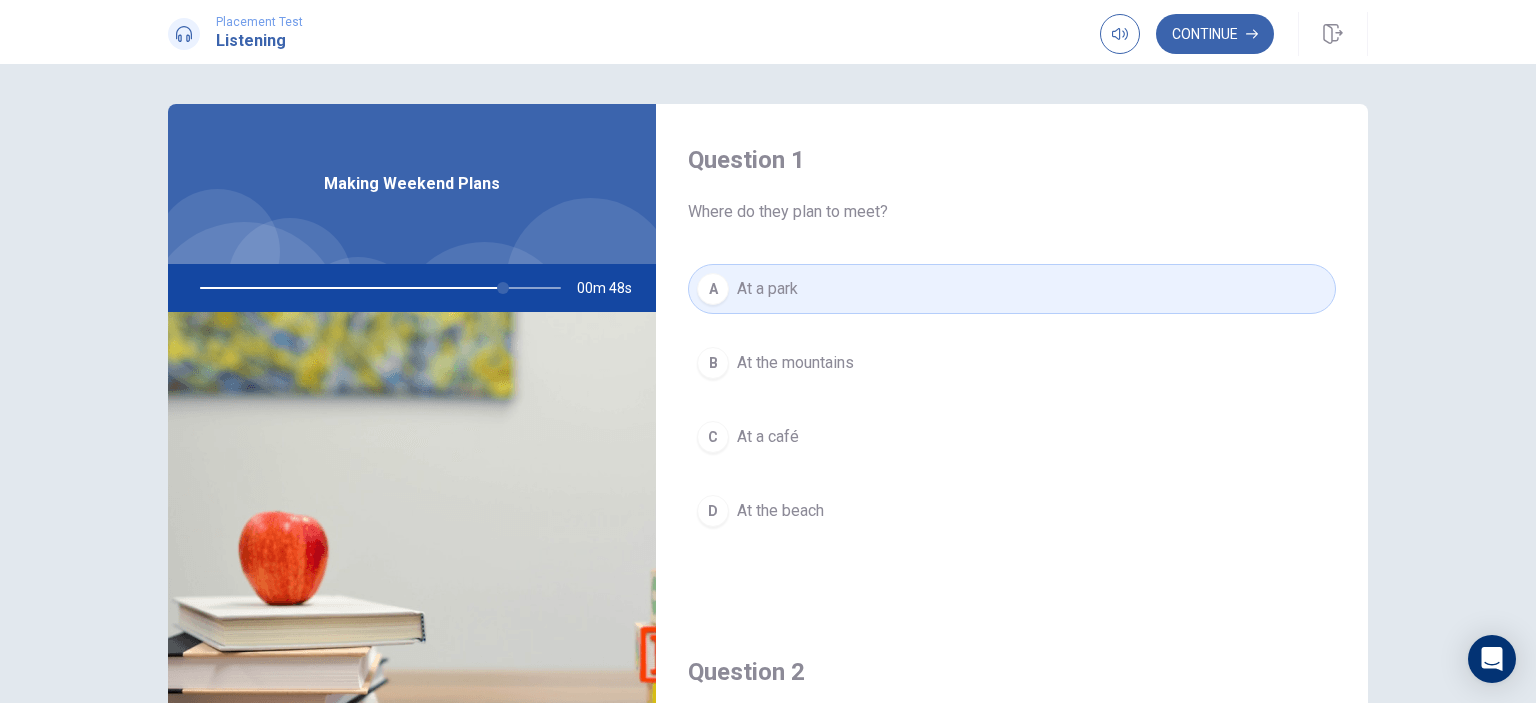 click on "Continue" at bounding box center (1187, 34) 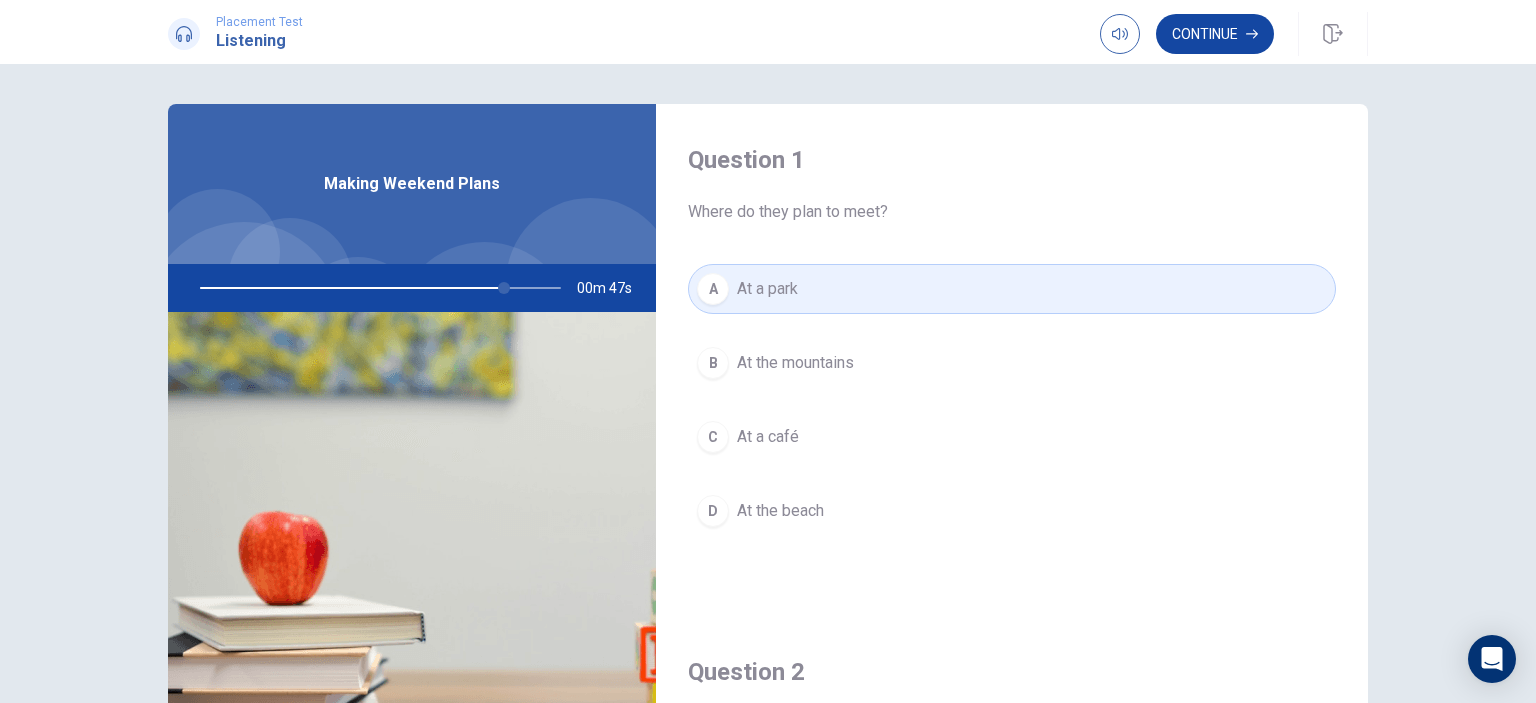 click on "Continue" at bounding box center [1215, 34] 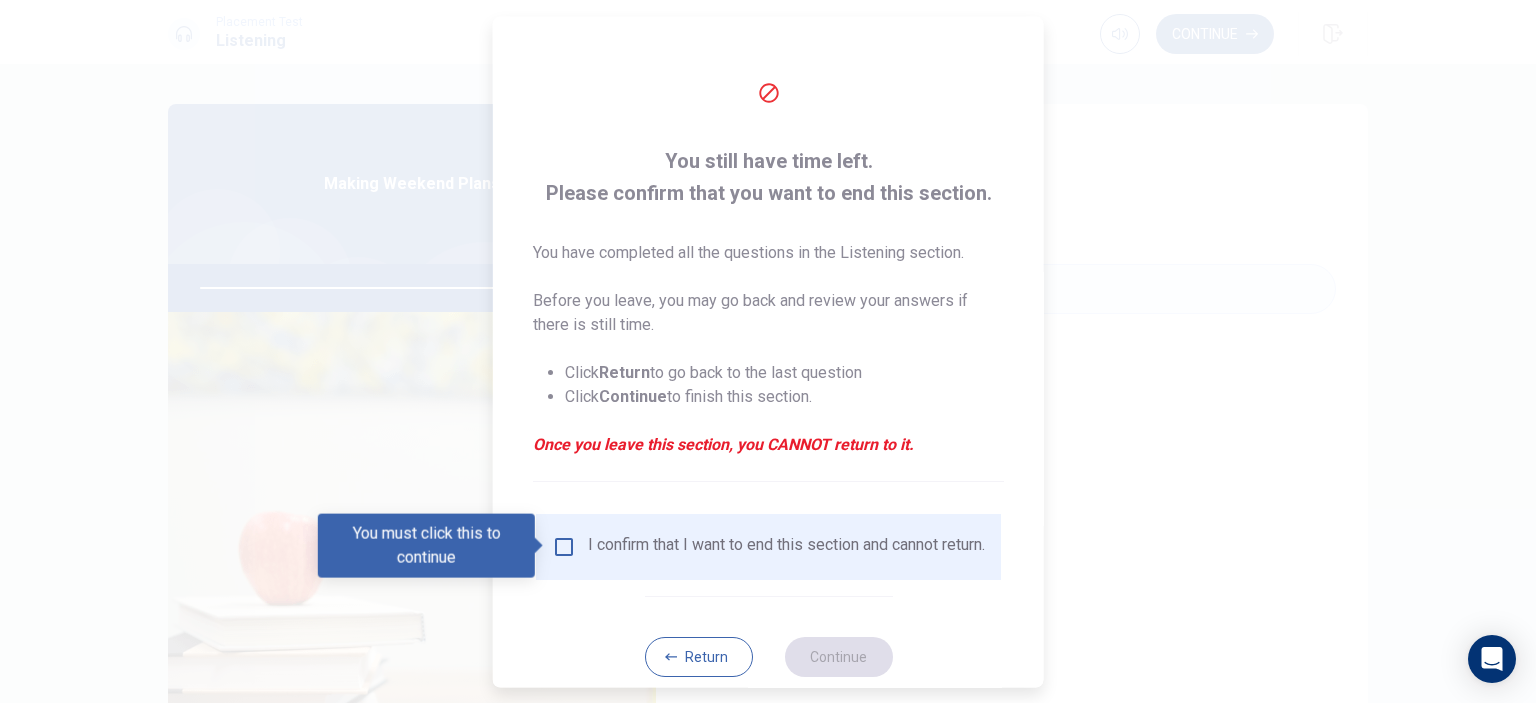 click at bounding box center (564, 546) 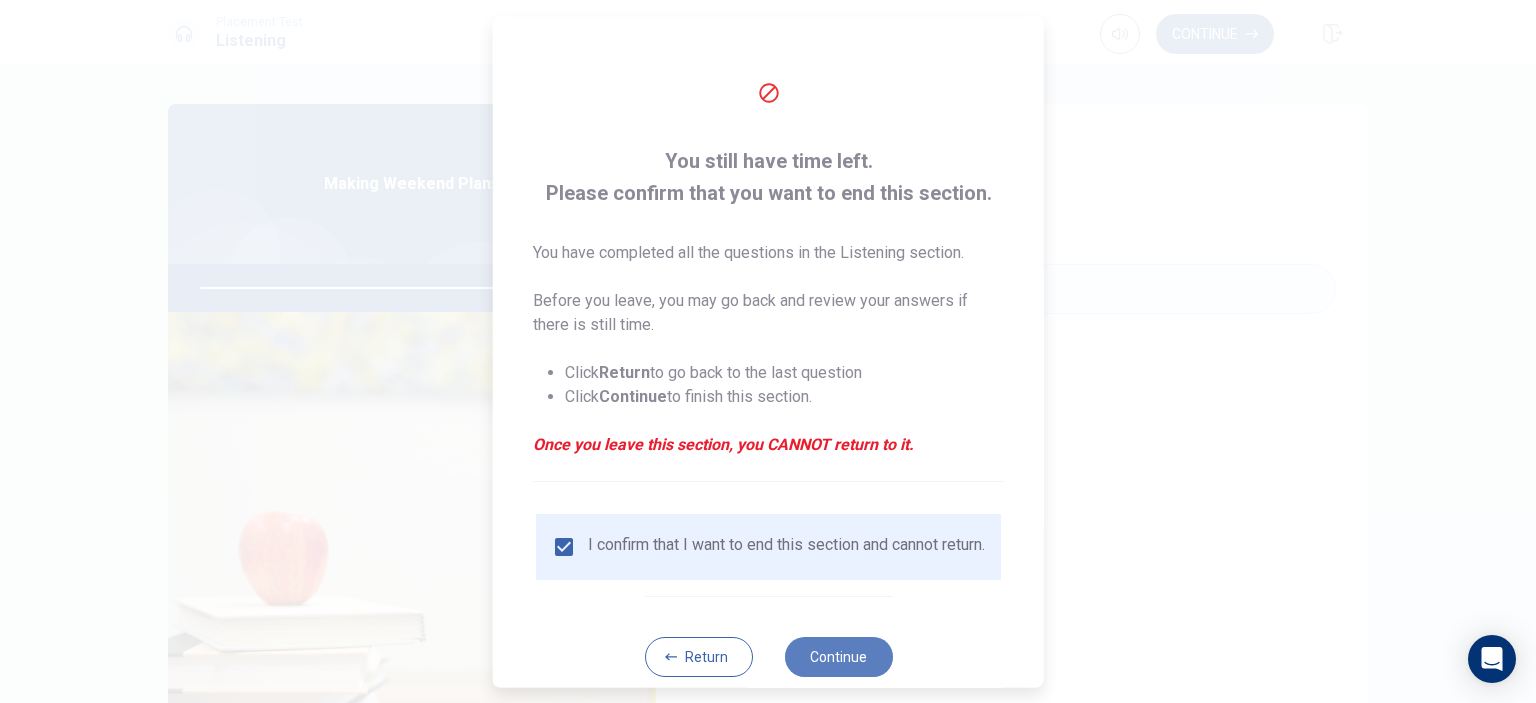 click on "Continue" at bounding box center (838, 656) 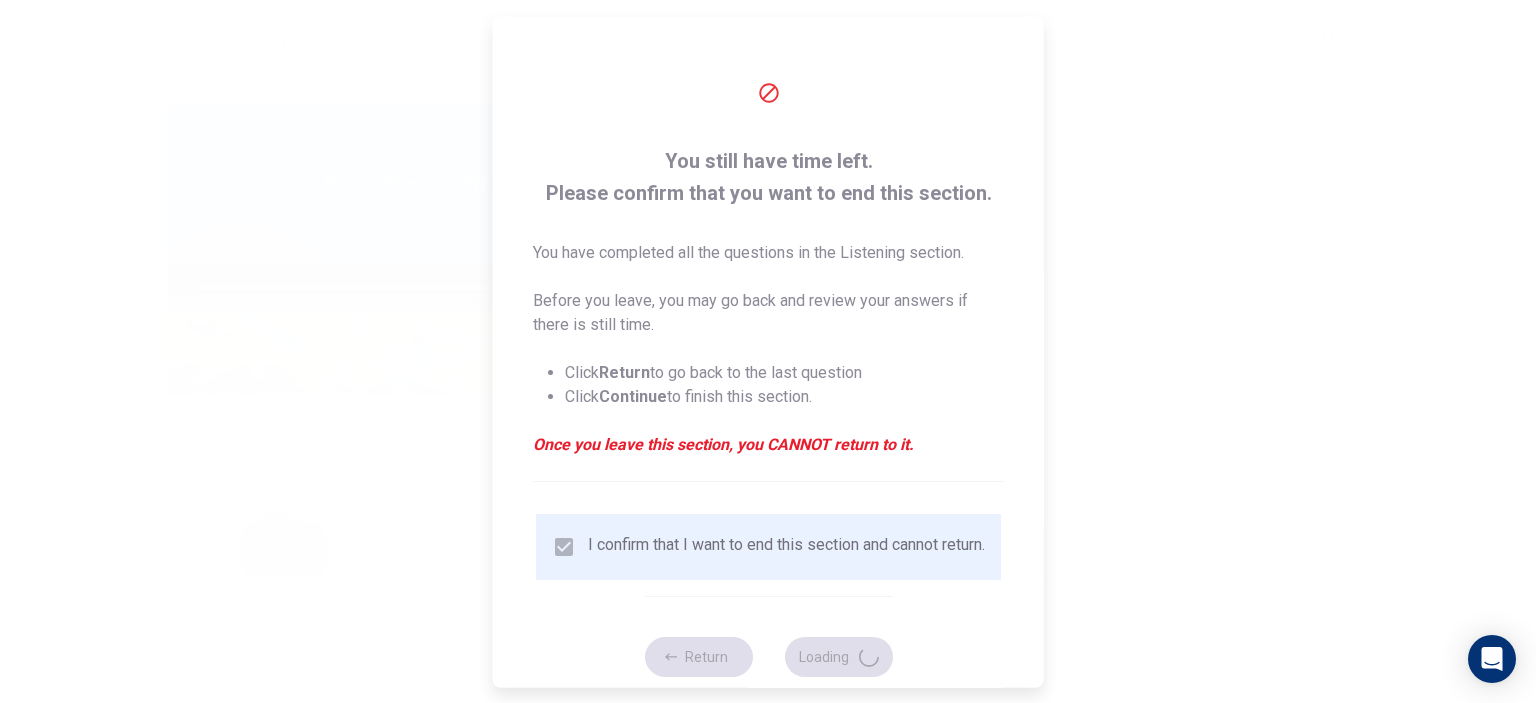 scroll, scrollTop: 42, scrollLeft: 0, axis: vertical 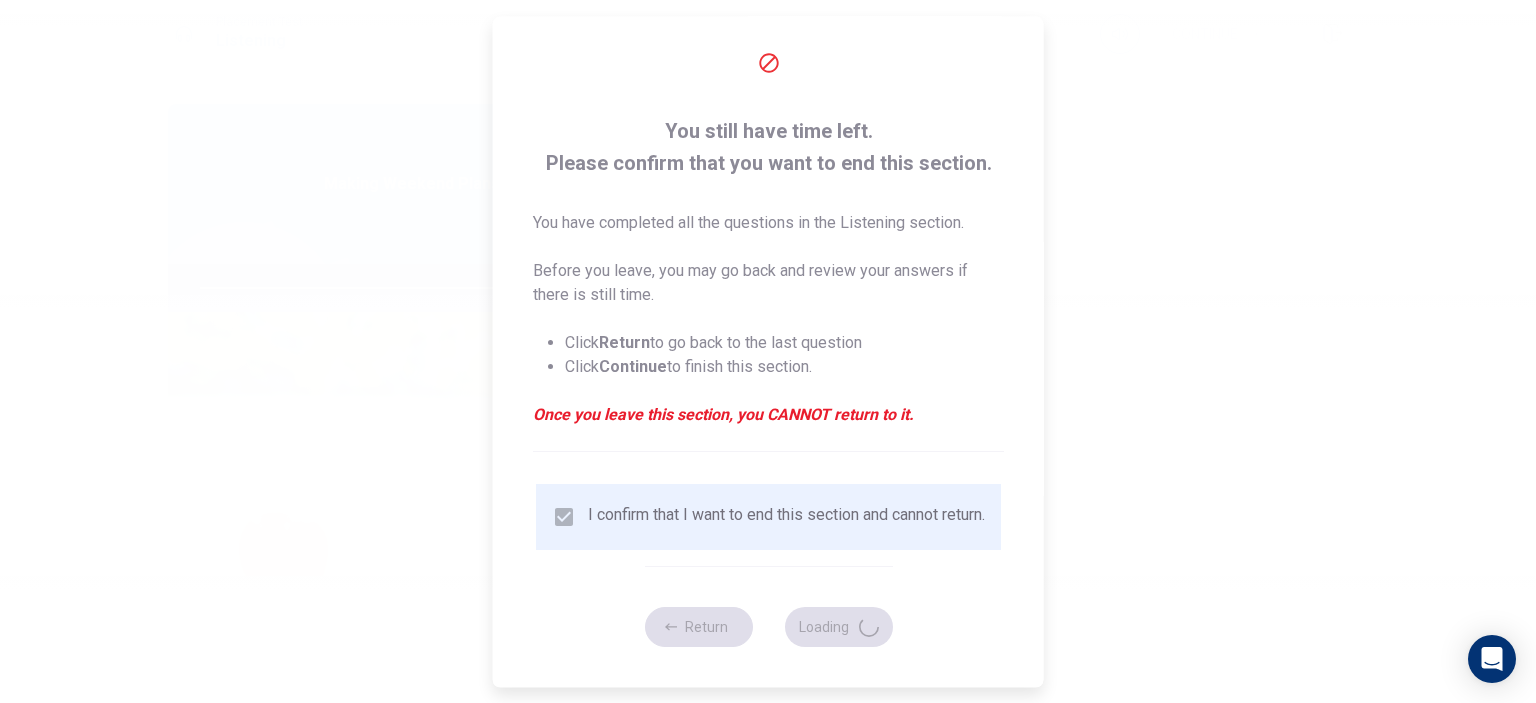 type on "88" 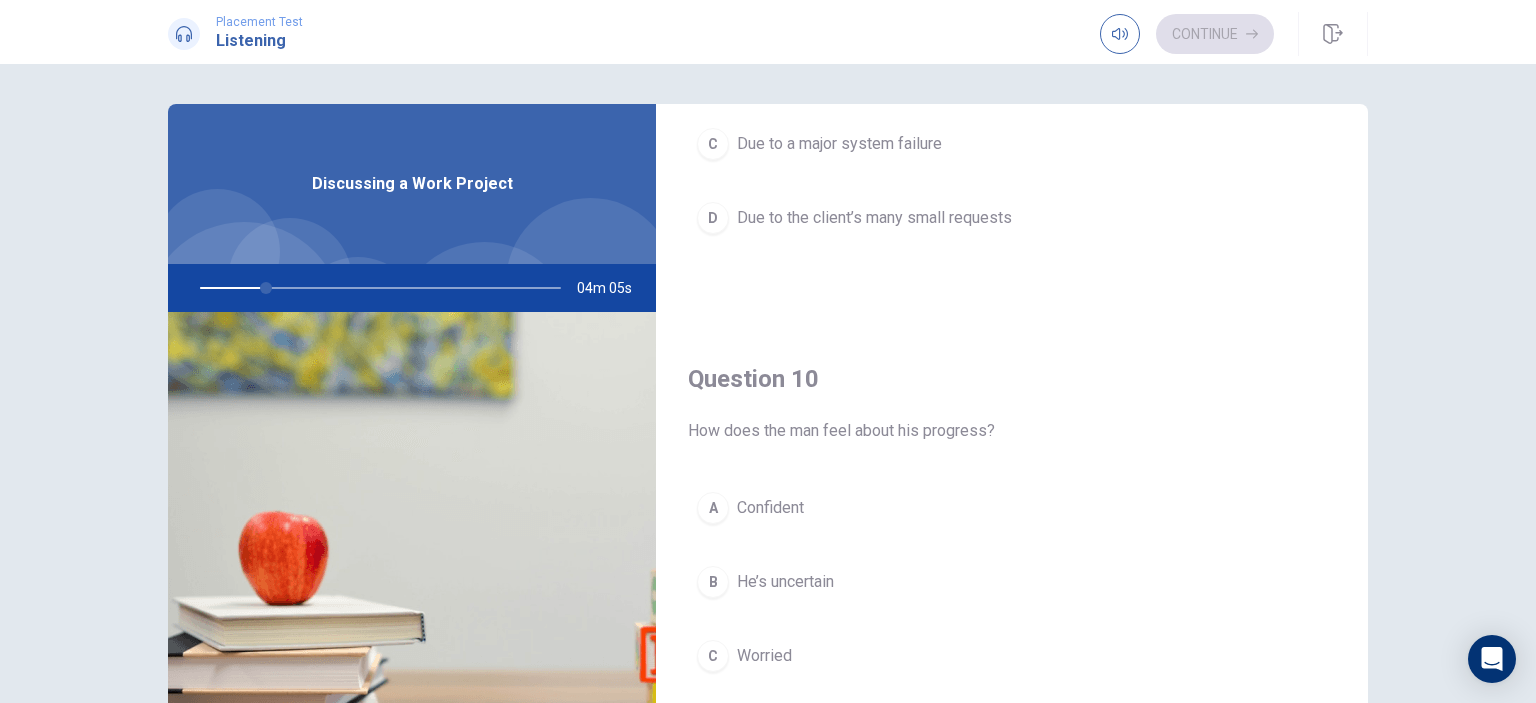 scroll, scrollTop: 1856, scrollLeft: 0, axis: vertical 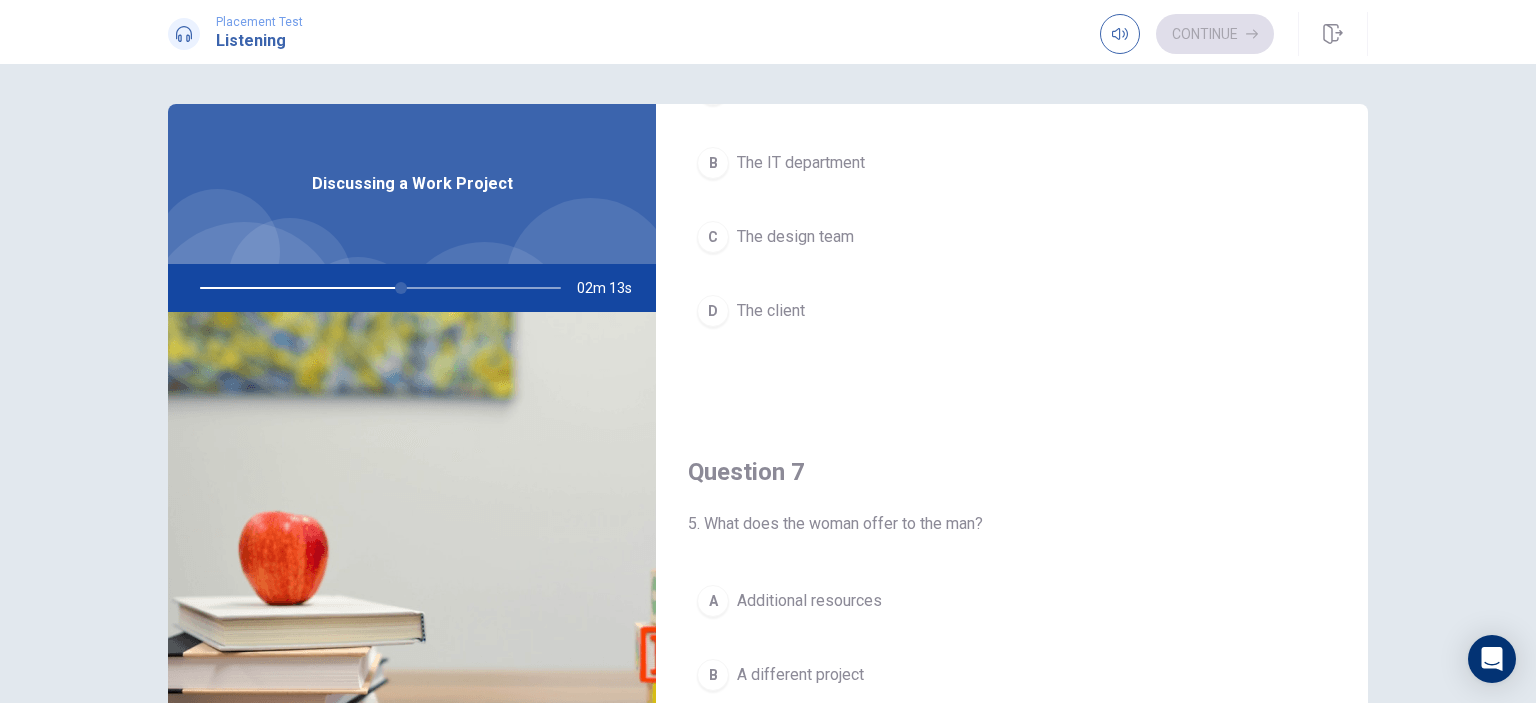 click on "C The design team" at bounding box center (1012, 237) 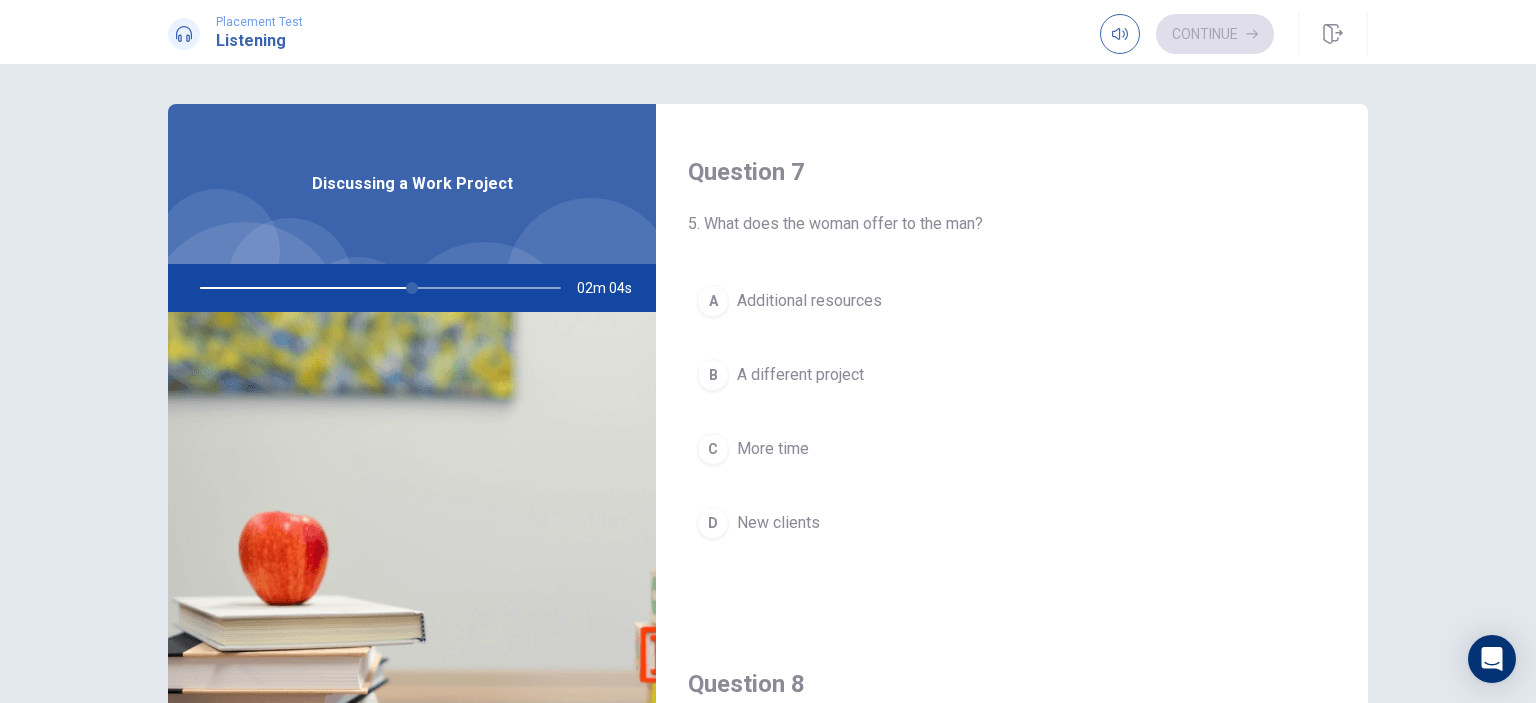 scroll, scrollTop: 600, scrollLeft: 0, axis: vertical 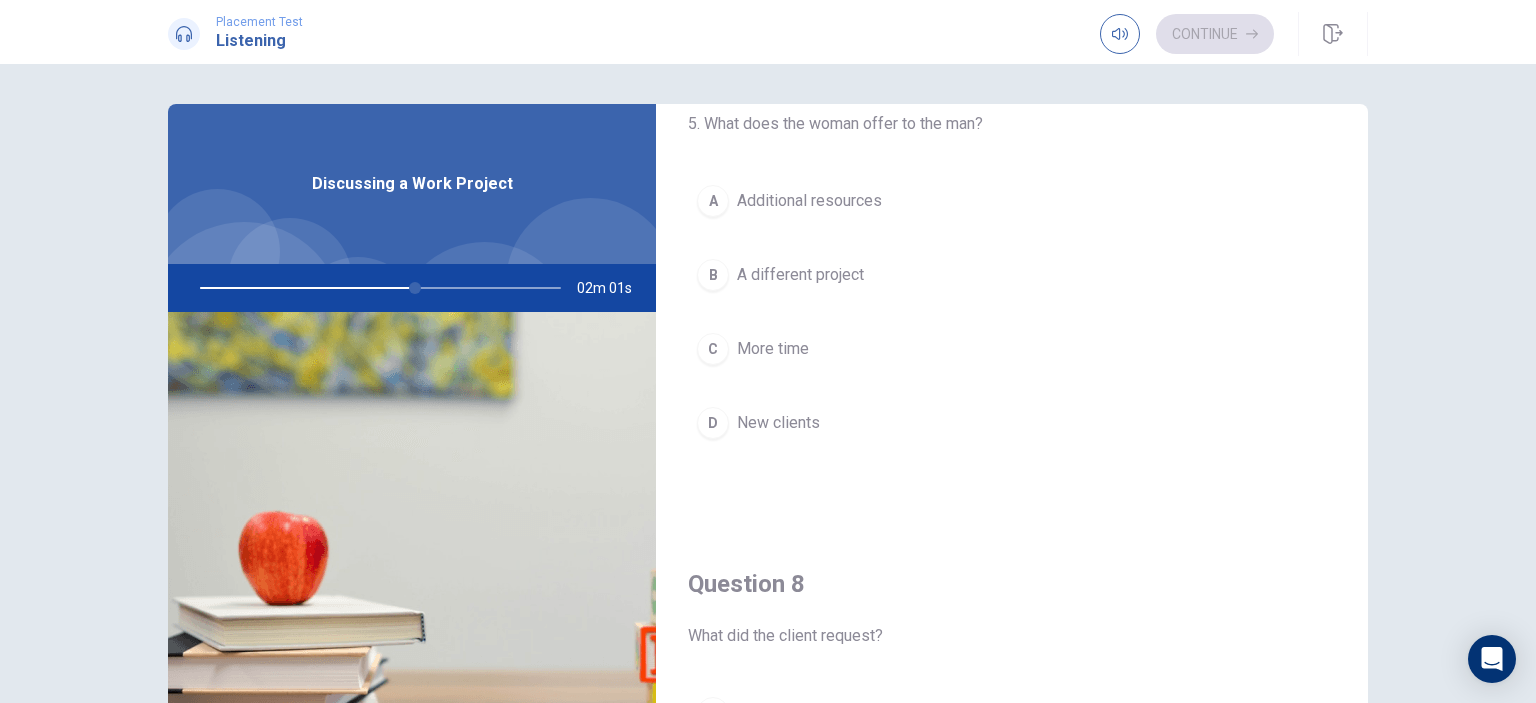 click on "A different project" at bounding box center (800, 275) 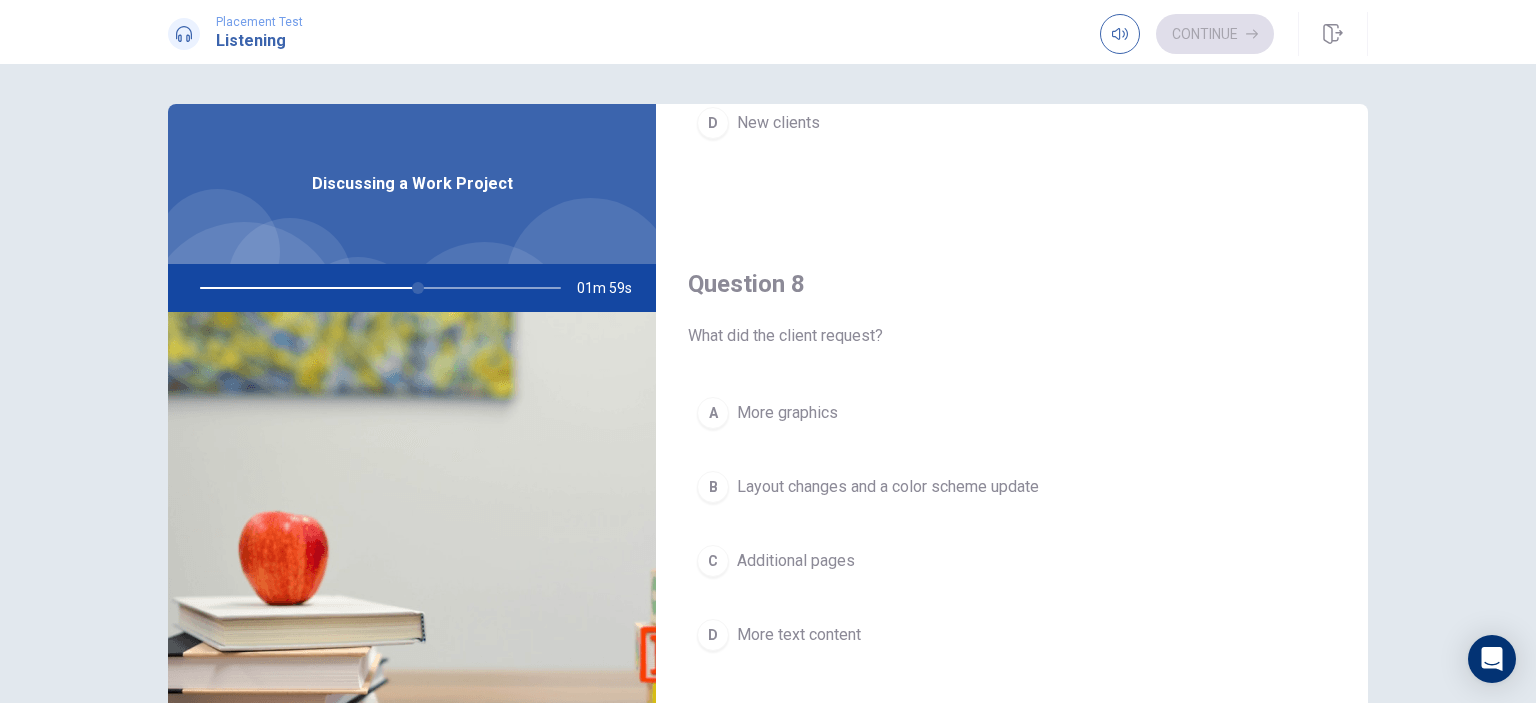 scroll, scrollTop: 1000, scrollLeft: 0, axis: vertical 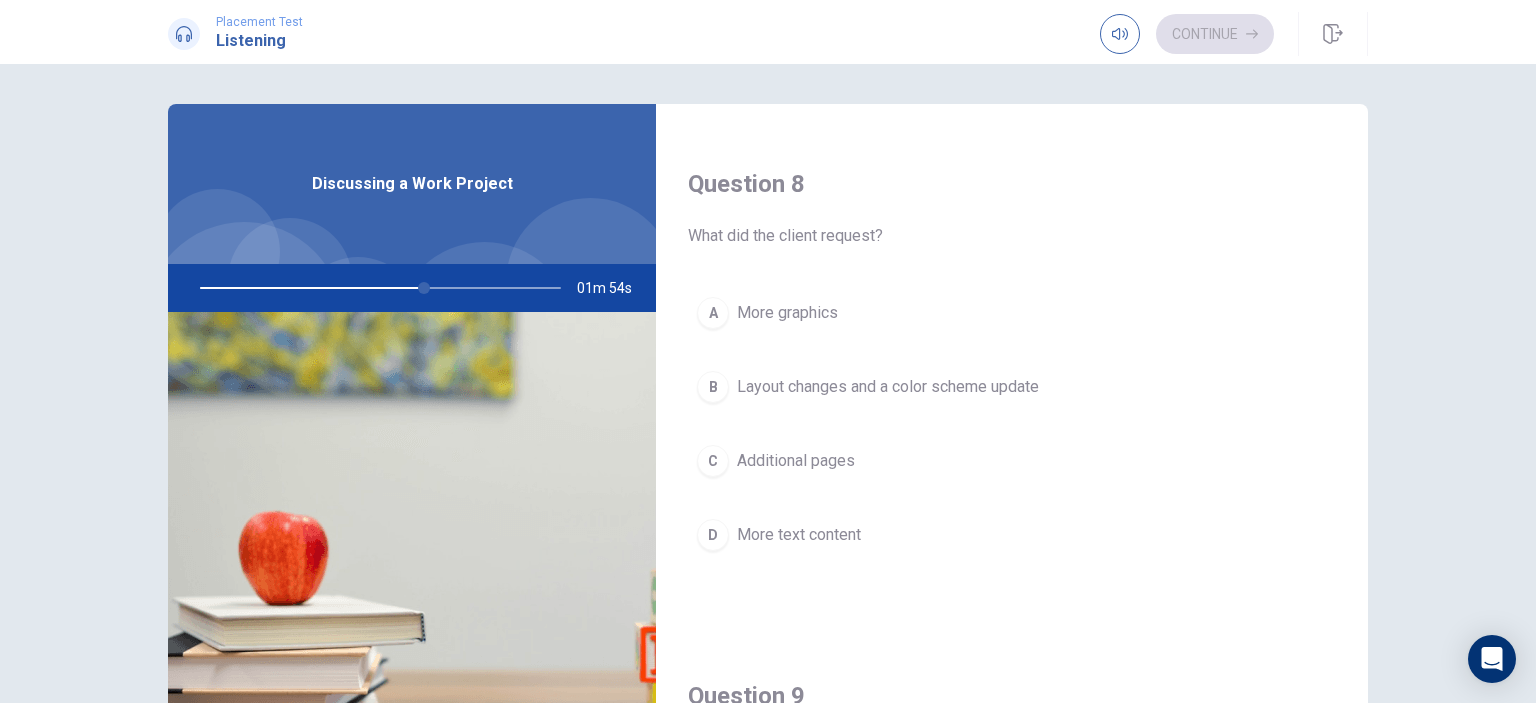 click on "Question 8 What did the client request? A More graphics B Layout changes and a color scheme update C Additional pages D More text content" at bounding box center [1012, 384] 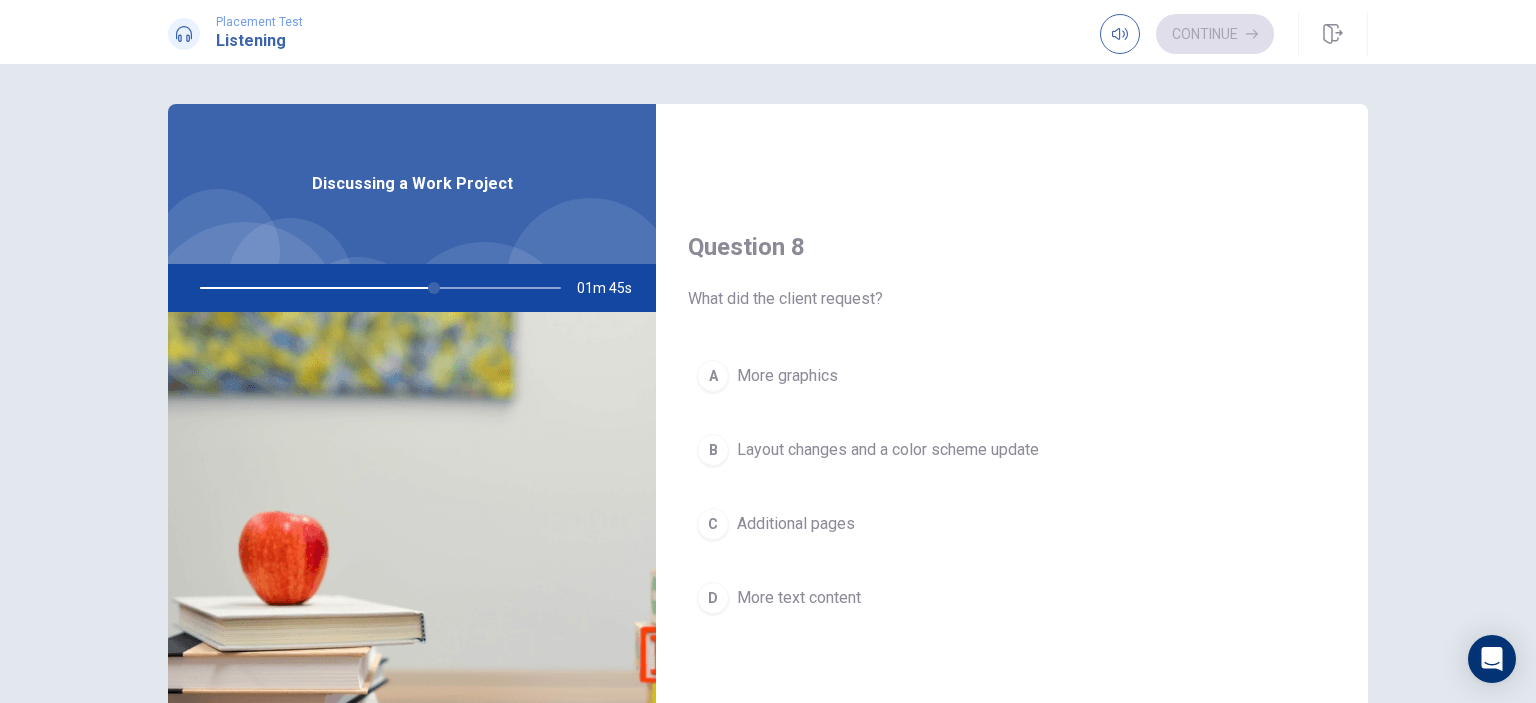scroll, scrollTop: 1000, scrollLeft: 0, axis: vertical 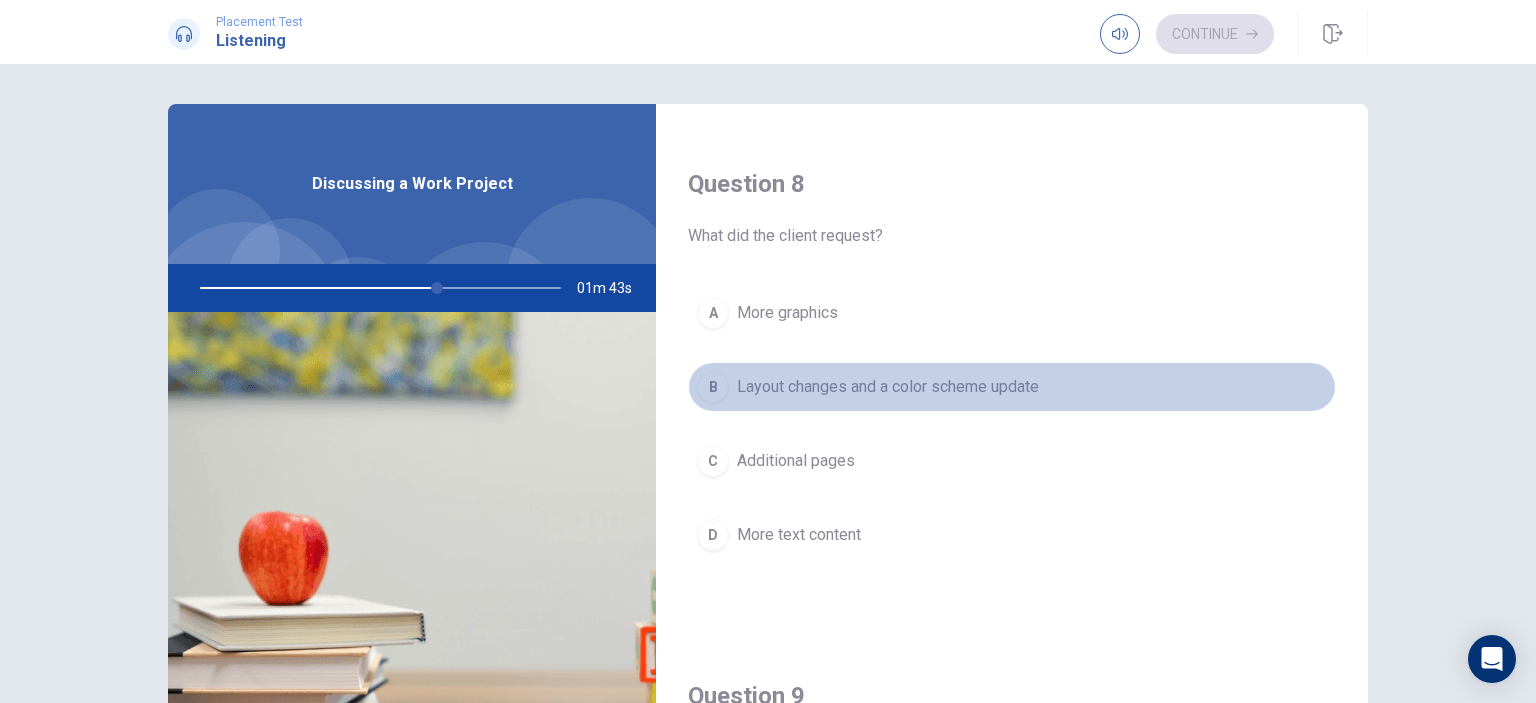 click on "Layout changes and a color scheme update" at bounding box center [888, 387] 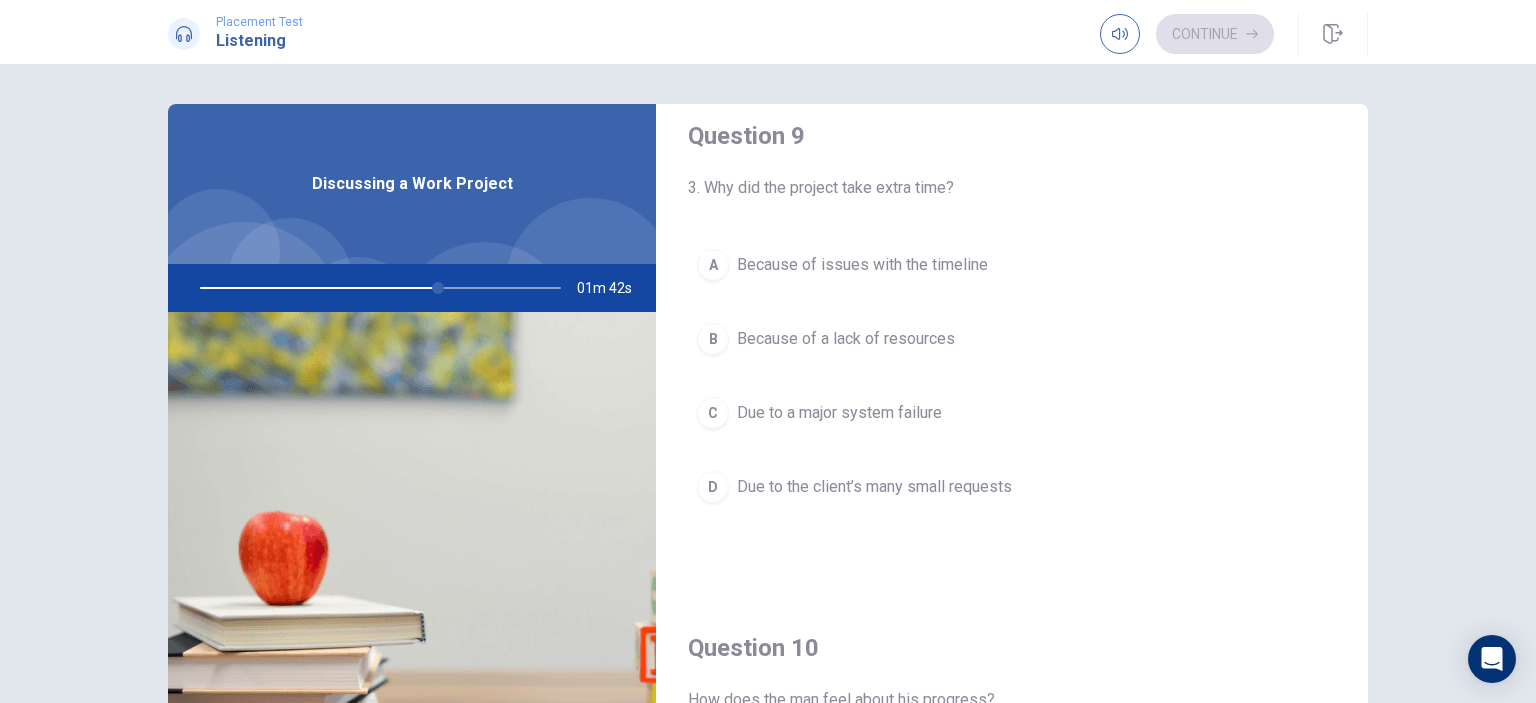 scroll, scrollTop: 1600, scrollLeft: 0, axis: vertical 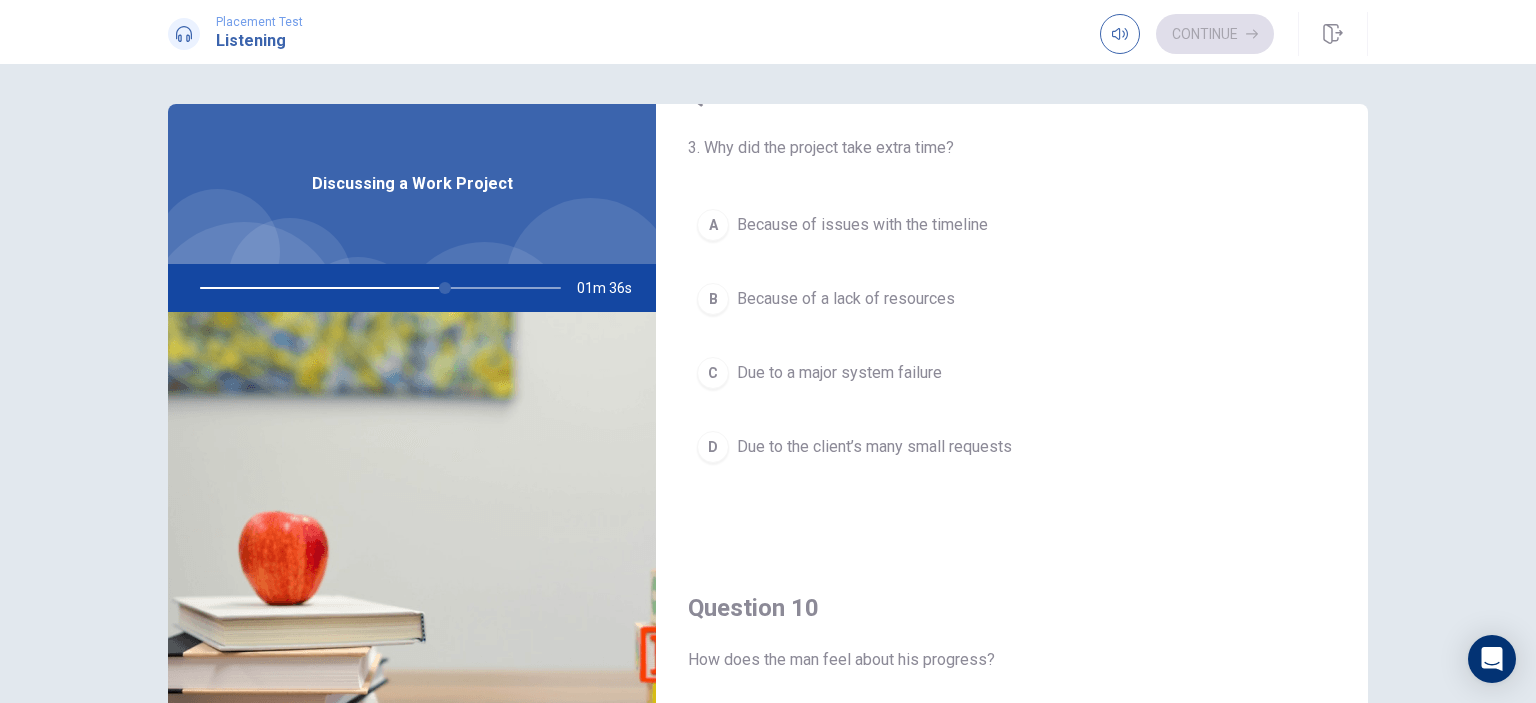 click on "Due to the client’s many small requests" at bounding box center (874, 447) 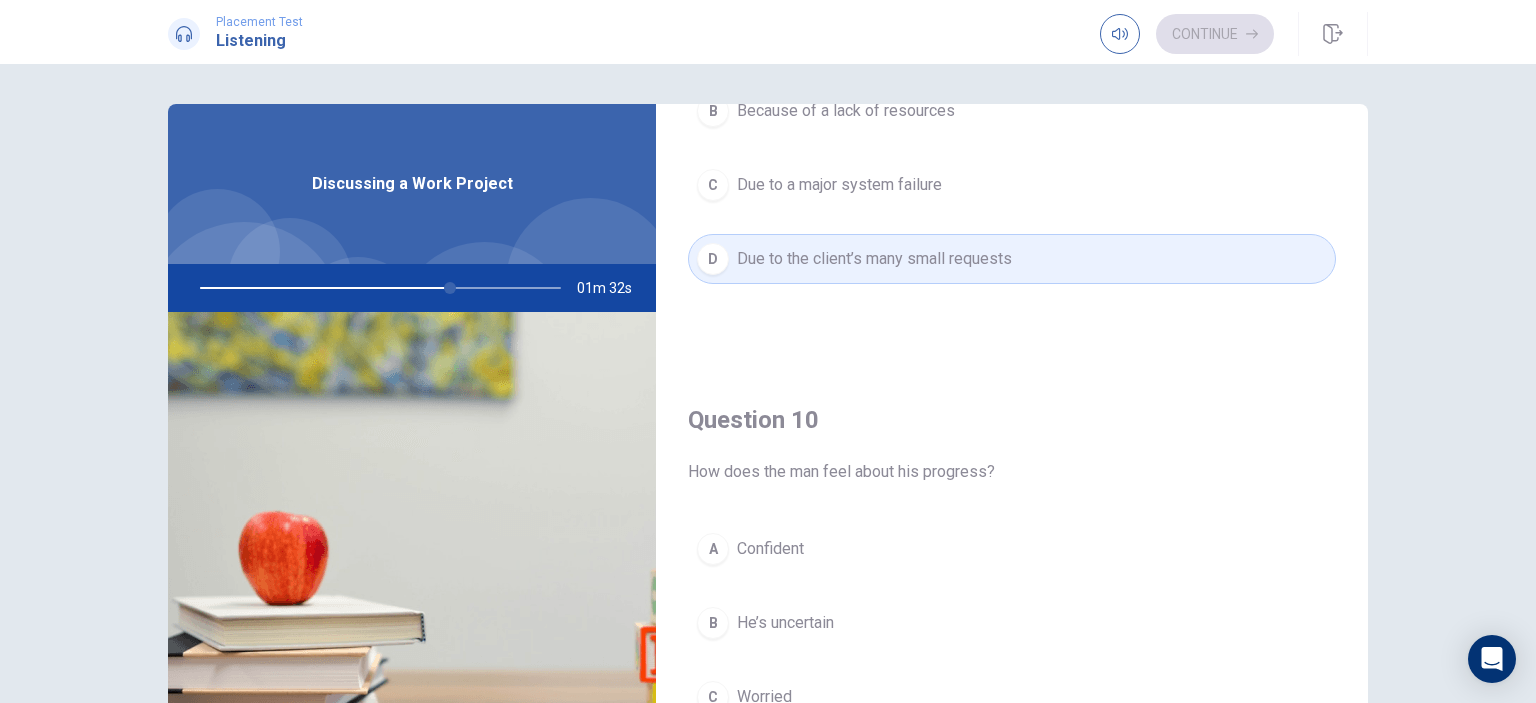 scroll, scrollTop: 1856, scrollLeft: 0, axis: vertical 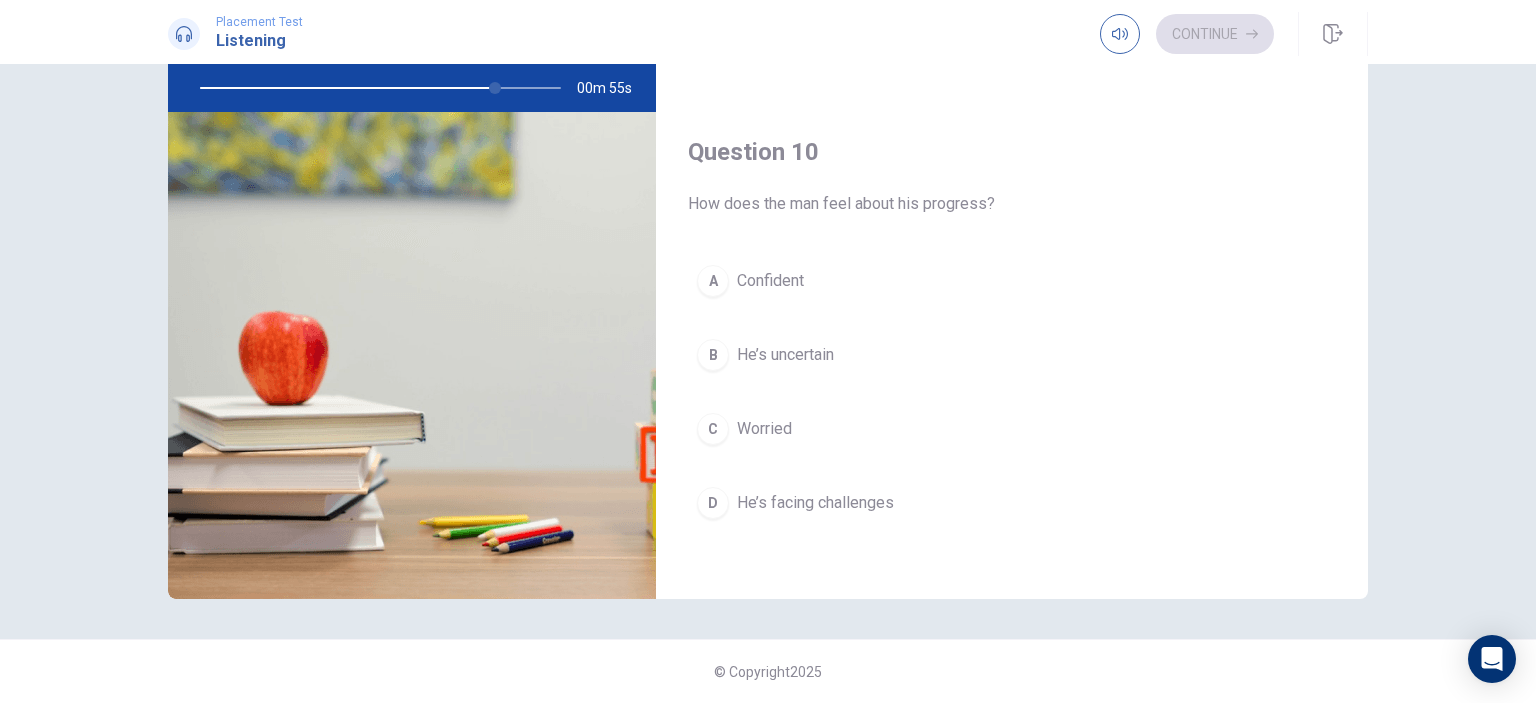 click on "C" at bounding box center [713, 429] 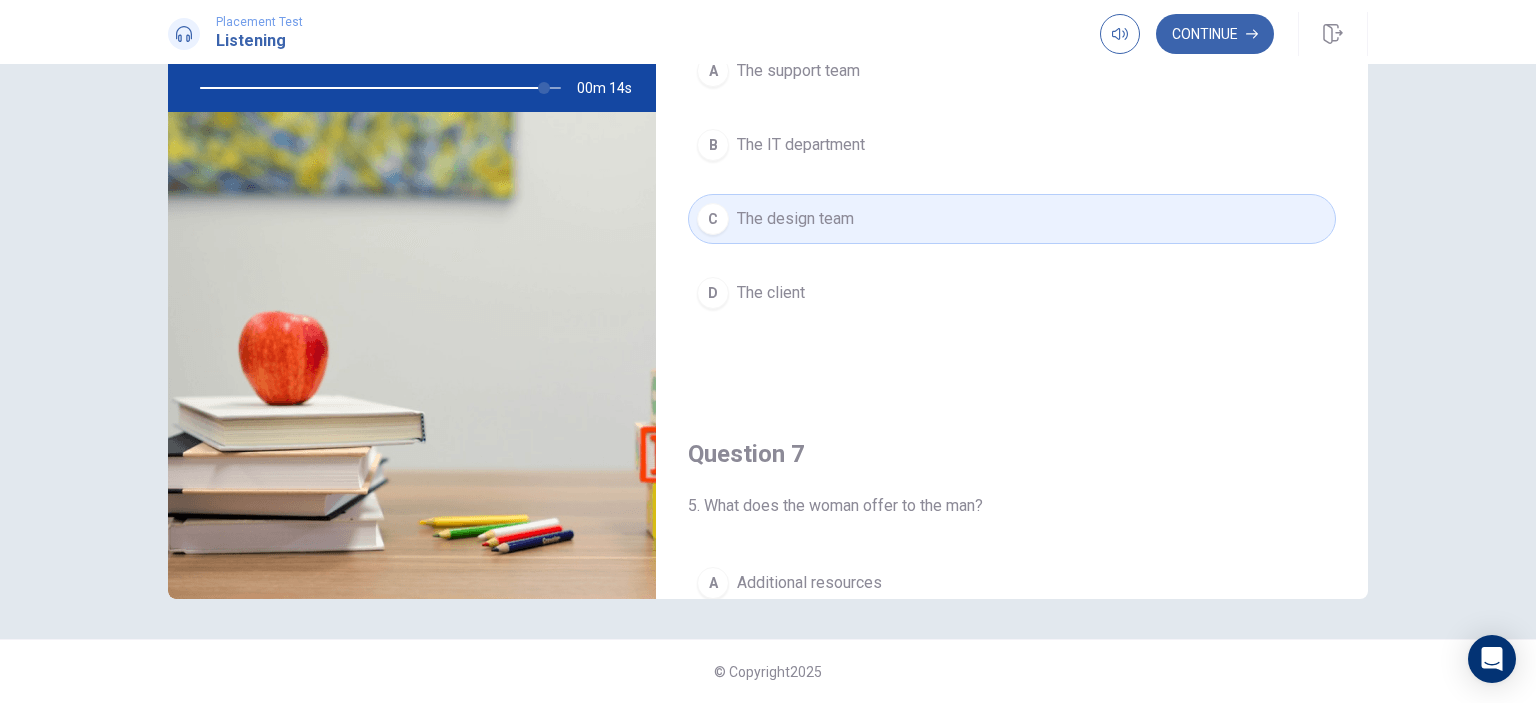 scroll, scrollTop: 0, scrollLeft: 0, axis: both 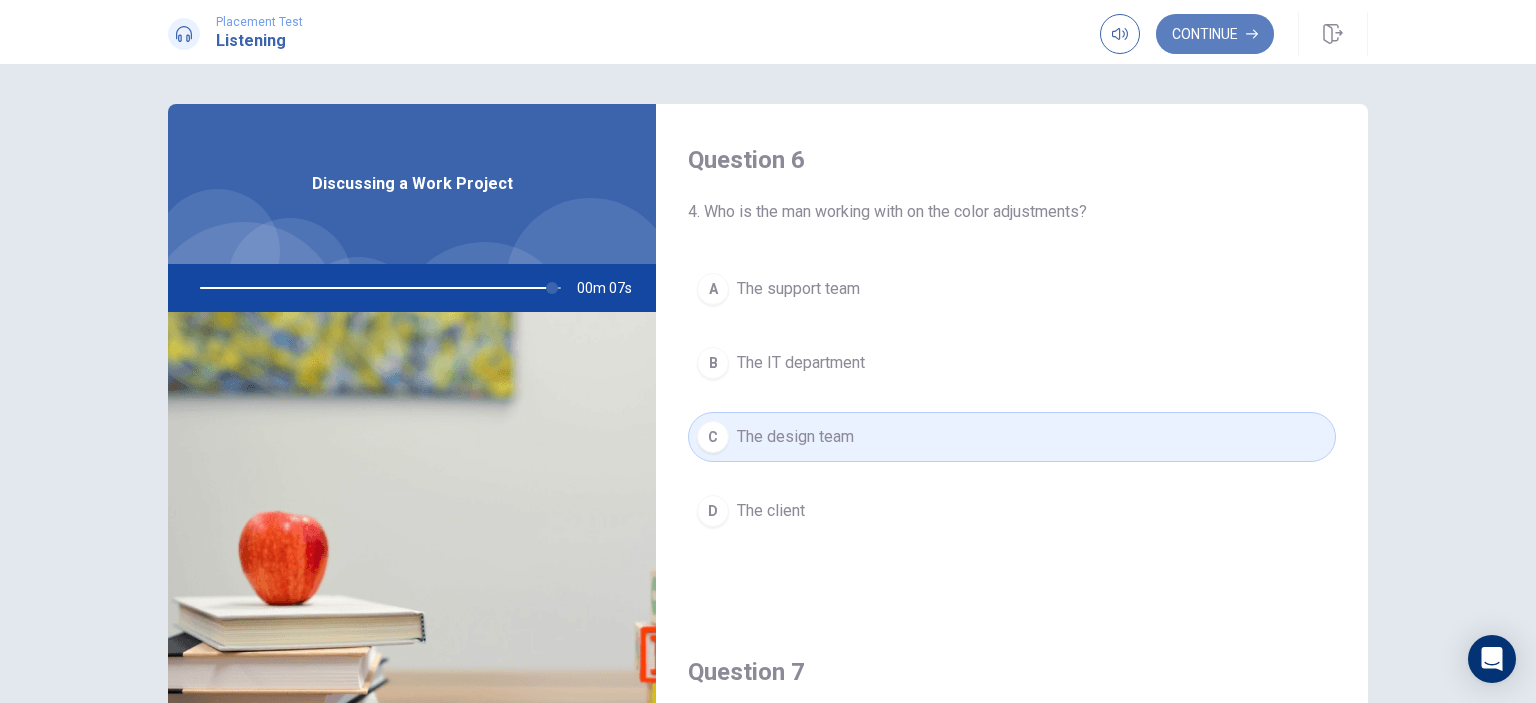 click on "Continue" at bounding box center [1215, 34] 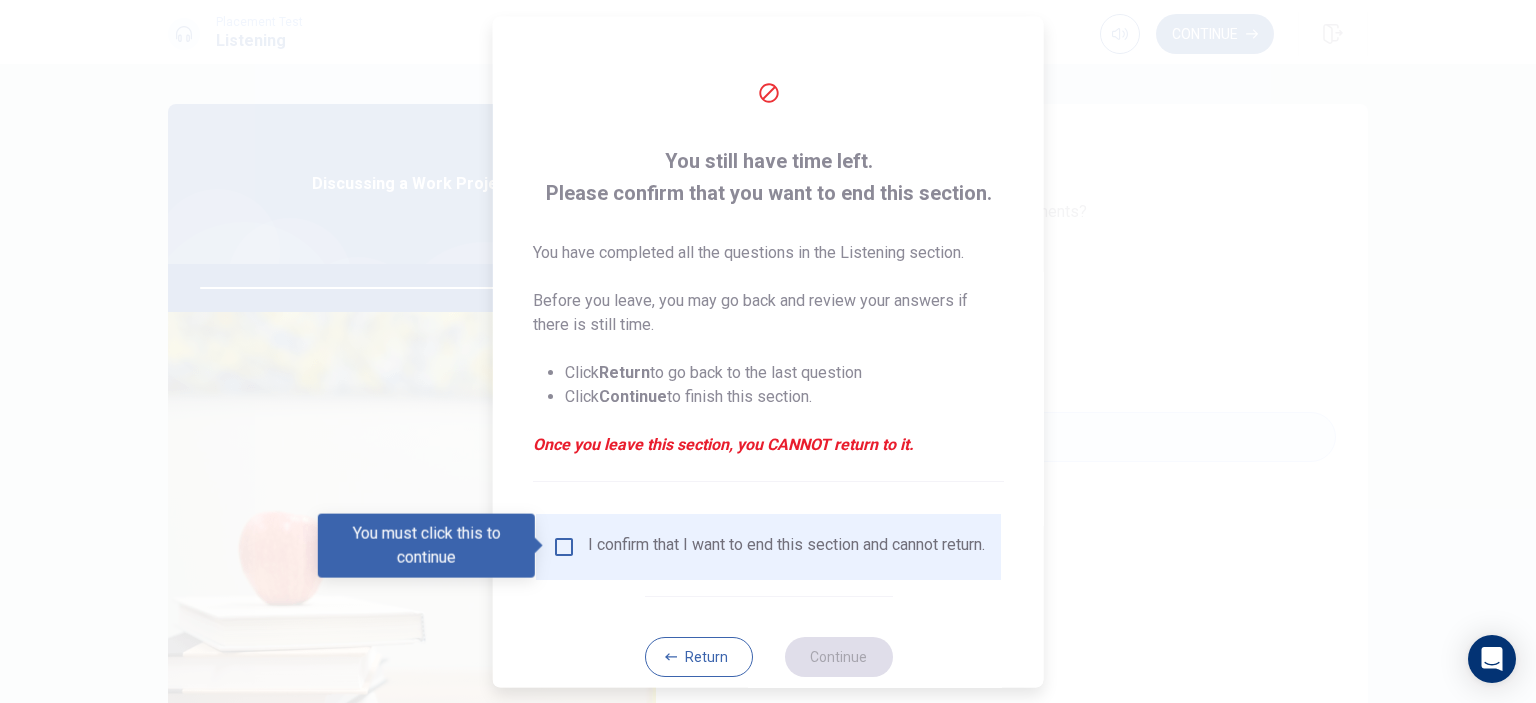 click at bounding box center (564, 546) 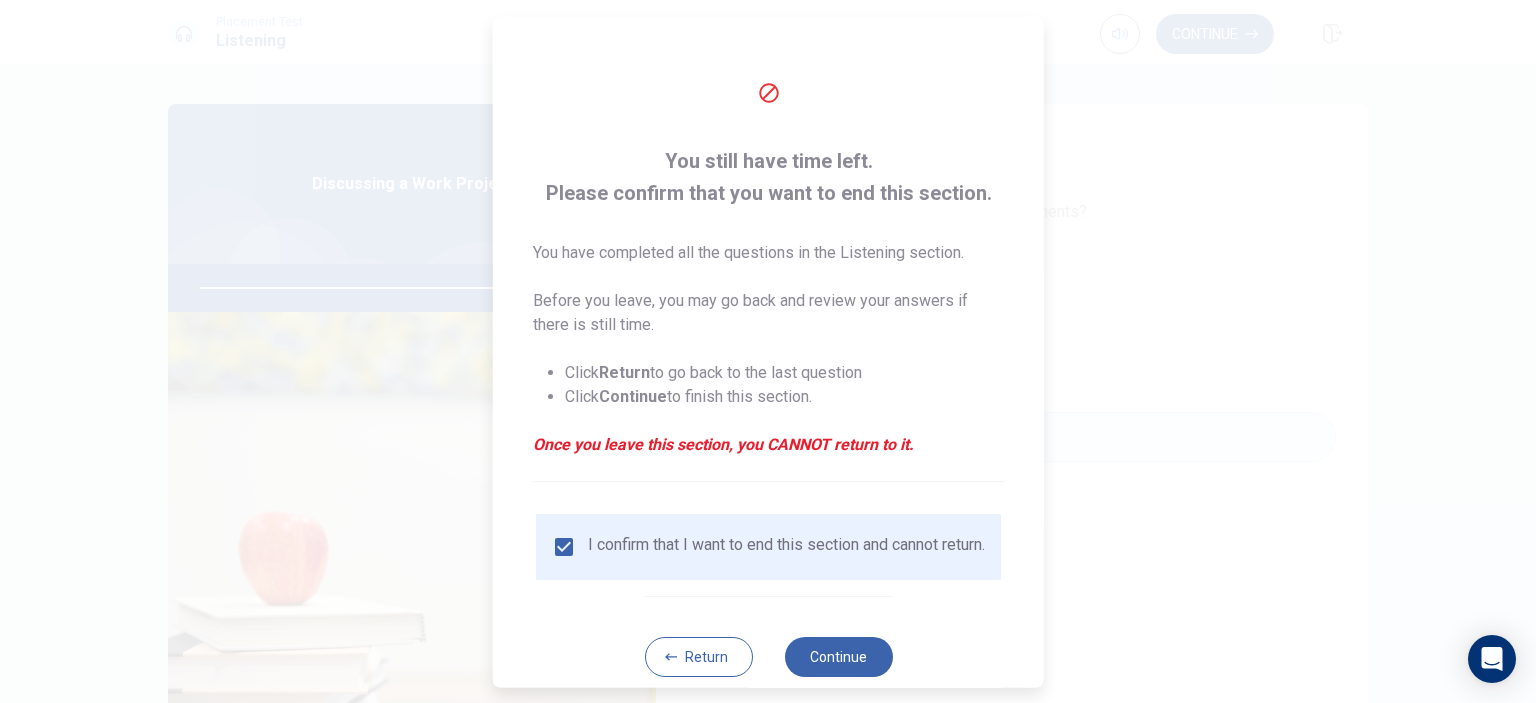 drag, startPoint x: 828, startPoint y: 663, endPoint x: 904, endPoint y: 653, distance: 76.655075 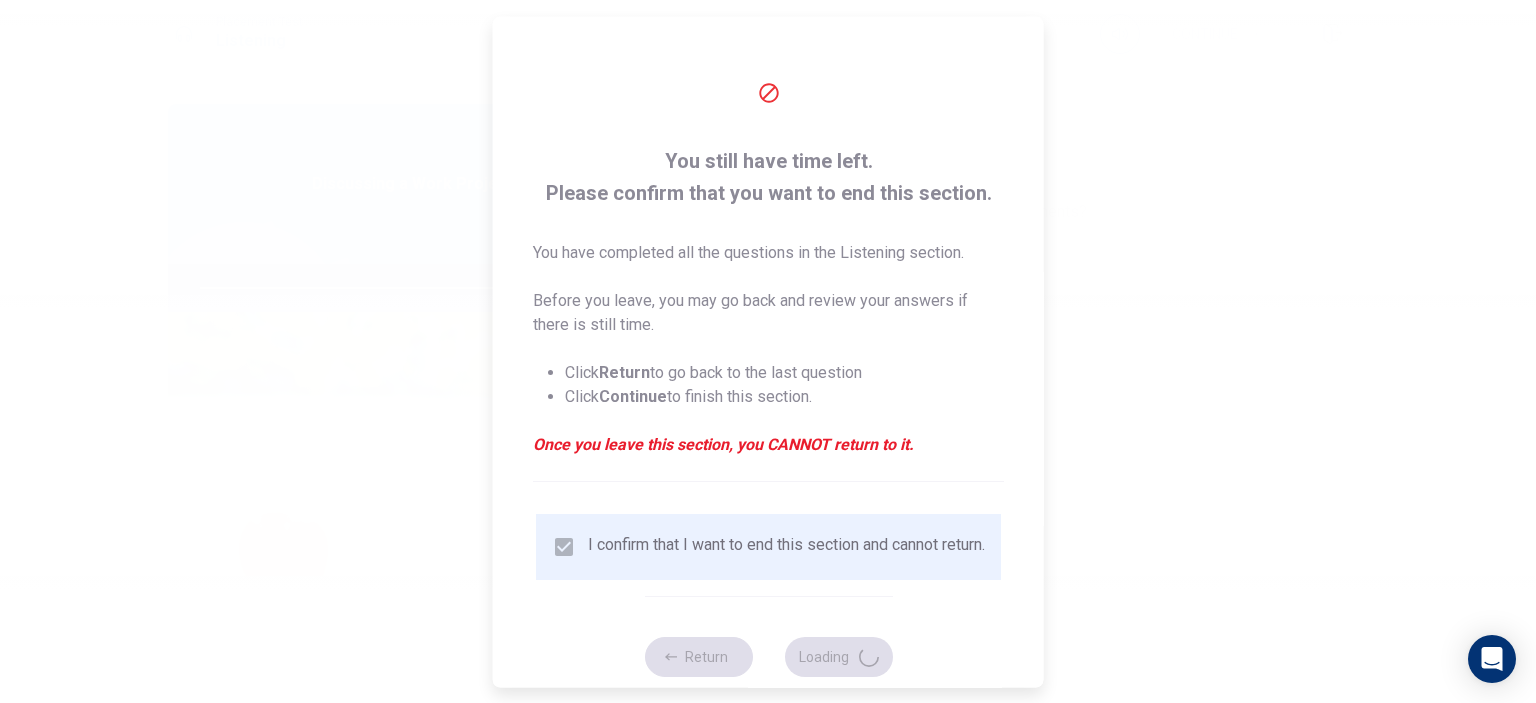 type on "0" 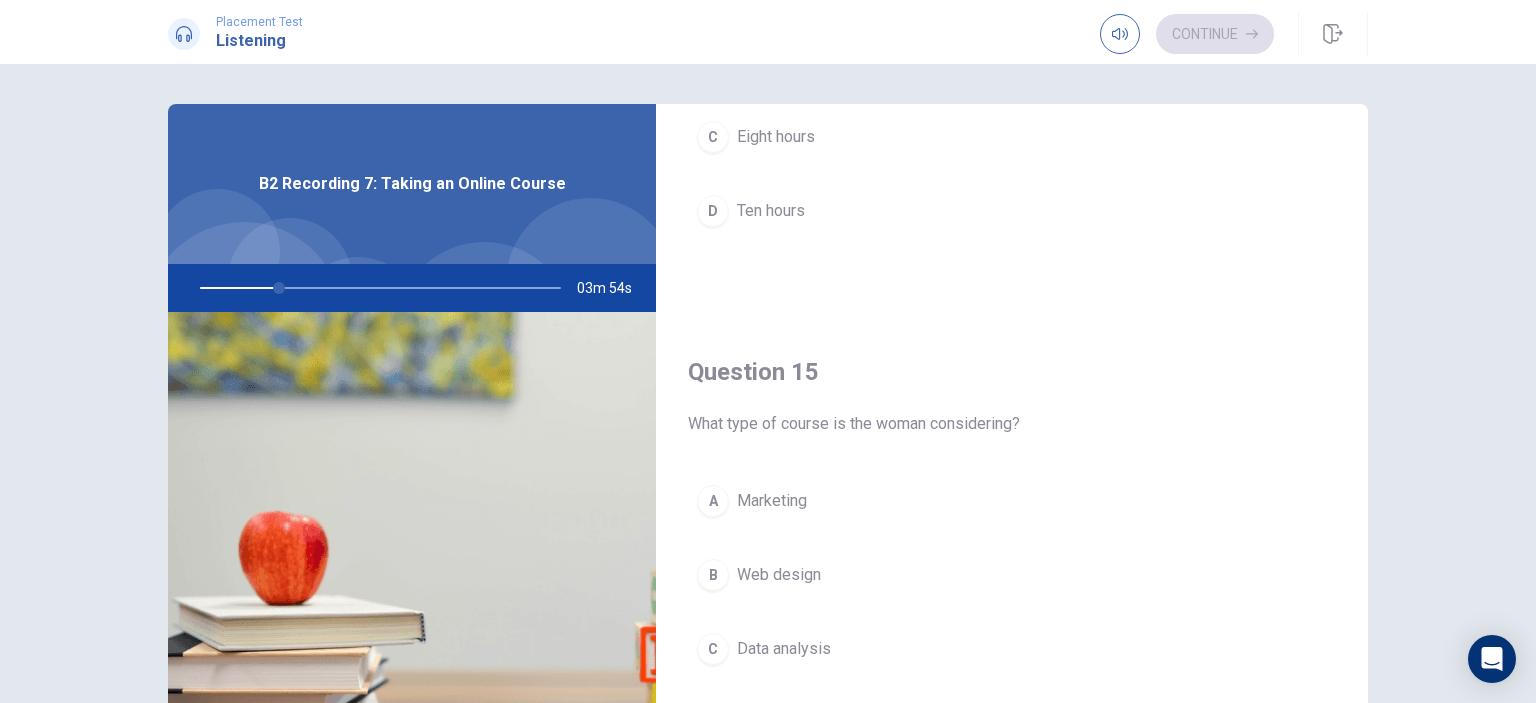scroll, scrollTop: 1856, scrollLeft: 0, axis: vertical 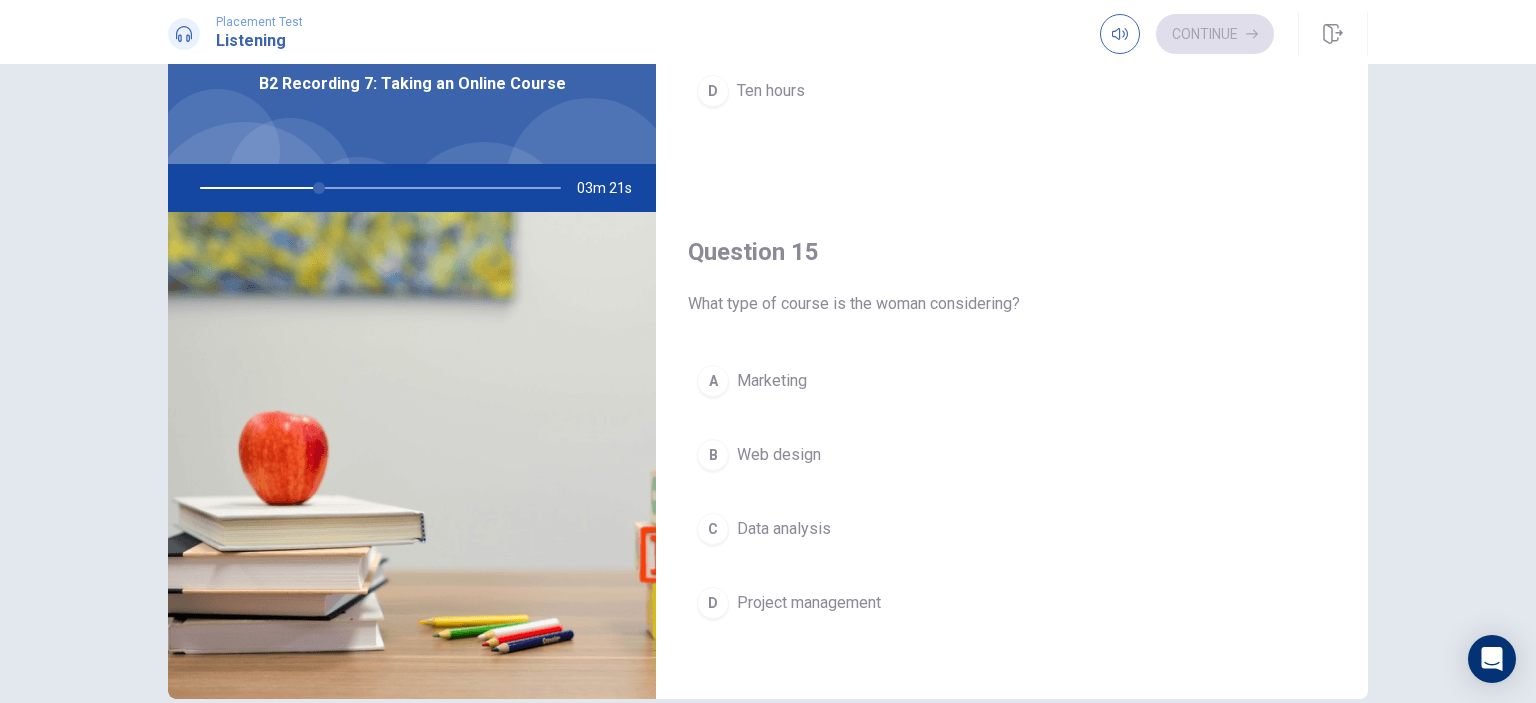 click on "Data analysis" at bounding box center [784, 529] 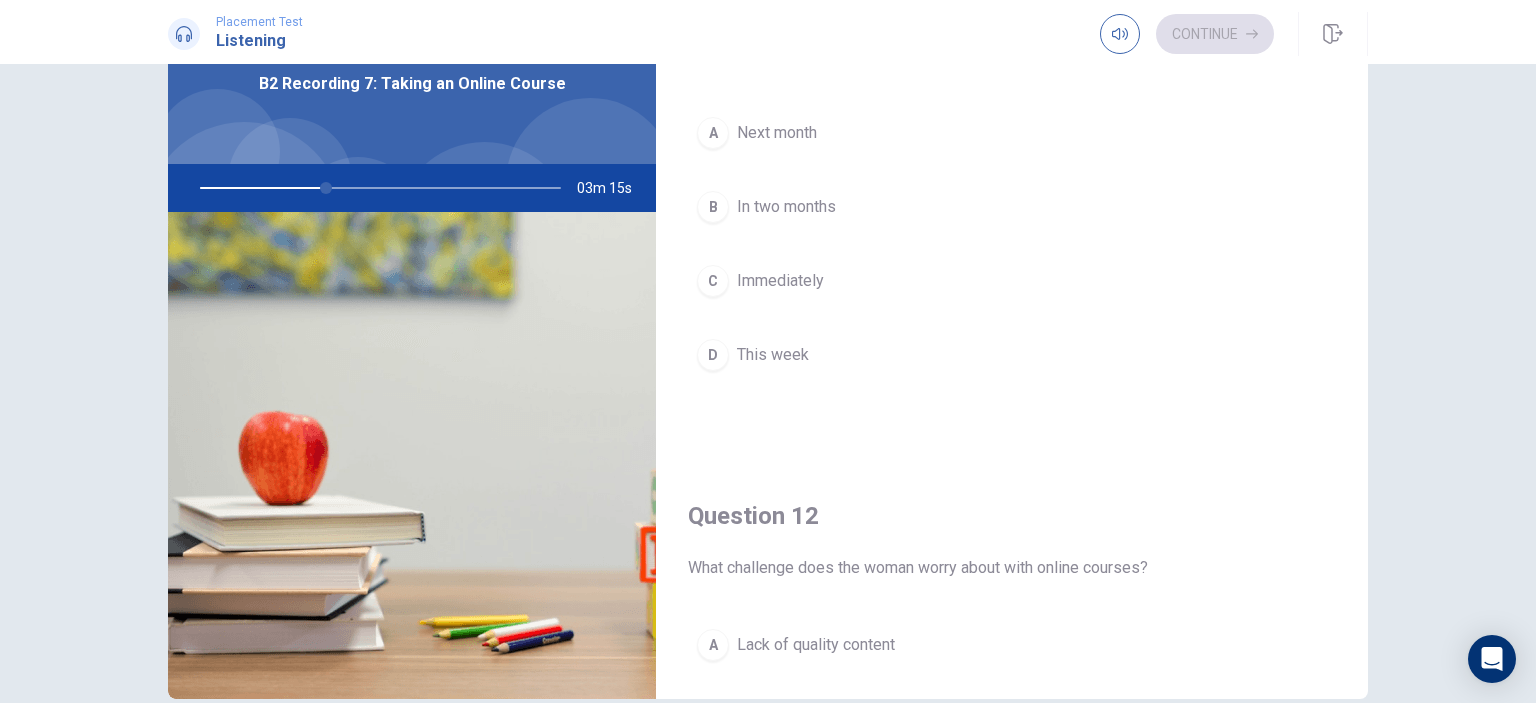 scroll, scrollTop: 0, scrollLeft: 0, axis: both 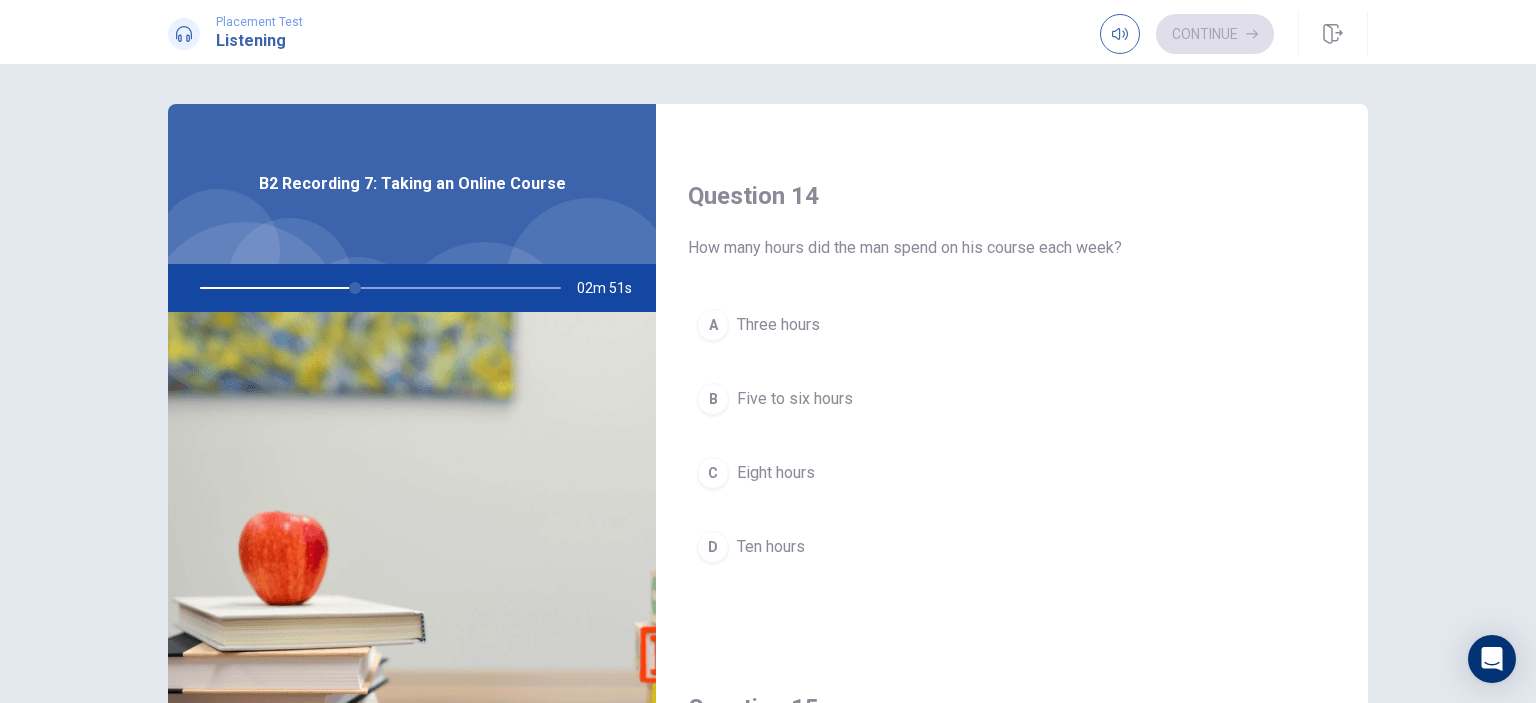 click on "Five to six hours" at bounding box center (795, 399) 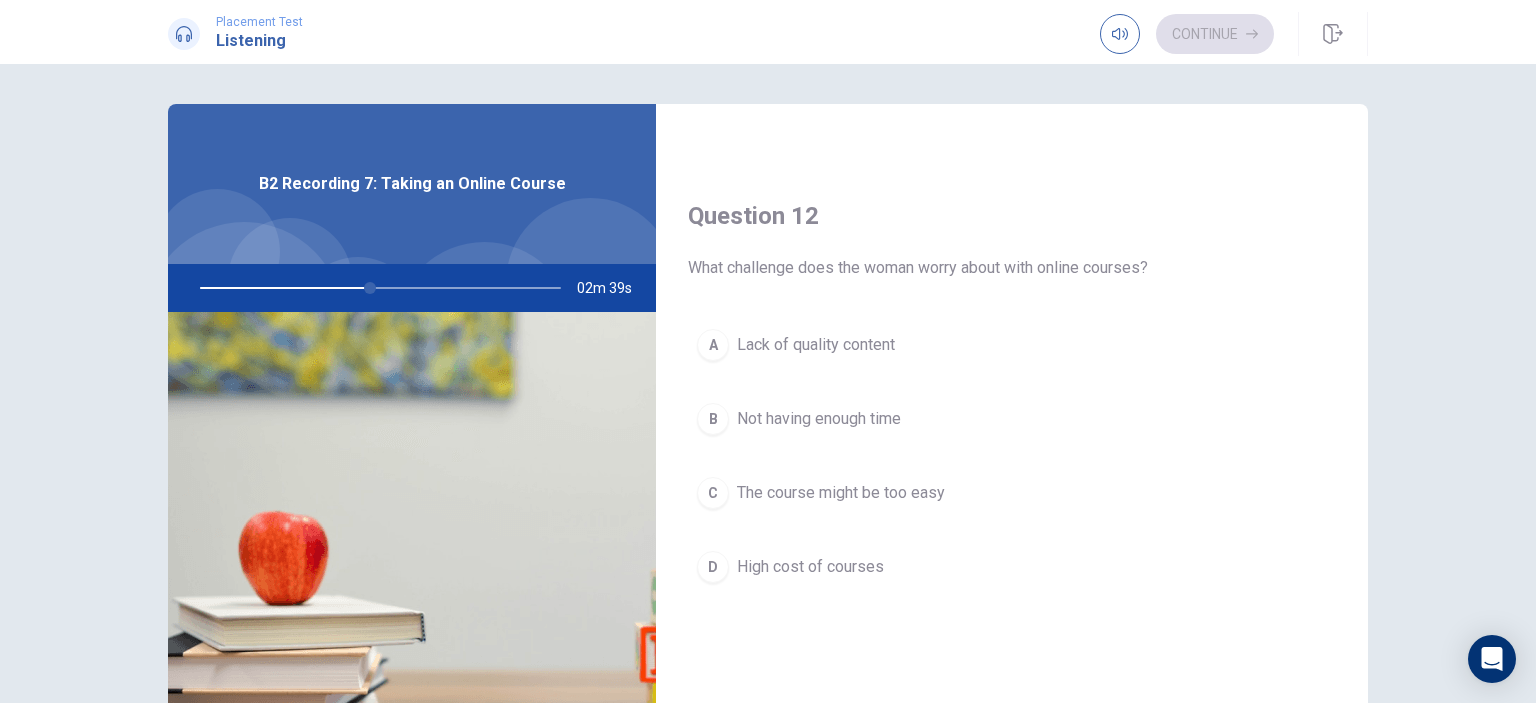 scroll, scrollTop: 56, scrollLeft: 0, axis: vertical 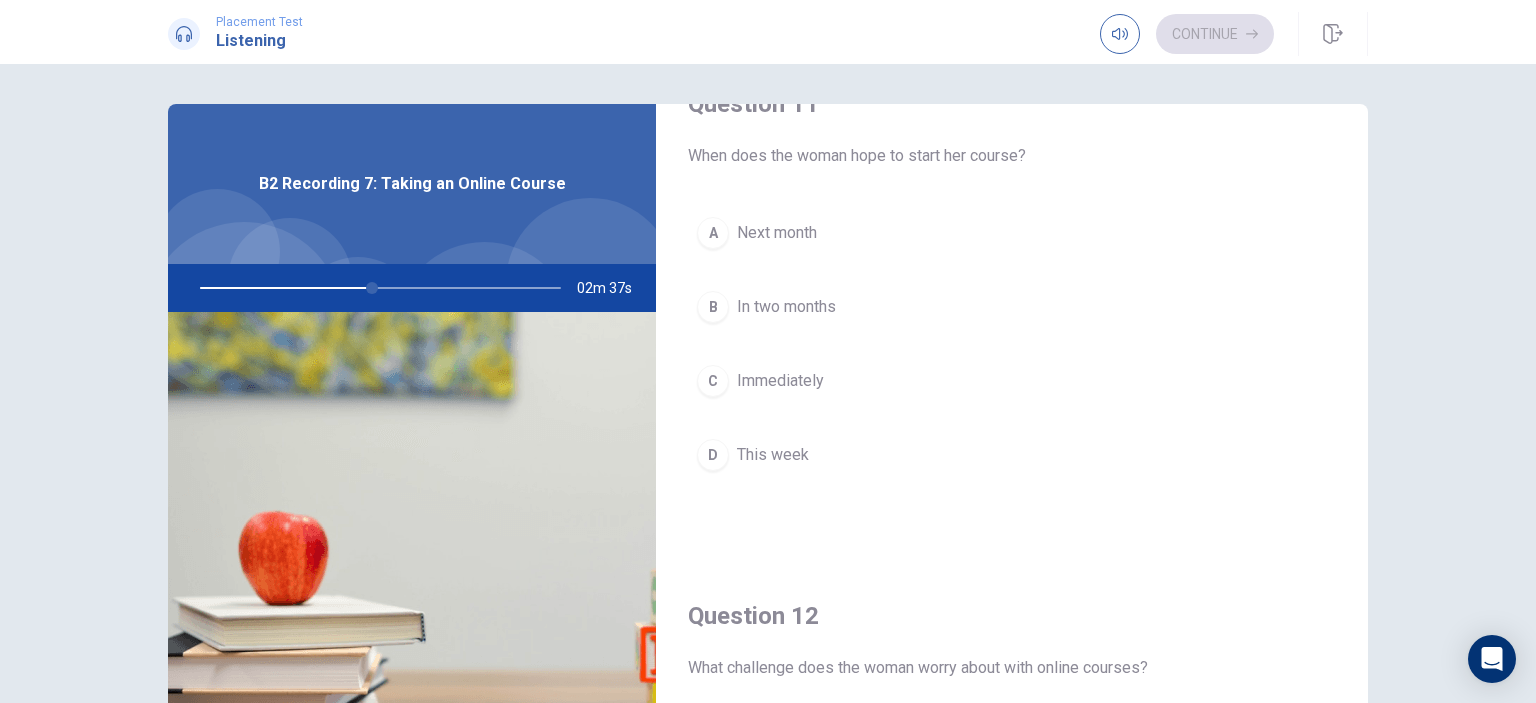 click on "Next month" at bounding box center (777, 233) 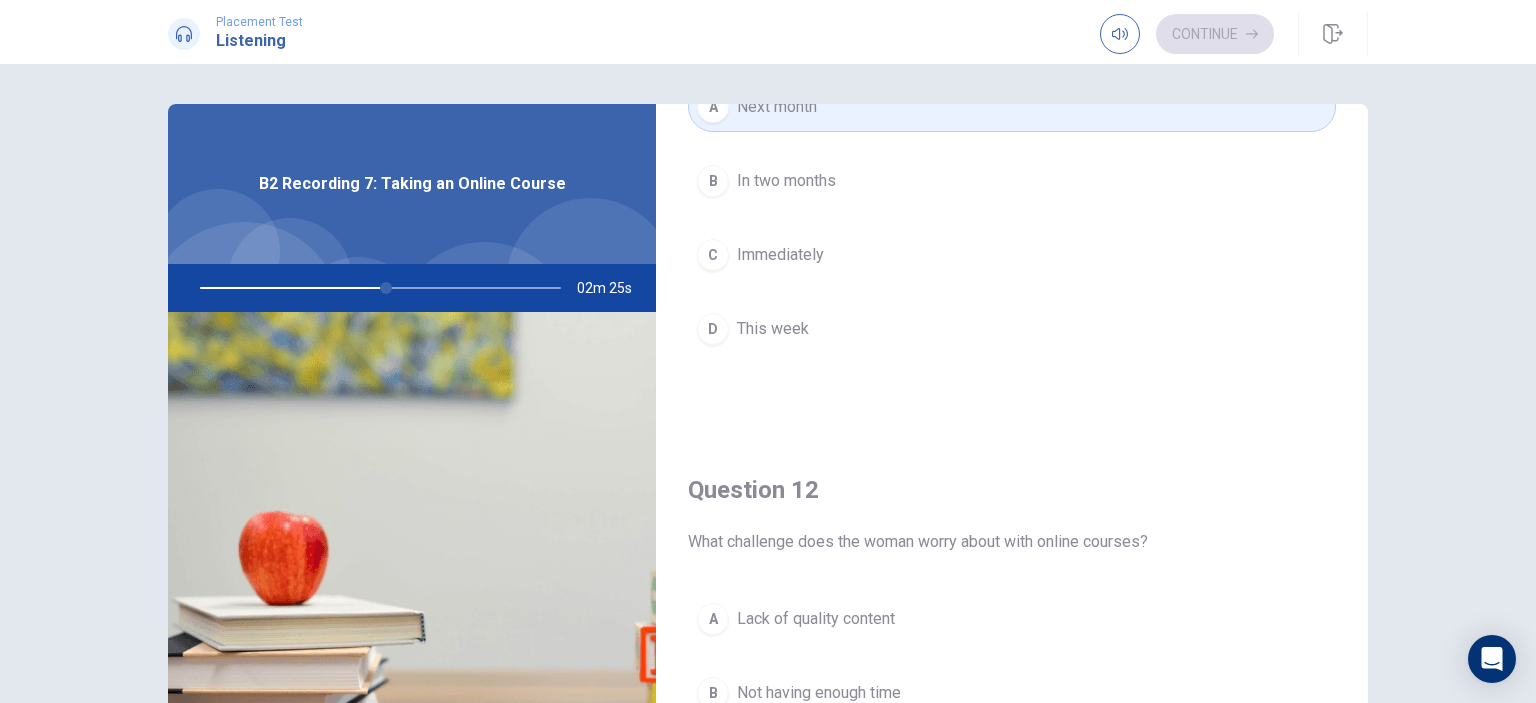 scroll, scrollTop: 200, scrollLeft: 0, axis: vertical 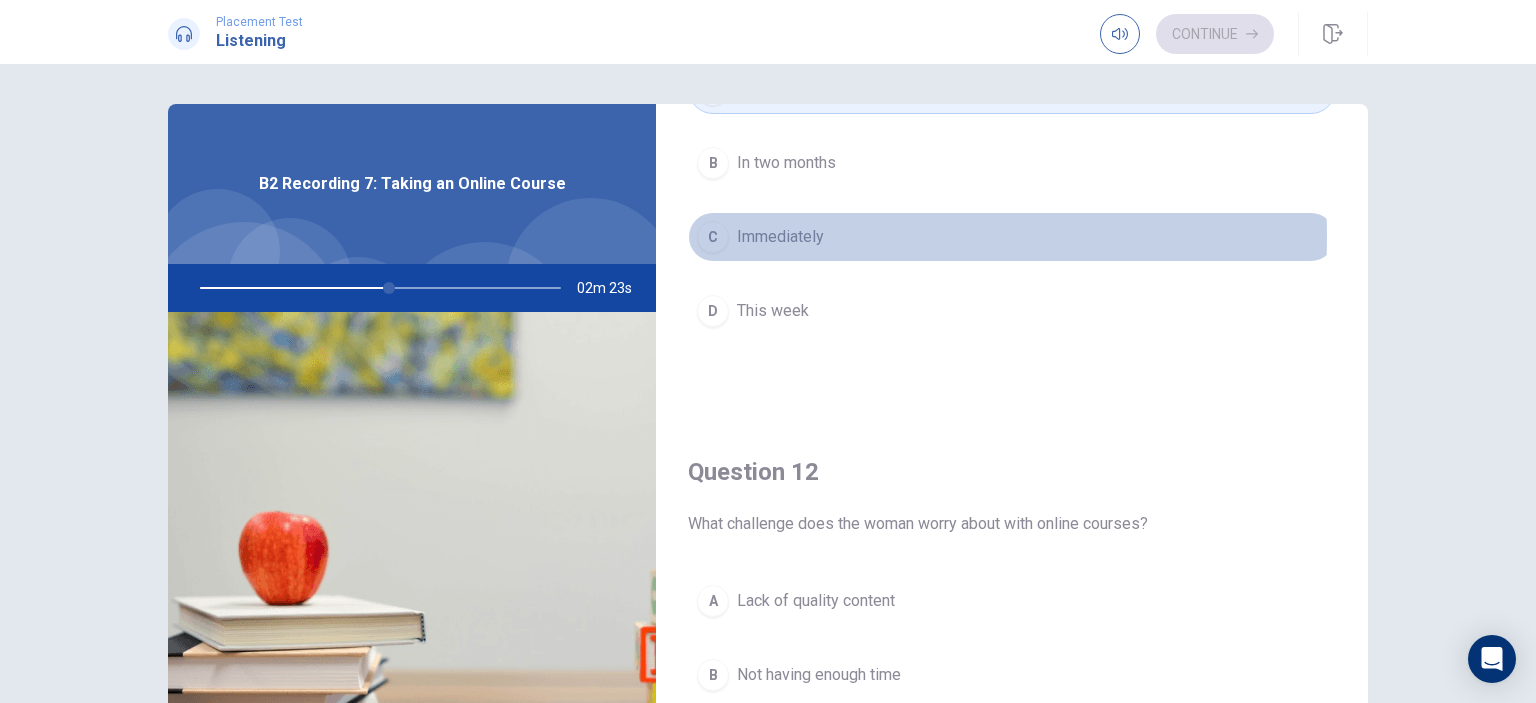 click on "Immediately" at bounding box center (780, 237) 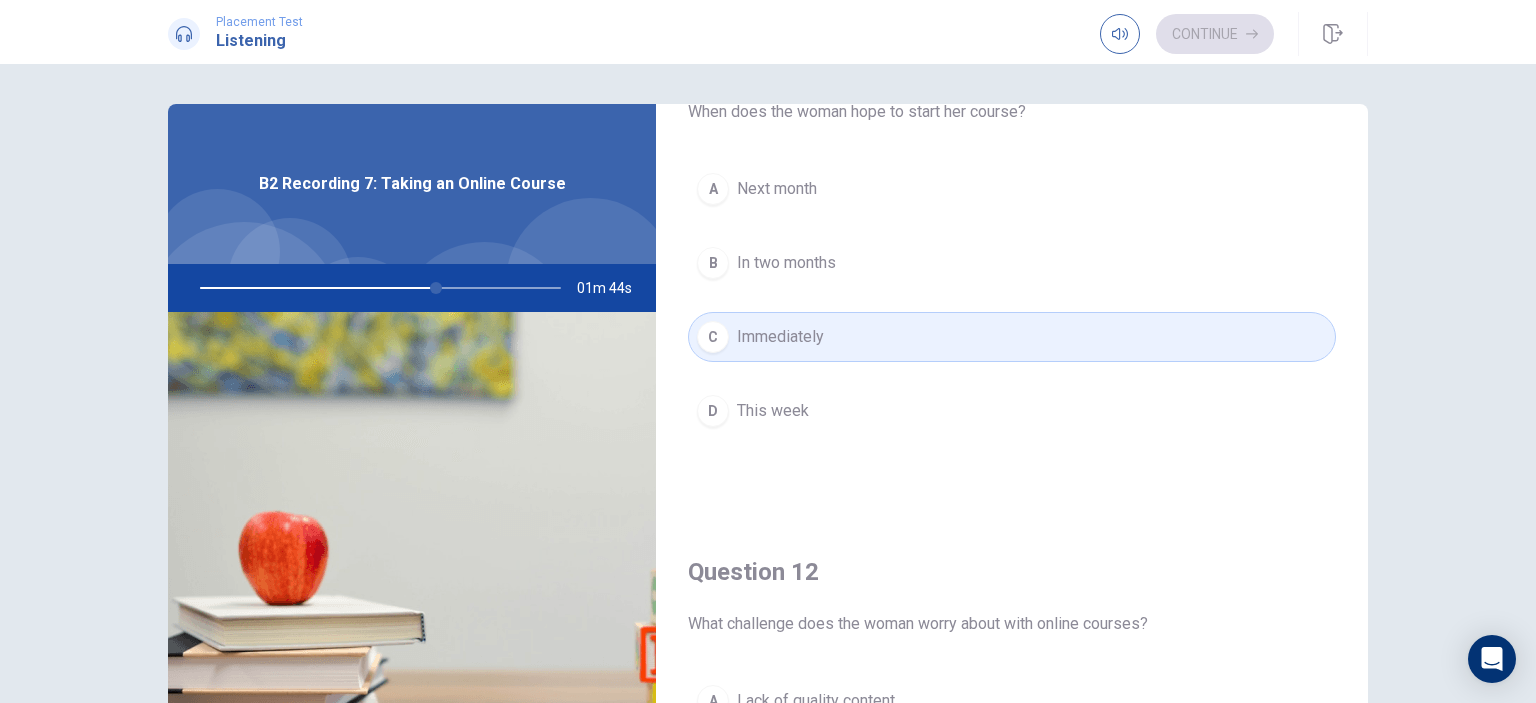 scroll, scrollTop: 0, scrollLeft: 0, axis: both 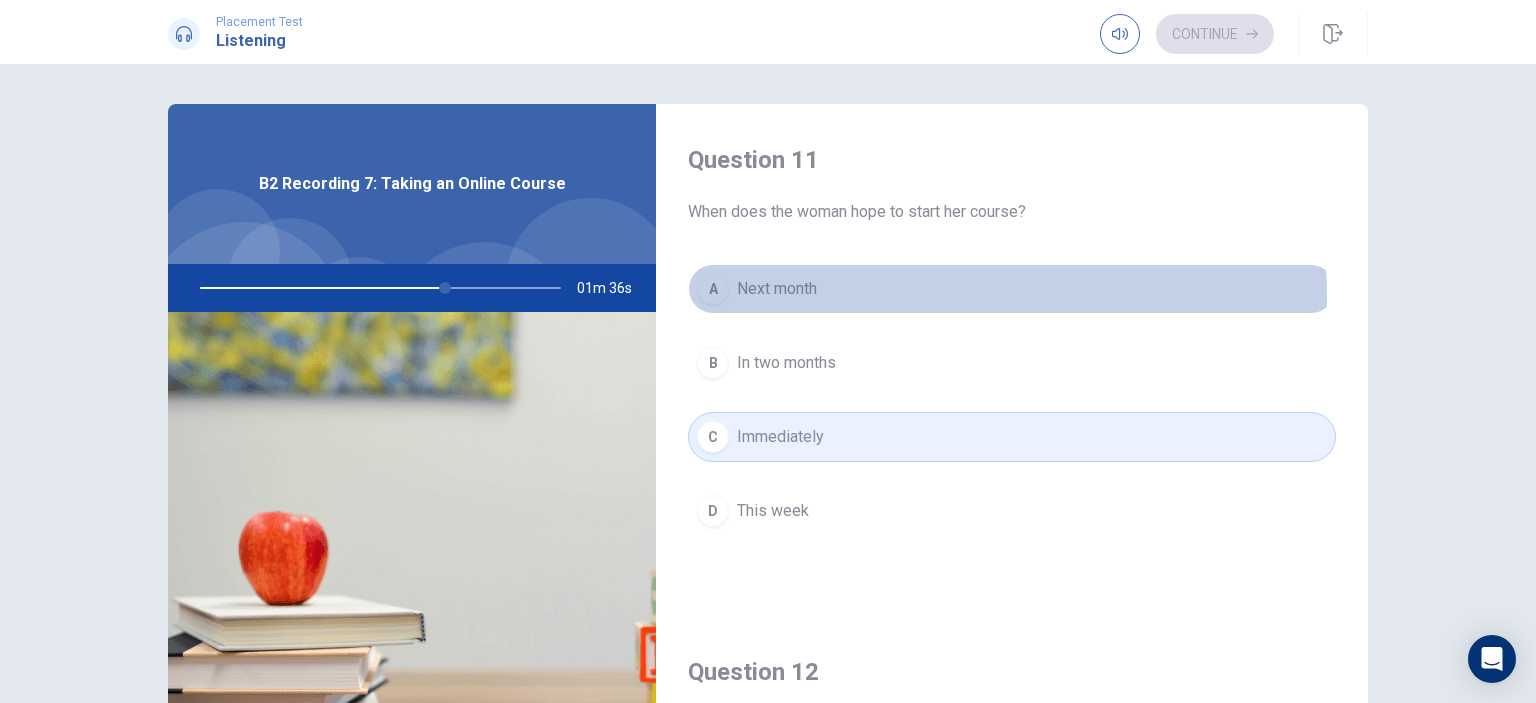 click on "Next month" at bounding box center [777, 289] 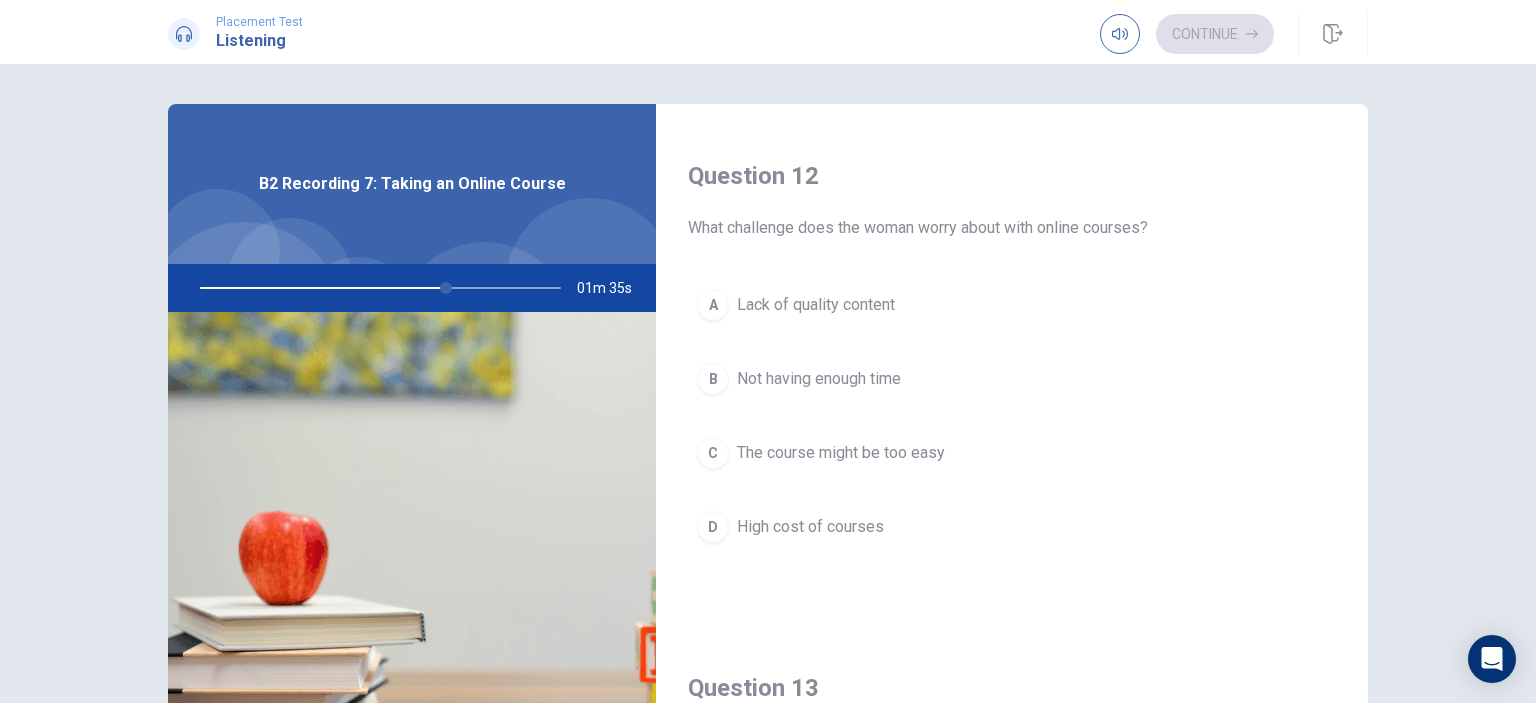 scroll, scrollTop: 500, scrollLeft: 0, axis: vertical 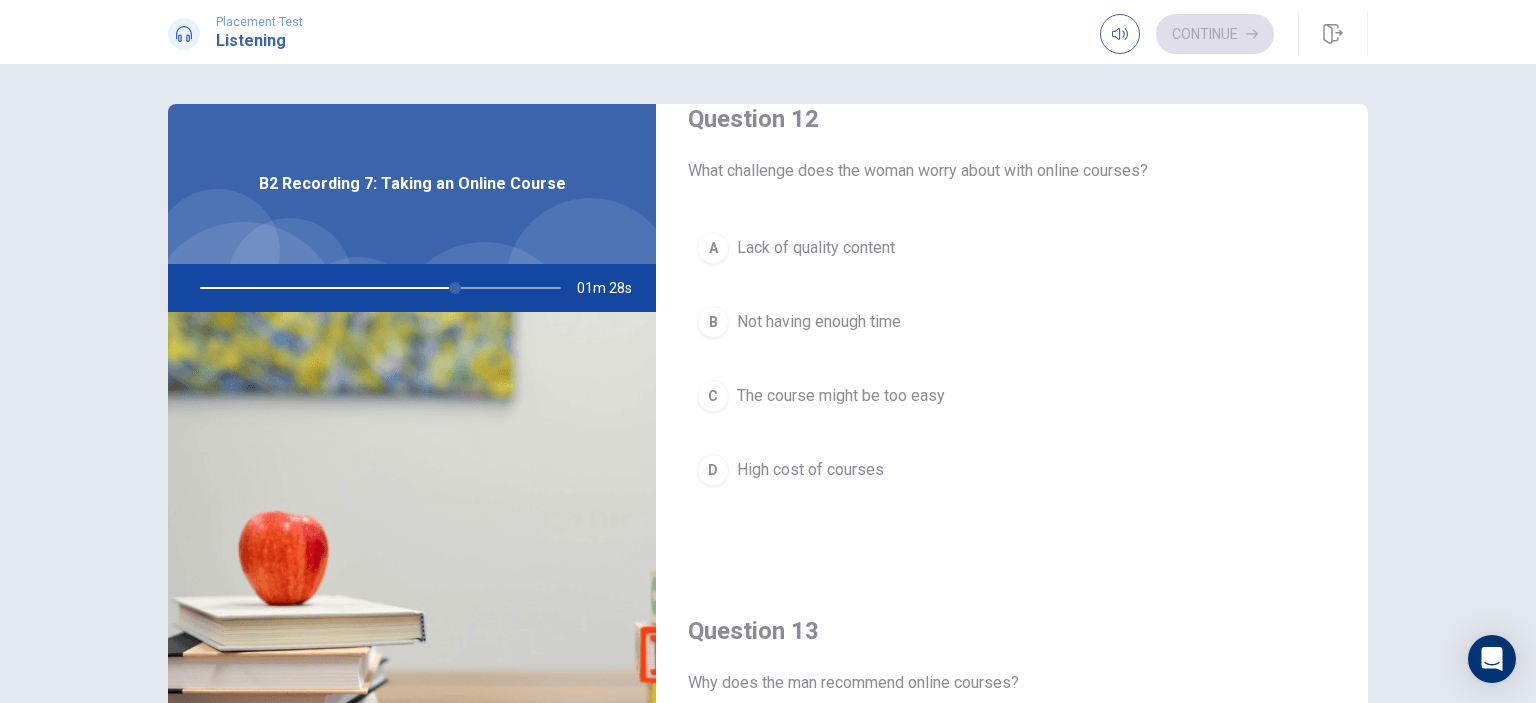 type on "71" 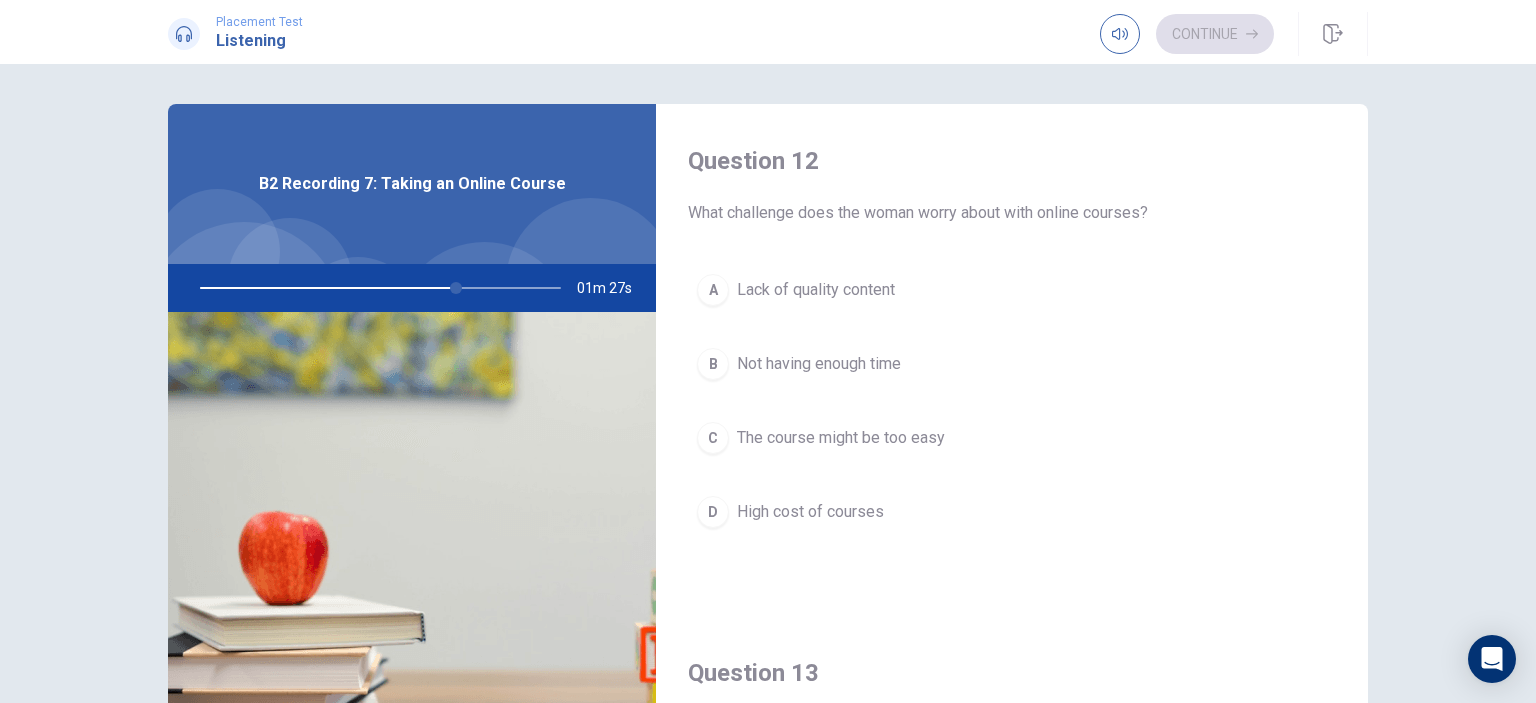 scroll, scrollTop: 500, scrollLeft: 0, axis: vertical 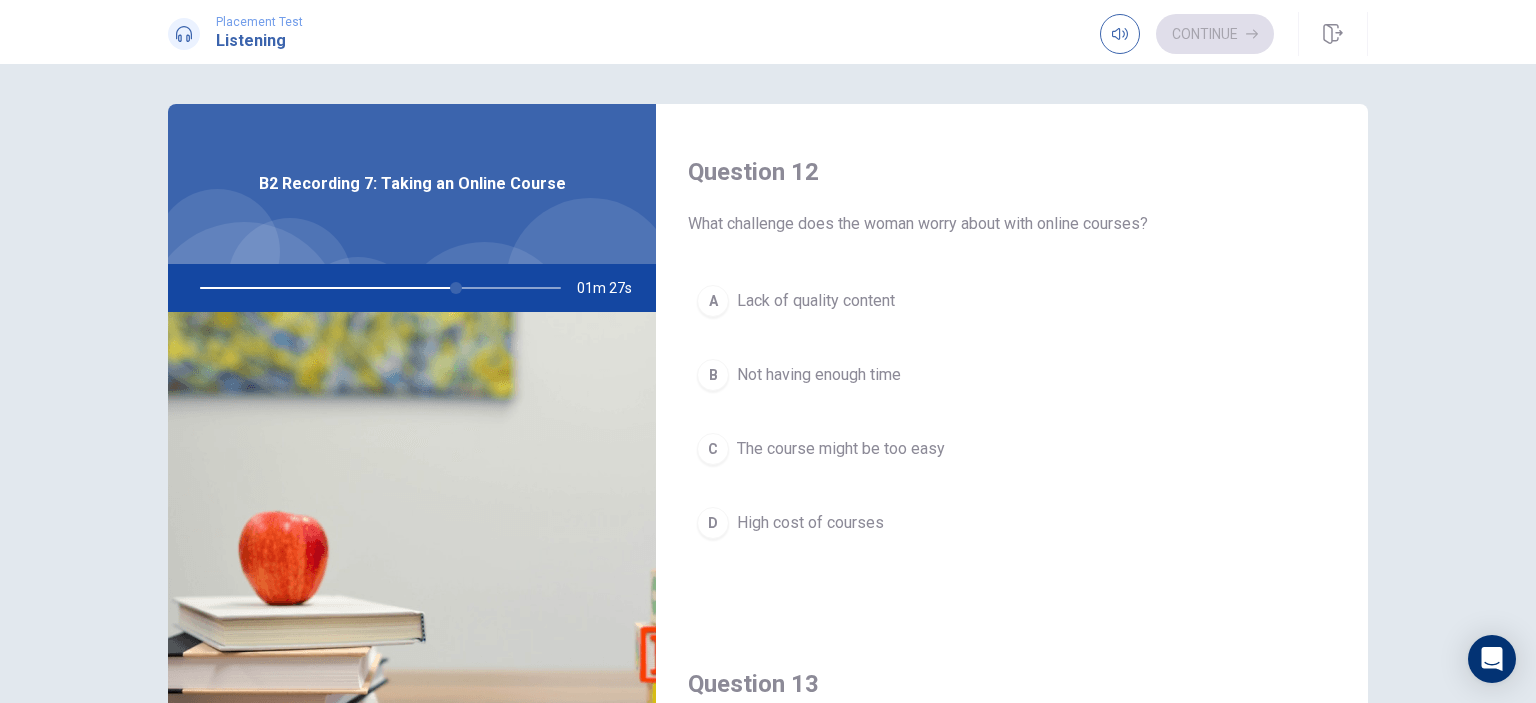 type 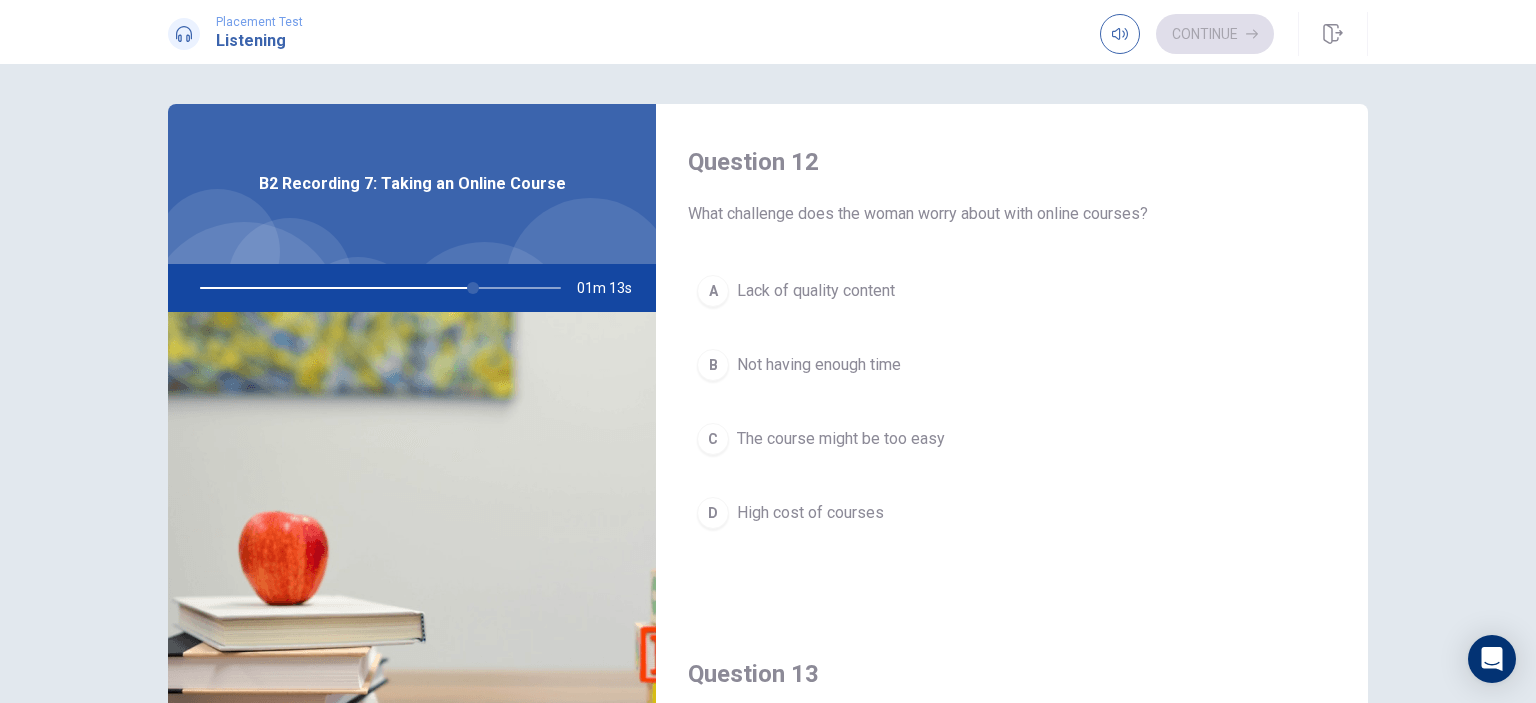 scroll, scrollTop: 500, scrollLeft: 0, axis: vertical 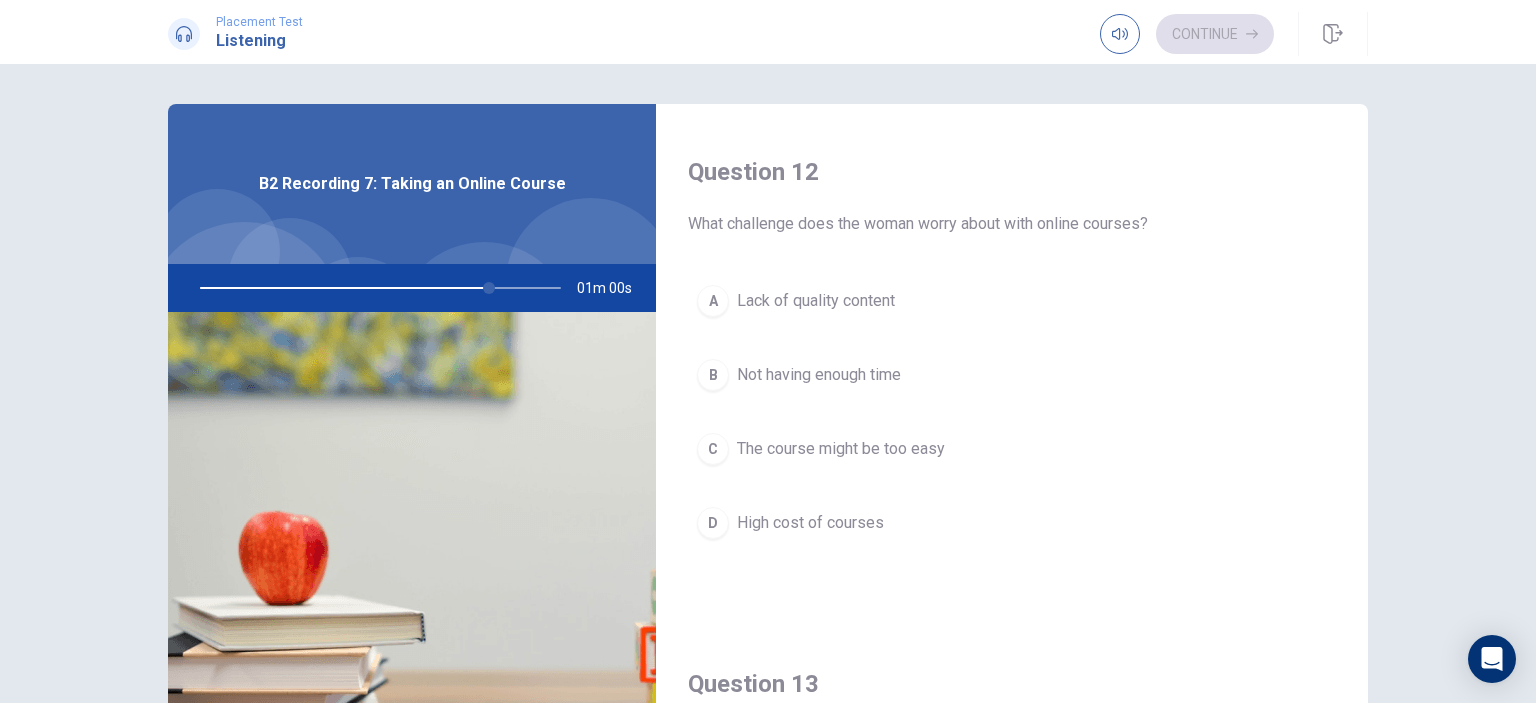 click on "Not having enough time" at bounding box center [819, 375] 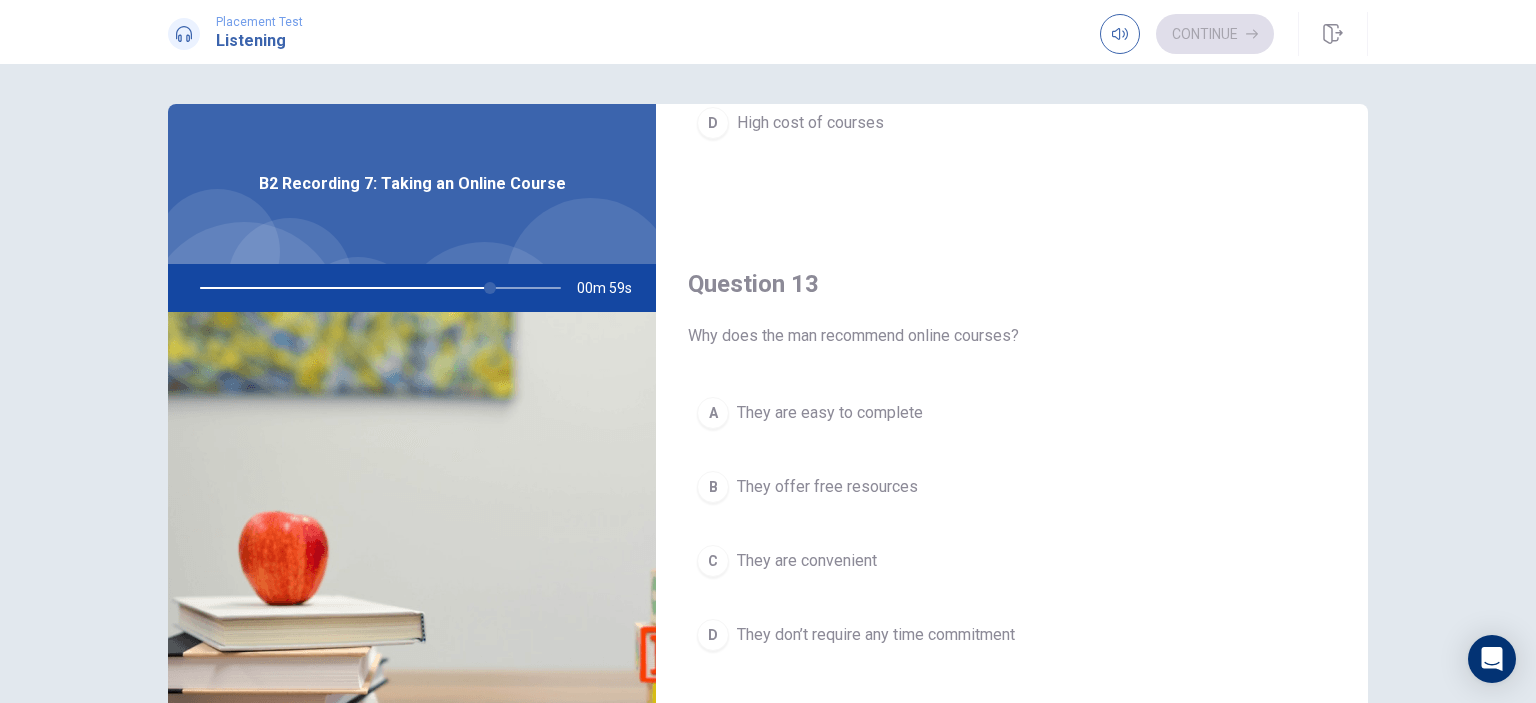 scroll, scrollTop: 1000, scrollLeft: 0, axis: vertical 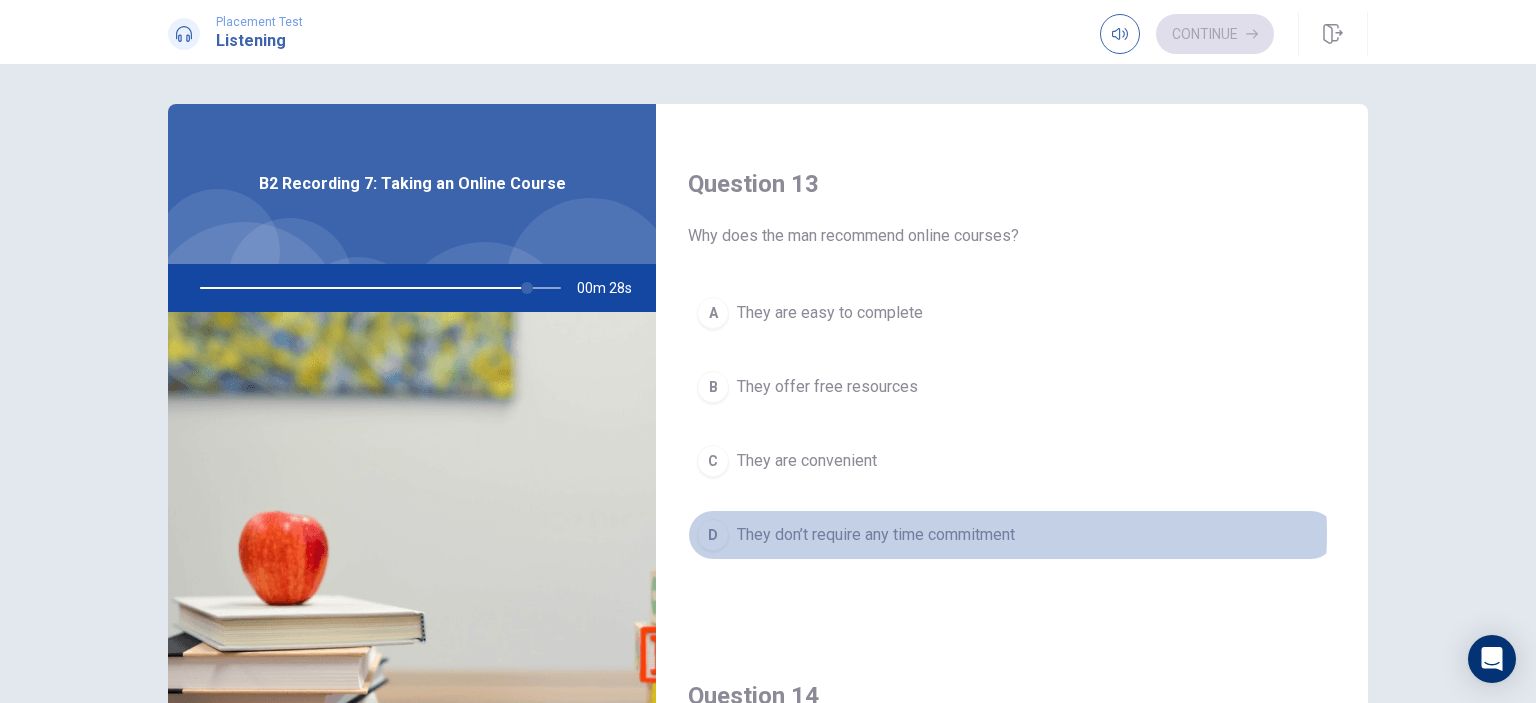 click on "They don’t require any time commitment" at bounding box center (876, 535) 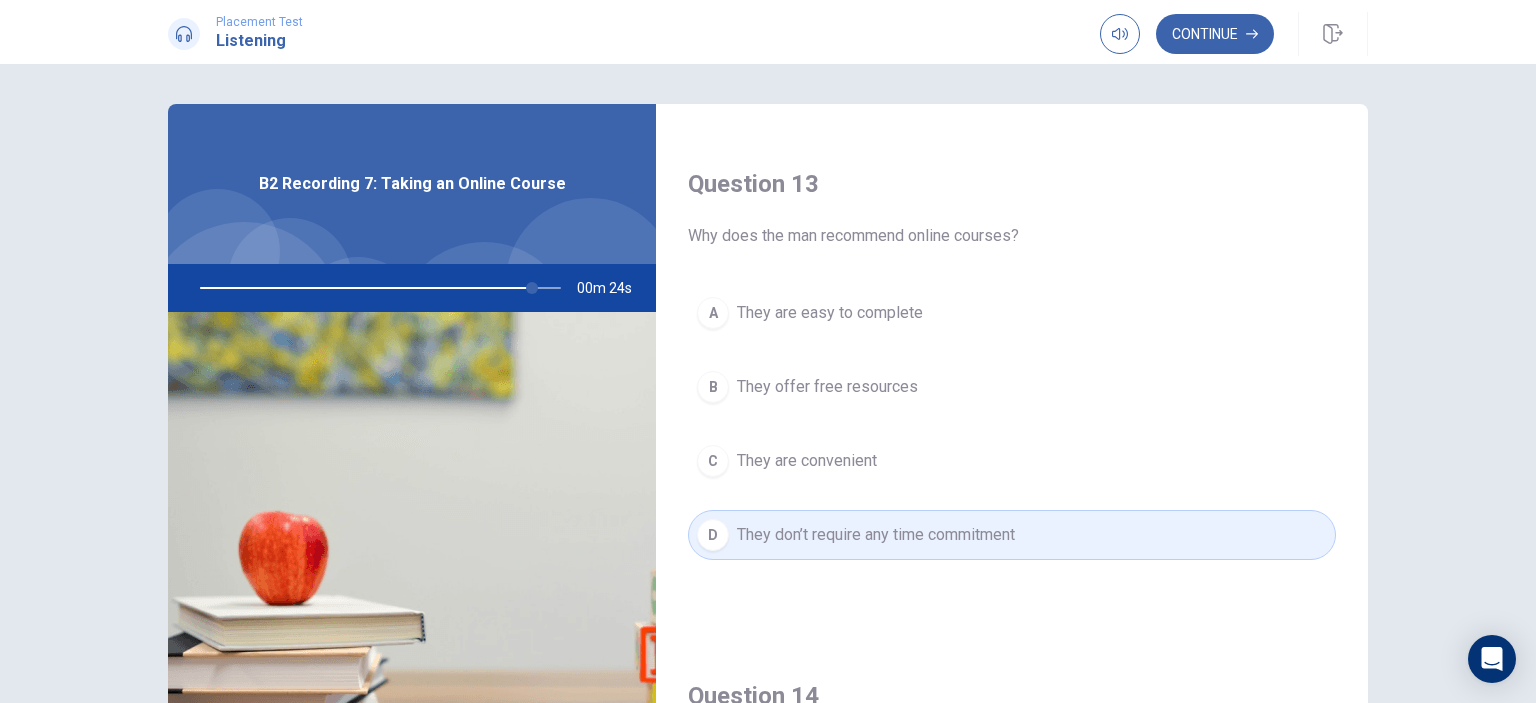 click on "B They offer free resources" at bounding box center [1012, 387] 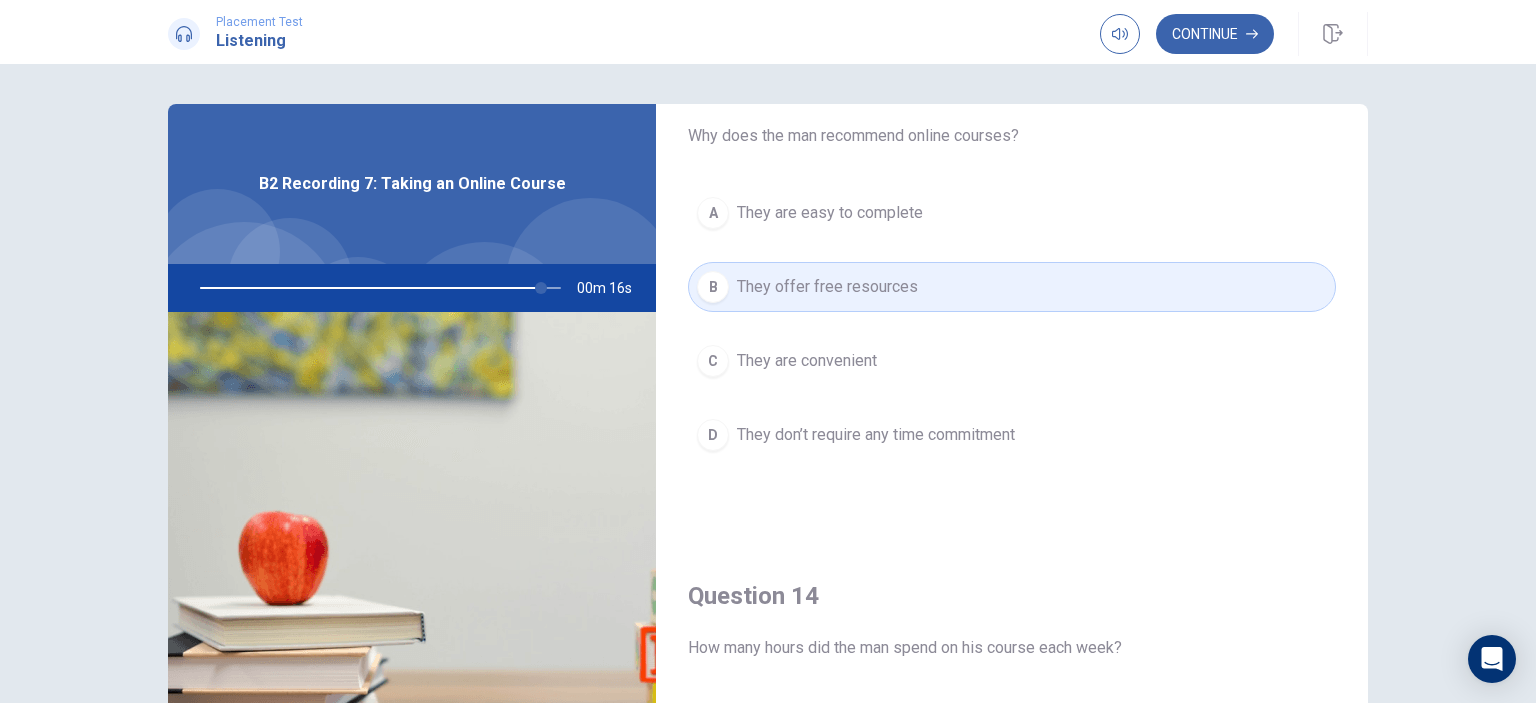 scroll, scrollTop: 1000, scrollLeft: 0, axis: vertical 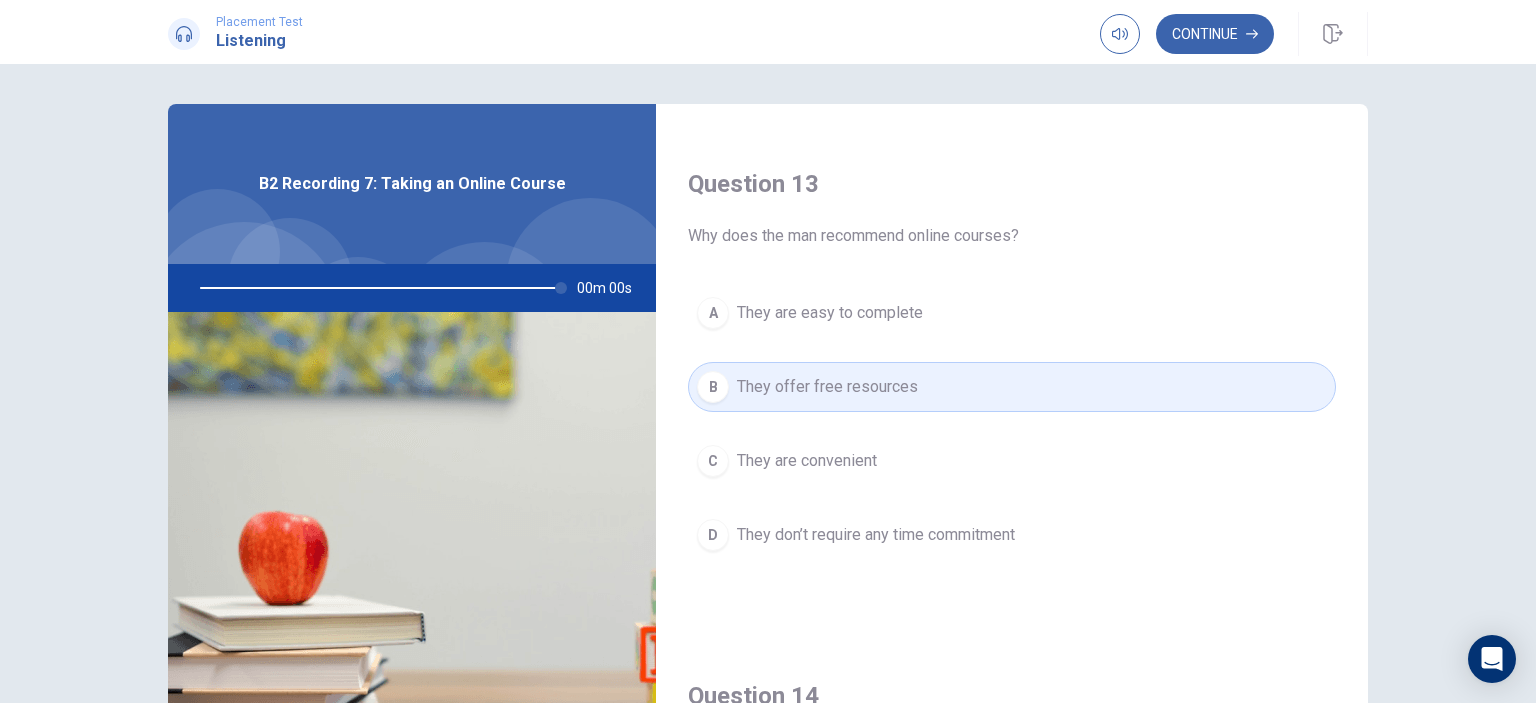 type on "0" 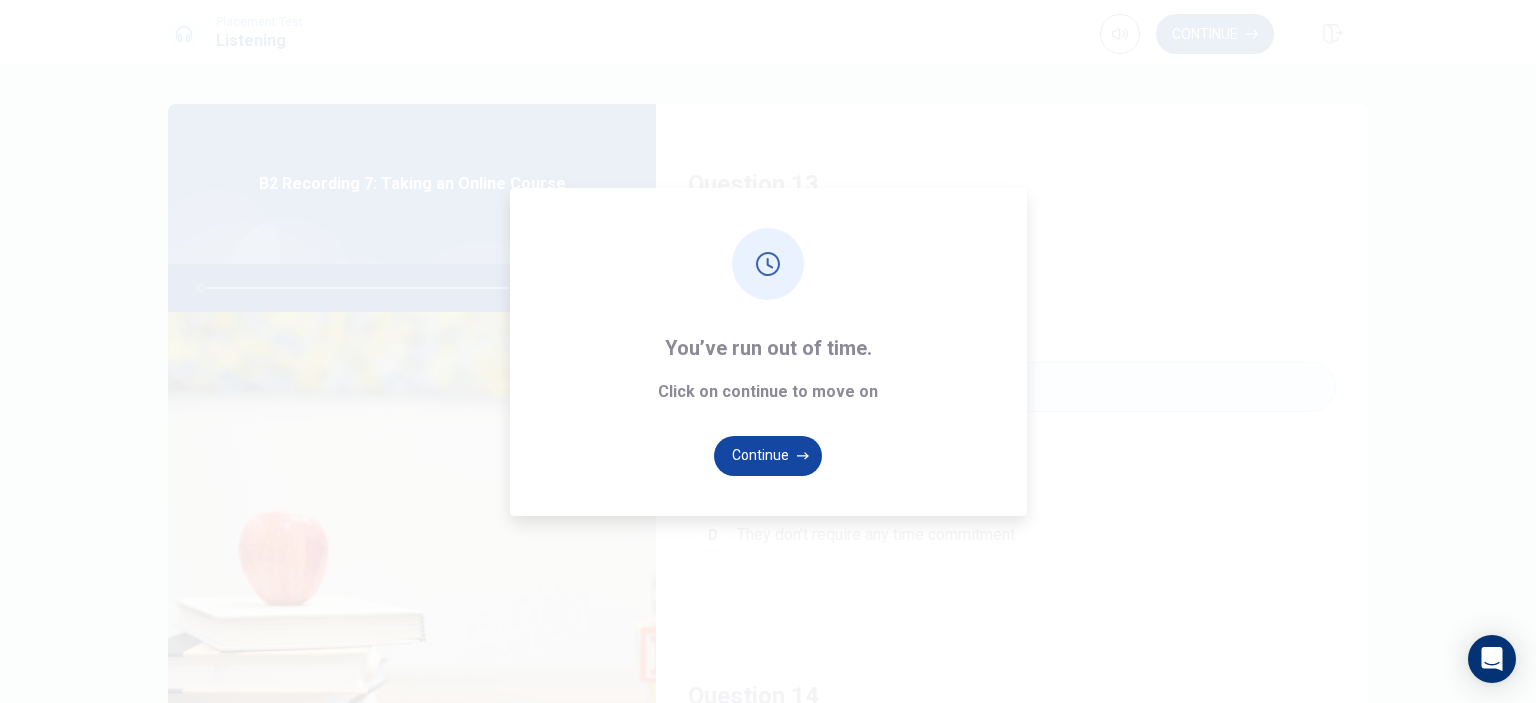 click on "Continue" at bounding box center [768, 456] 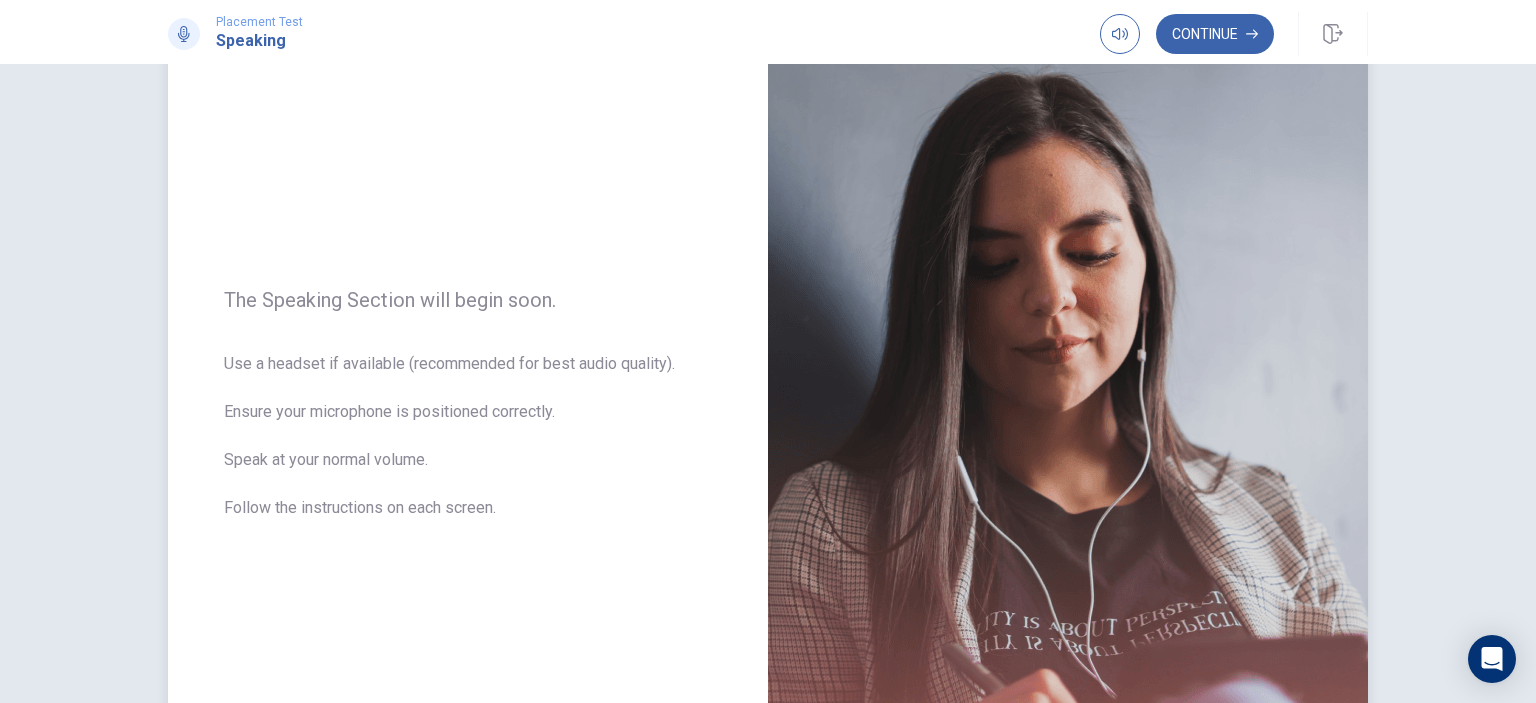 scroll, scrollTop: 0, scrollLeft: 0, axis: both 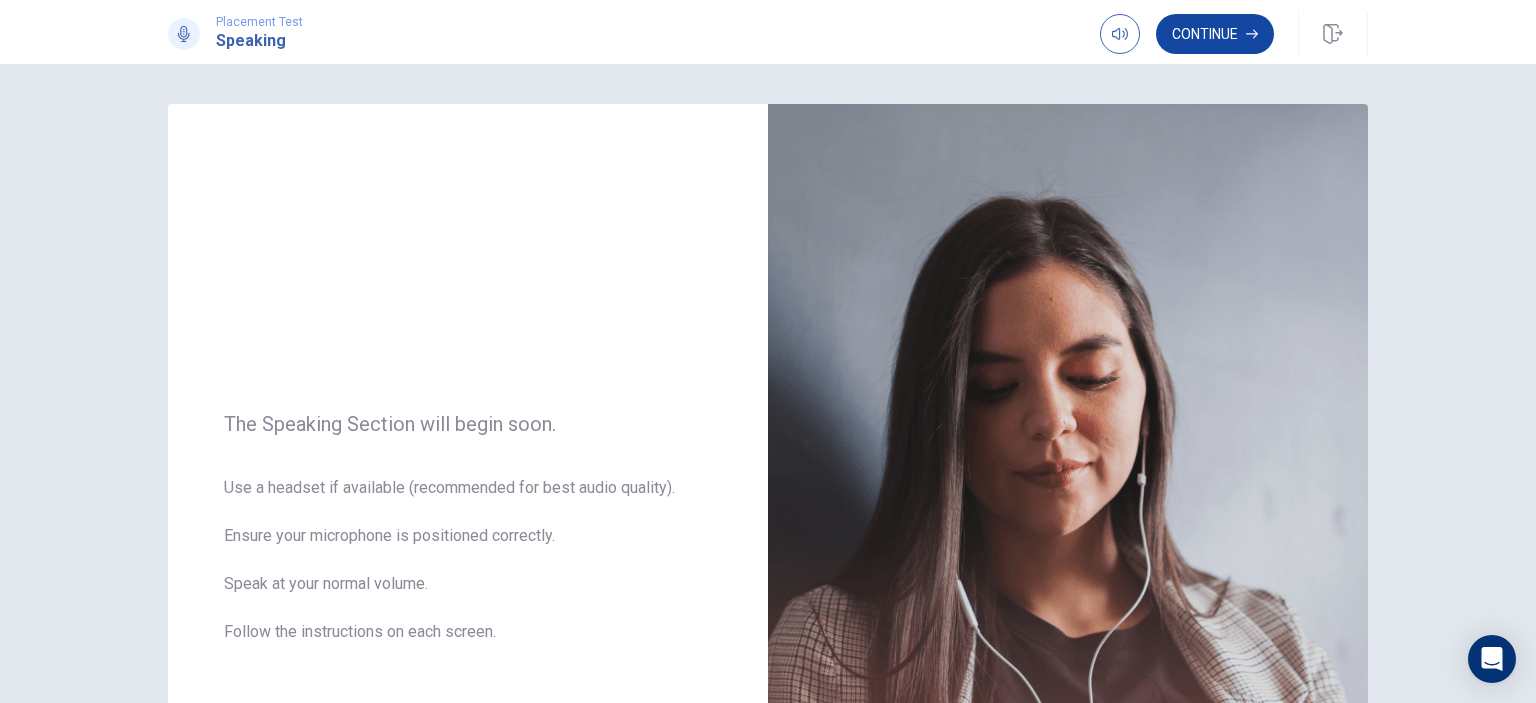 click on "Continue" at bounding box center [1215, 34] 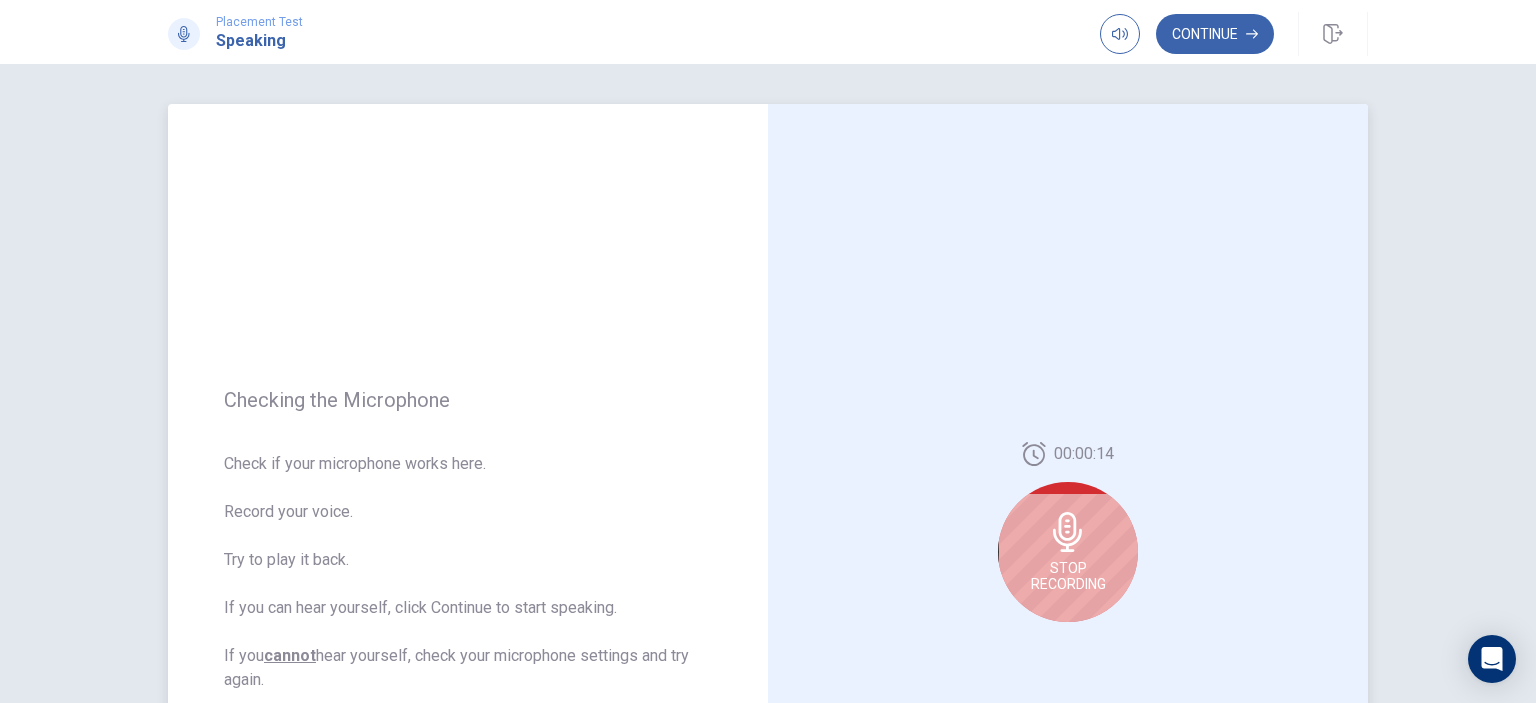 scroll, scrollTop: 100, scrollLeft: 0, axis: vertical 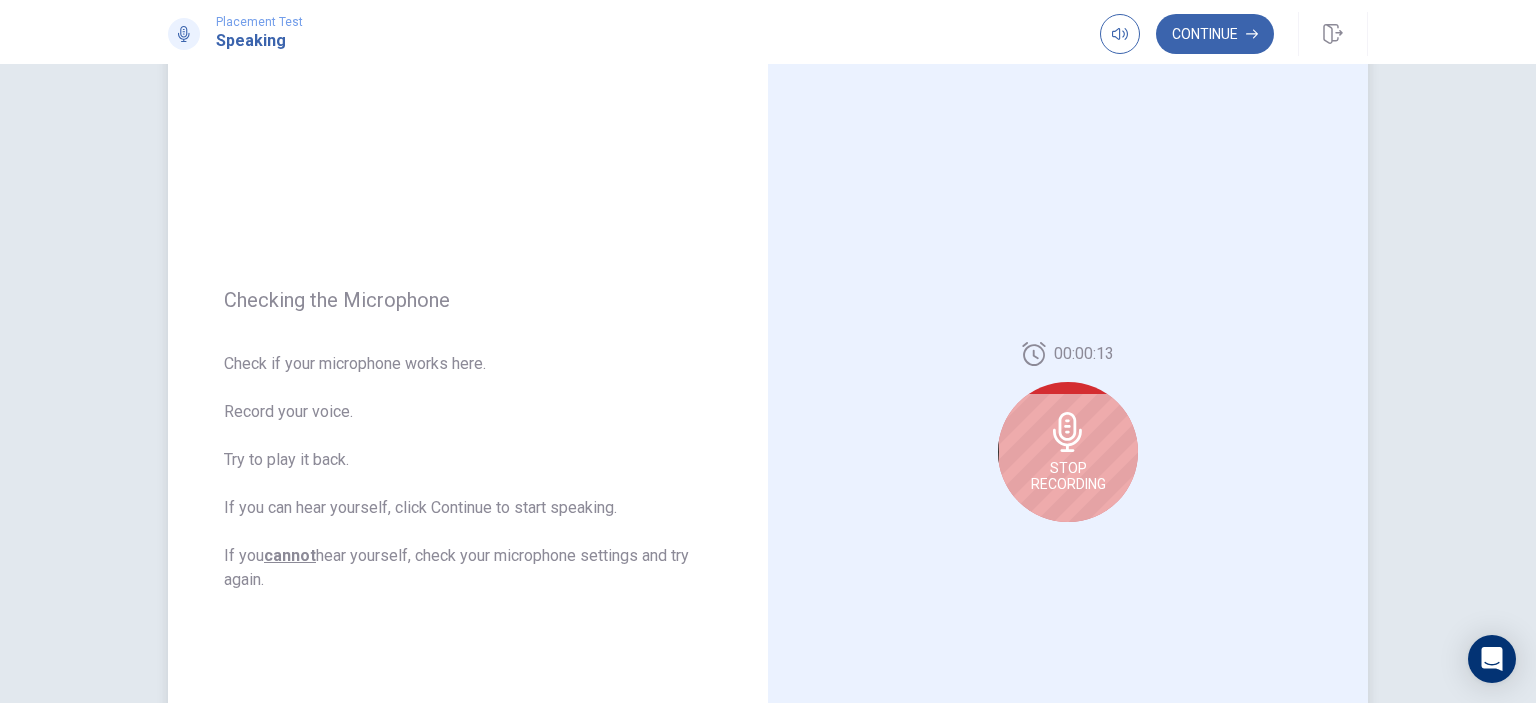 click on "Stop   Recording" at bounding box center [1068, 452] 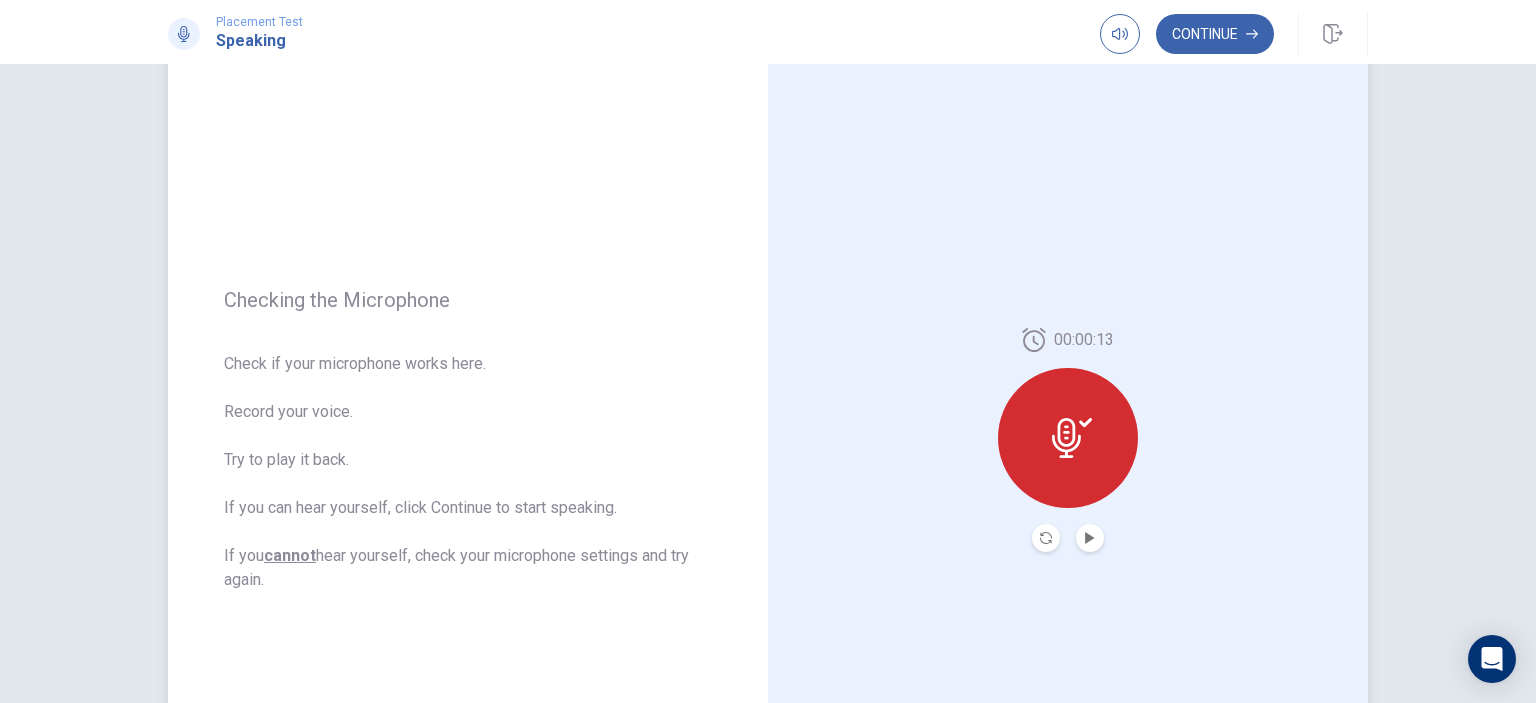 click at bounding box center (1090, 538) 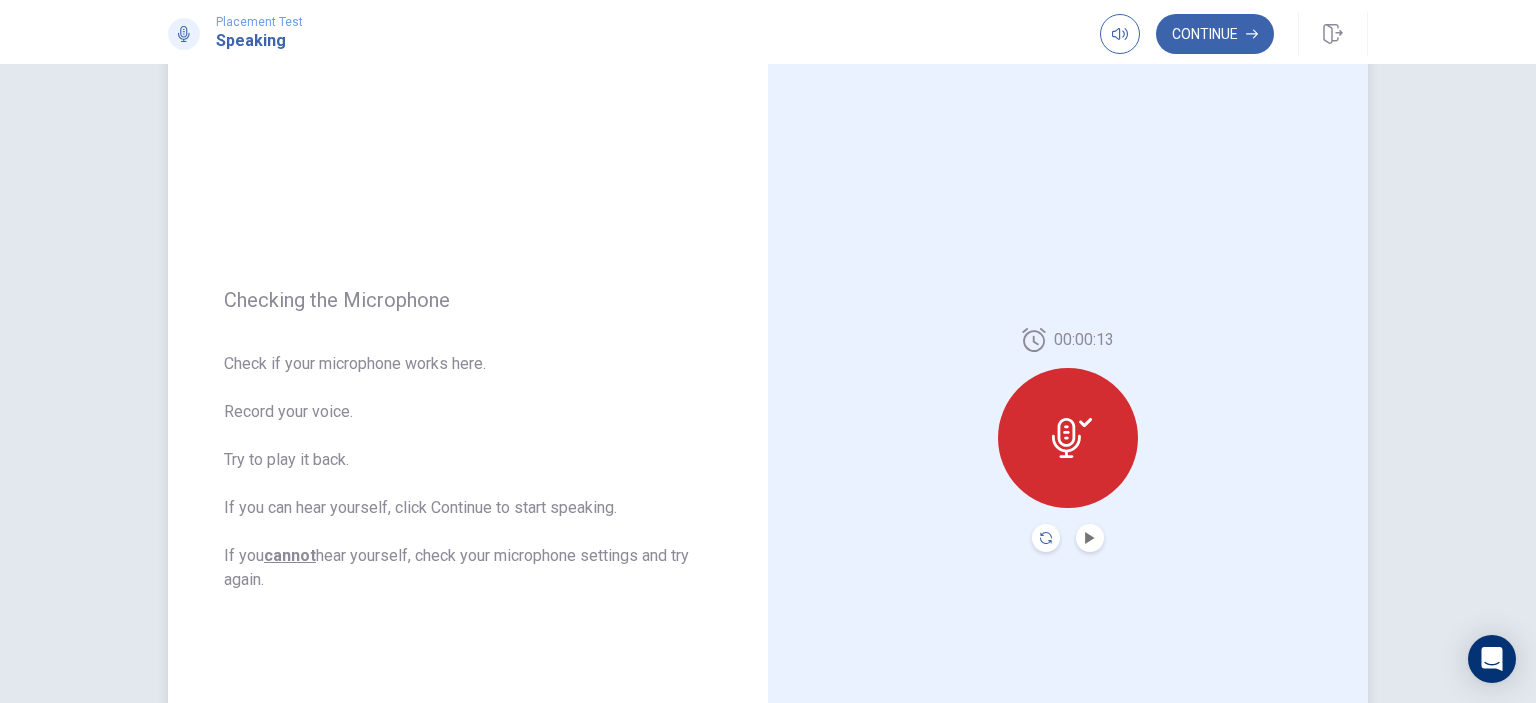 click 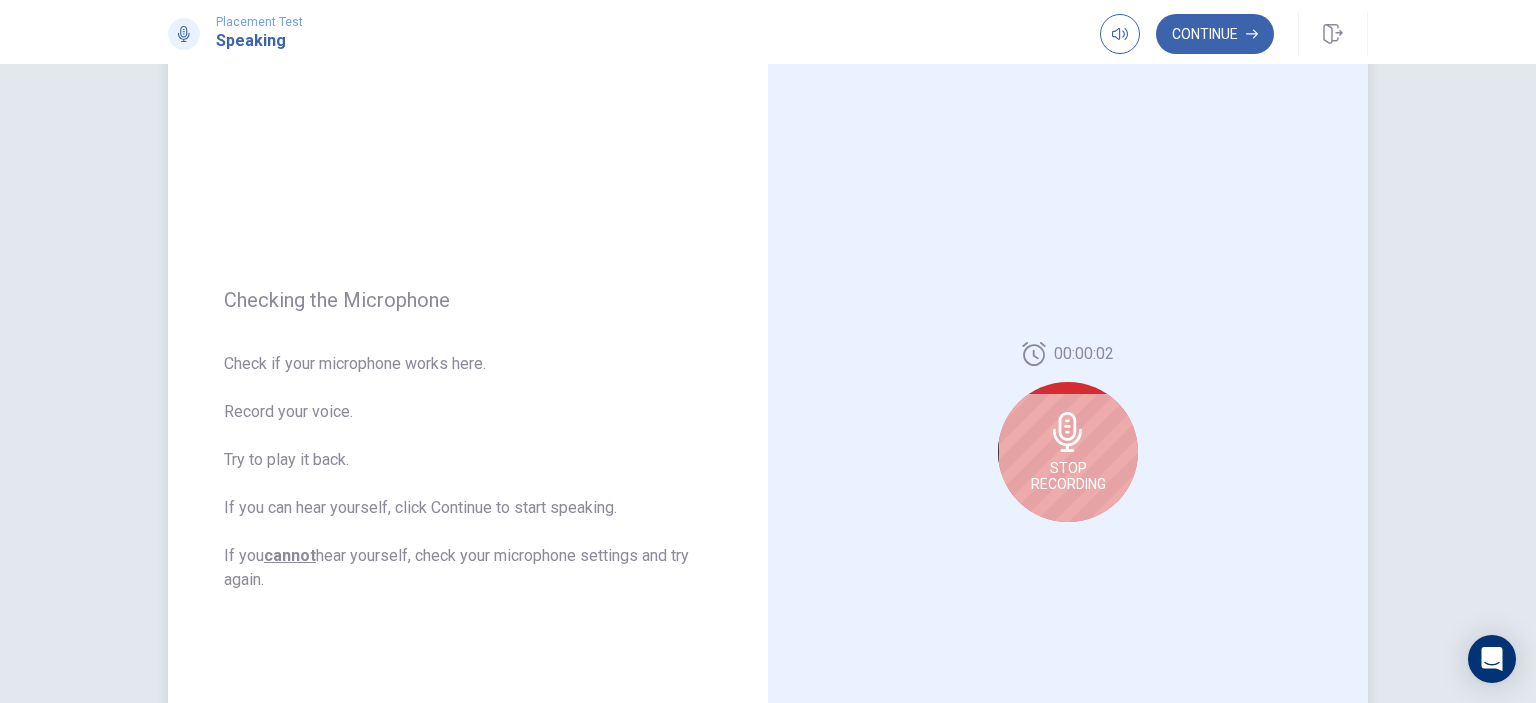 click on "Stop   Recording" at bounding box center (1068, 476) 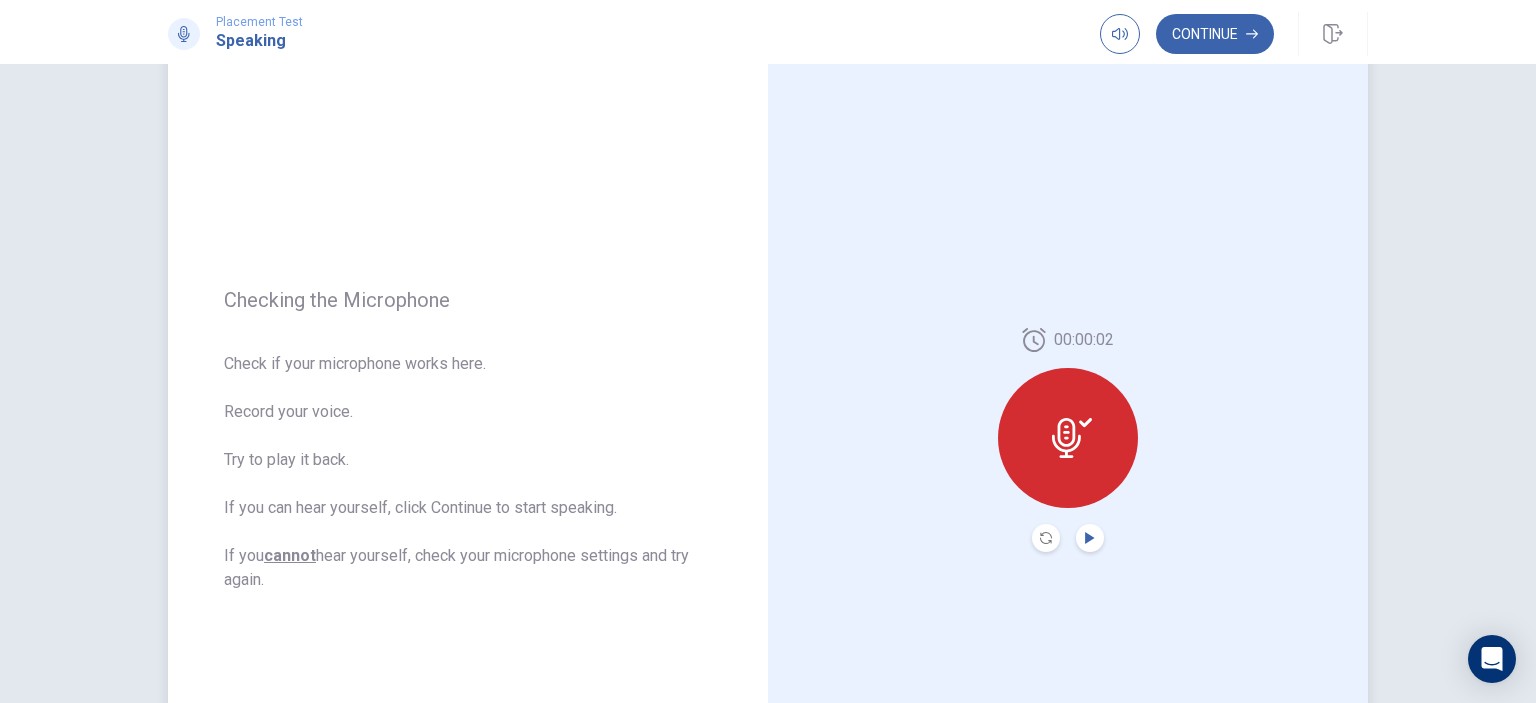 click 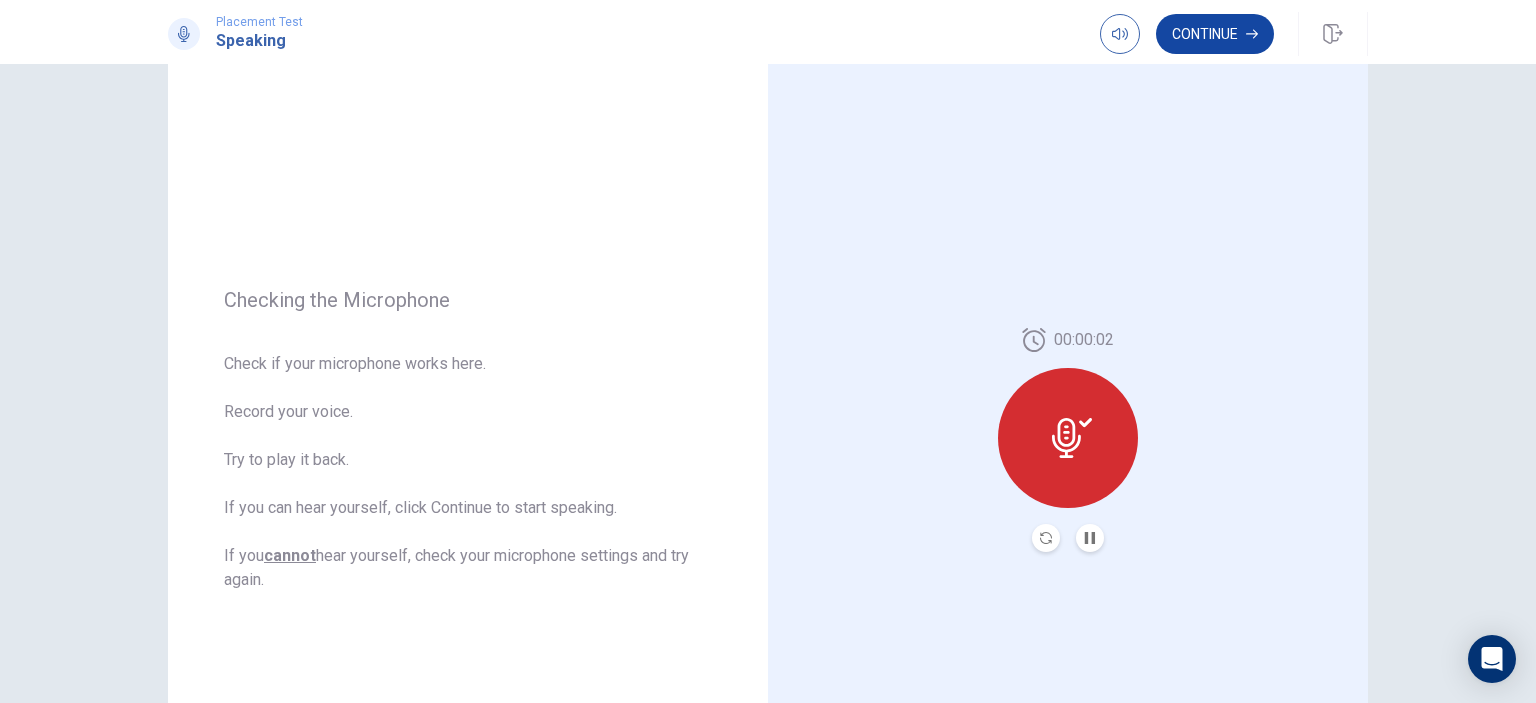 click on "Continue" at bounding box center (1215, 34) 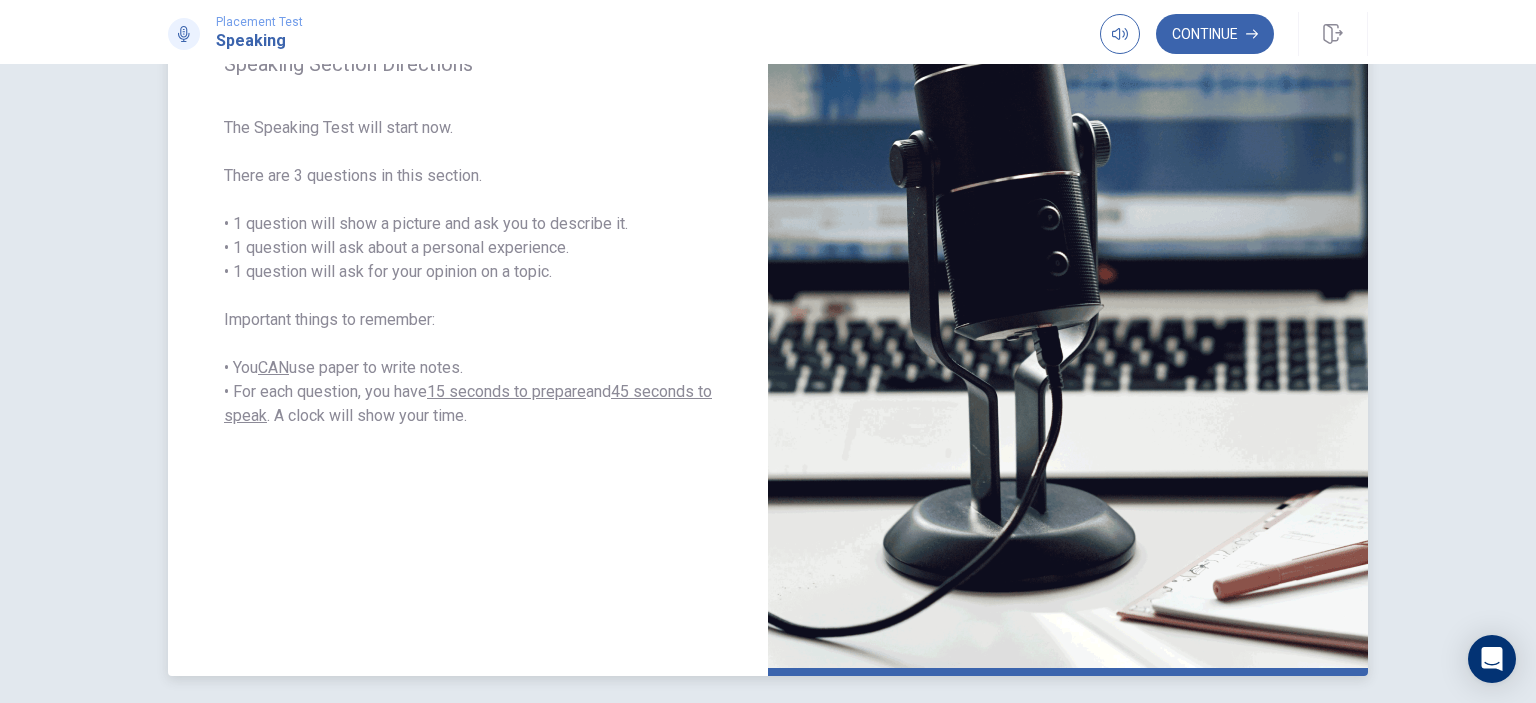 scroll, scrollTop: 200, scrollLeft: 0, axis: vertical 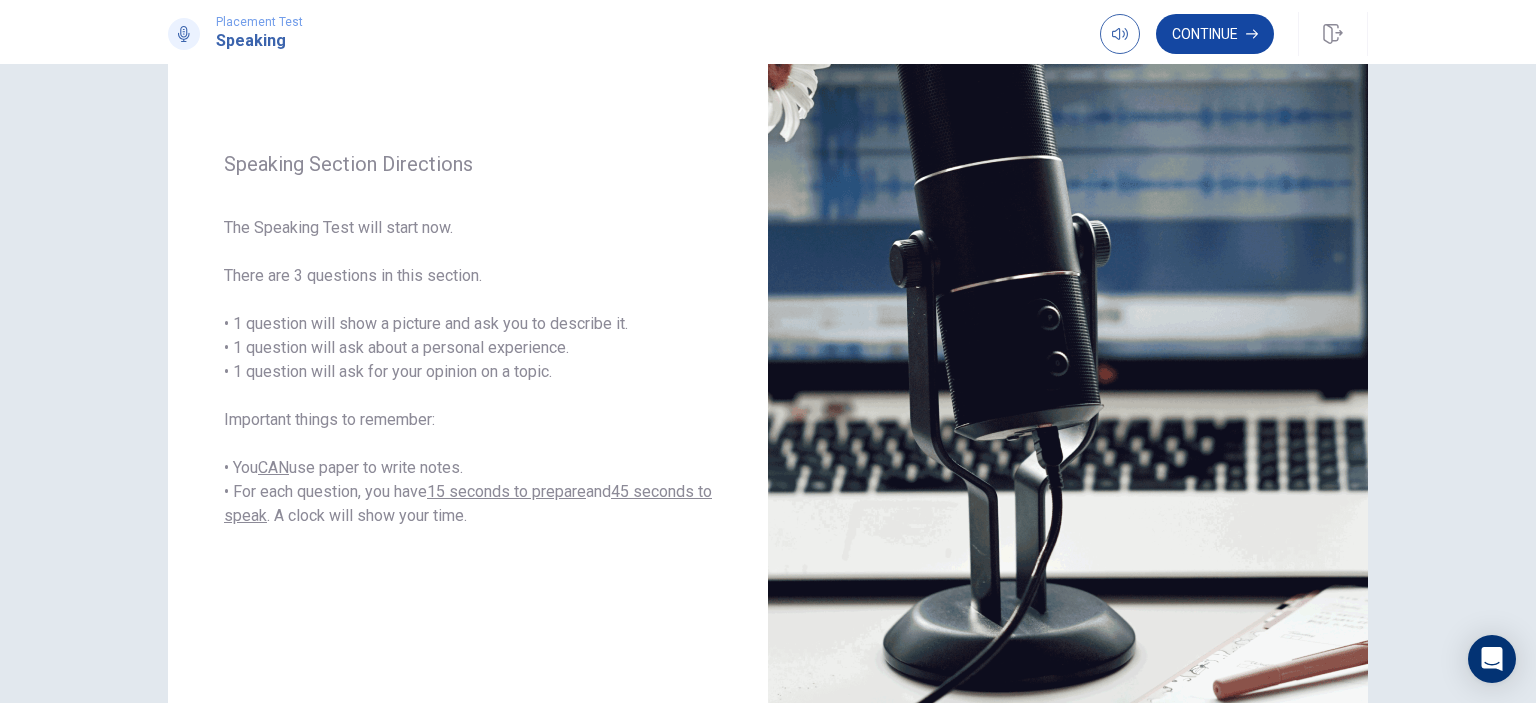 click on "Continue" at bounding box center (1215, 34) 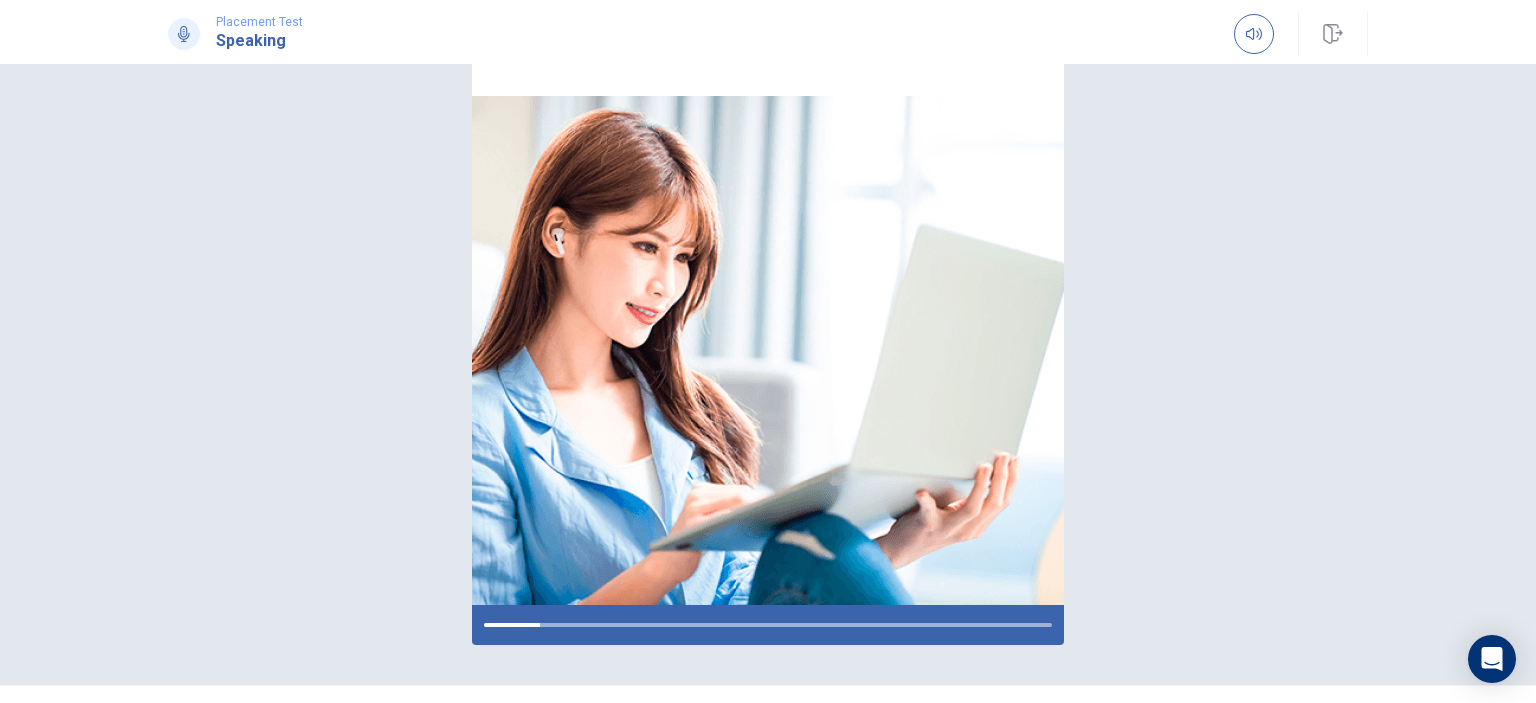 scroll, scrollTop: 173, scrollLeft: 0, axis: vertical 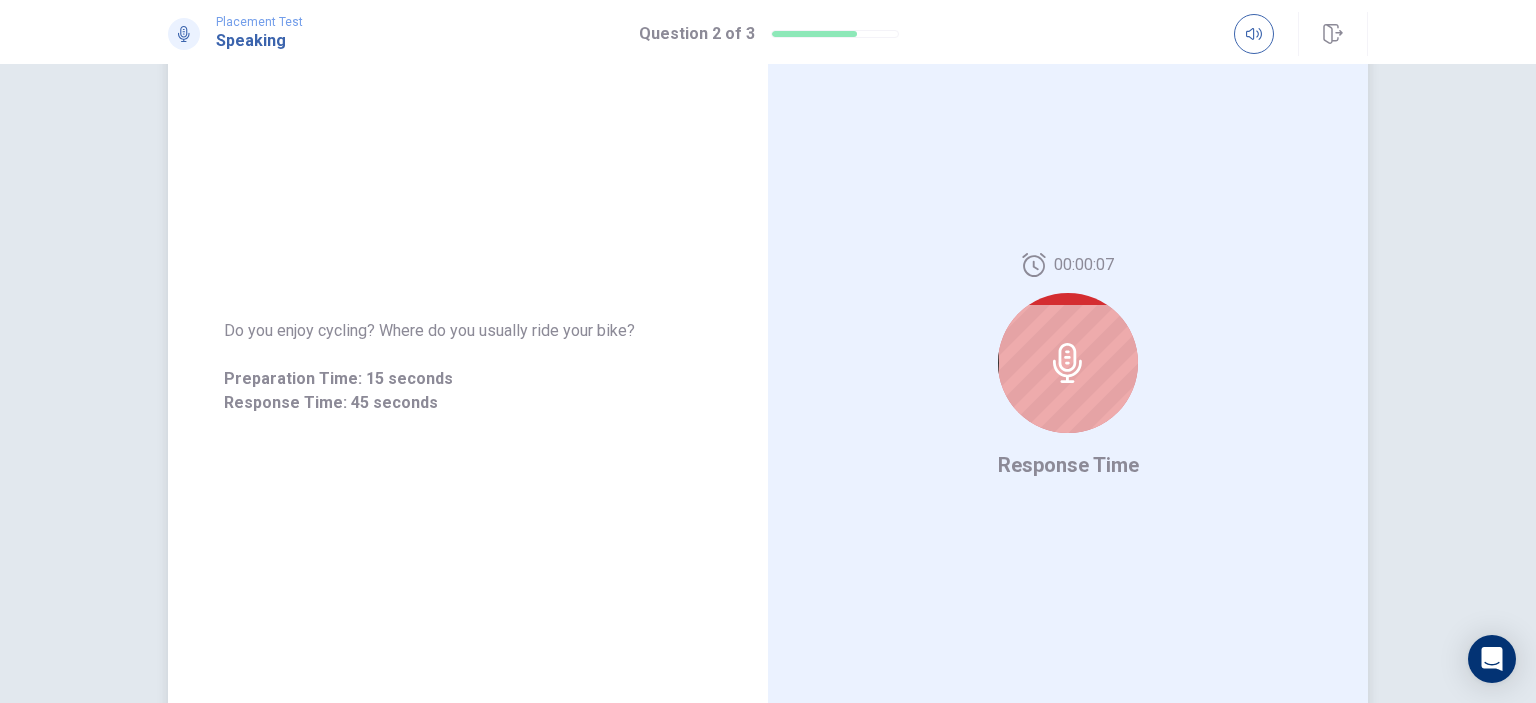 click 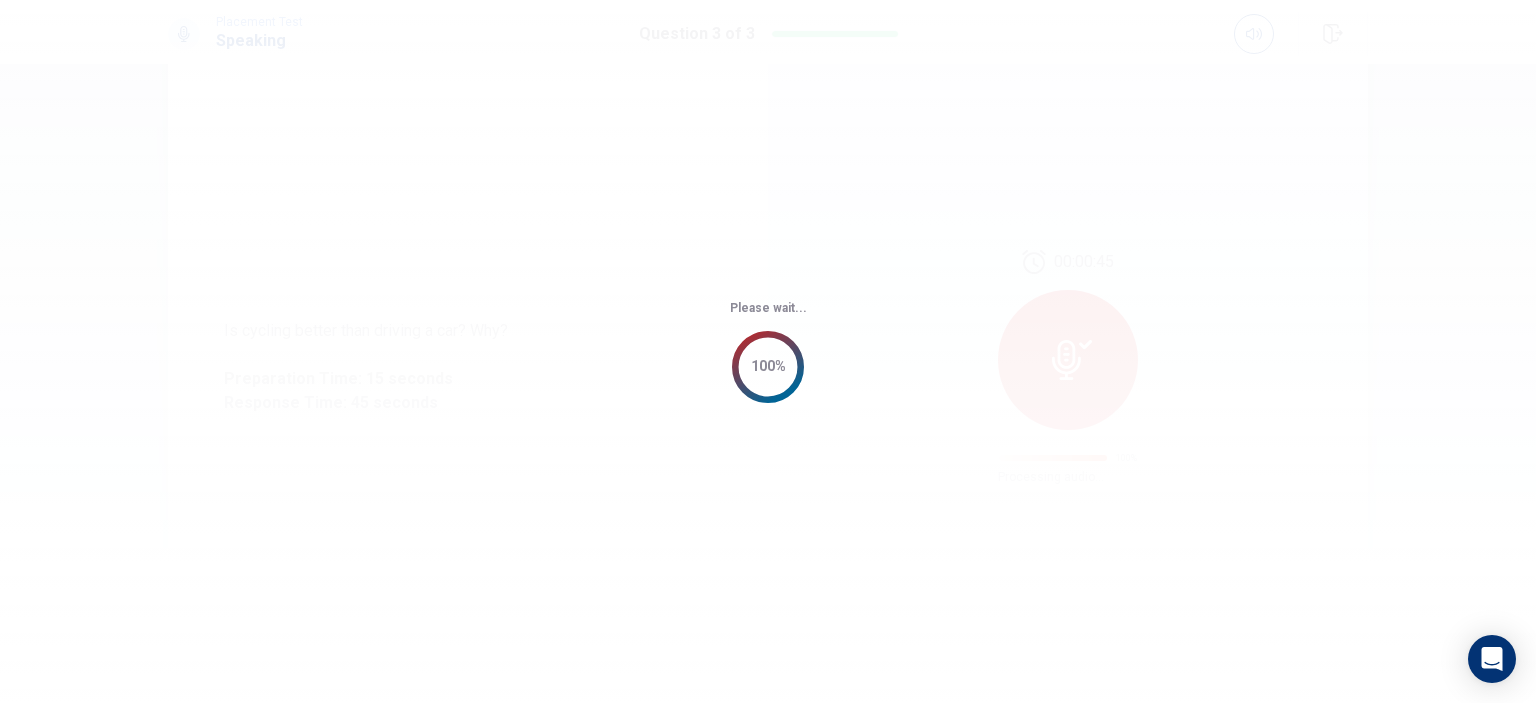 scroll, scrollTop: 0, scrollLeft: 0, axis: both 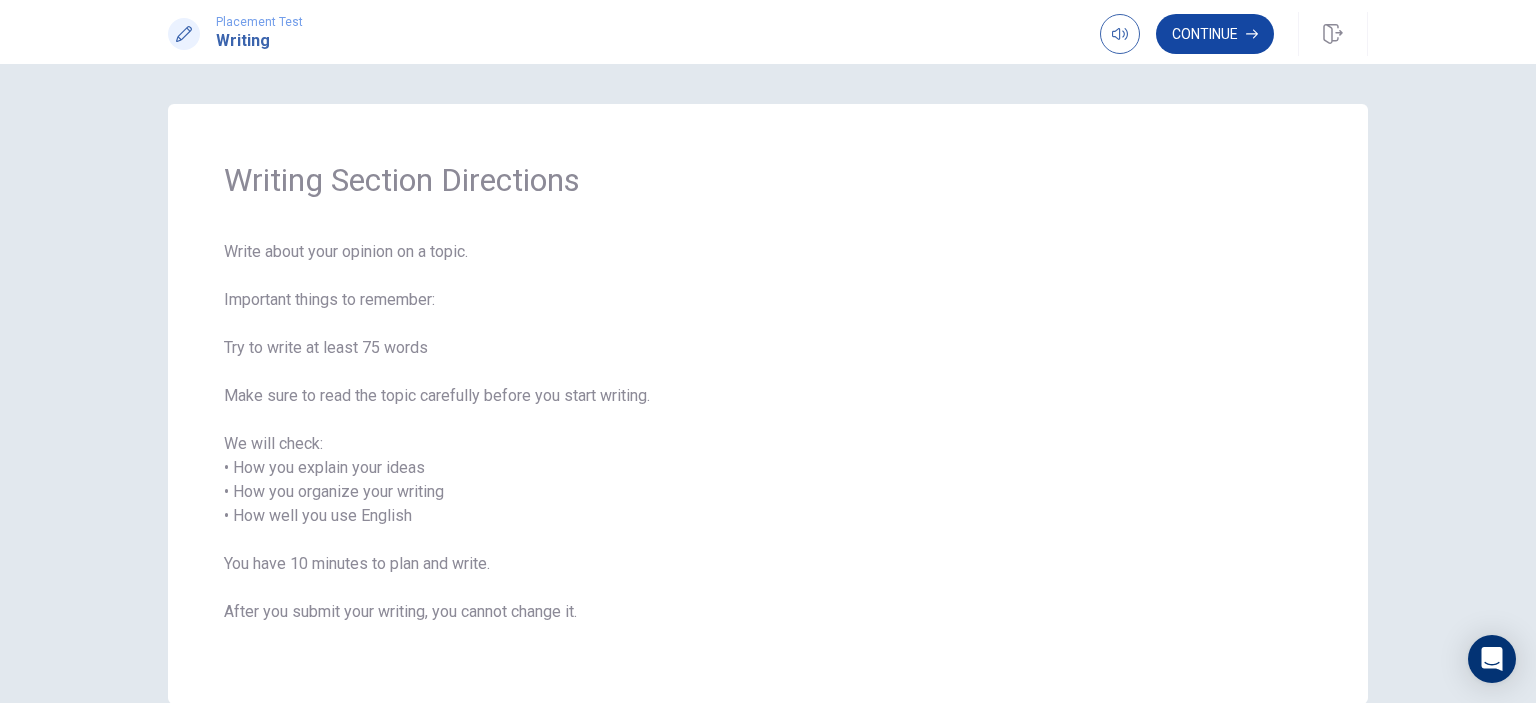 click on "Continue" at bounding box center (1215, 34) 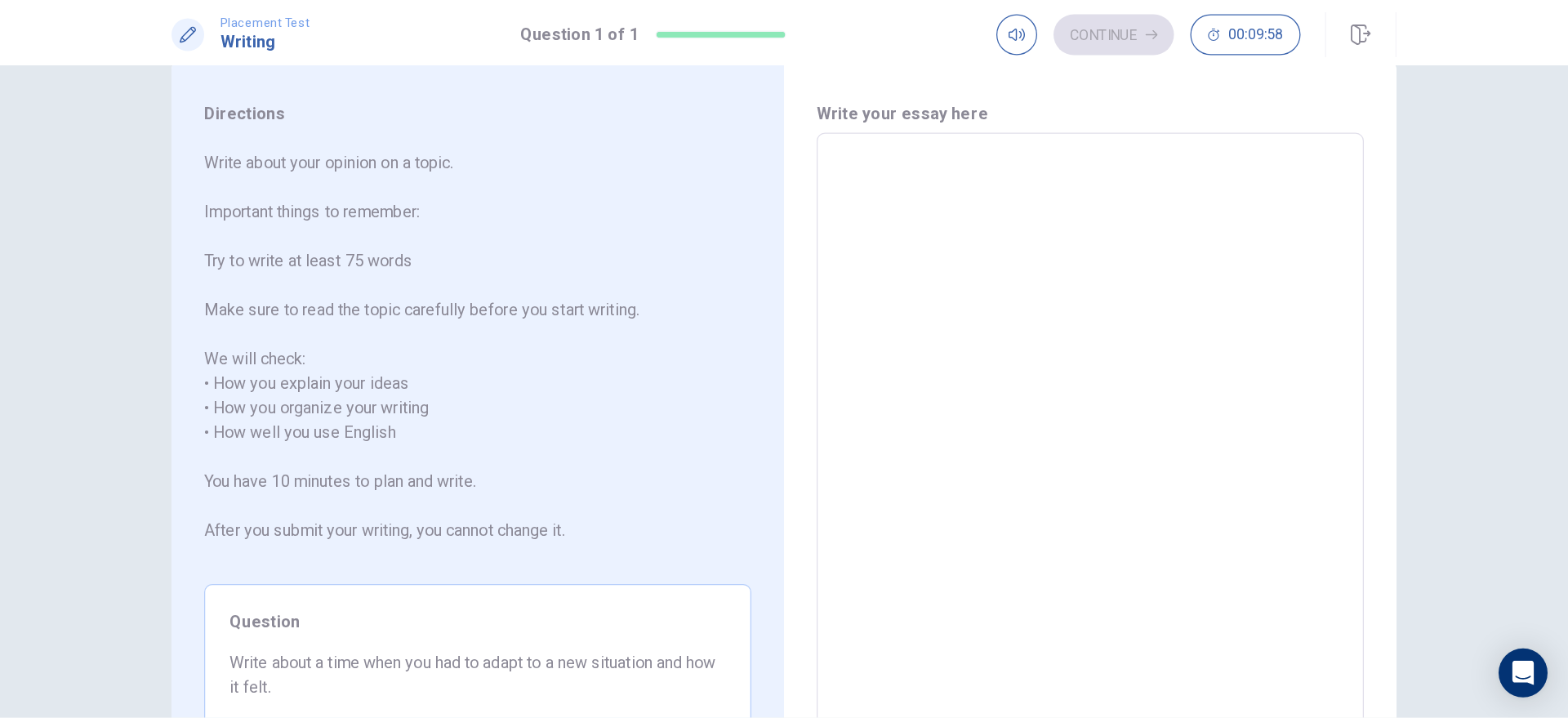 scroll, scrollTop: 0, scrollLeft: 0, axis: both 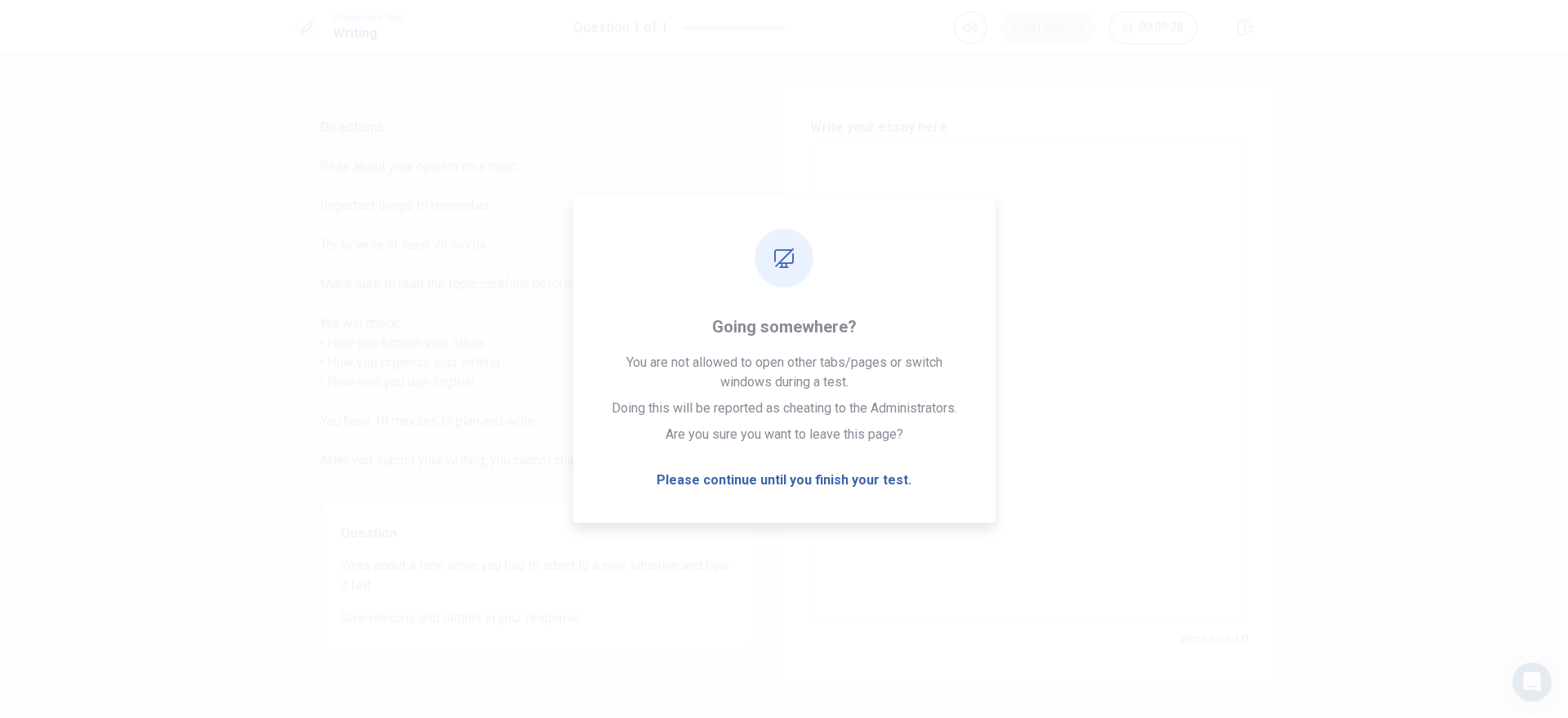 click at bounding box center [1029, 382] 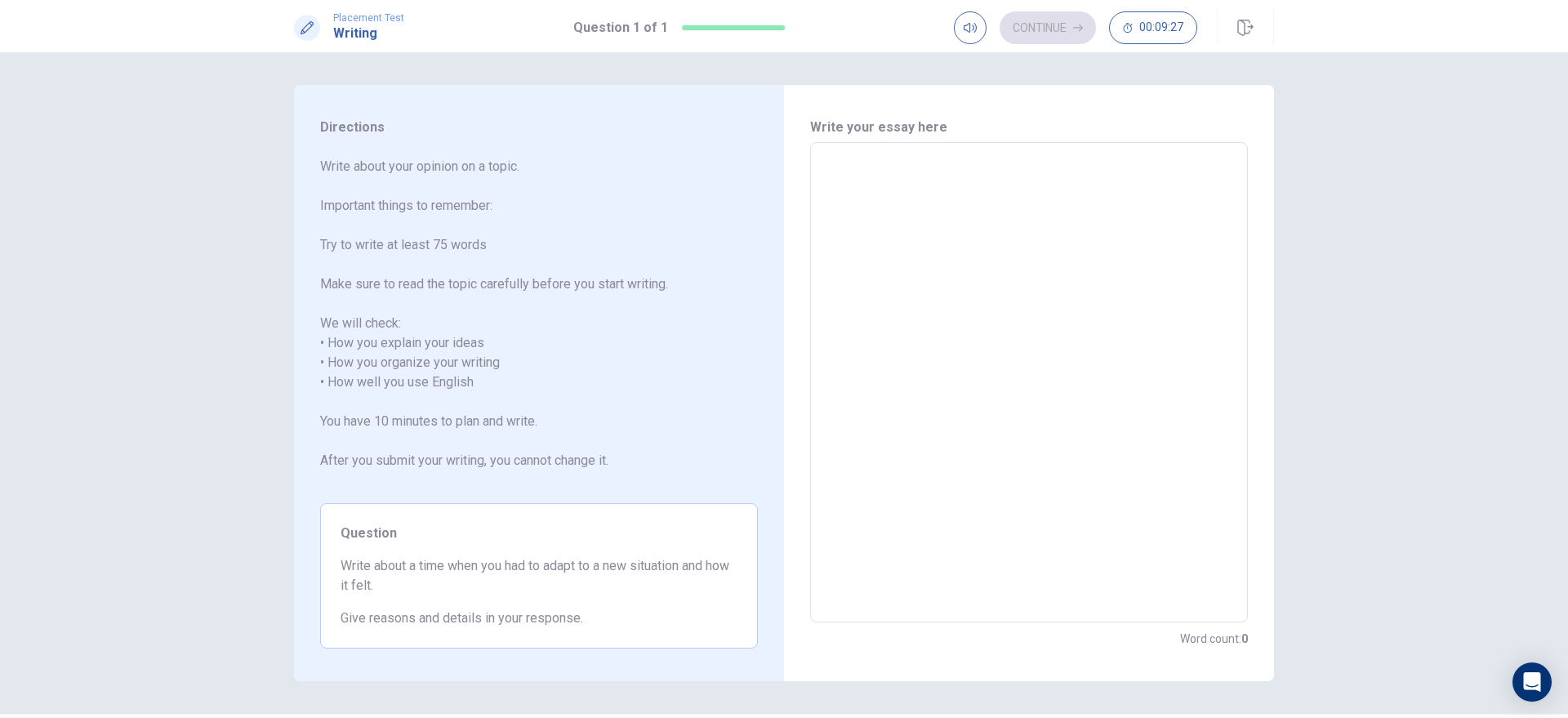 click at bounding box center [1029, 382] 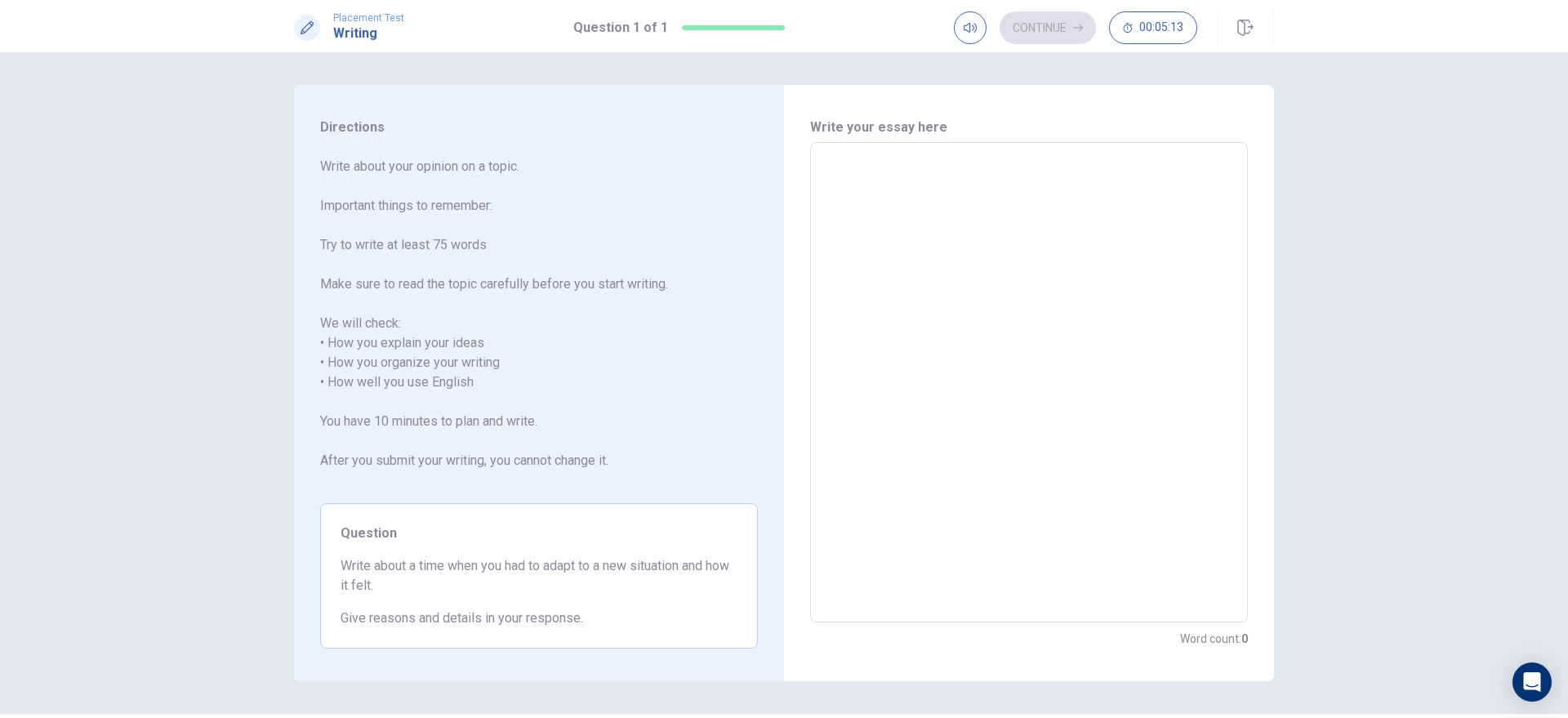 click at bounding box center [1029, 382] 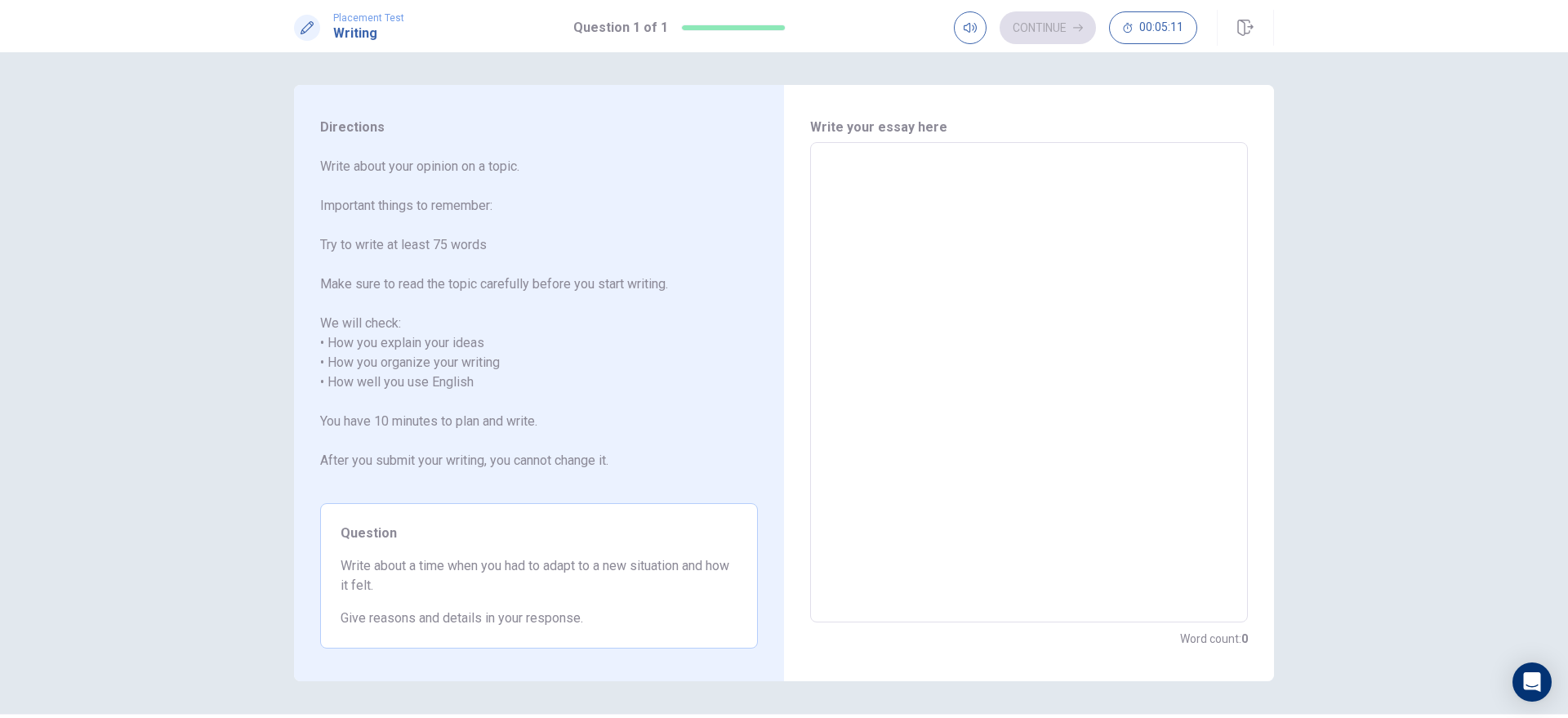 type on "i" 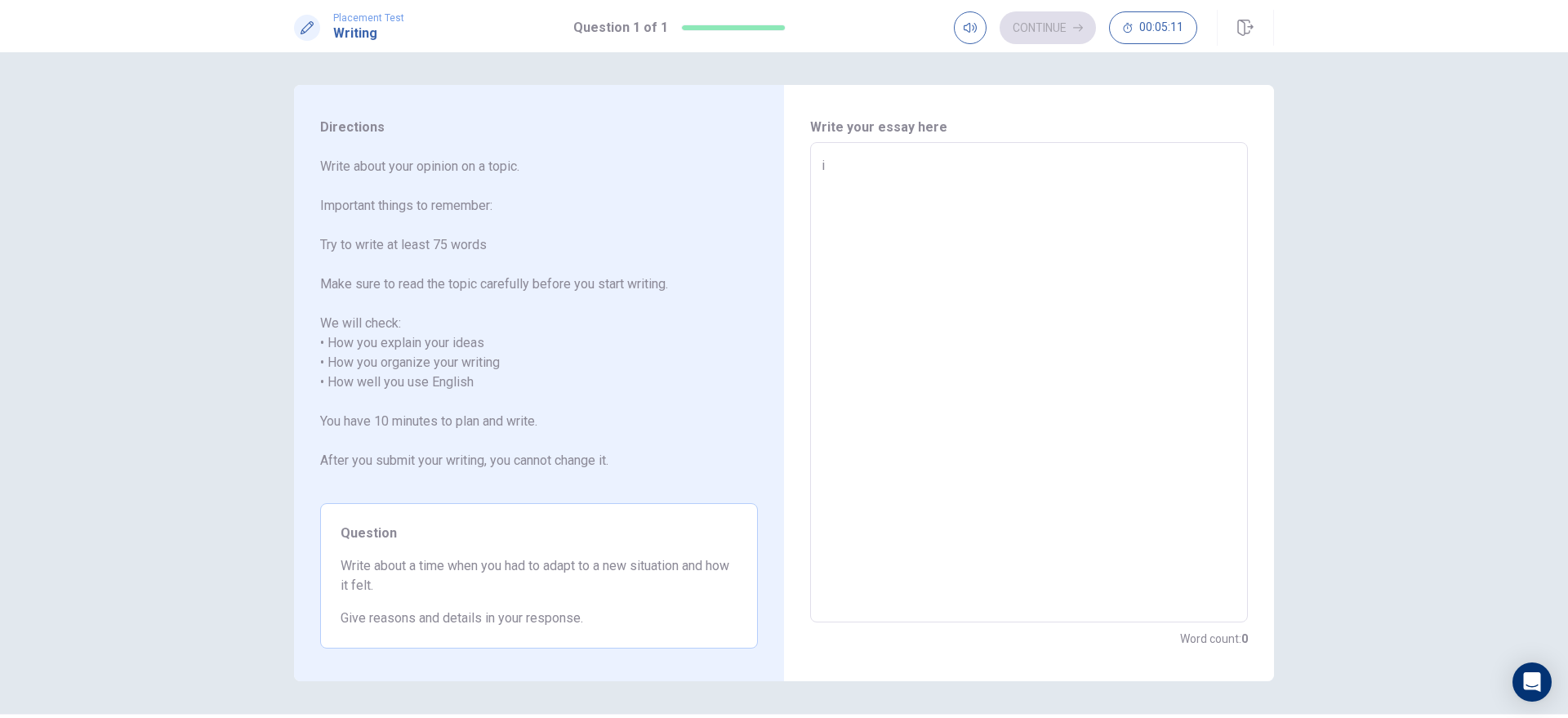 type on "x" 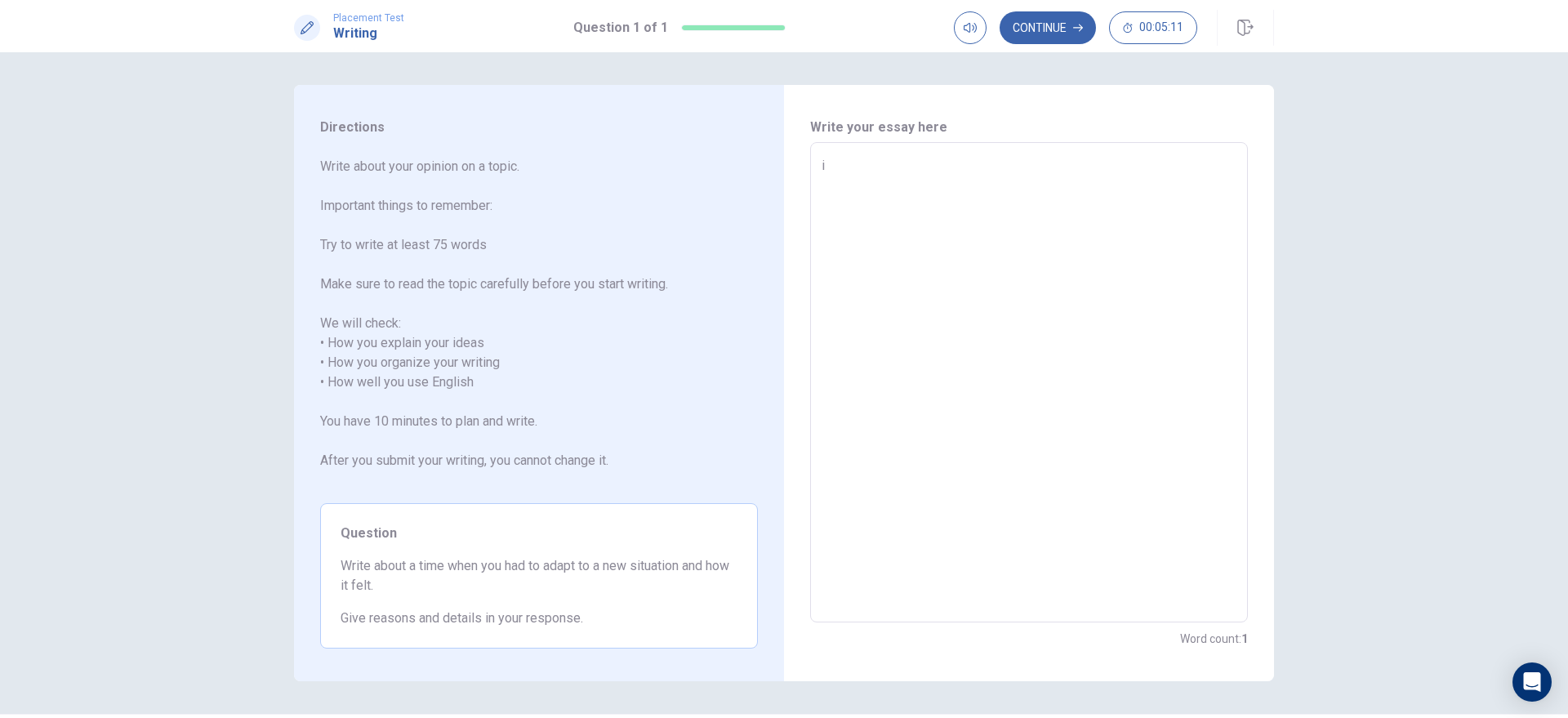 type on "i" 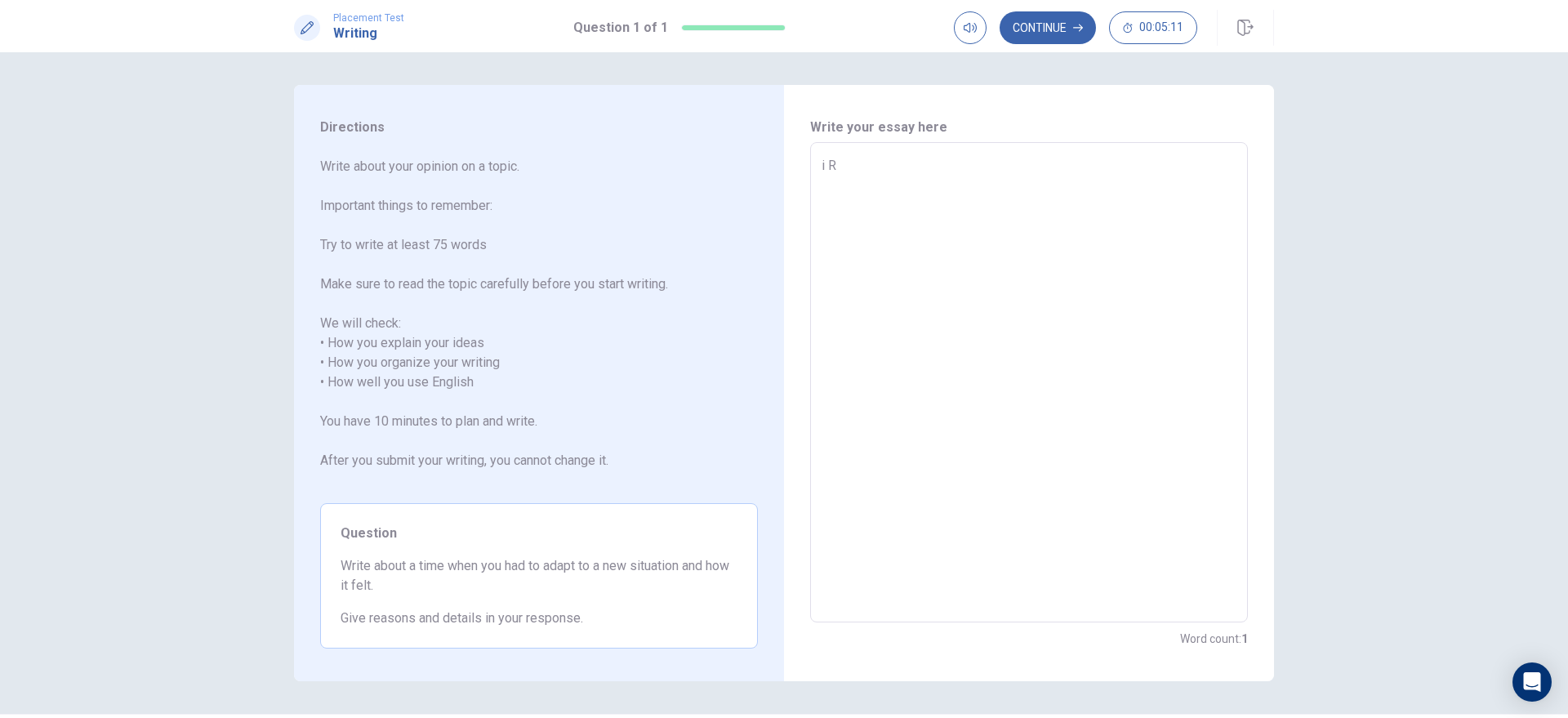 type on "x" 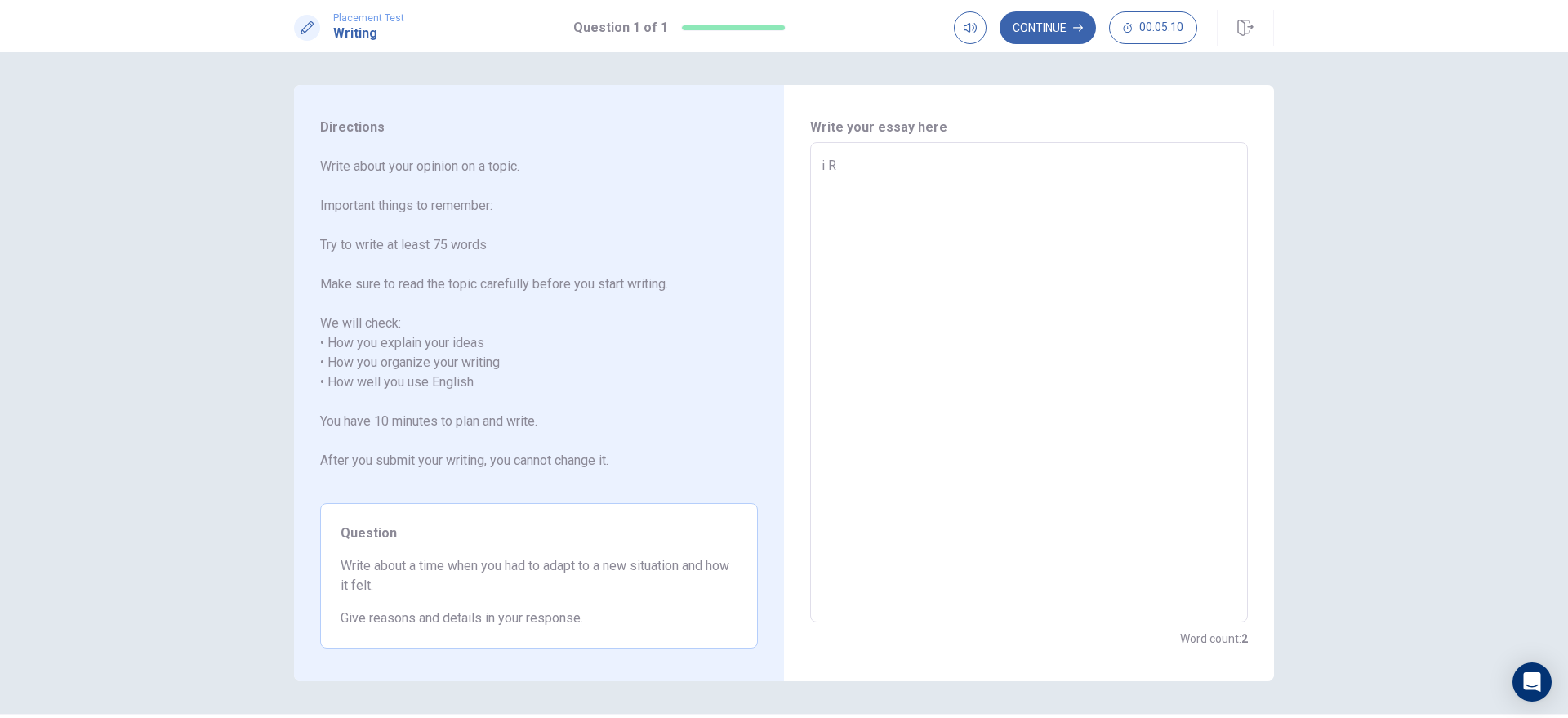 type on "i RE" 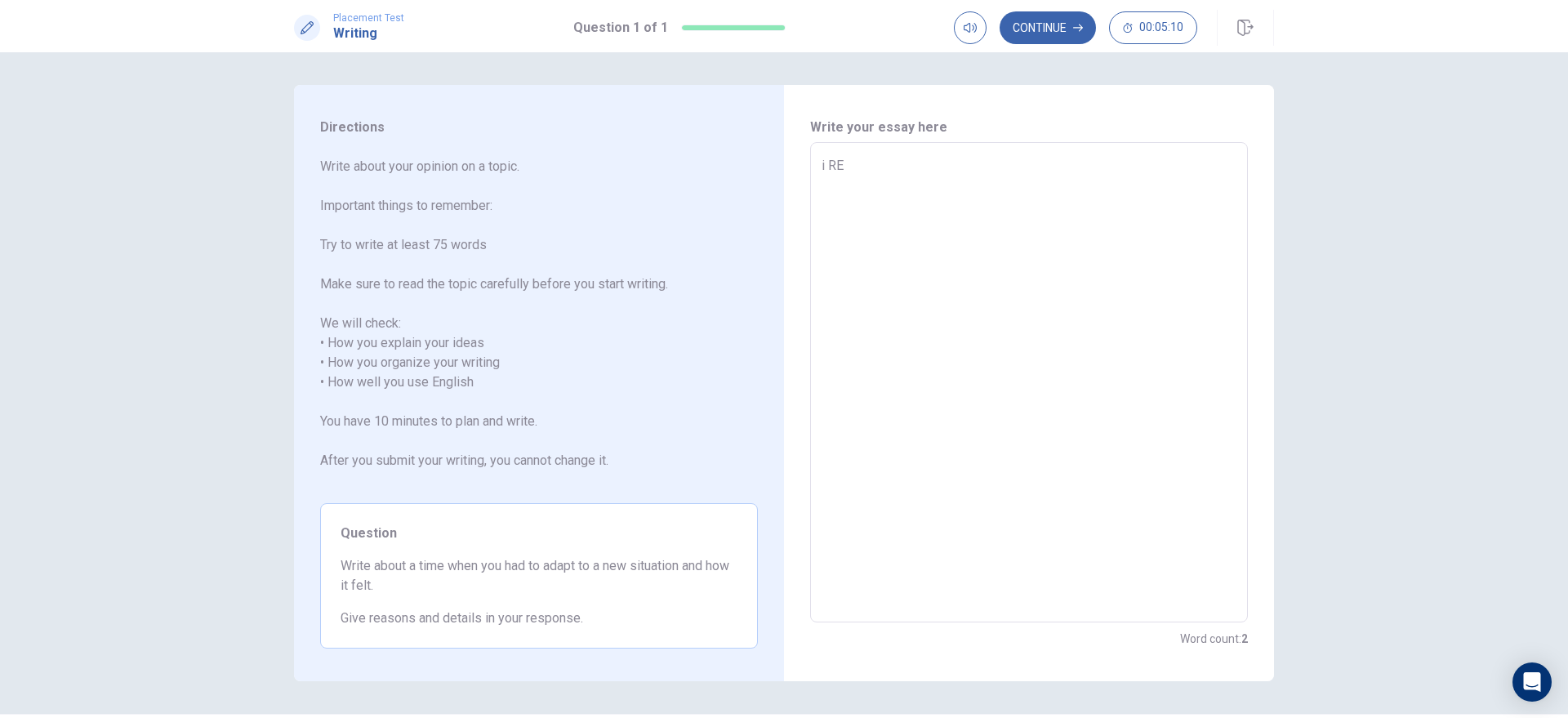 type on "x" 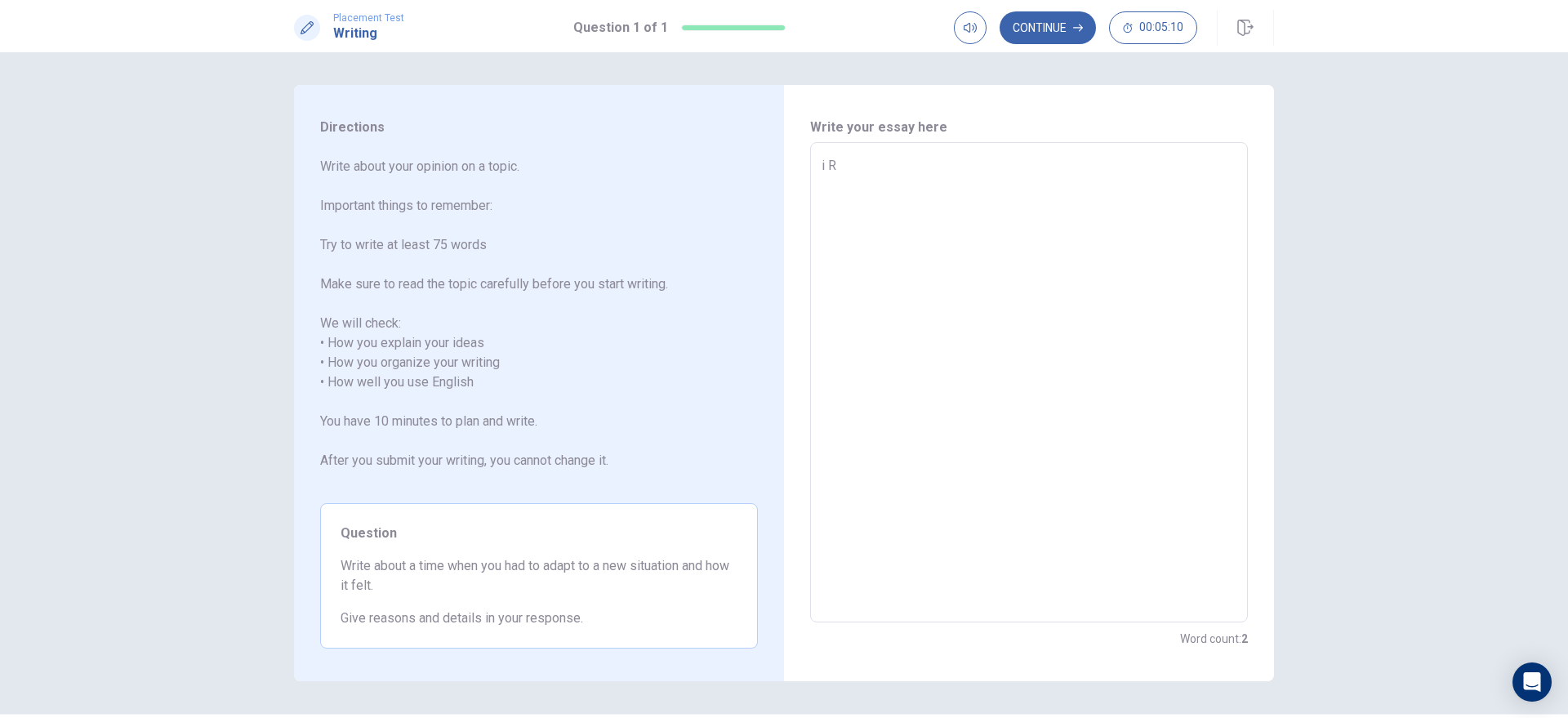type on "x" 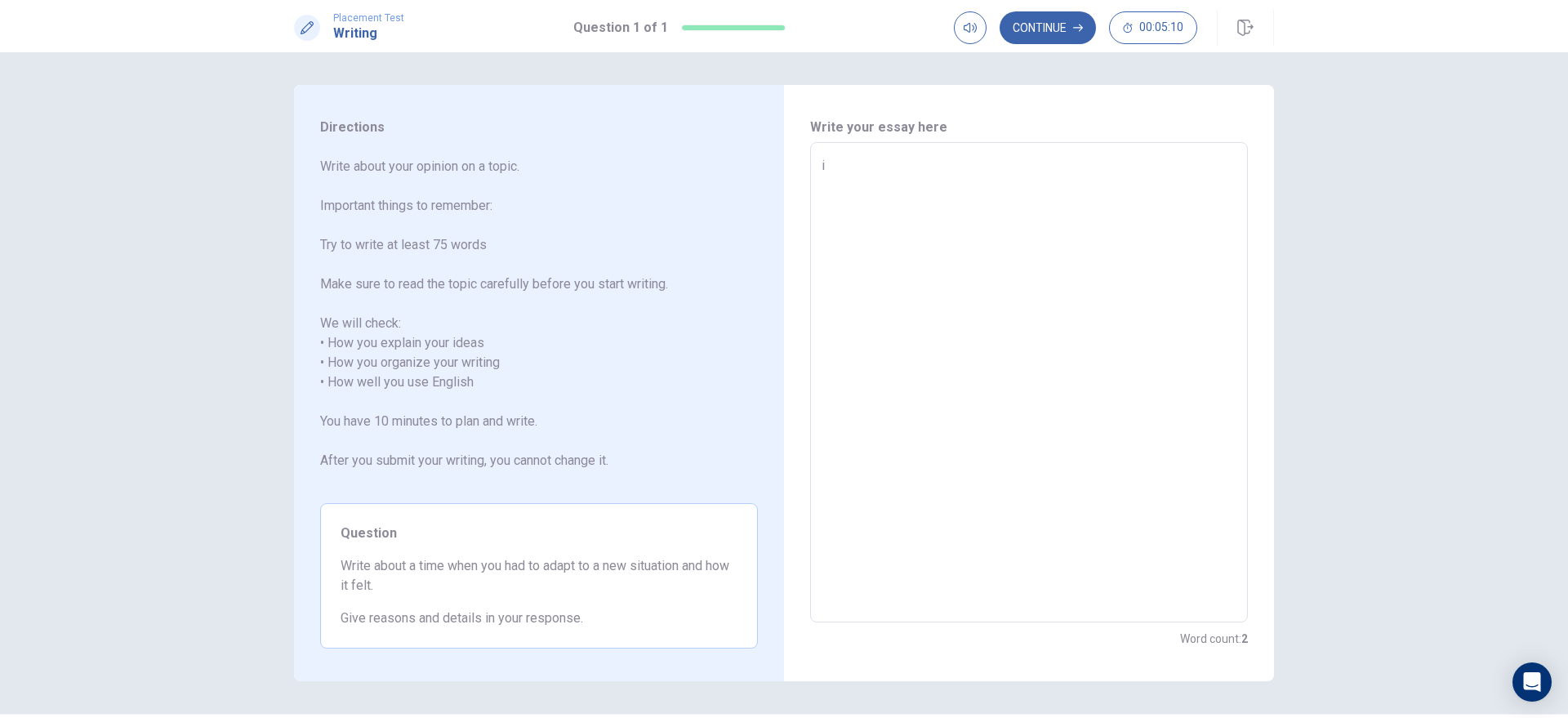 type on "x" 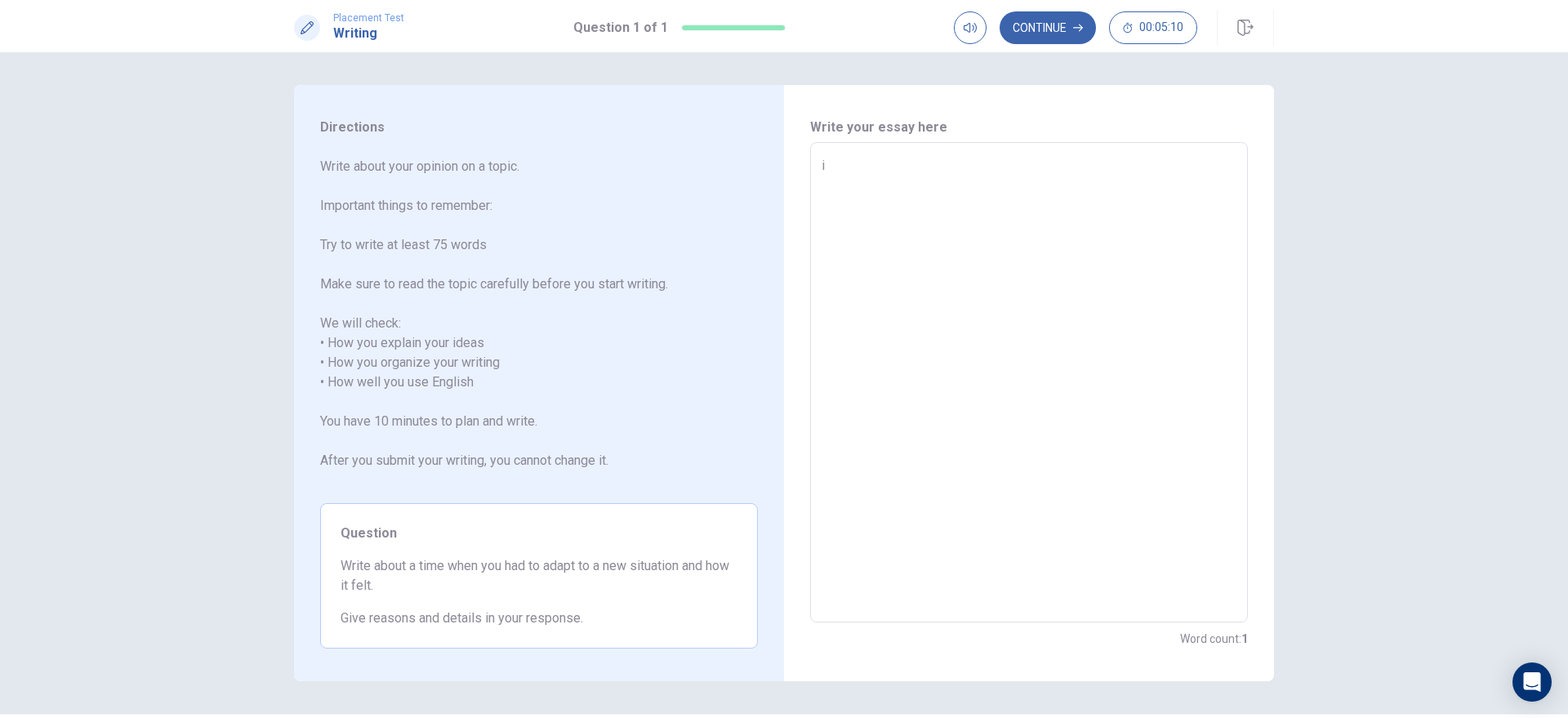 type on "i" 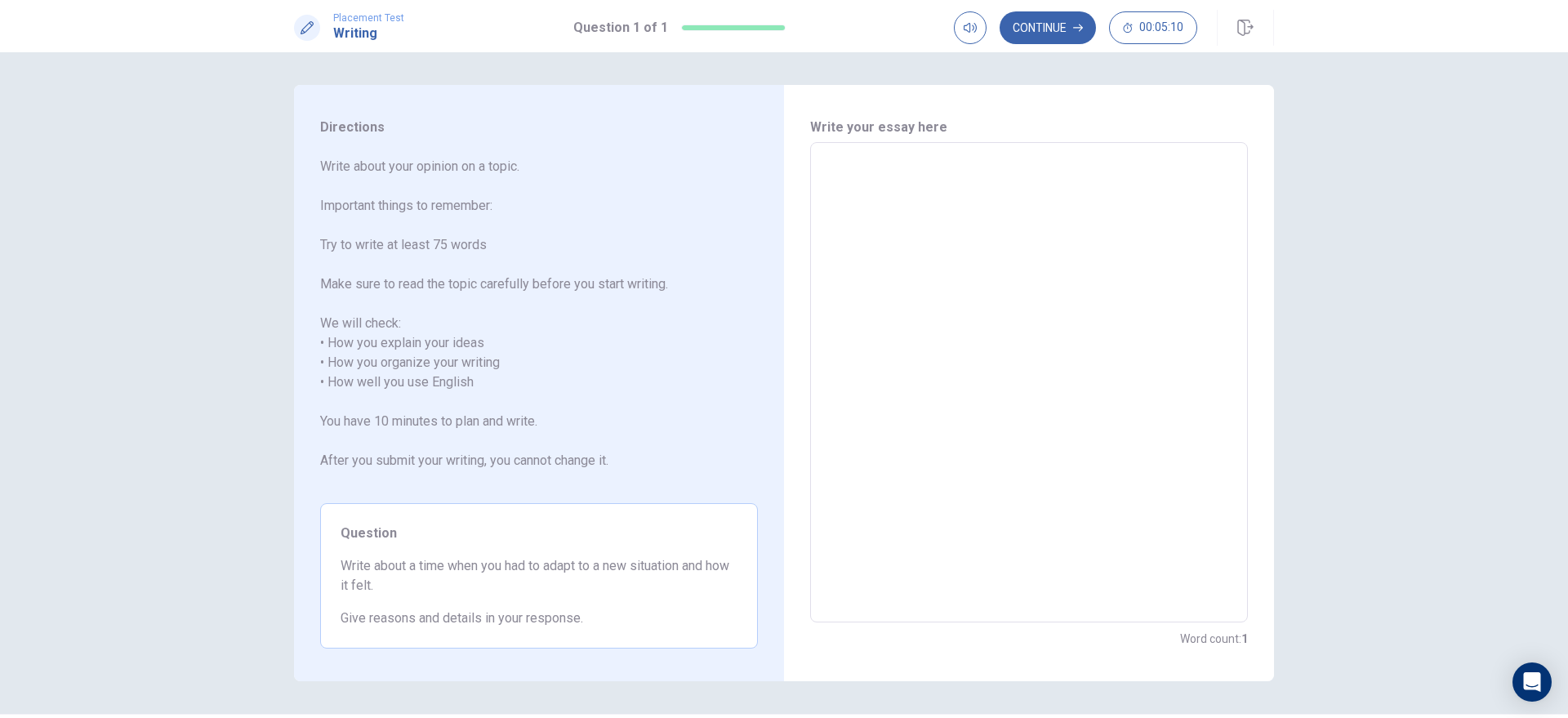 type on "I" 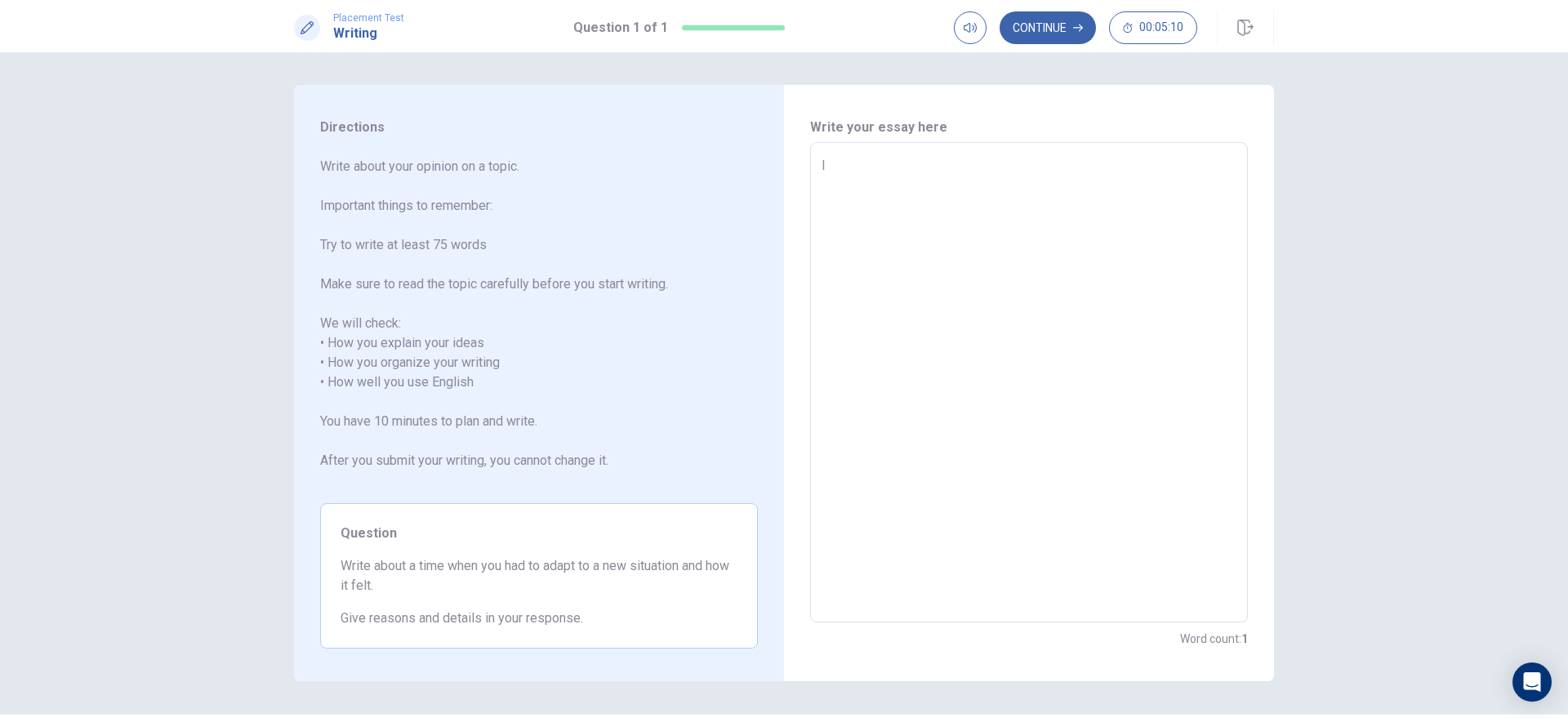 type on "x" 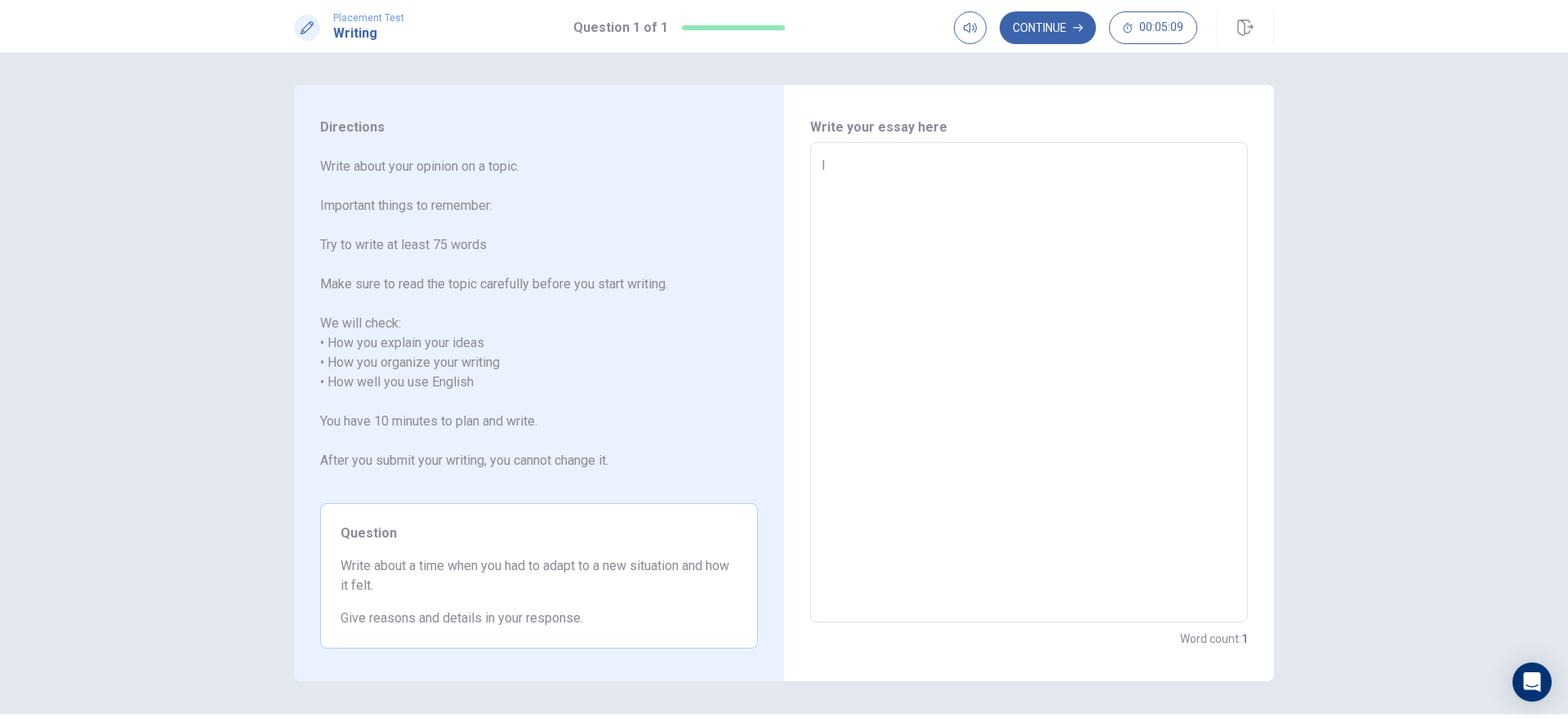 type on "Ir" 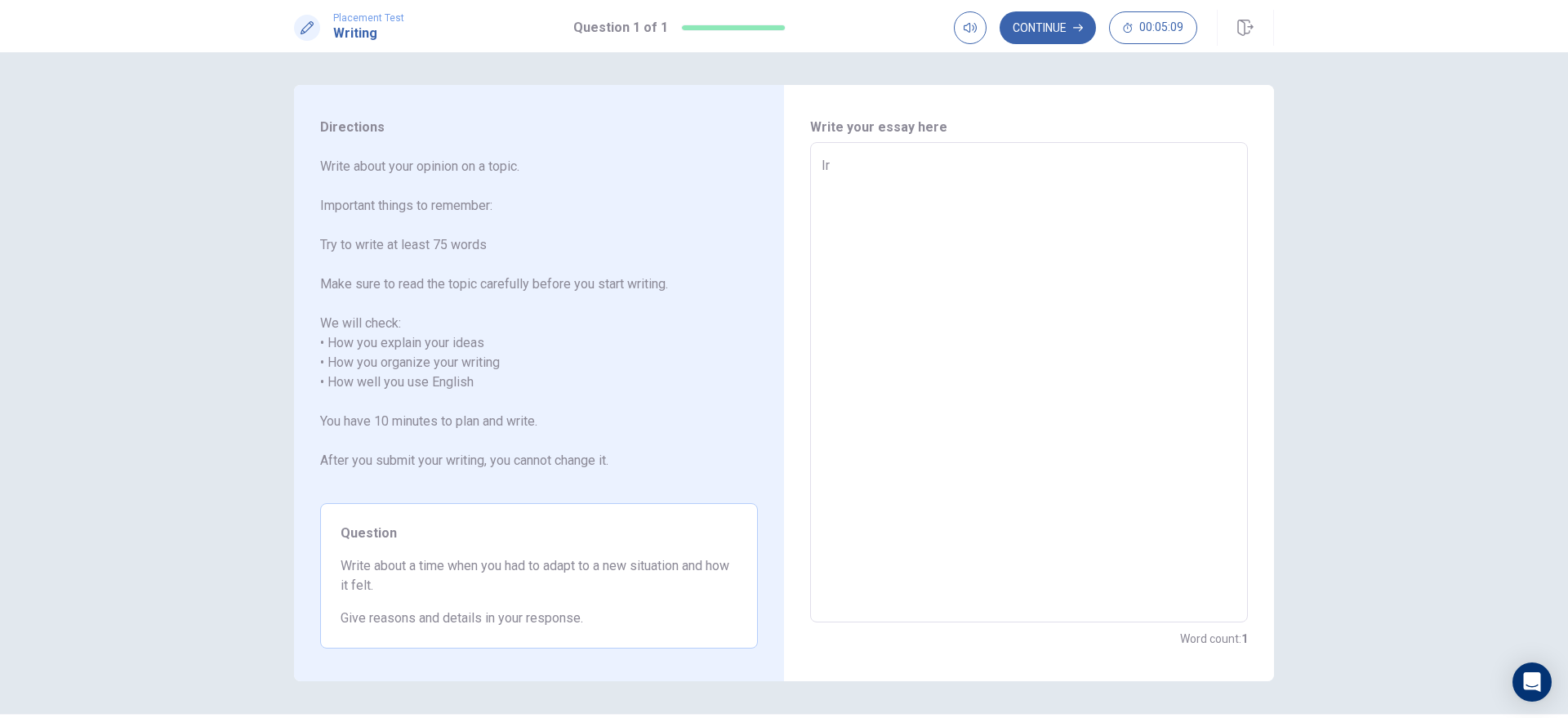 type on "x" 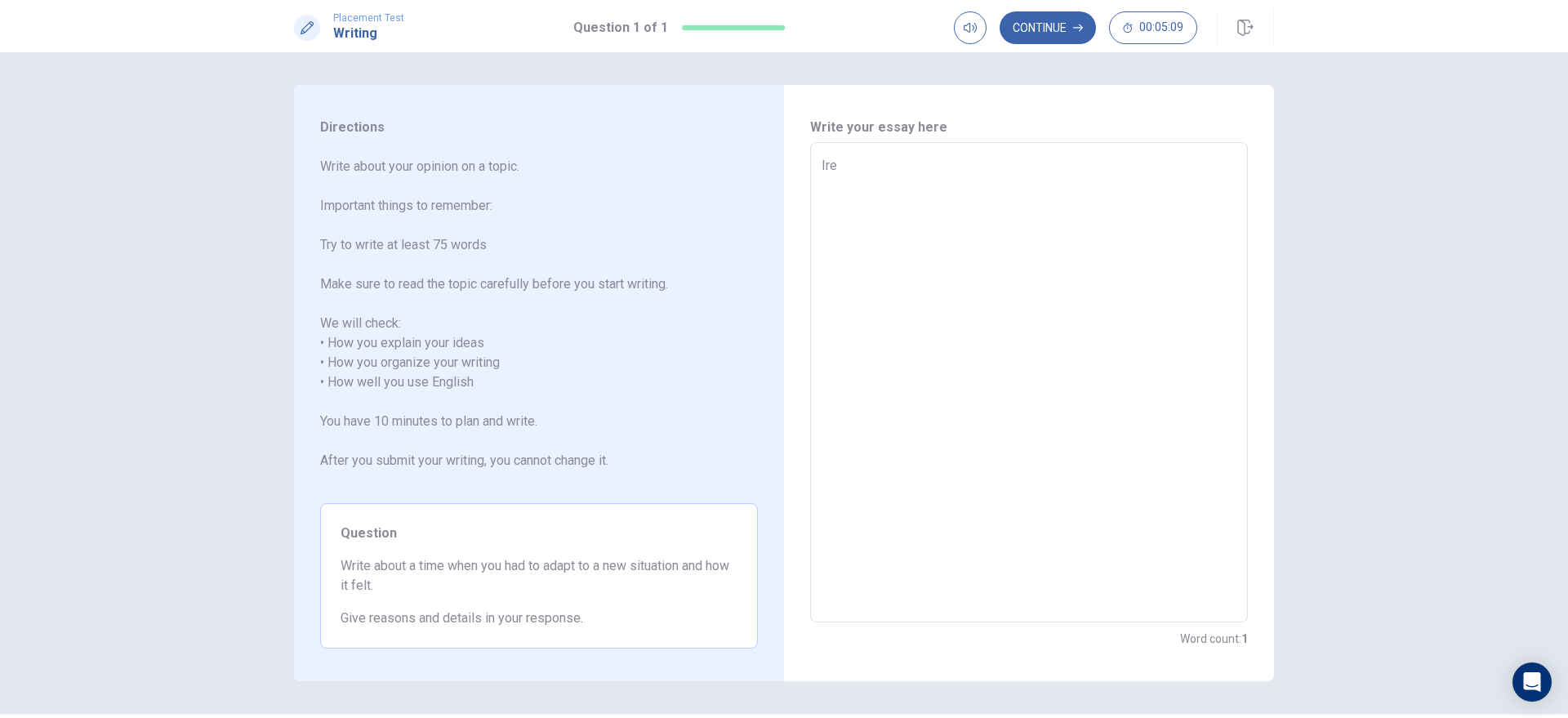 type on "x" 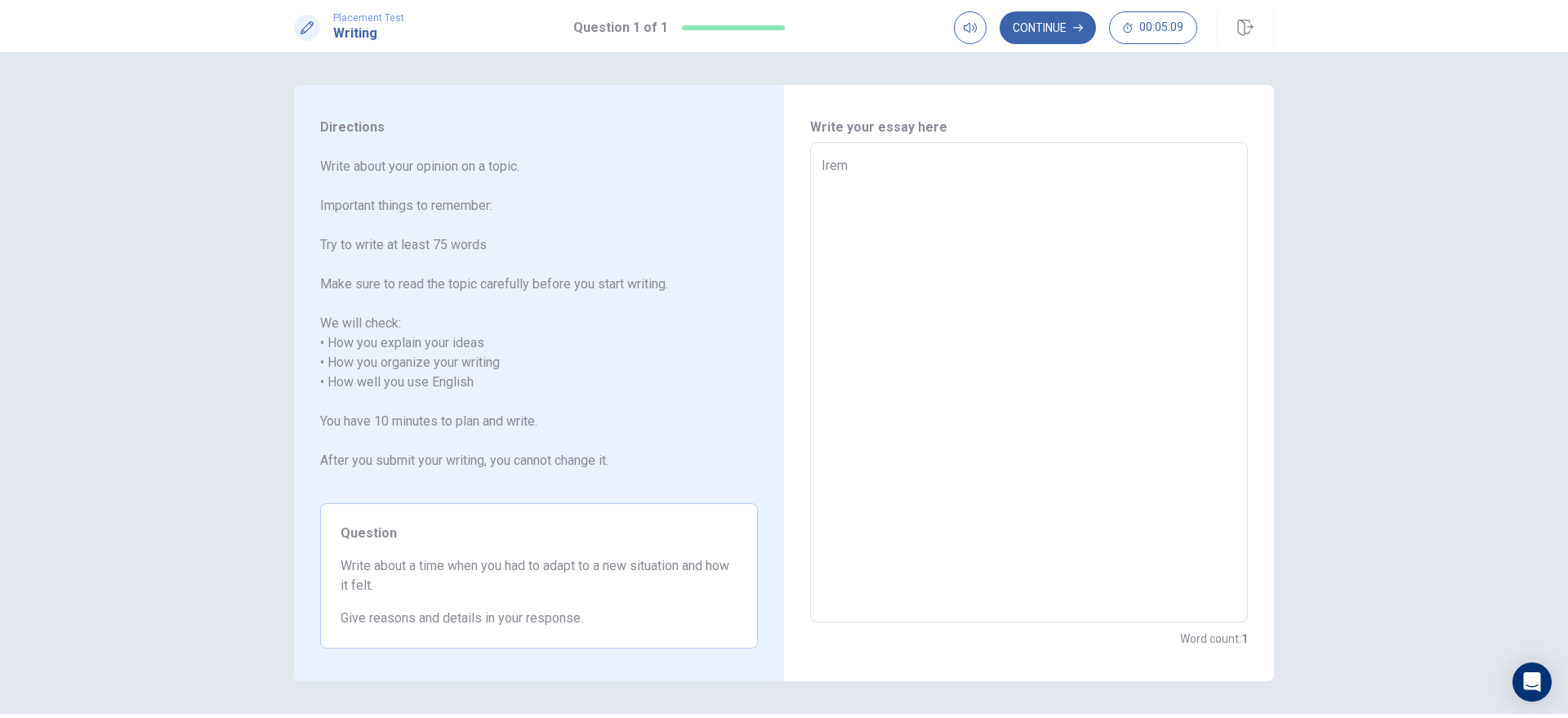 type on "x" 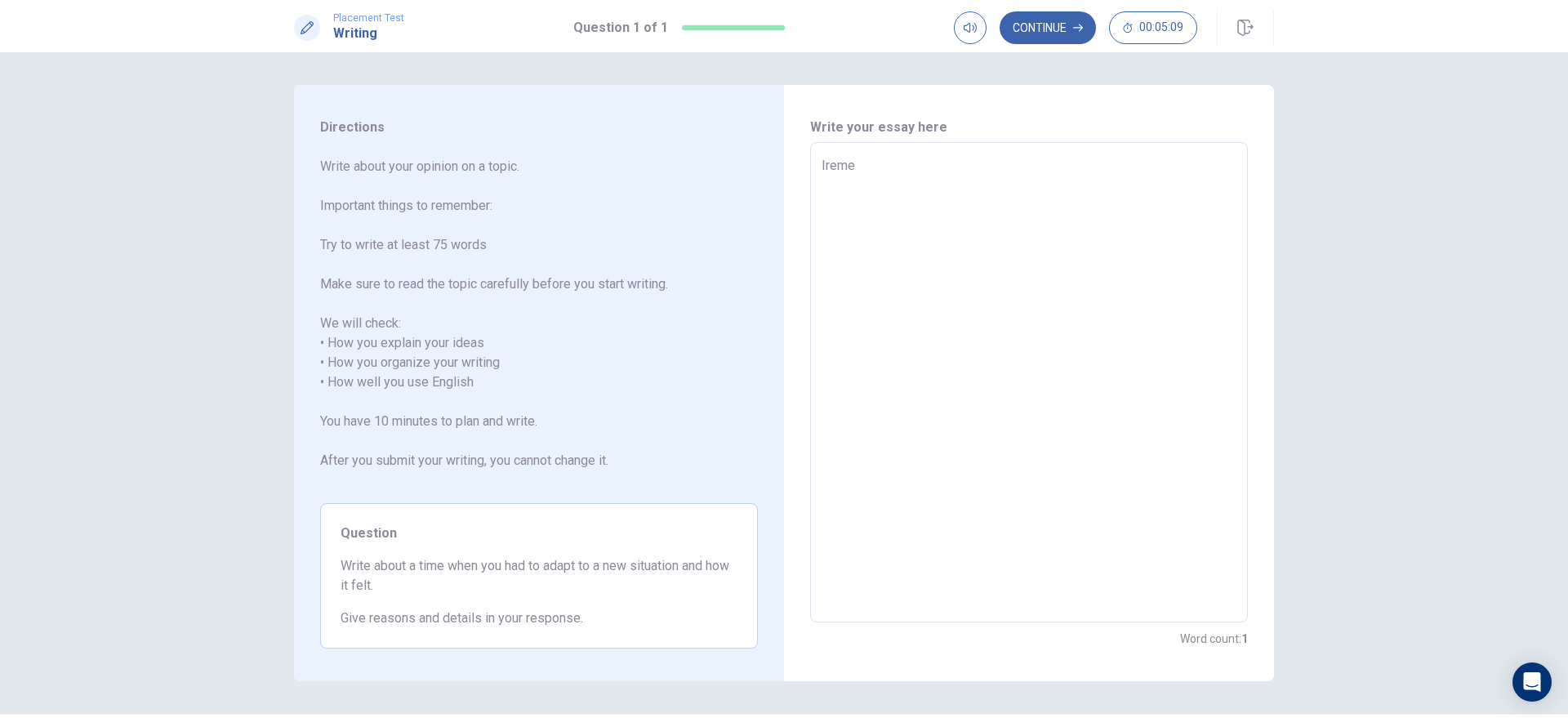 type on "x" 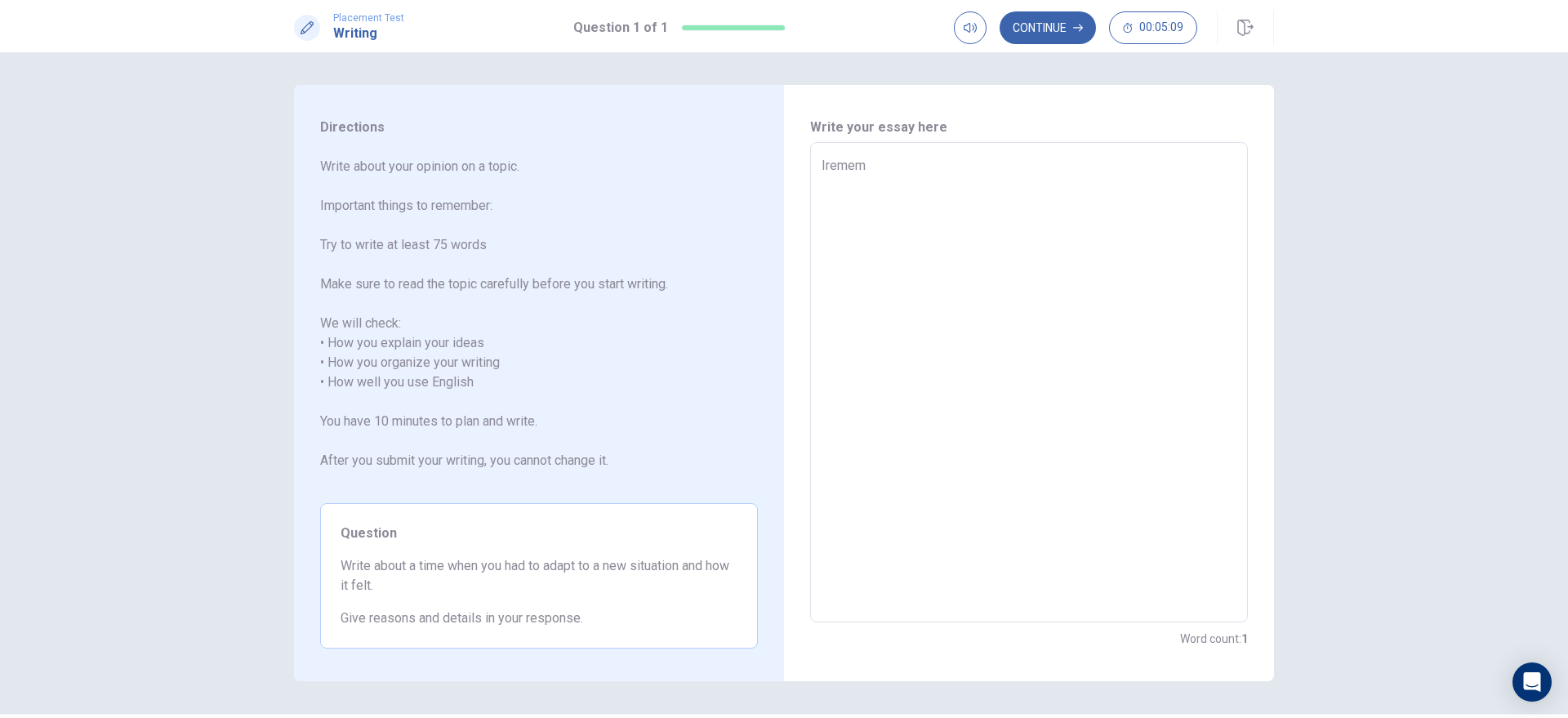type on "x" 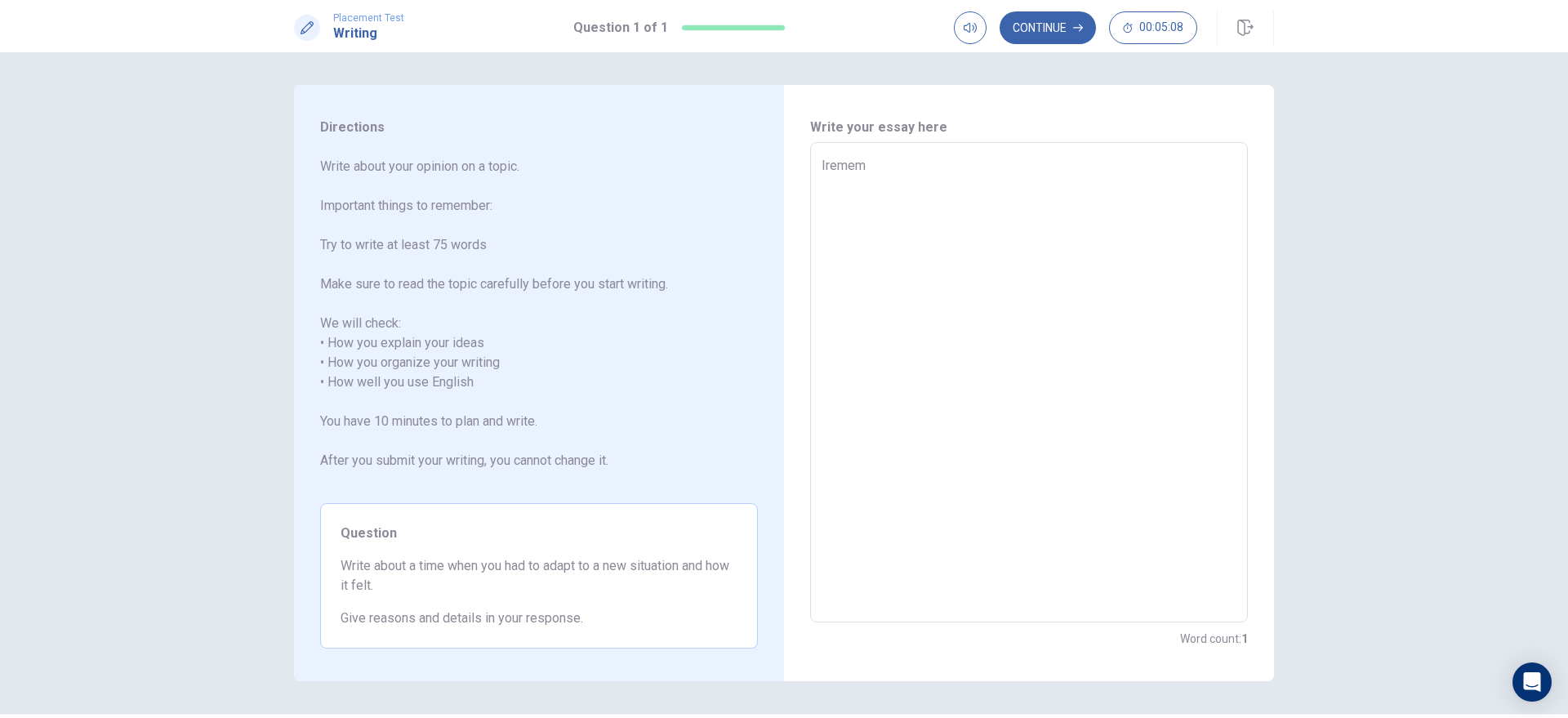 type on "Irememb" 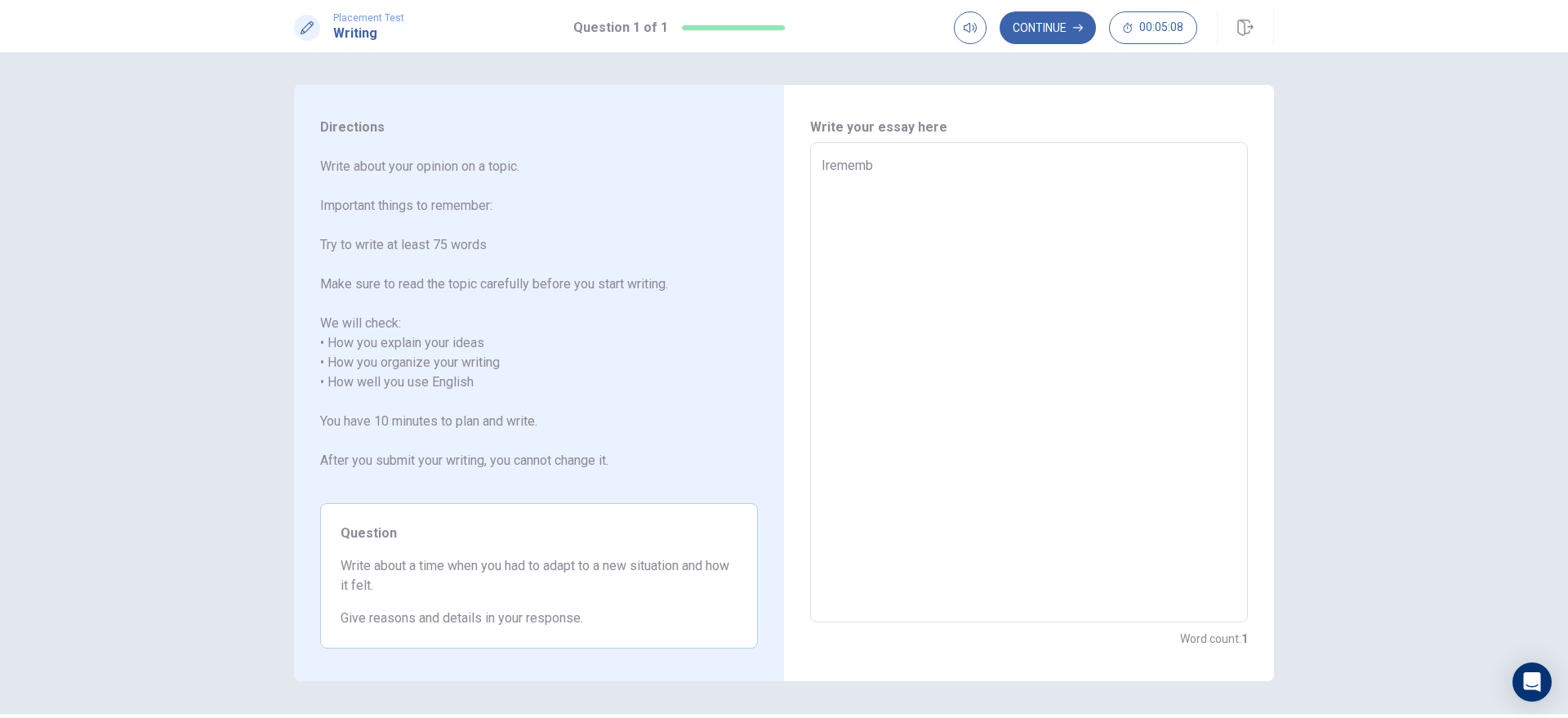 type on "x" 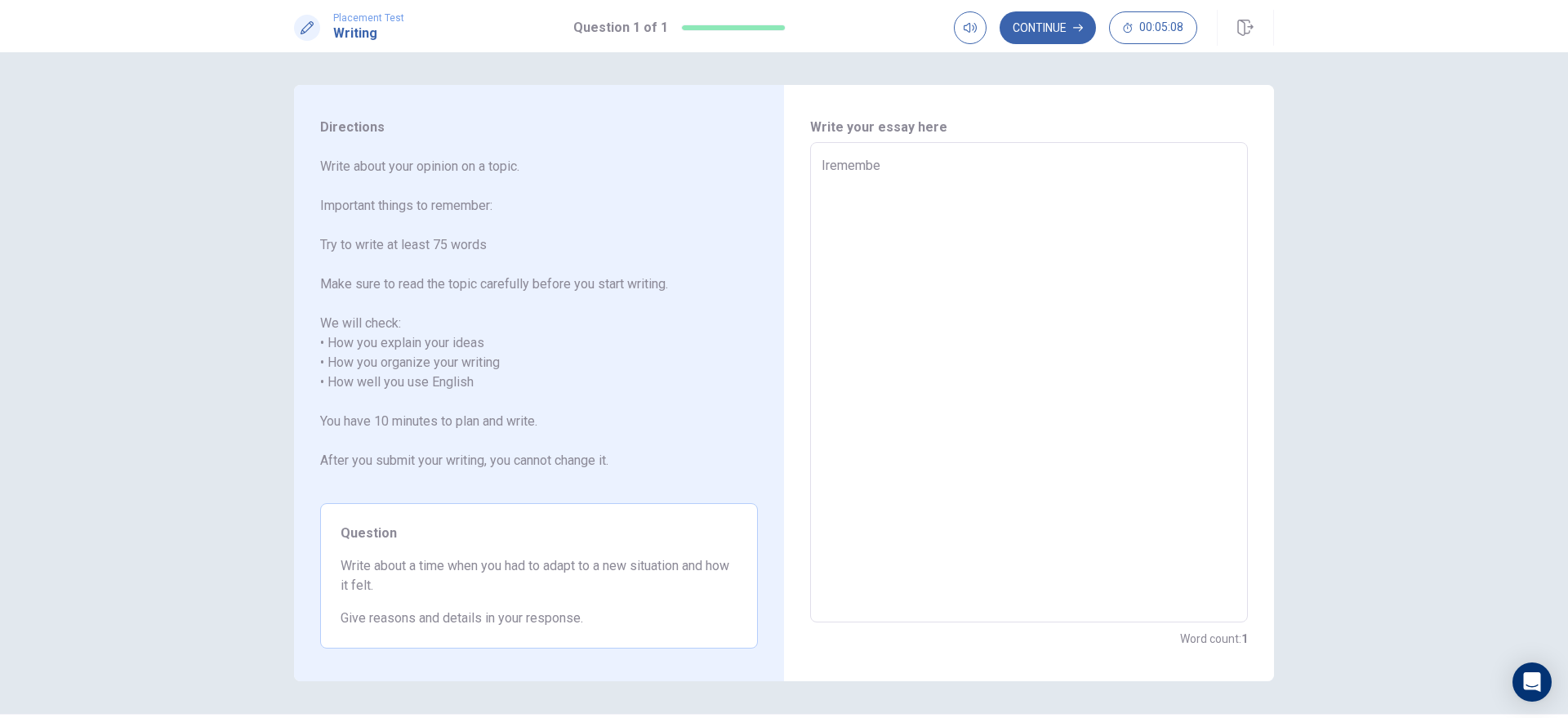 type on "x" 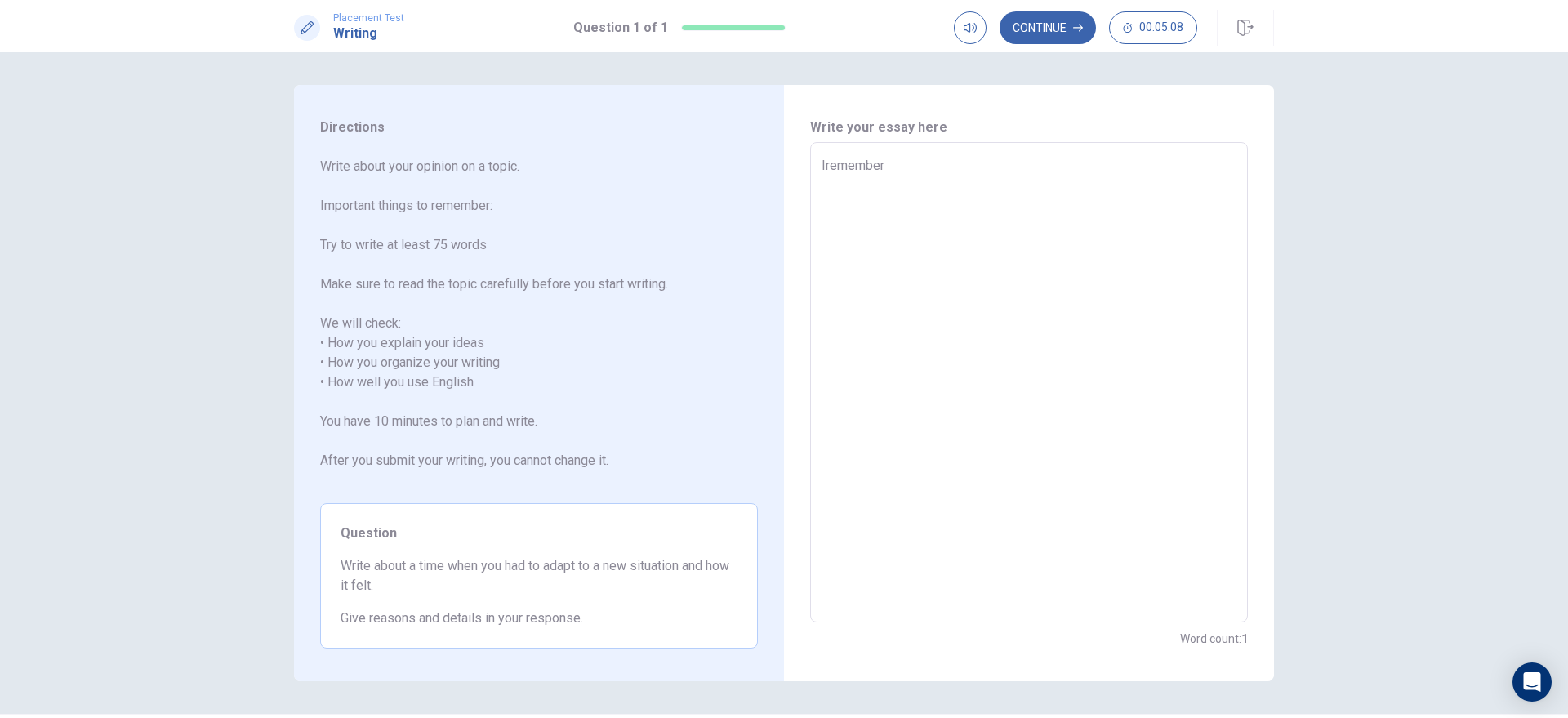 type on "x" 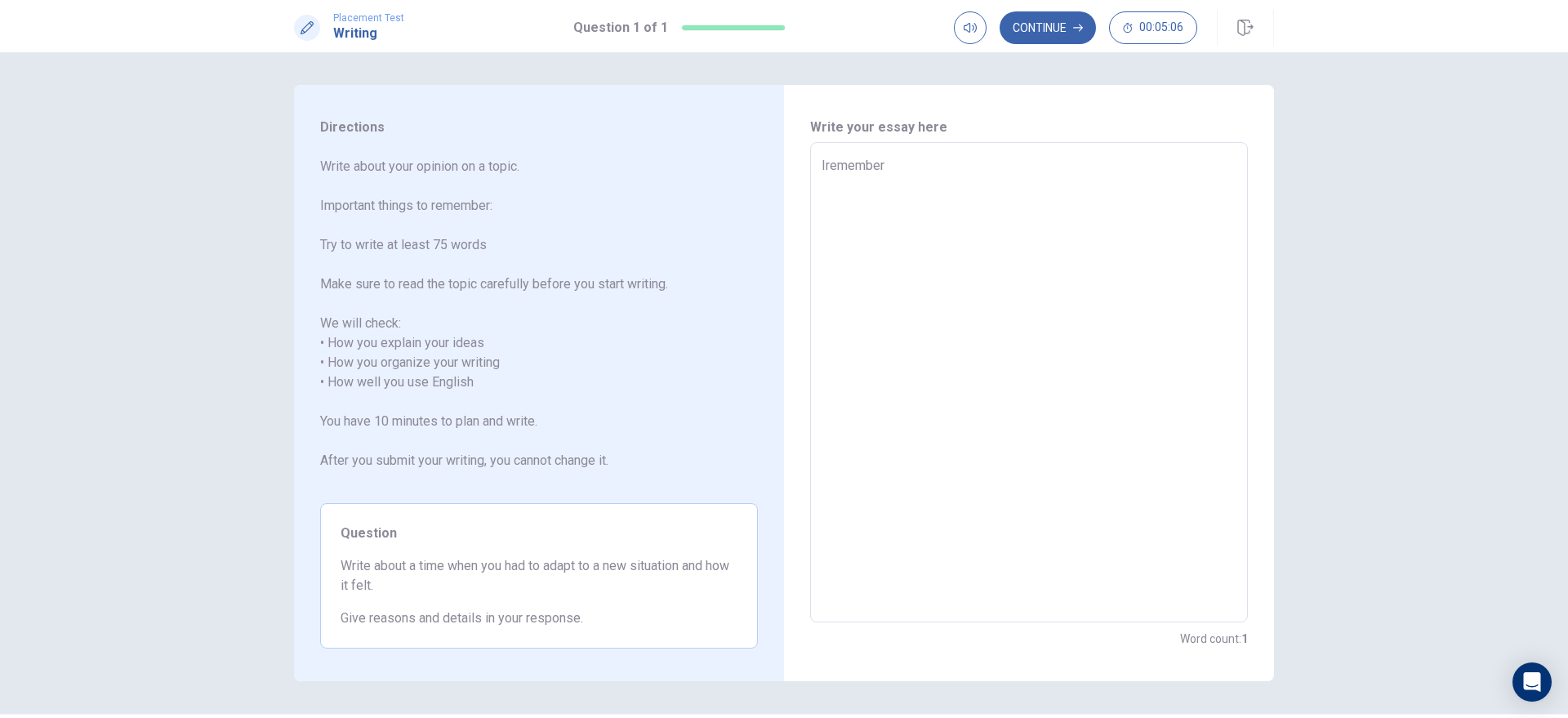 click on "Iremember" at bounding box center (1029, 382) 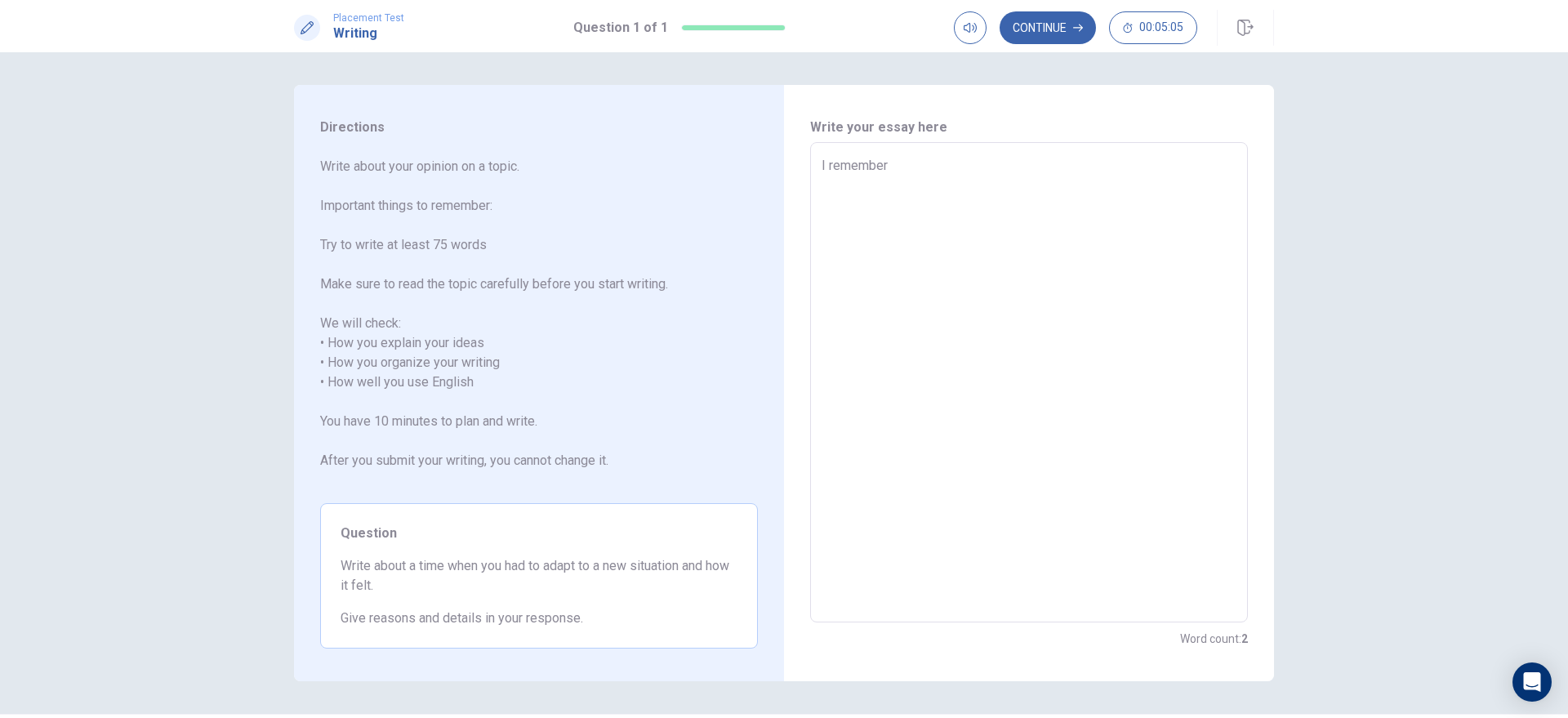 click on "I remember" at bounding box center [1029, 382] 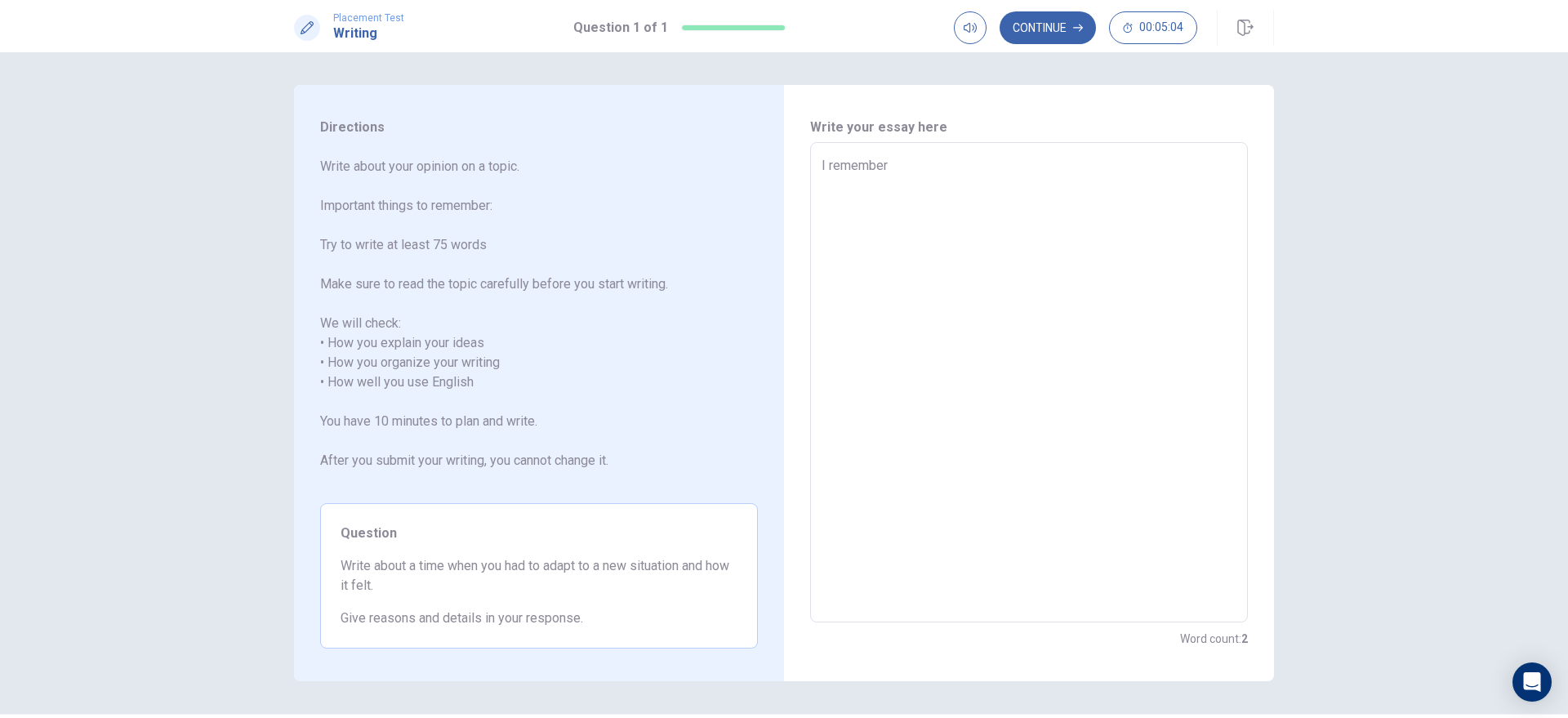 type on "x" 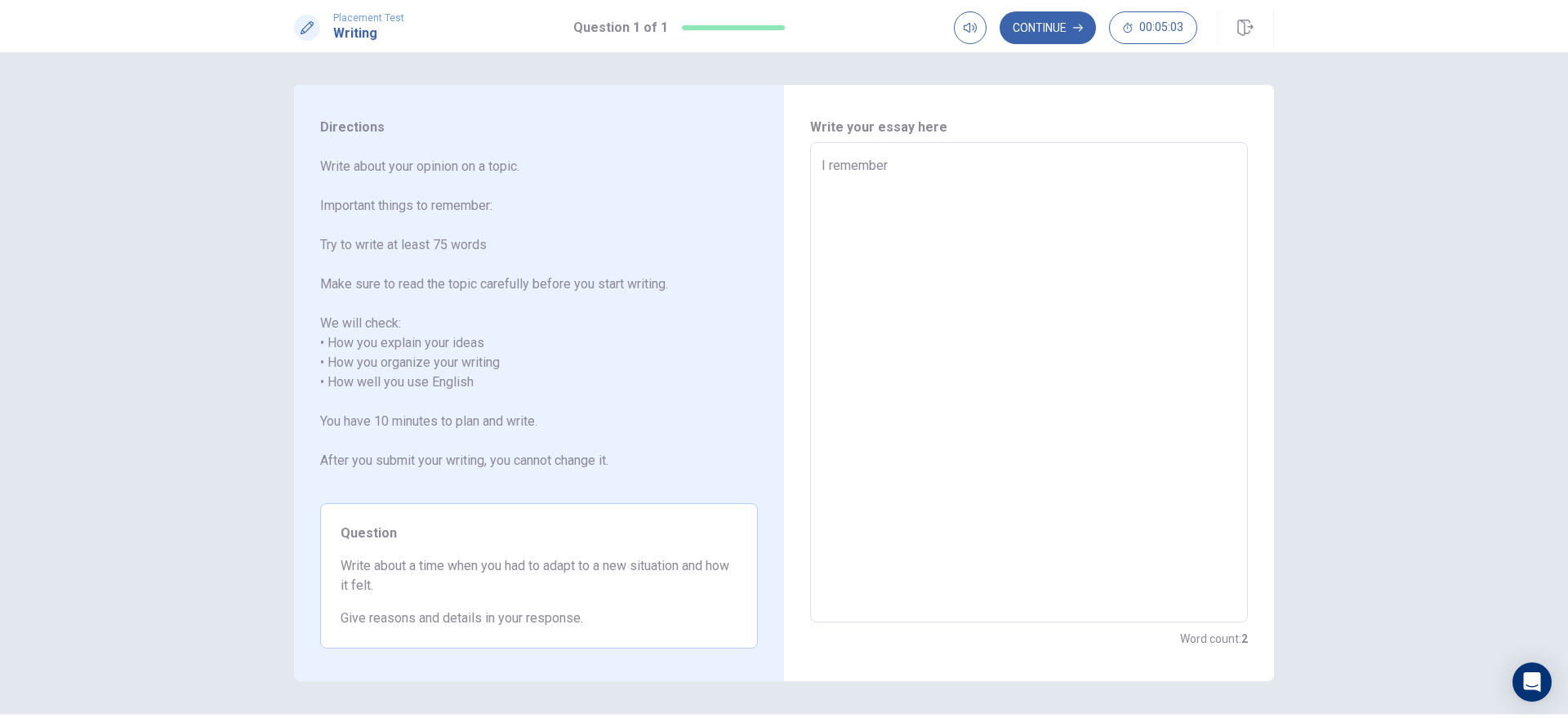 type on "I remember w" 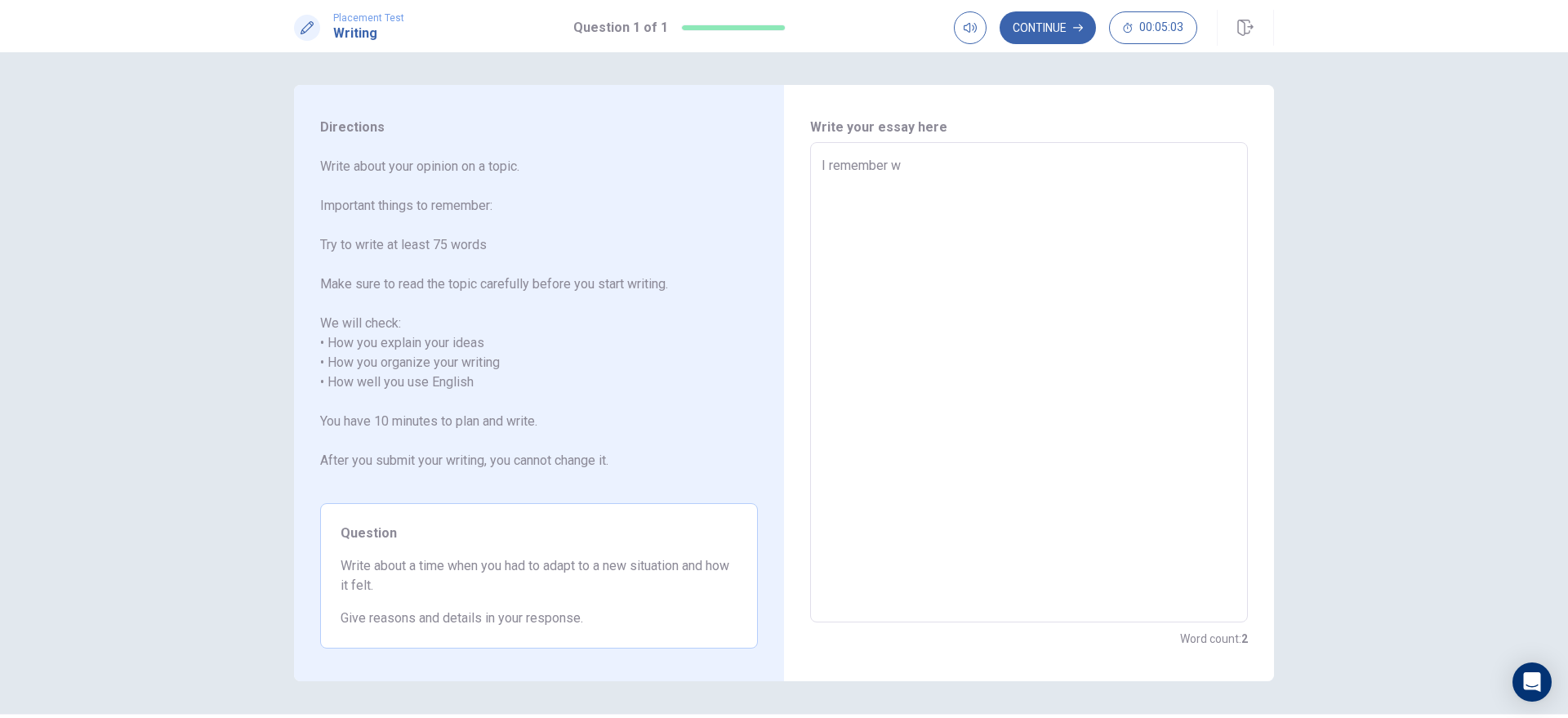 type on "x" 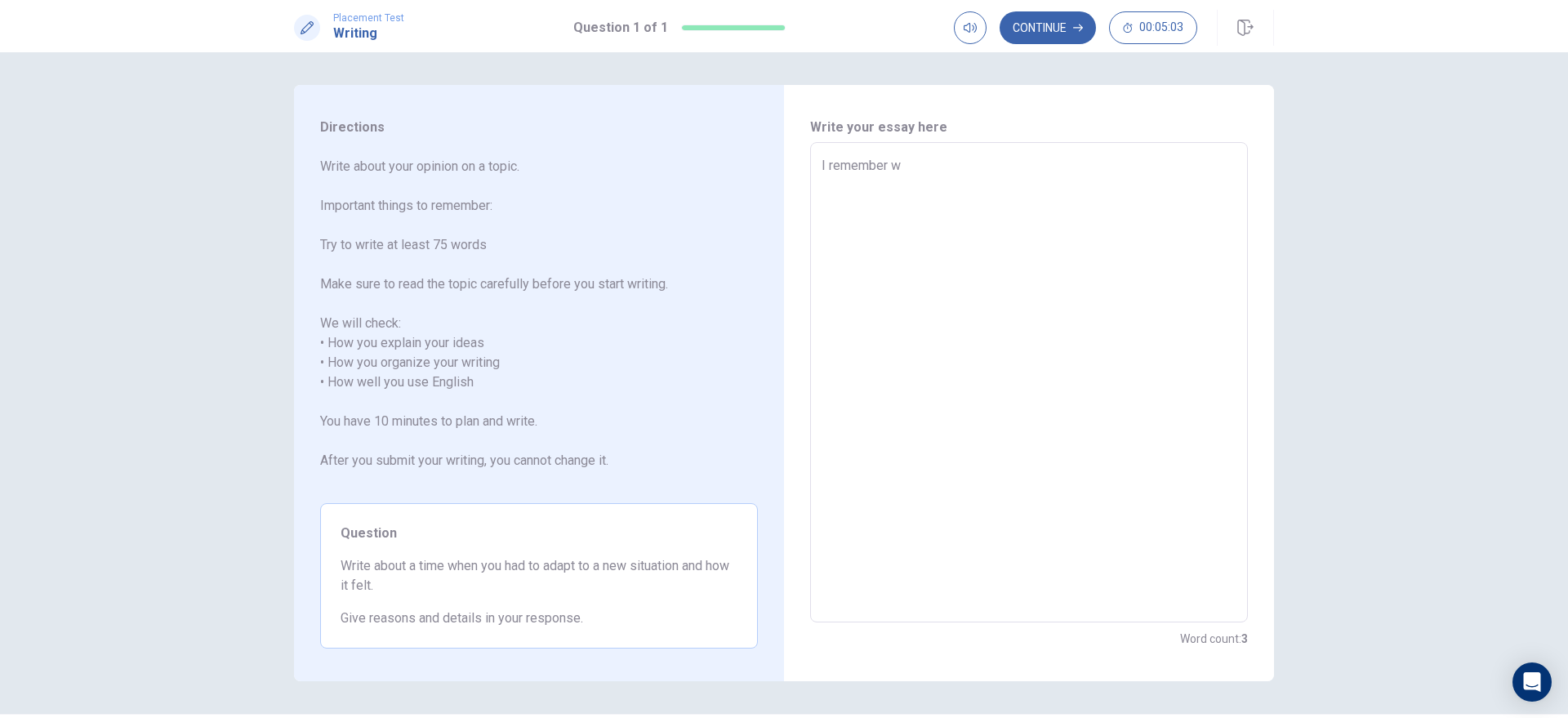 type on "I remember wh" 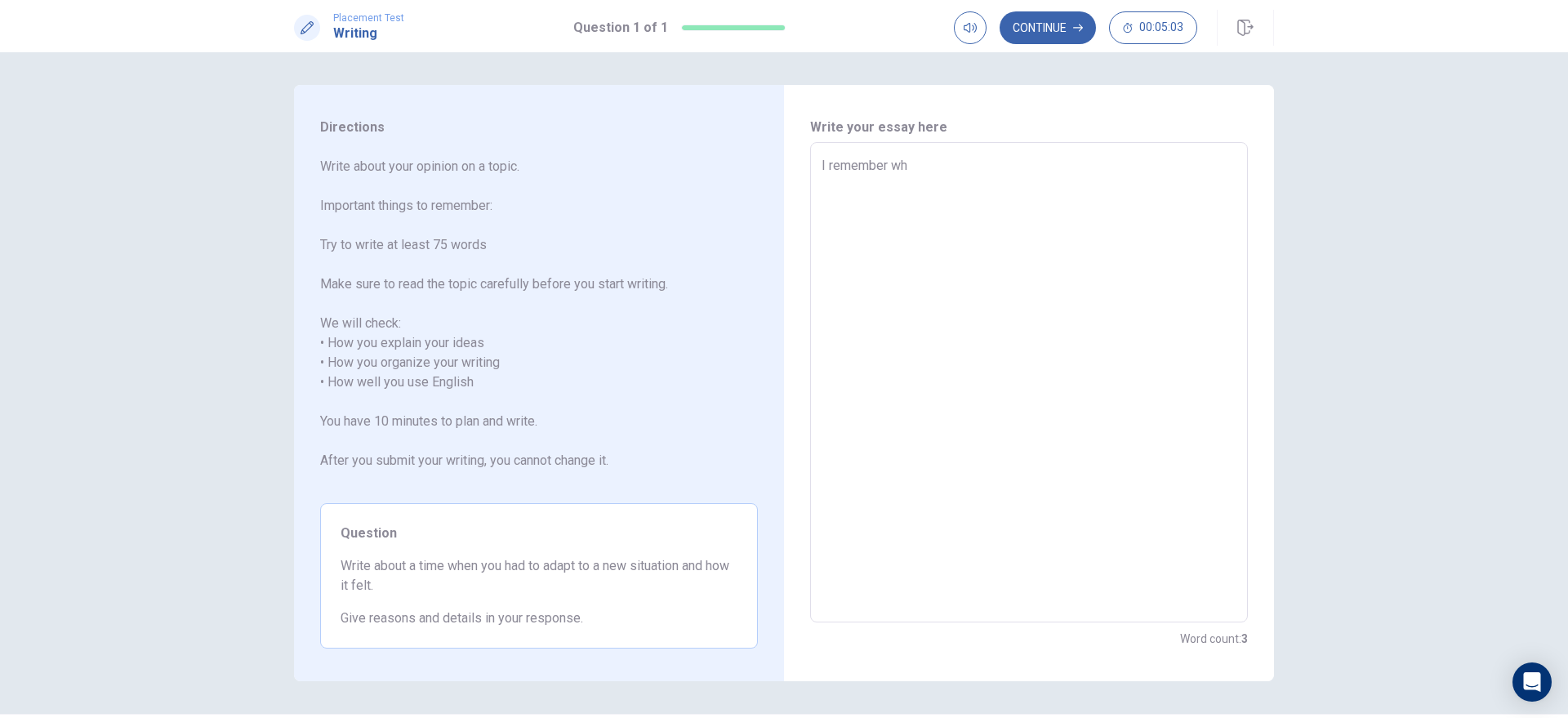 type on "x" 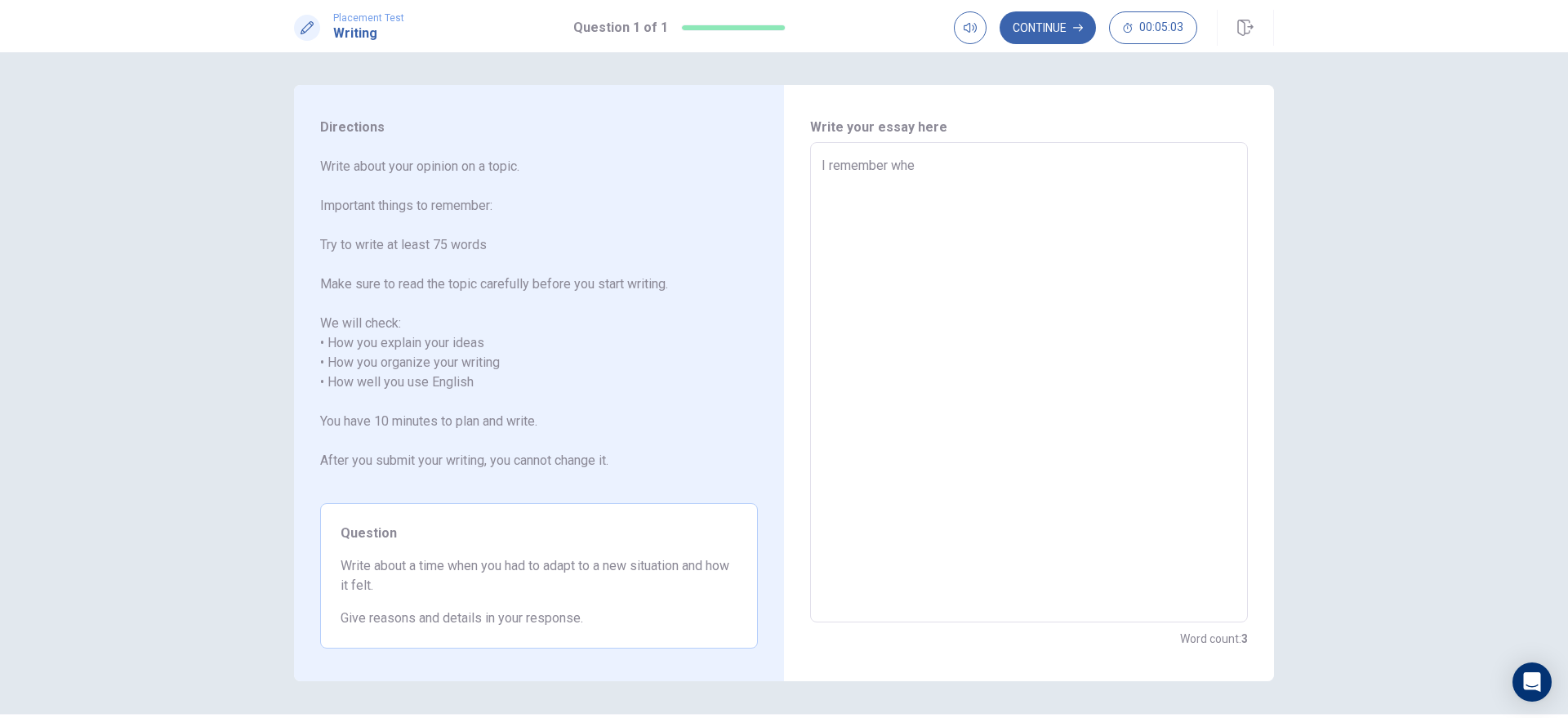 type on "x" 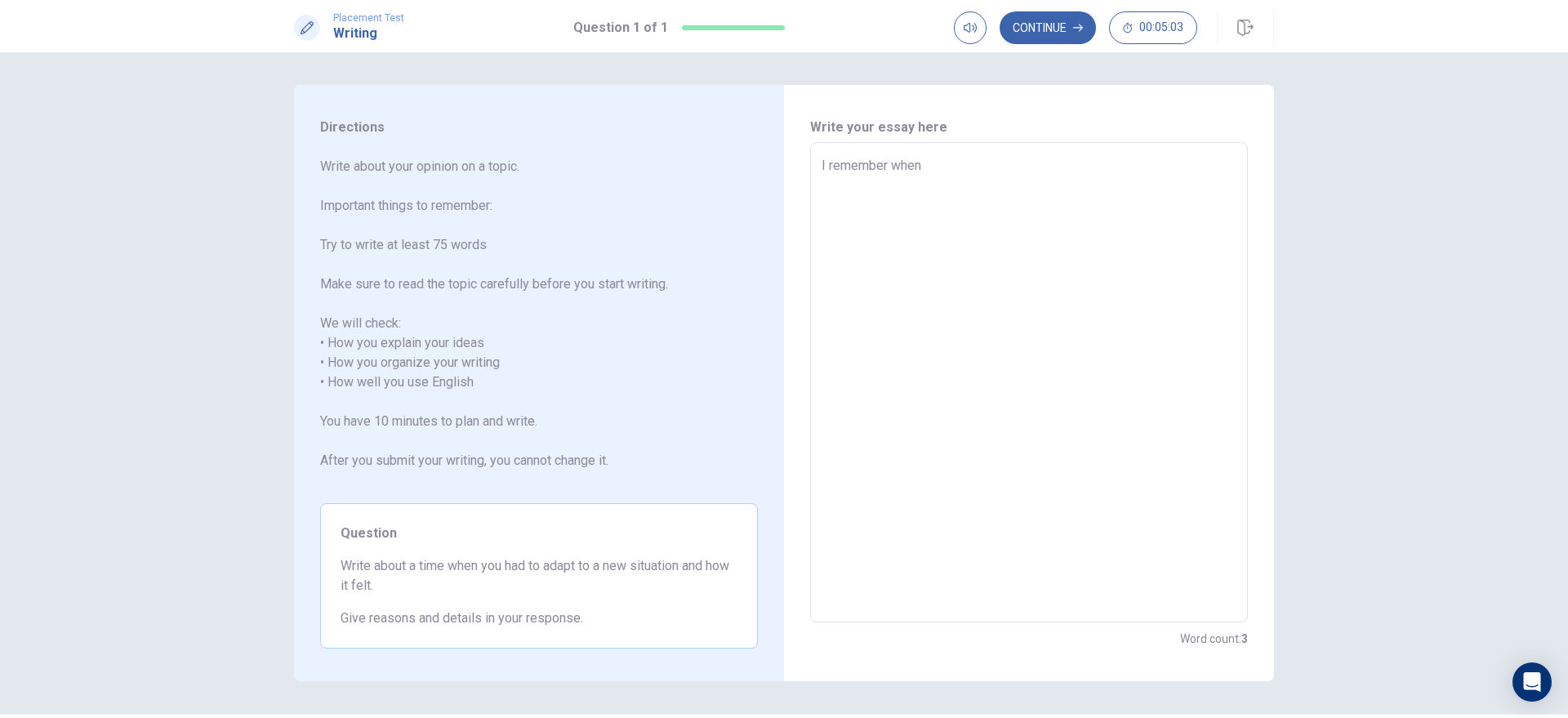 type on "x" 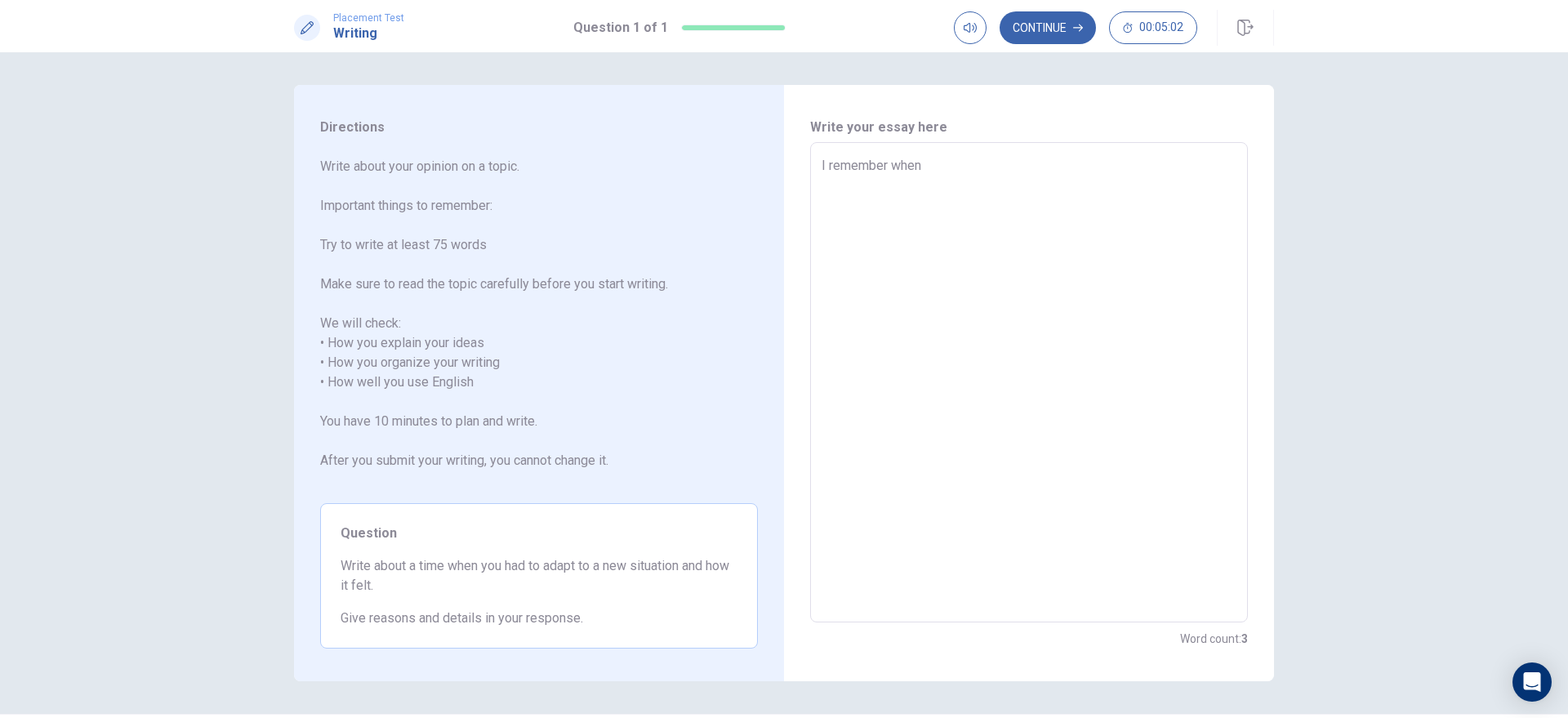 type on "I remember when" 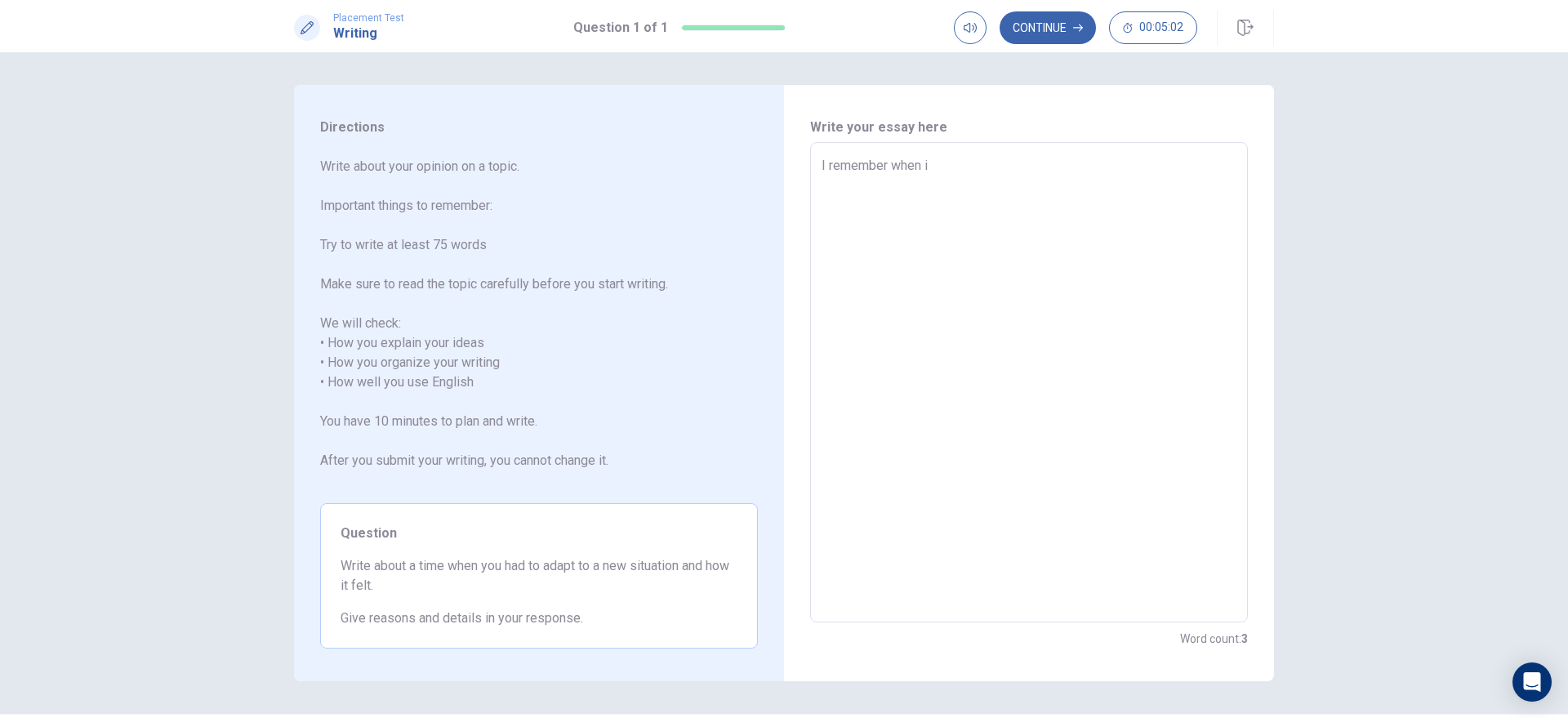 type on "x" 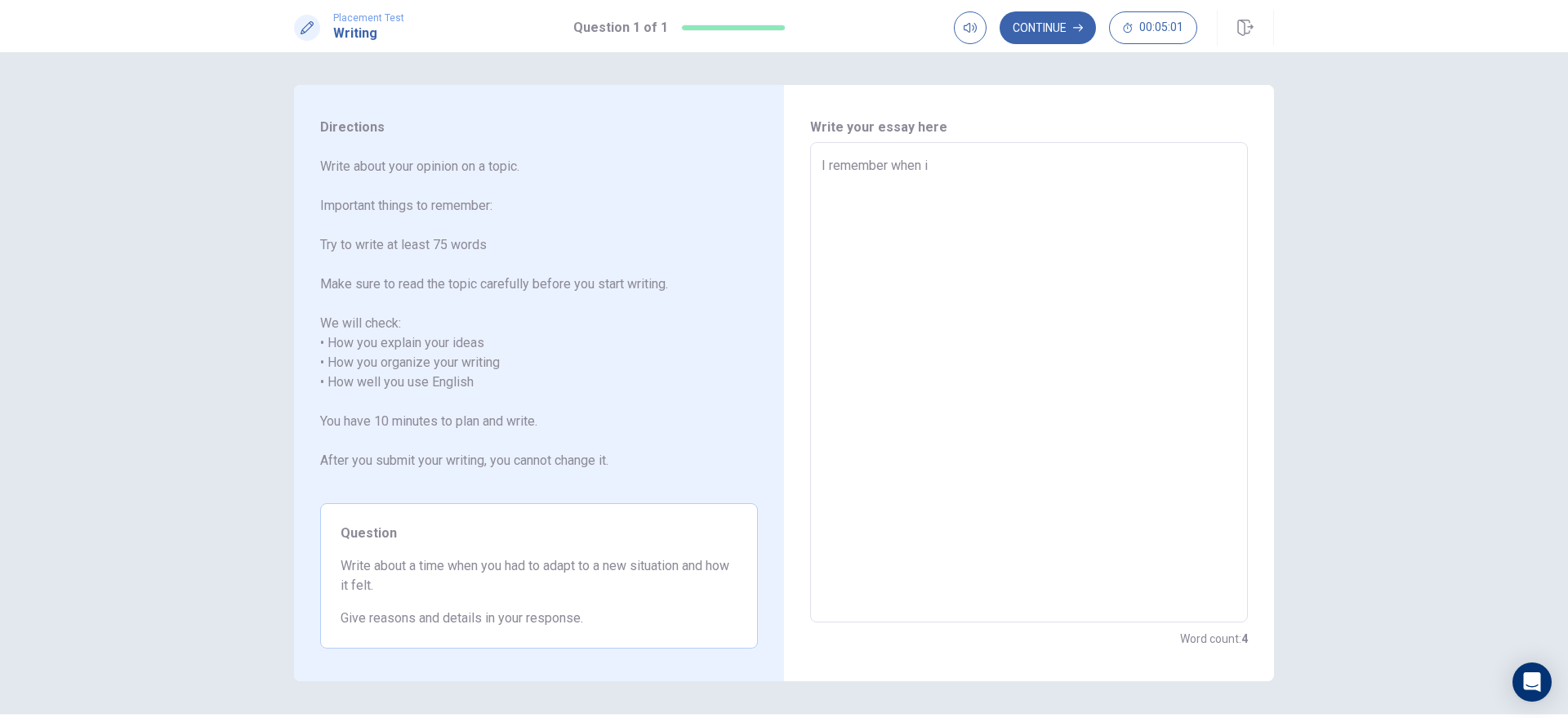 type on "I remember when" 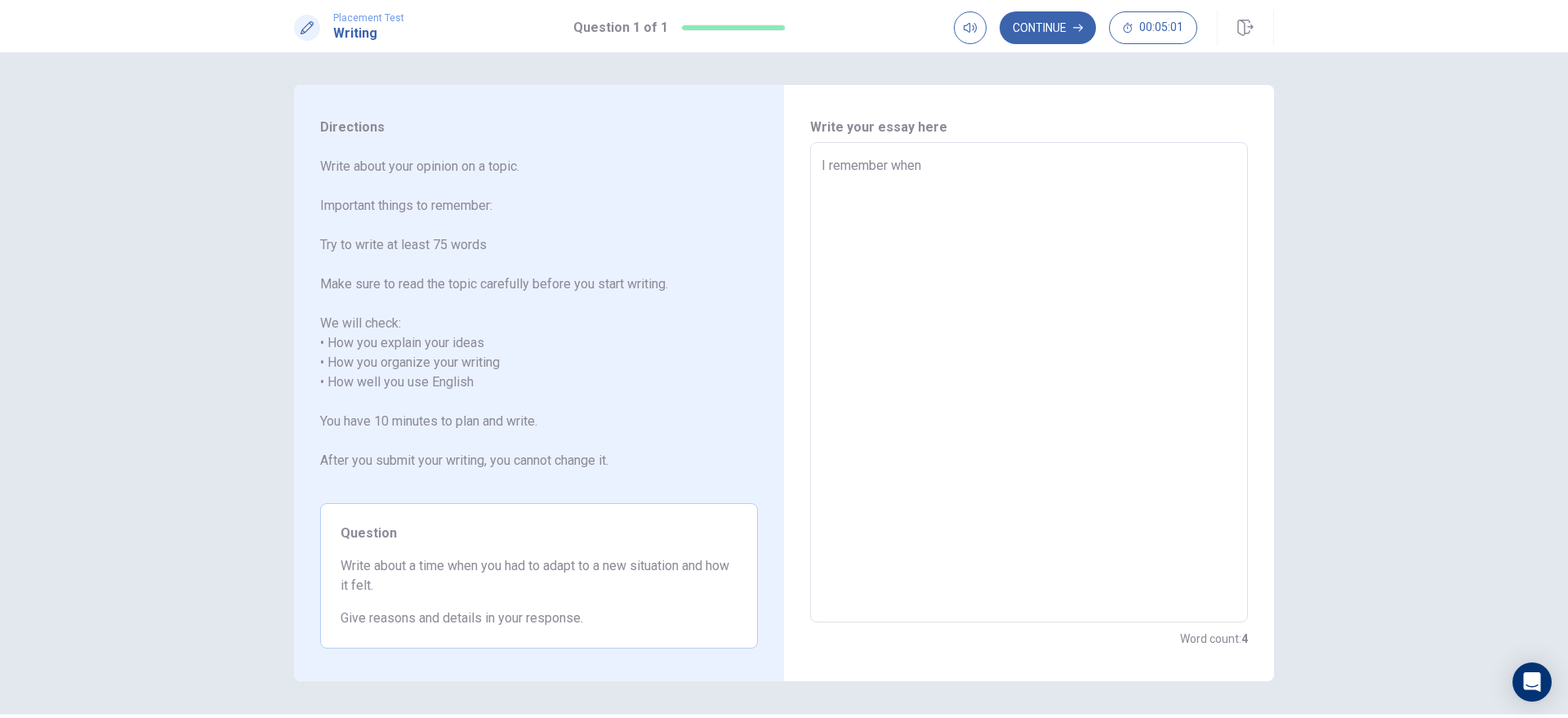 type on "x" 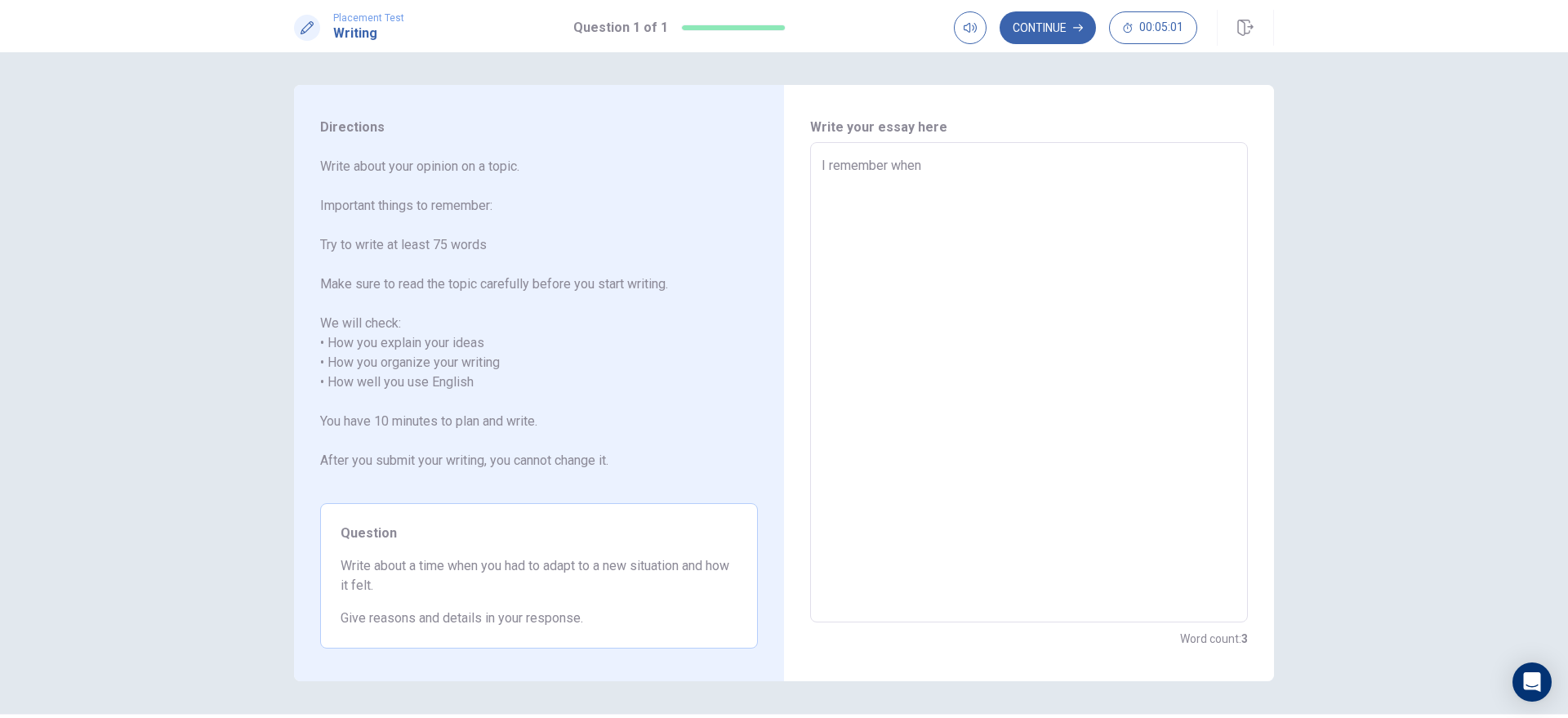 type on "I remember when I" 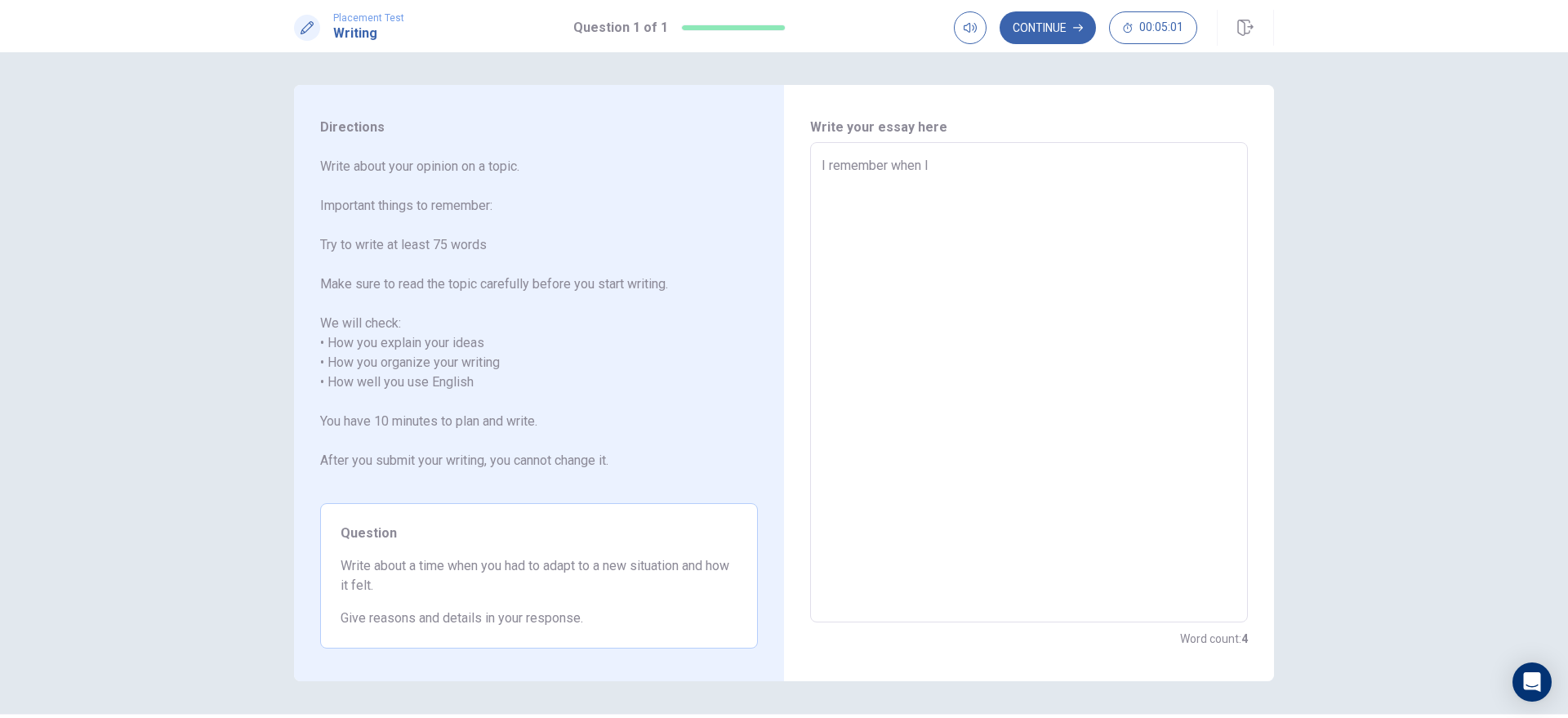 type on "x" 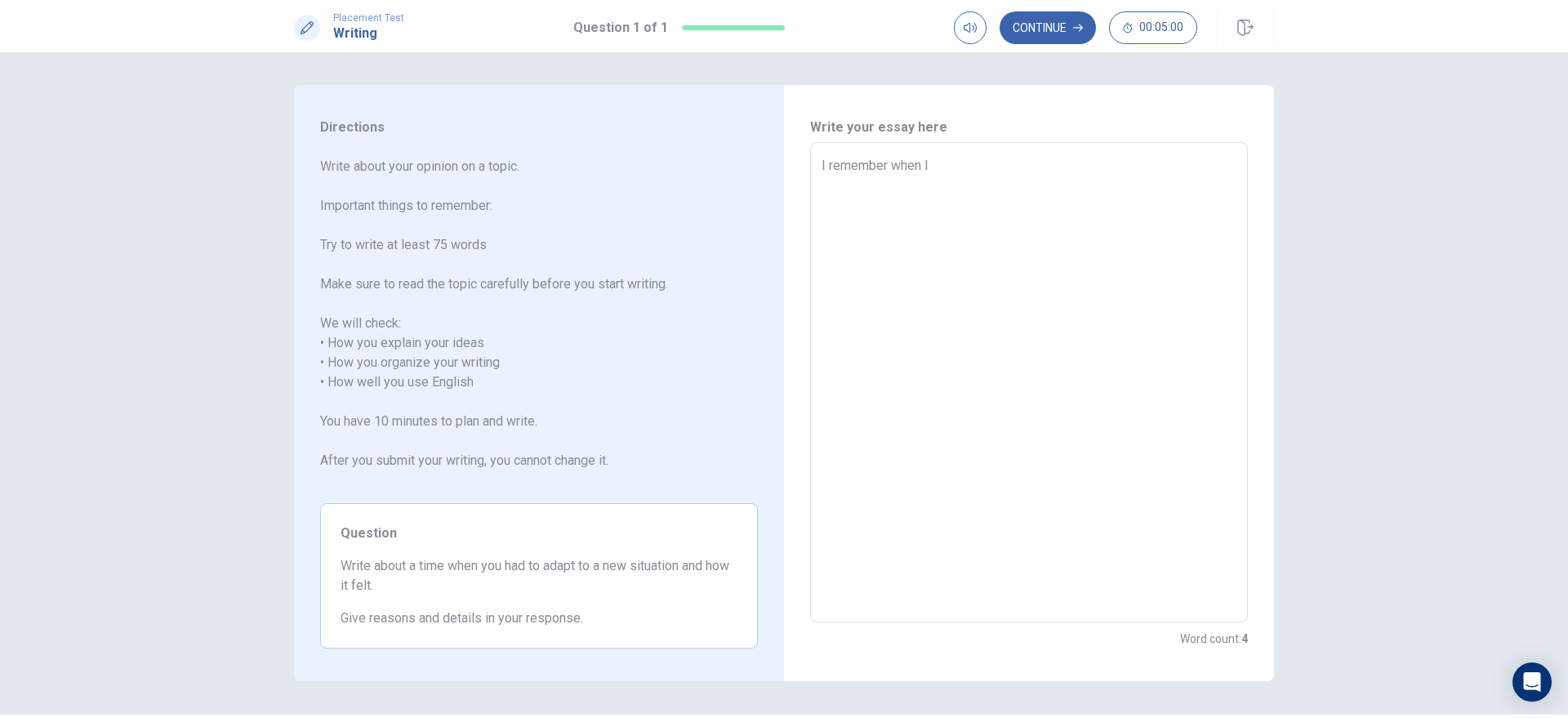 type on "I remember when I" 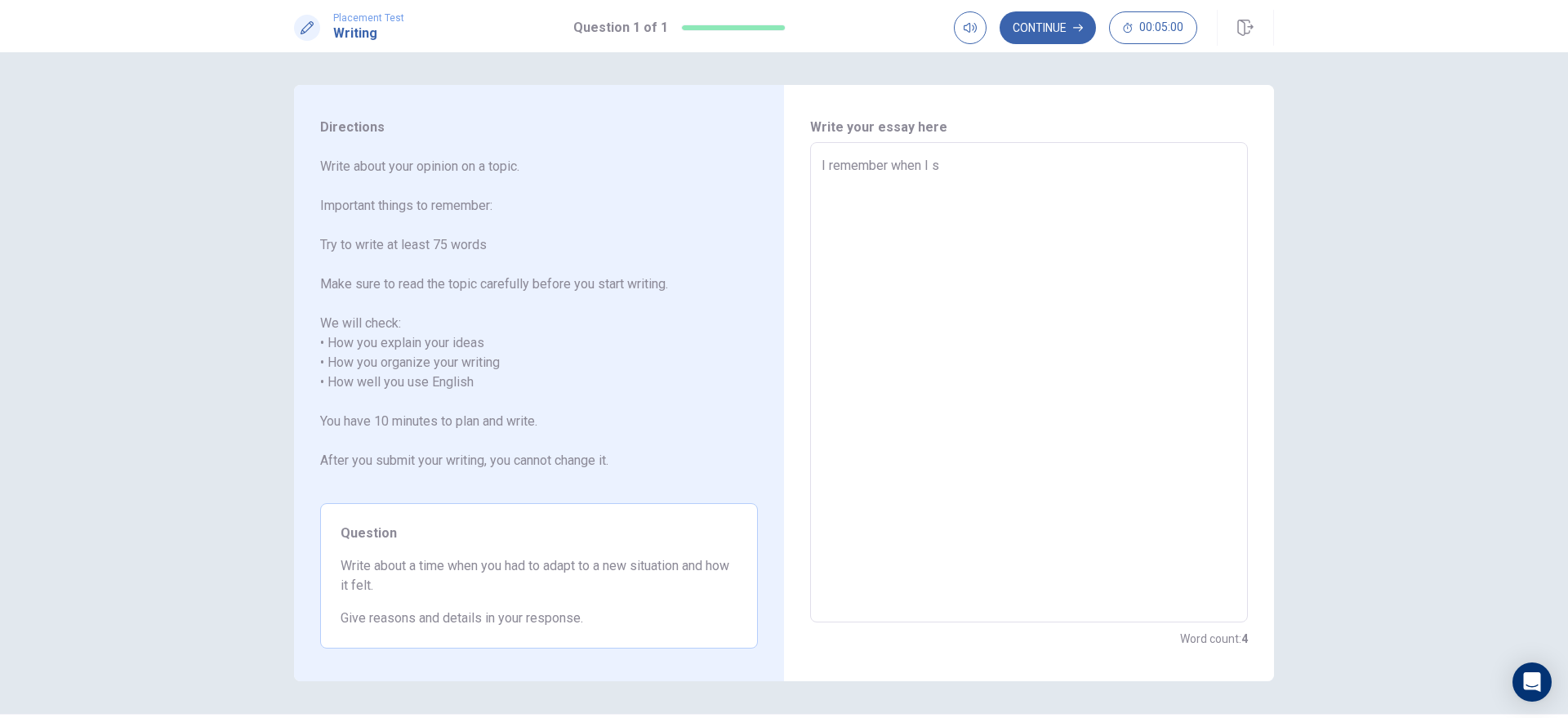 type on "x" 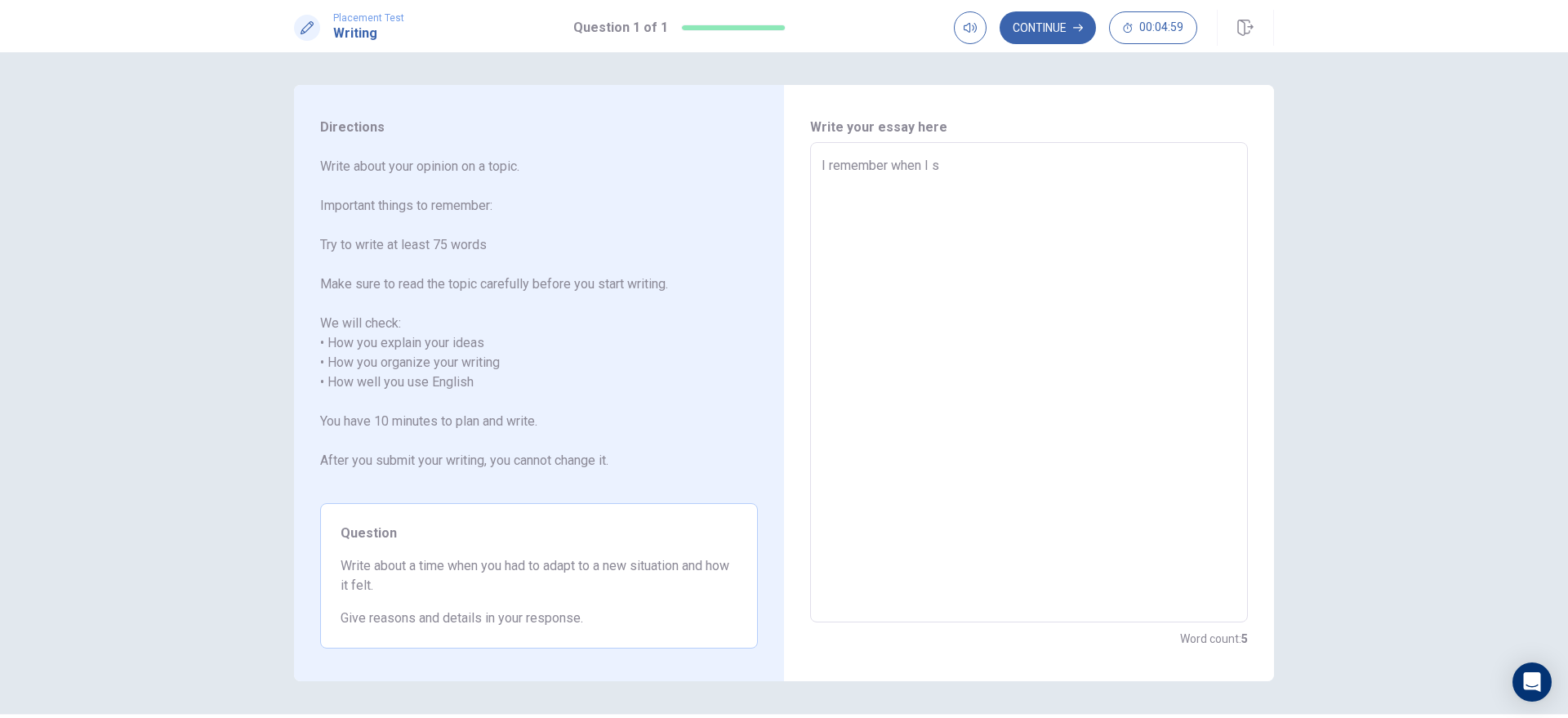 type on "I remember when I st" 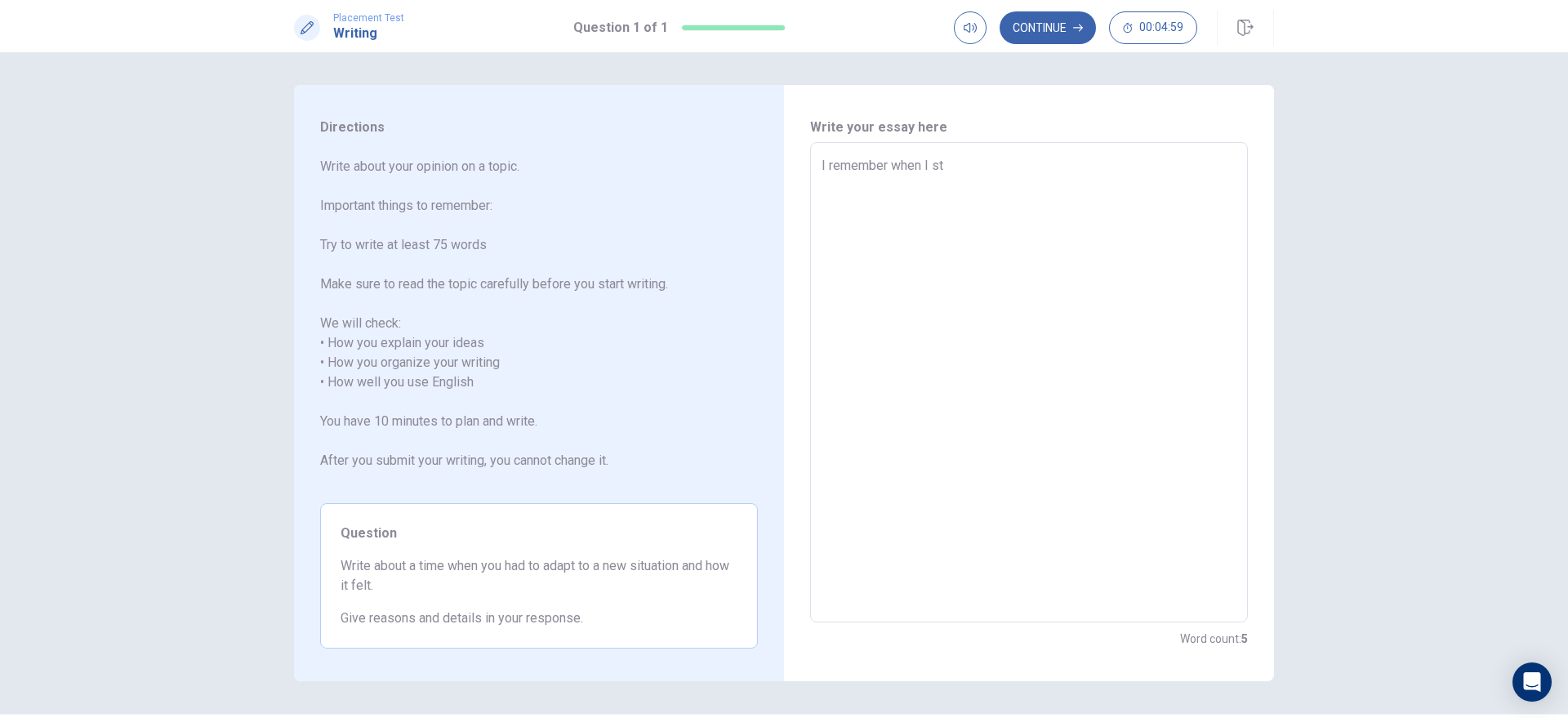 type on "x" 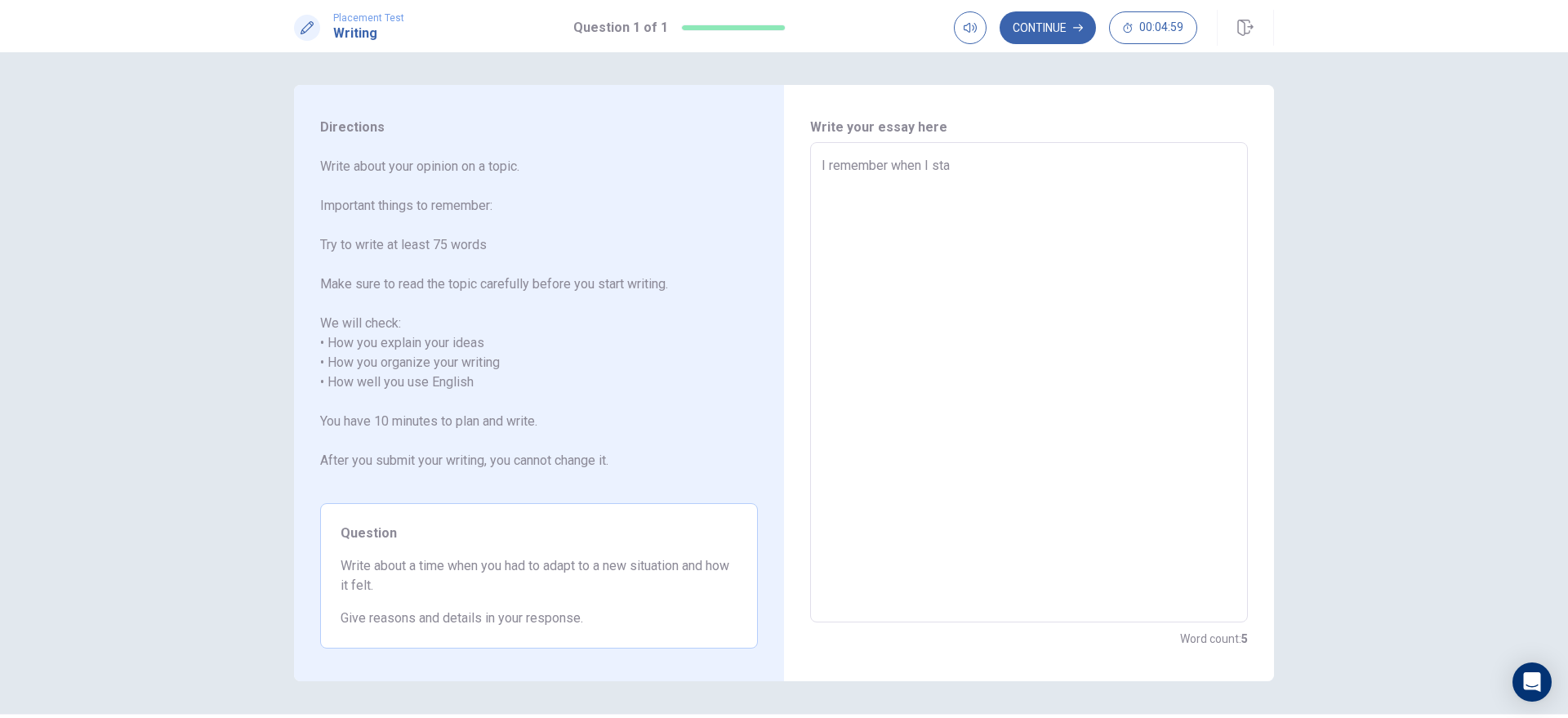 type on "x" 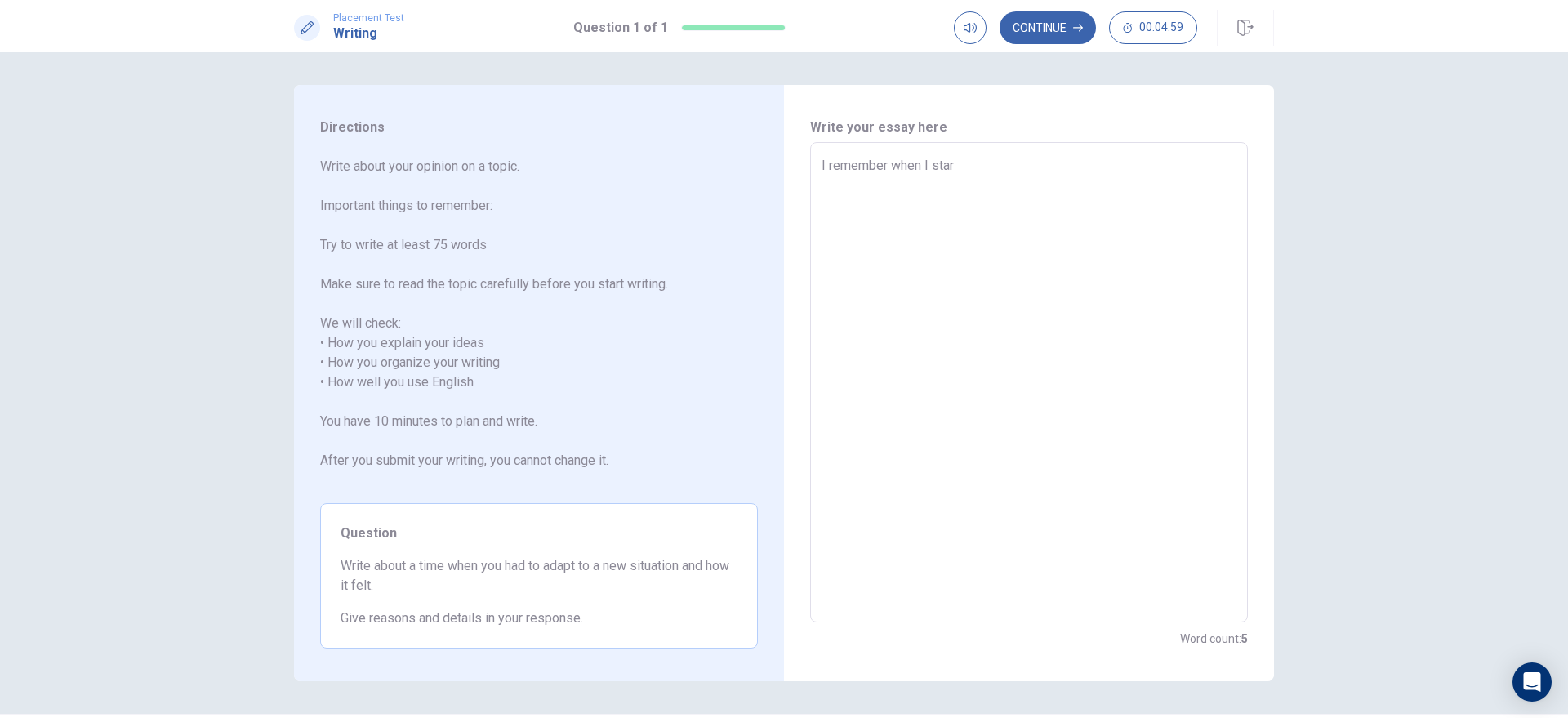 type on "x" 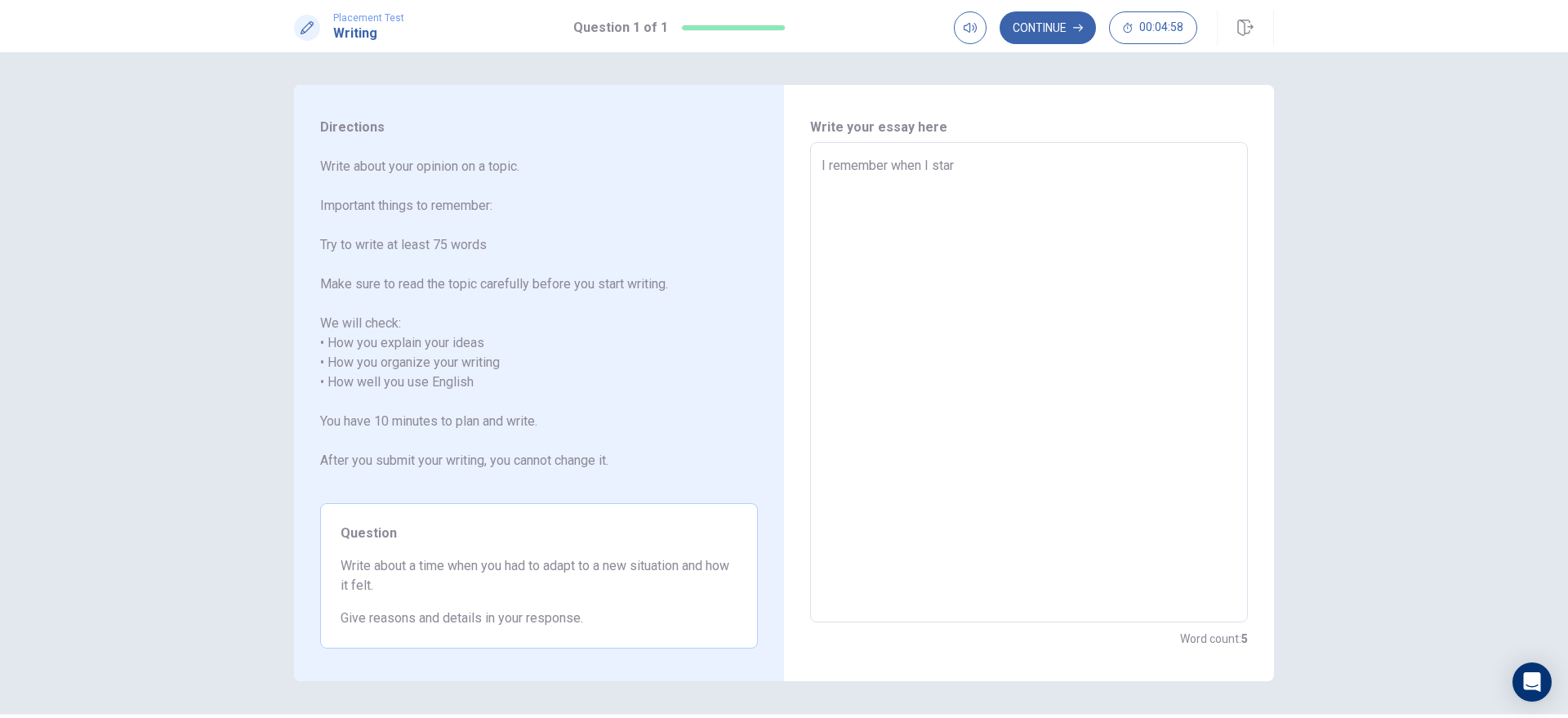 type on "I remember when I start" 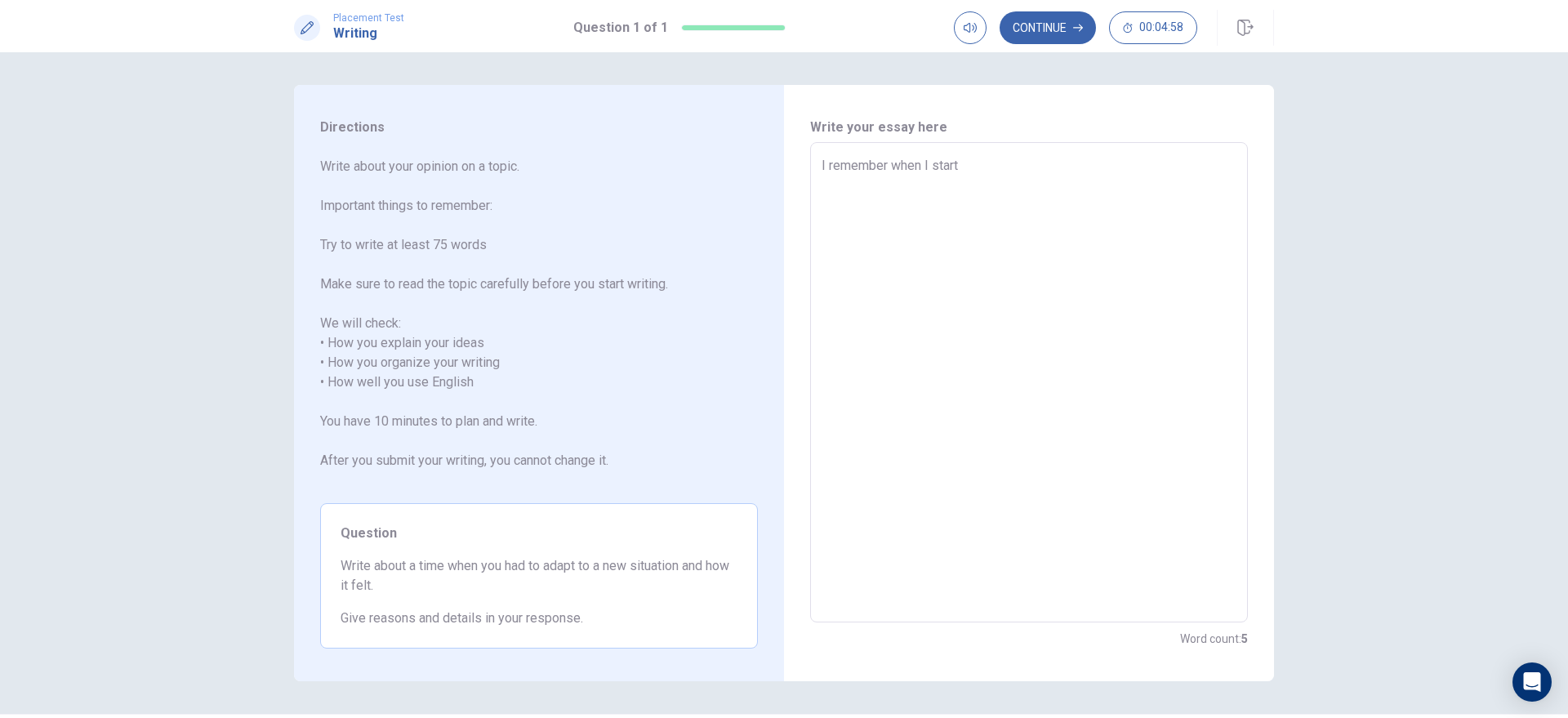 type on "x" 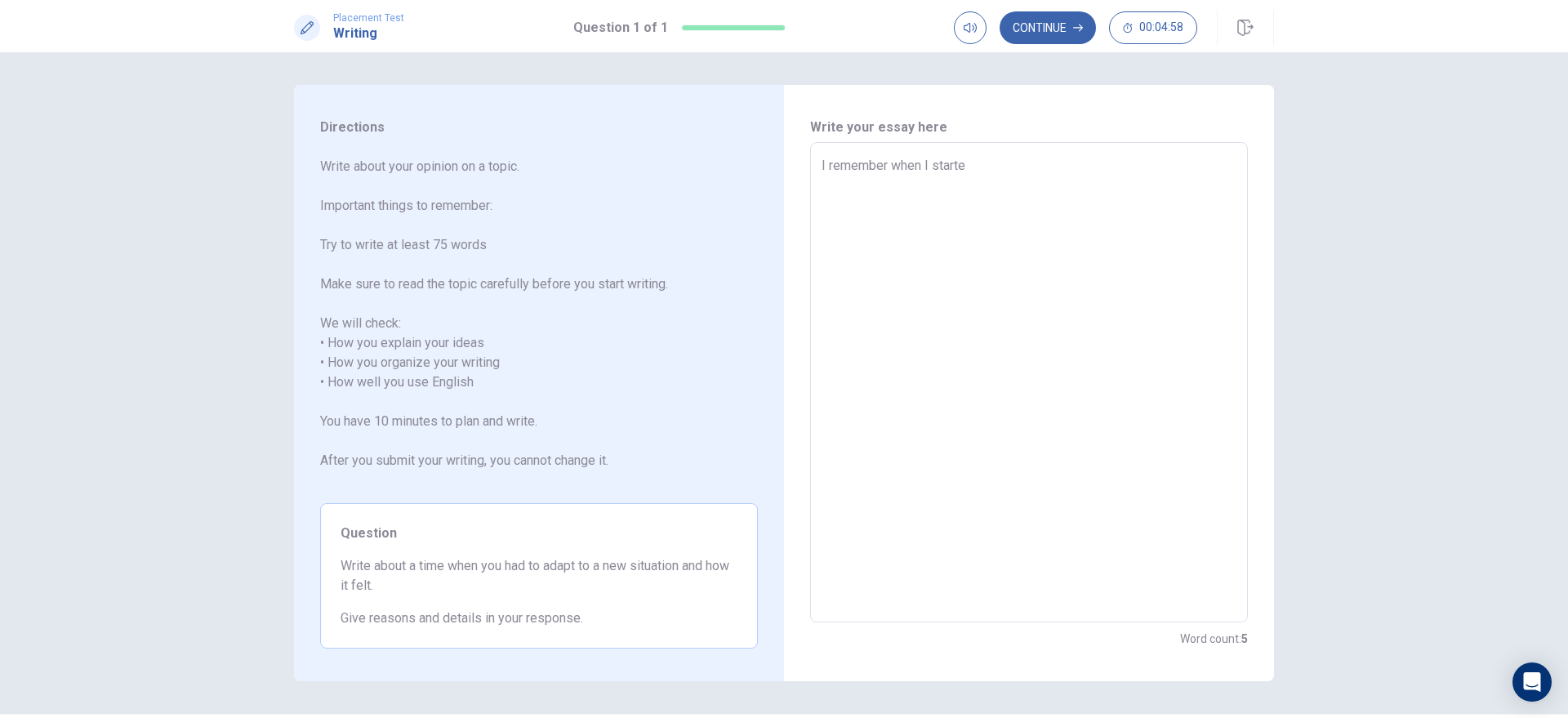 type on "x" 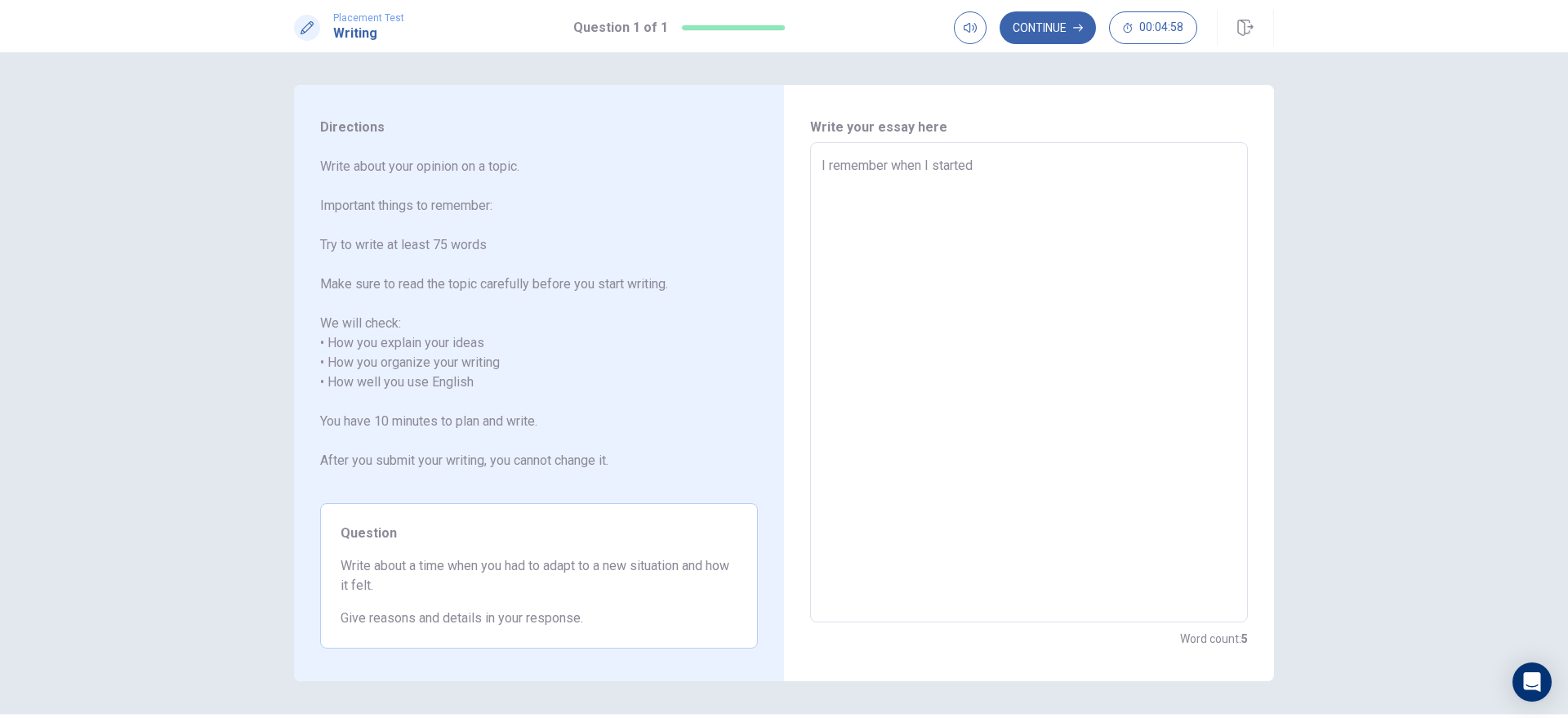 type on "x" 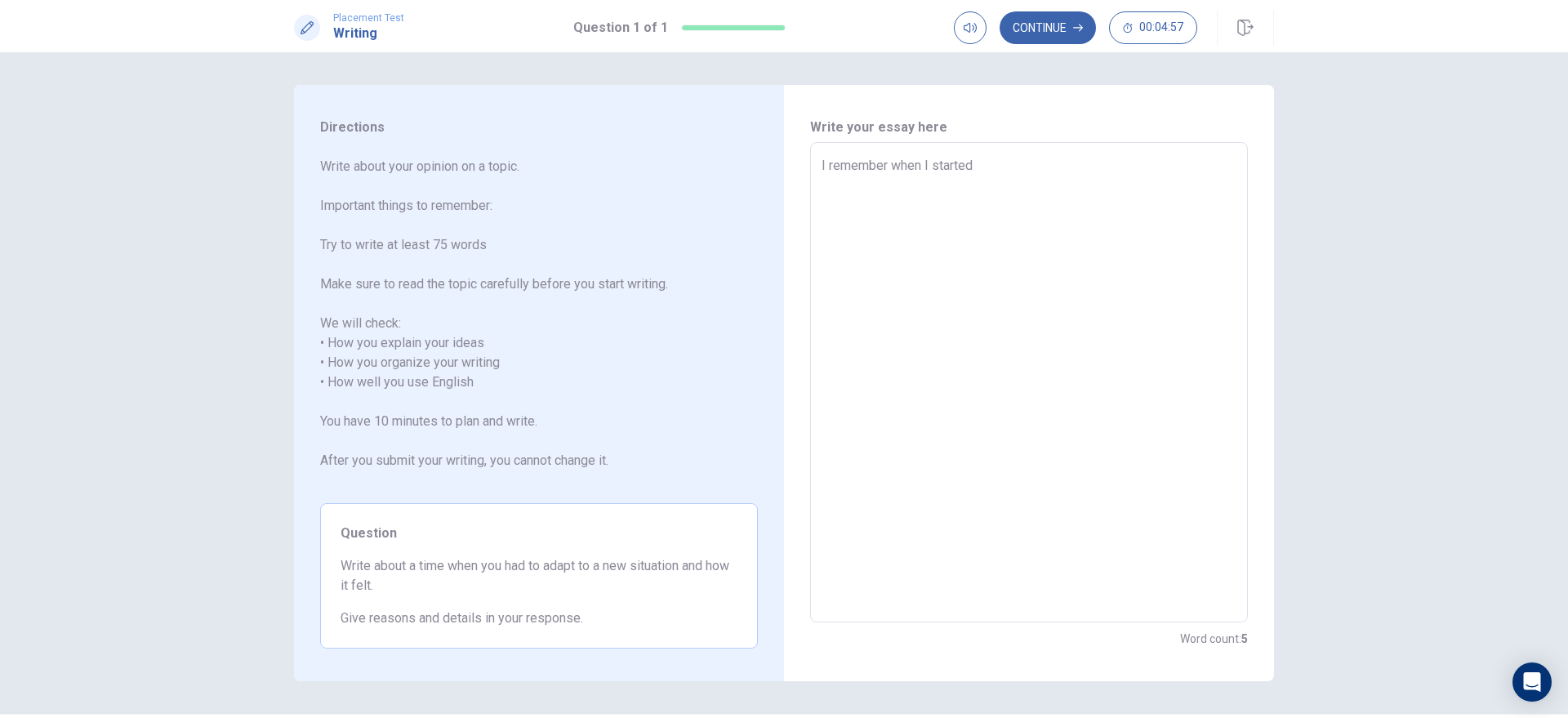 type on "I remember when I started" 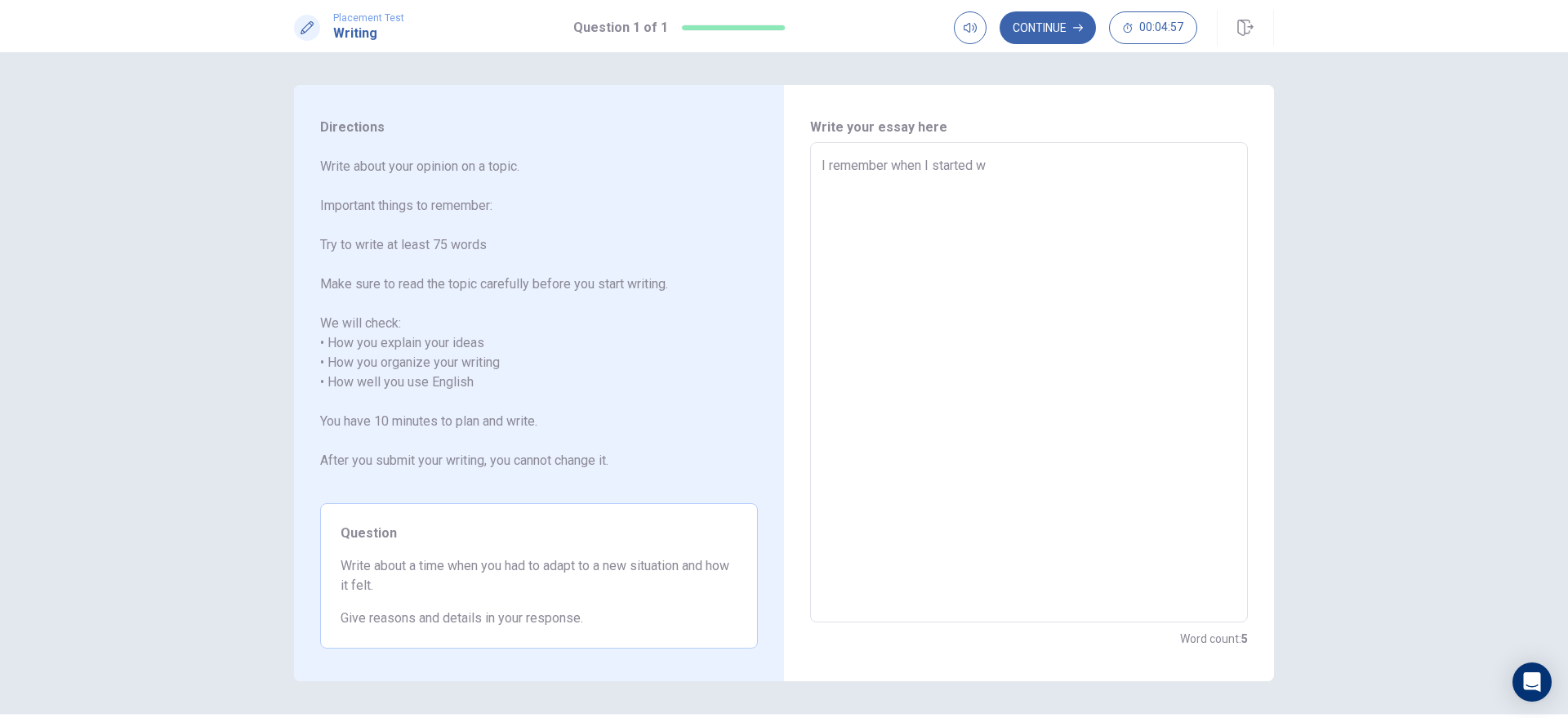 type on "x" 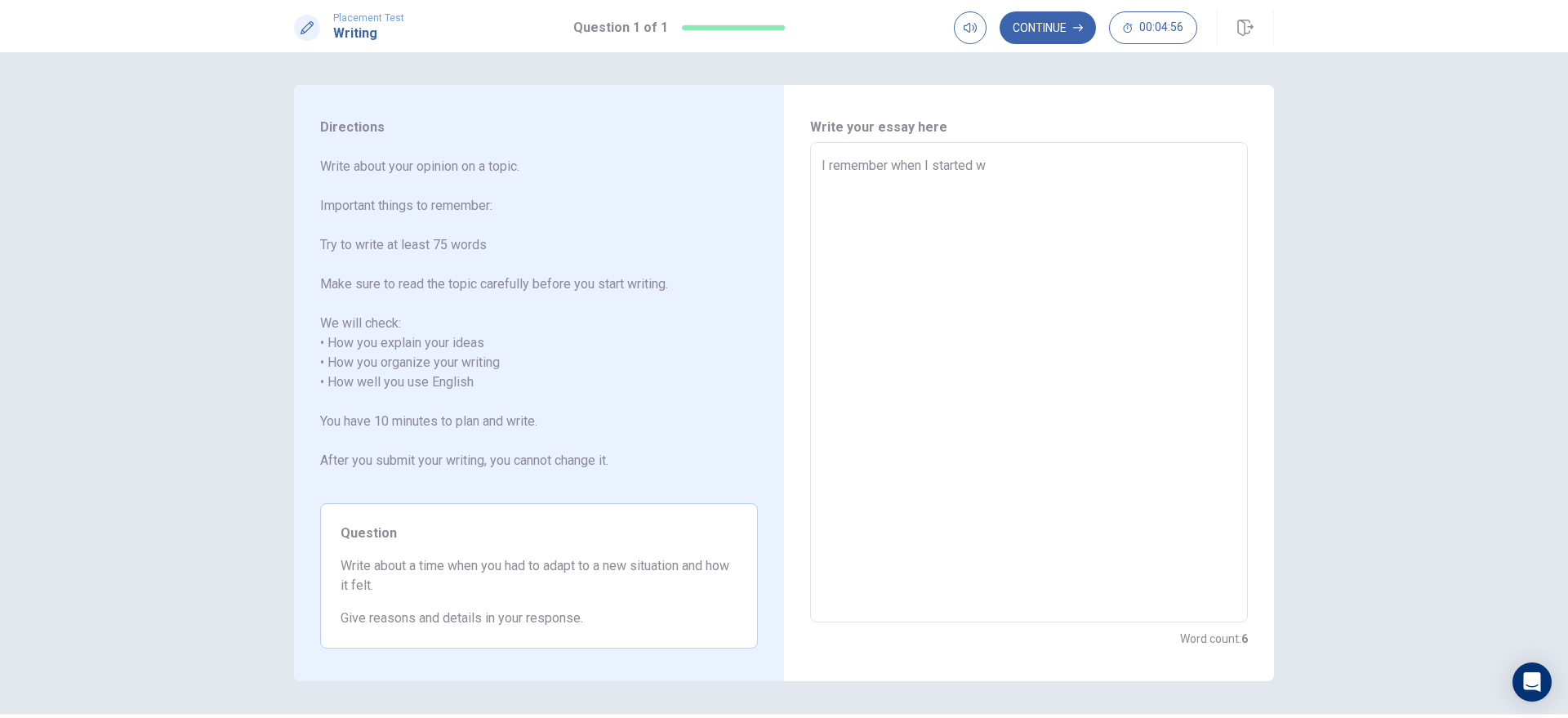 type on "I remember when I started wo" 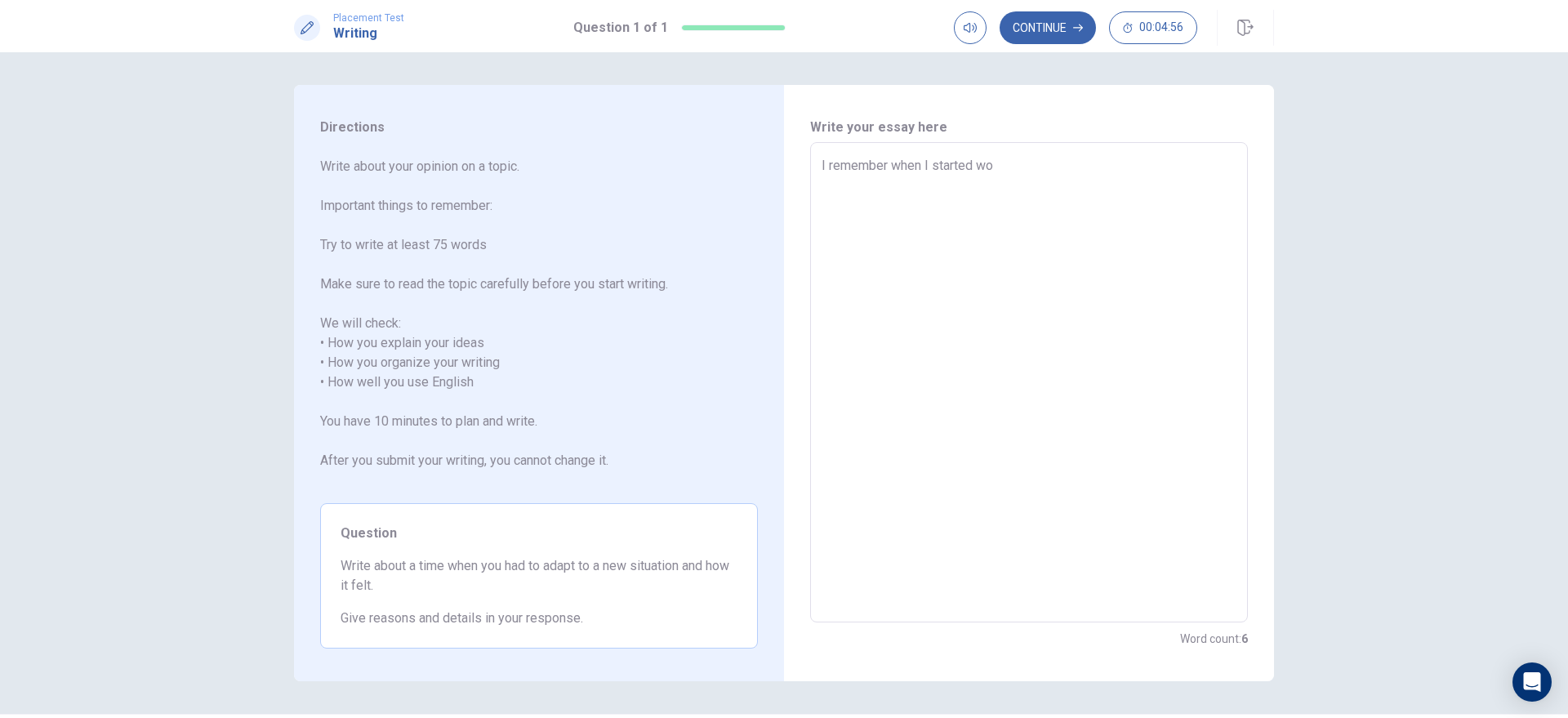 type on "x" 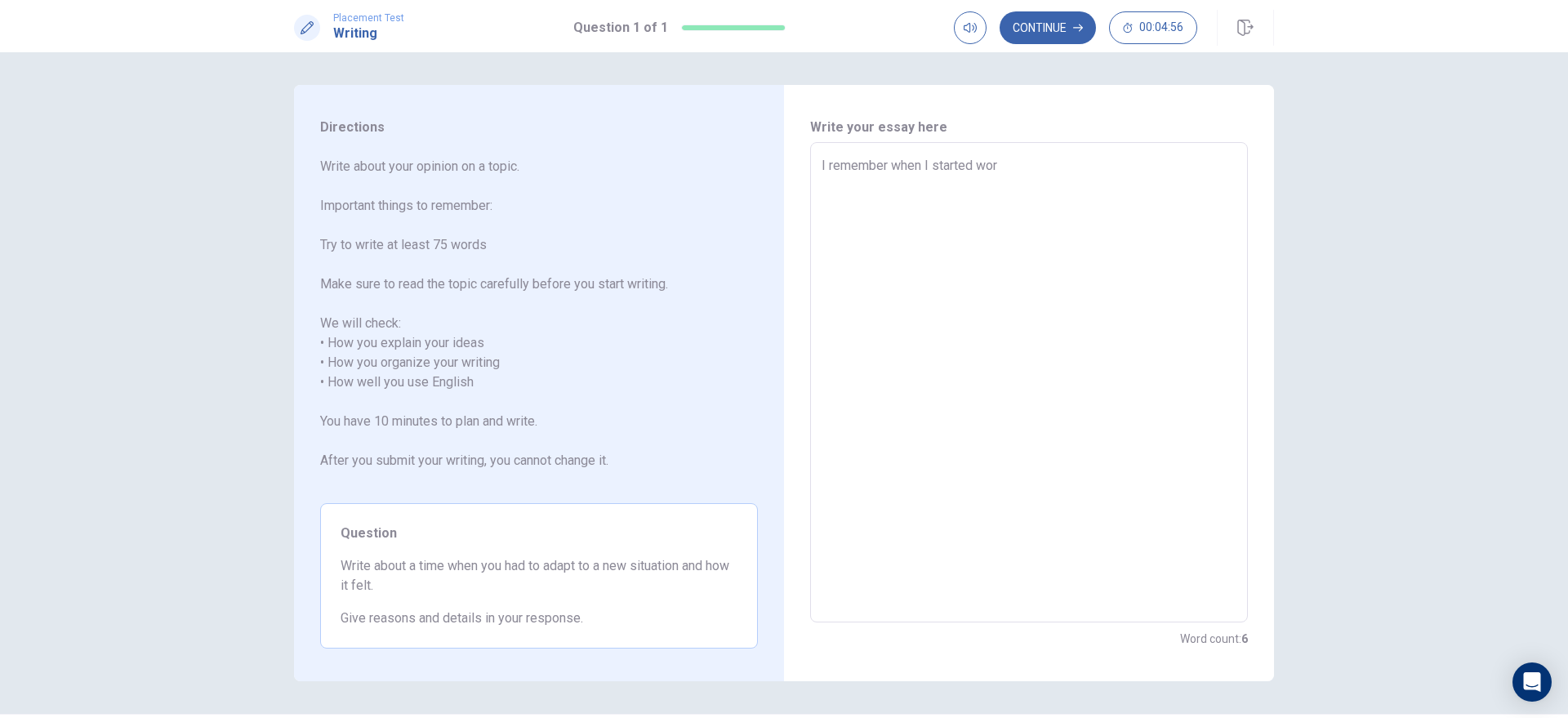 type on "x" 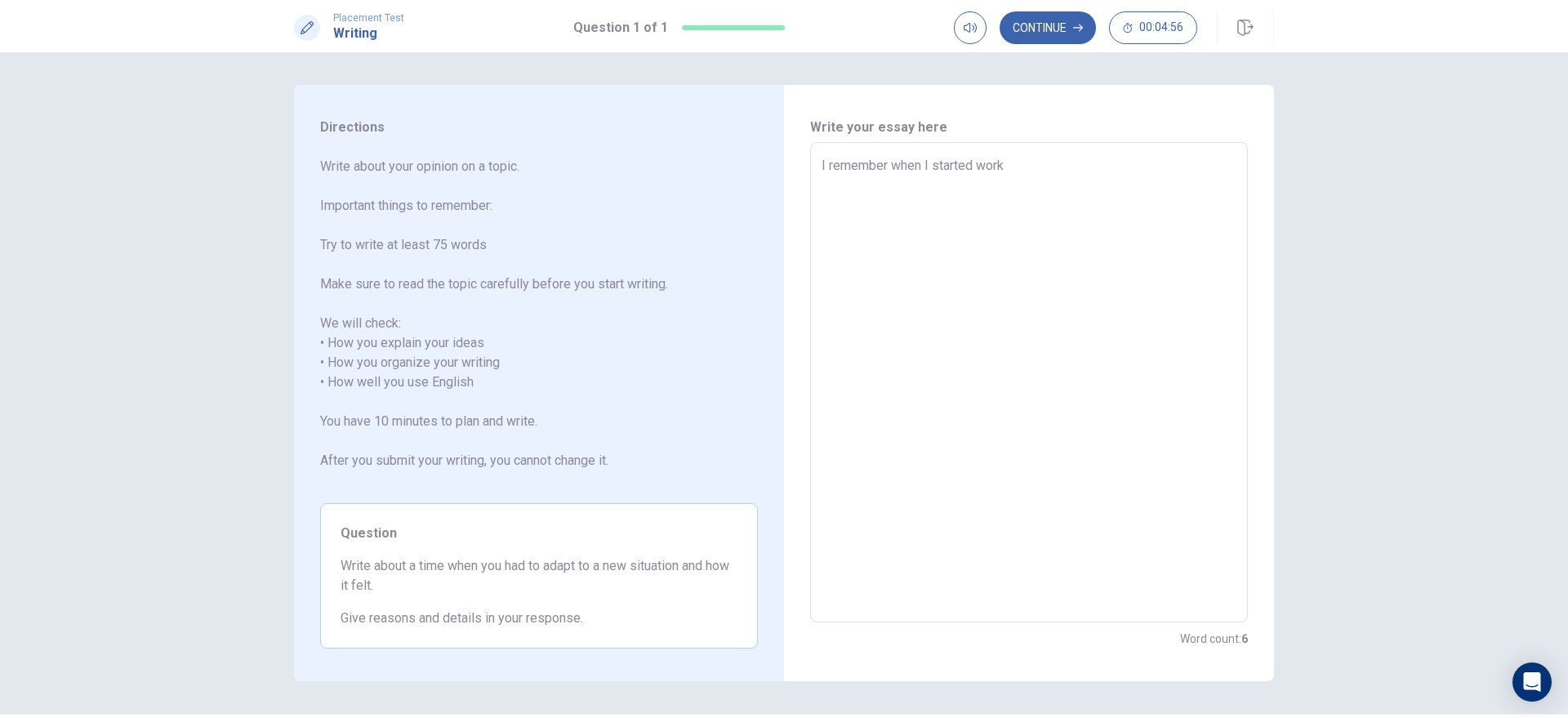 type on "x" 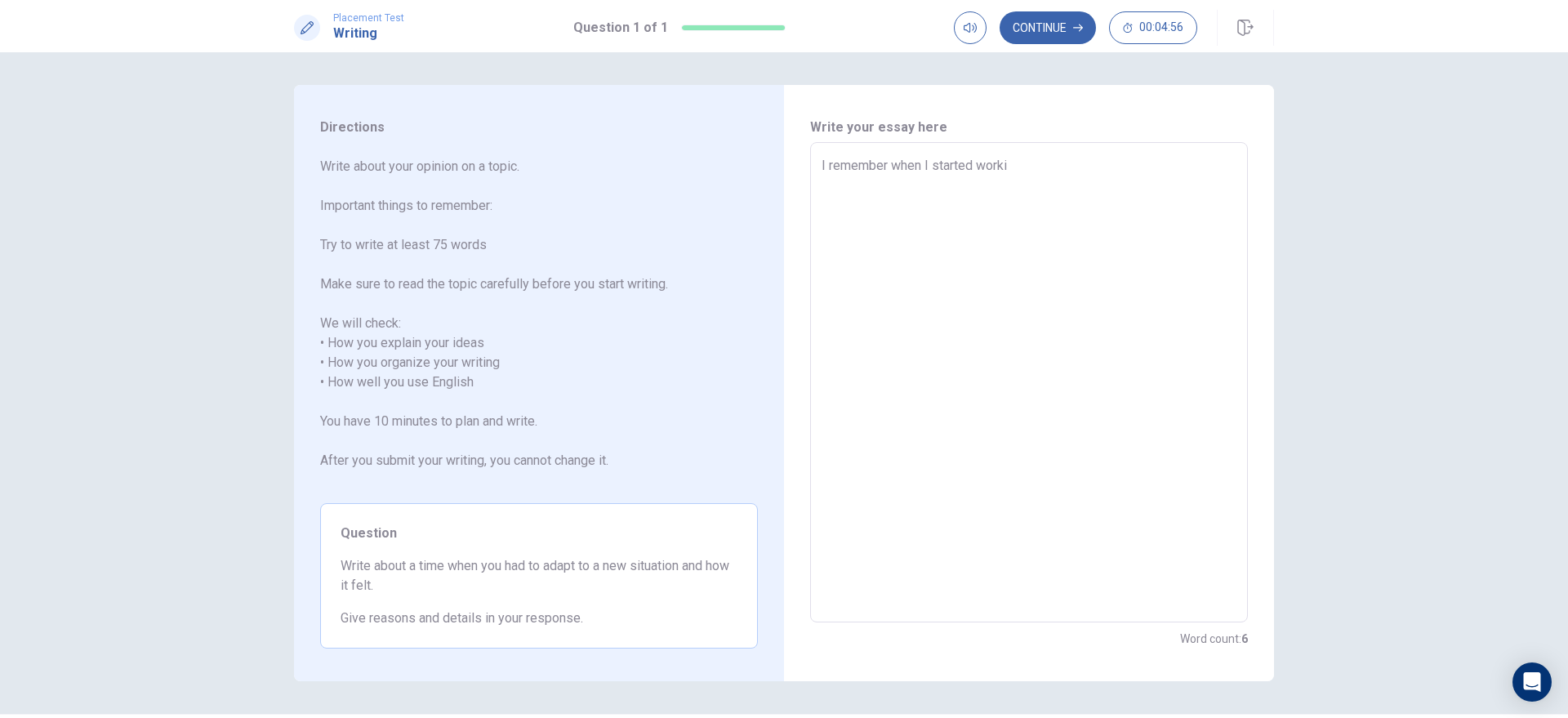 type on "x" 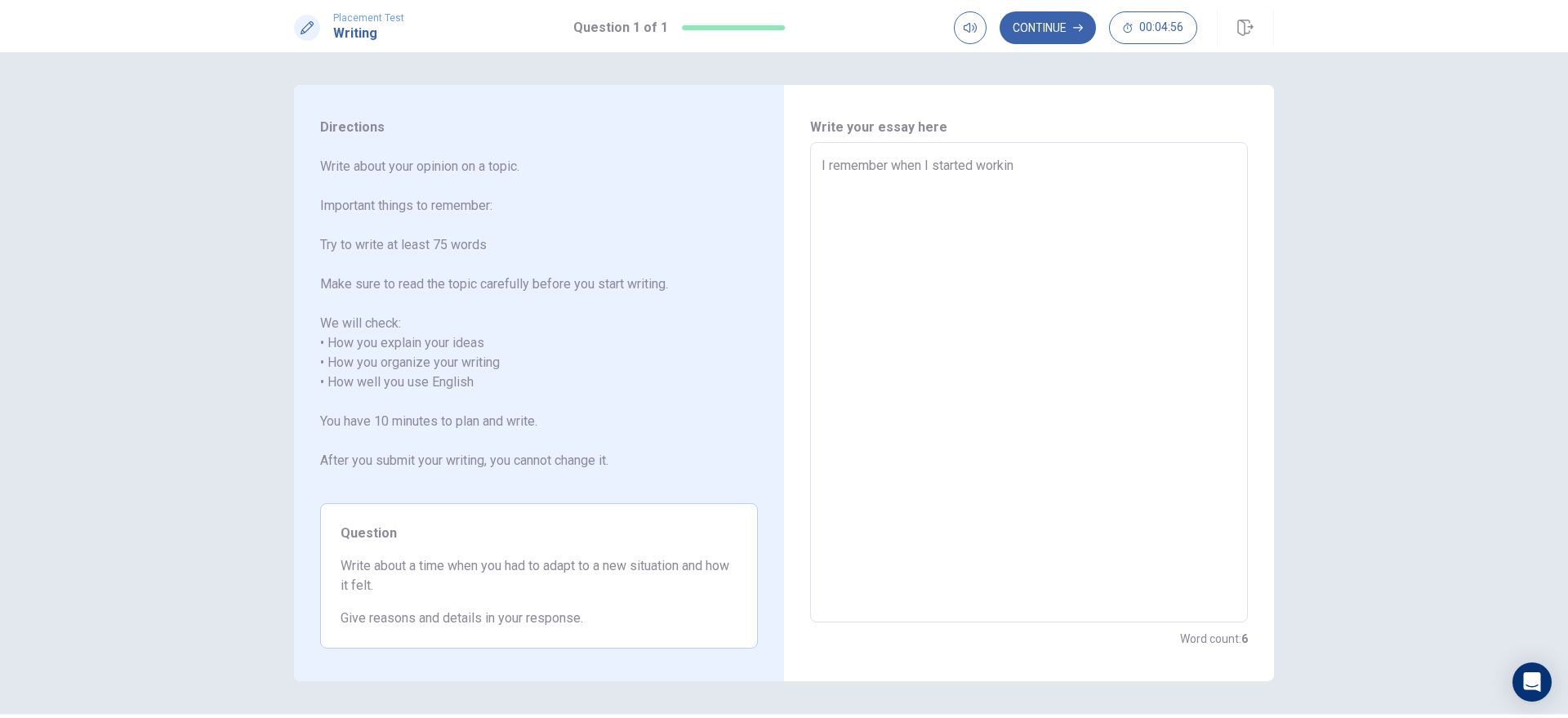 type on "x" 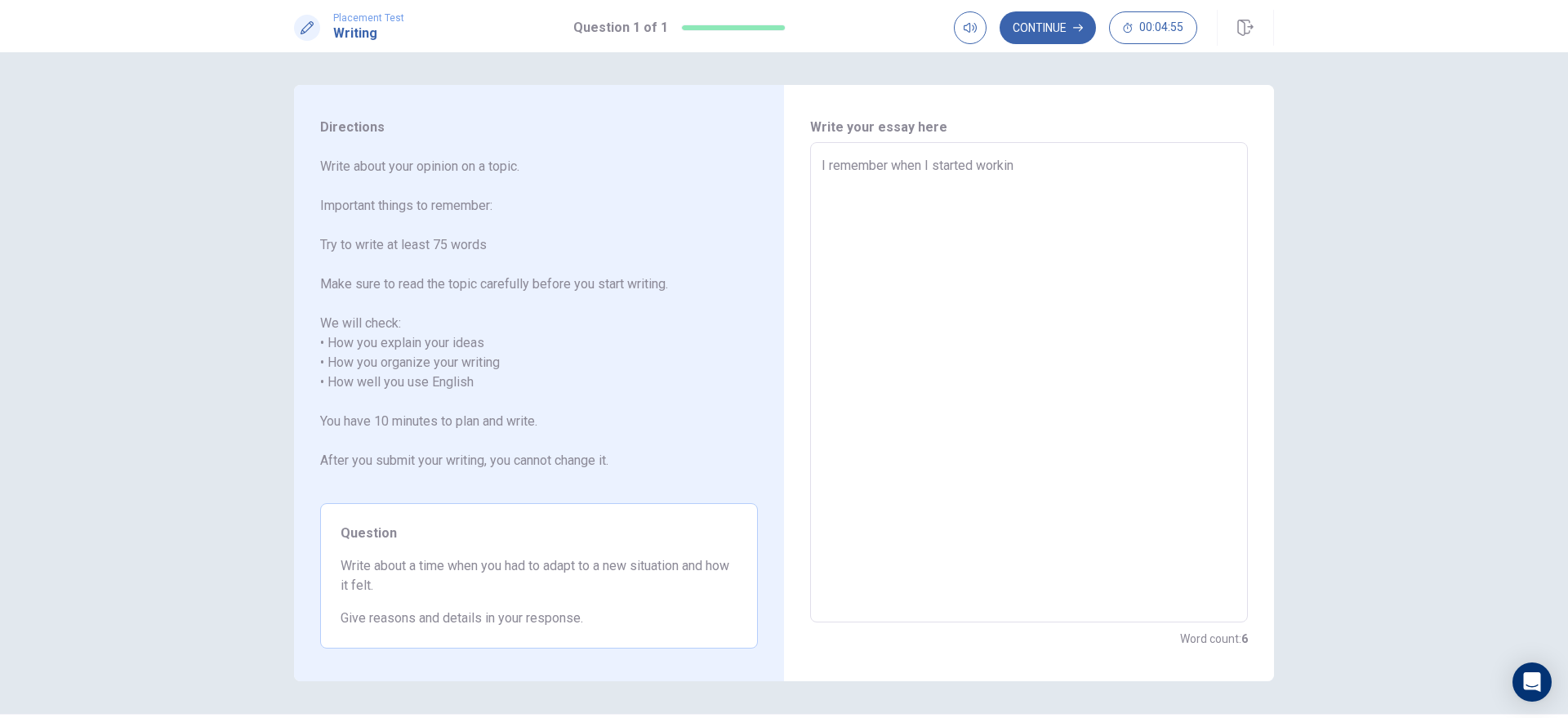 type on "I remember when I started working" 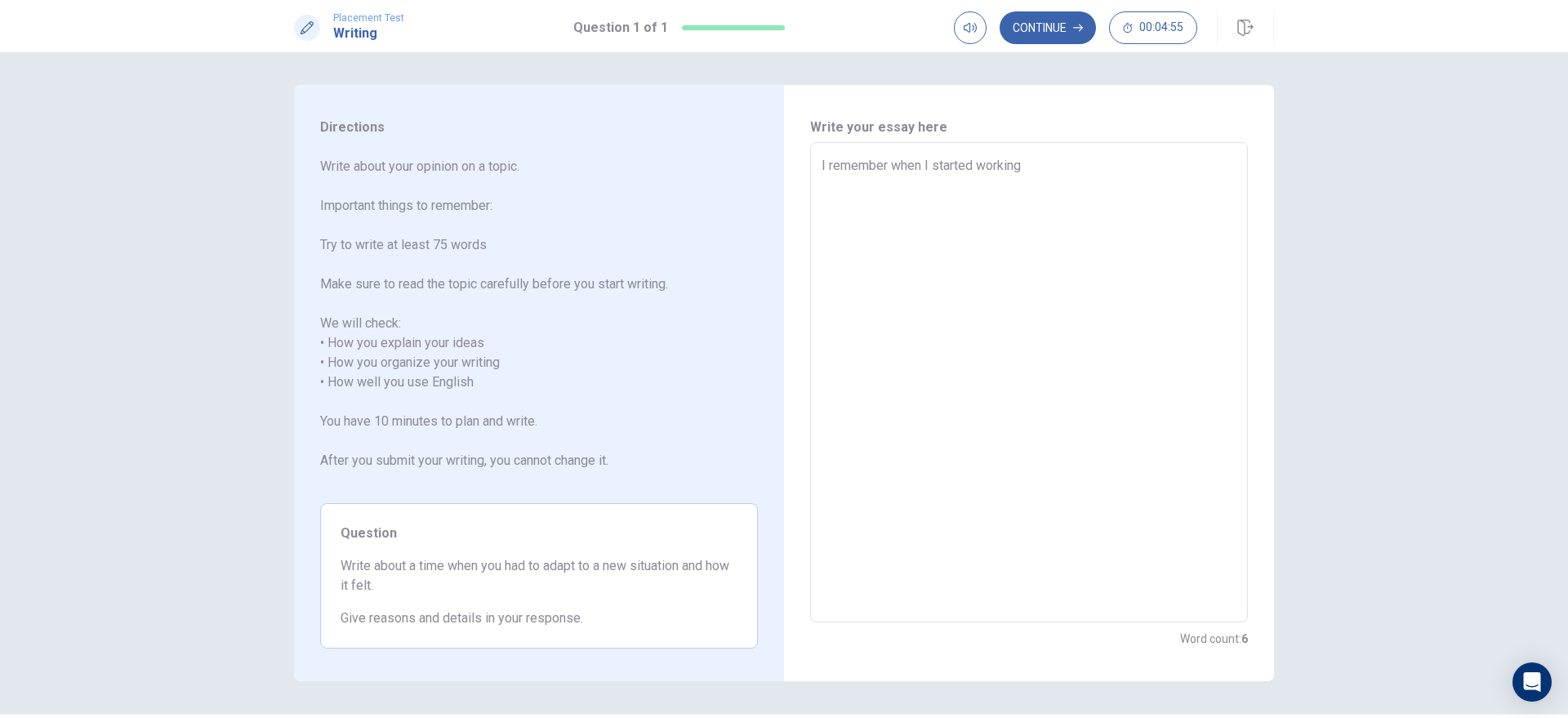 type on "x" 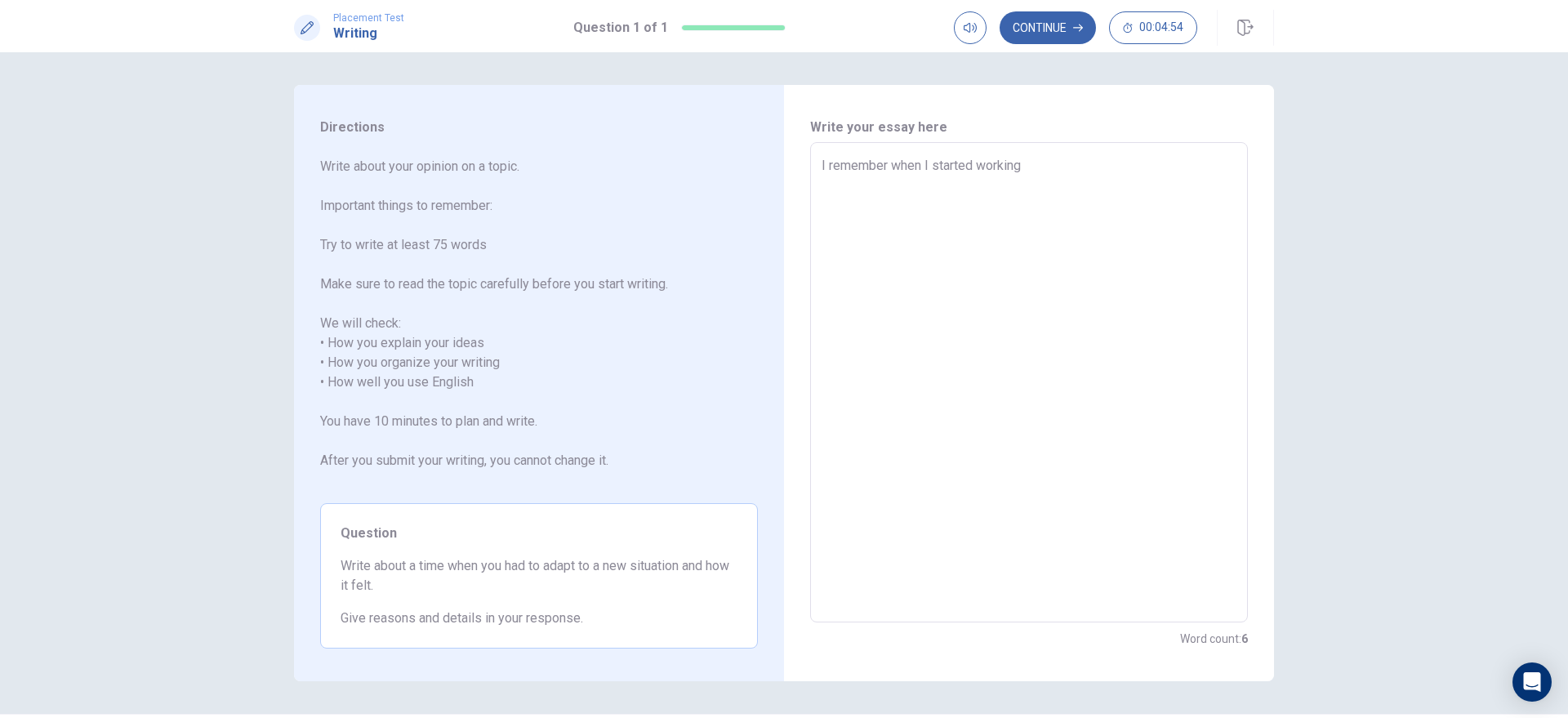 type on "I remember when I started working a" 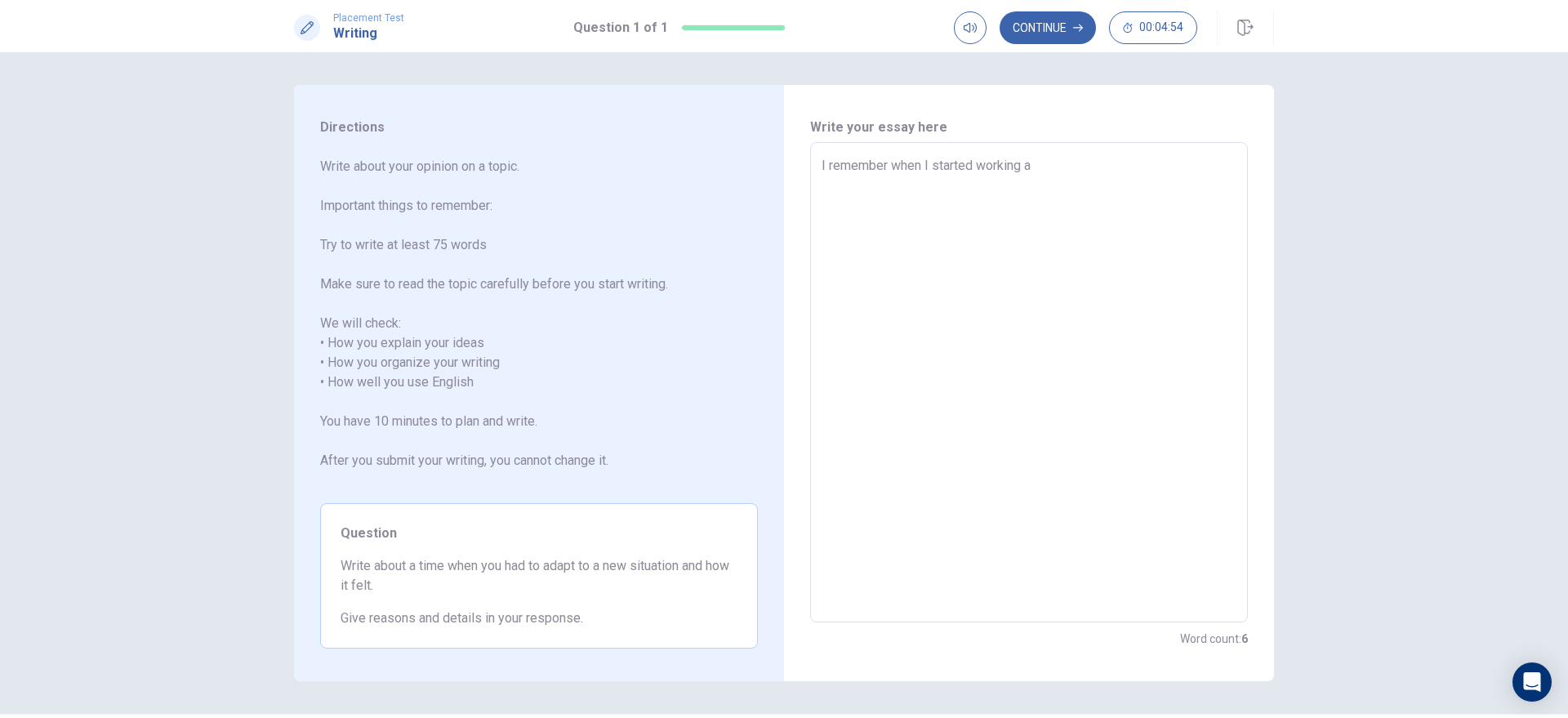 type on "x" 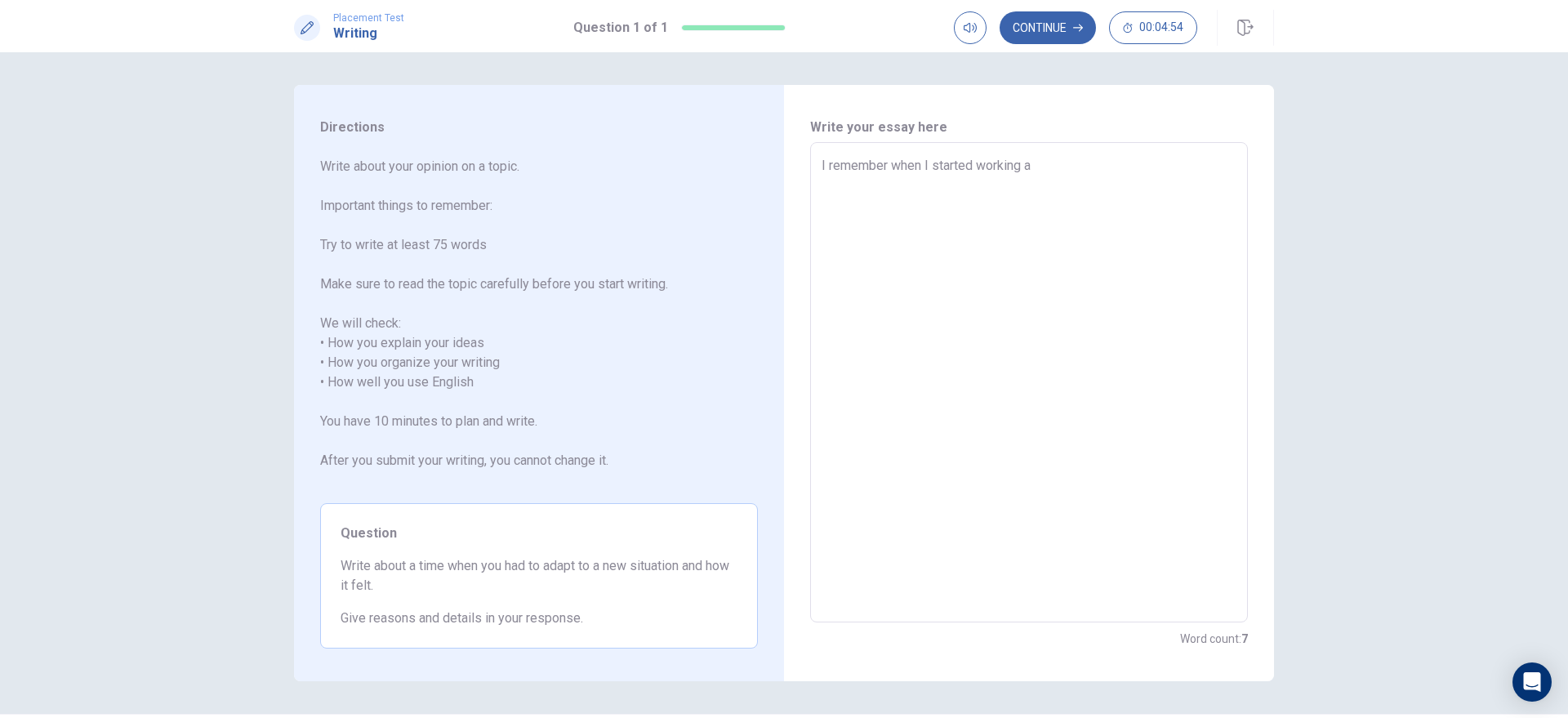 type on "I remember when I started working at" 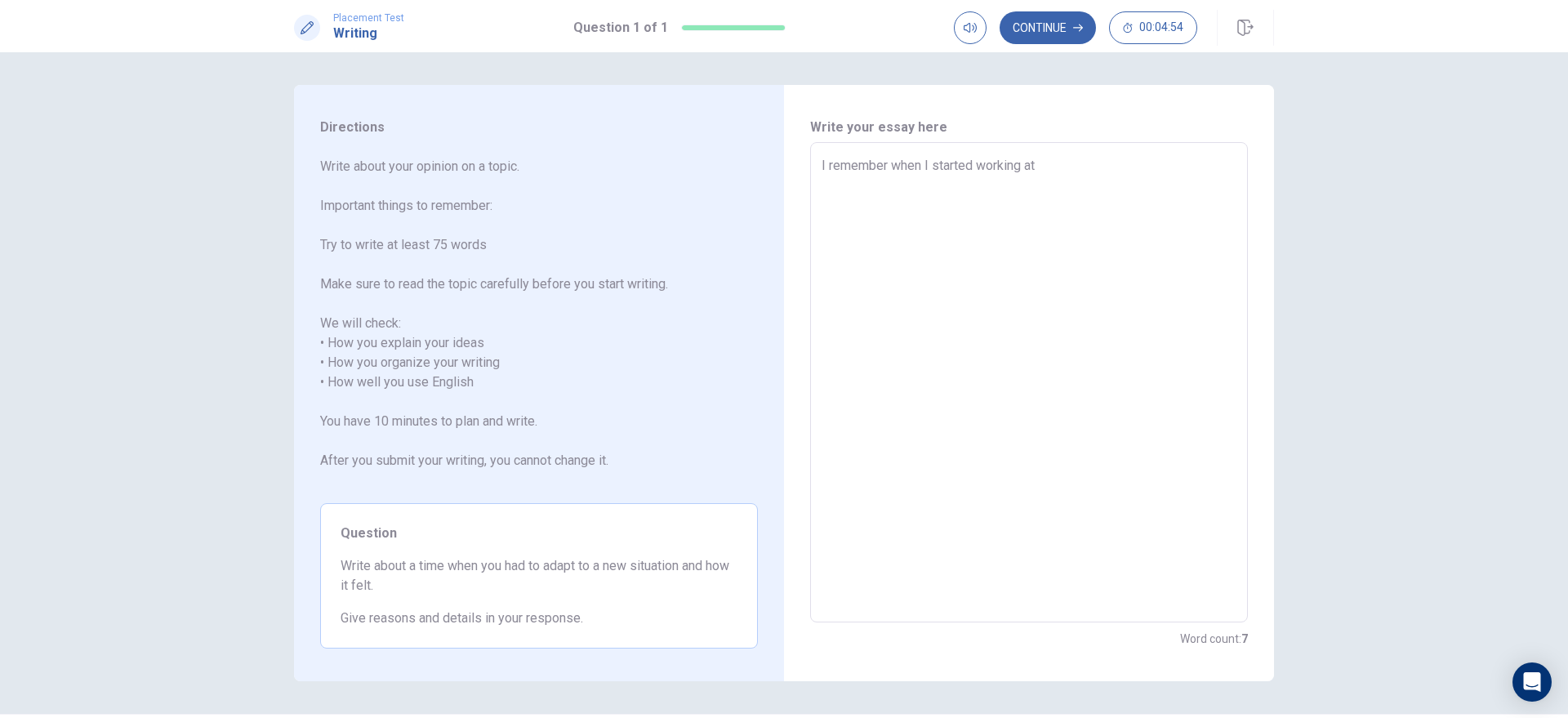 type on "x" 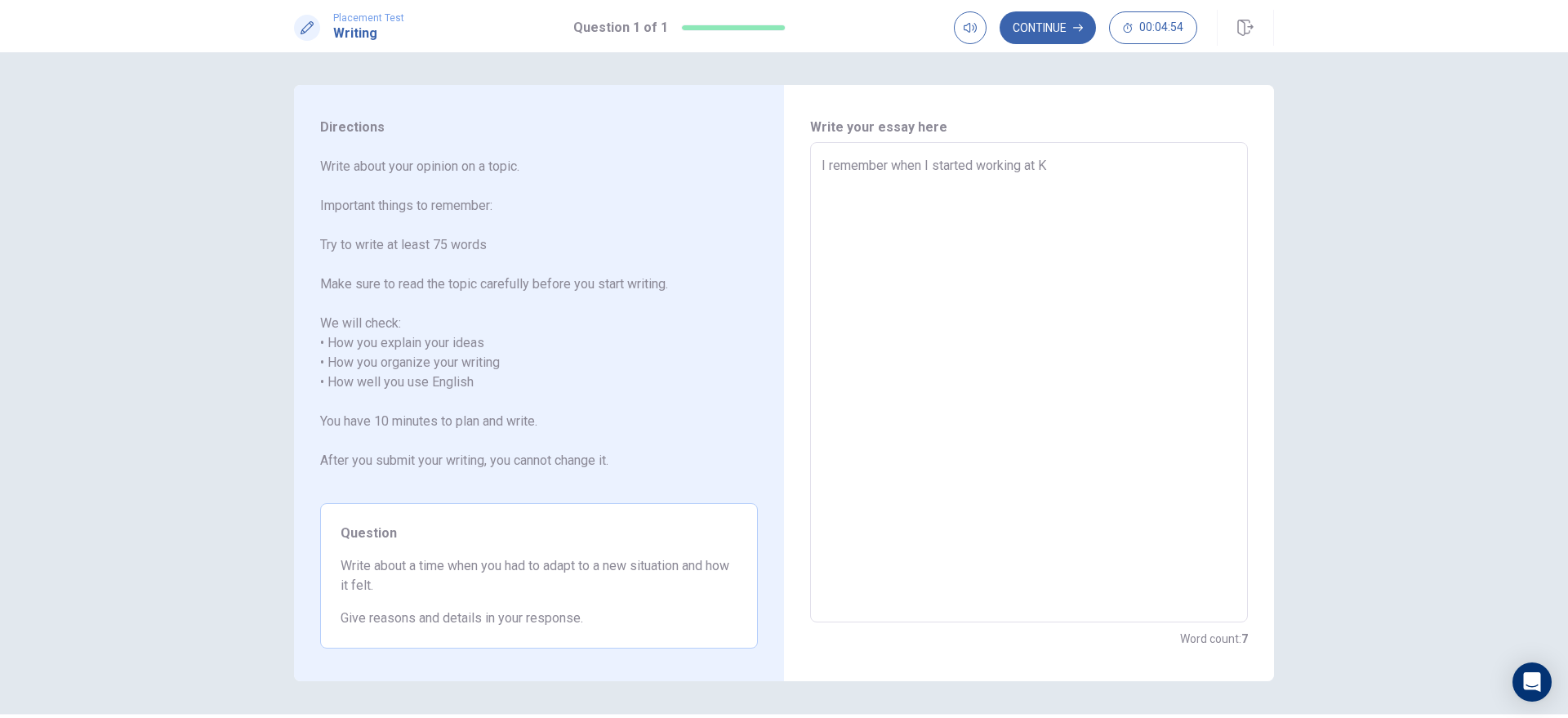 type on "x" 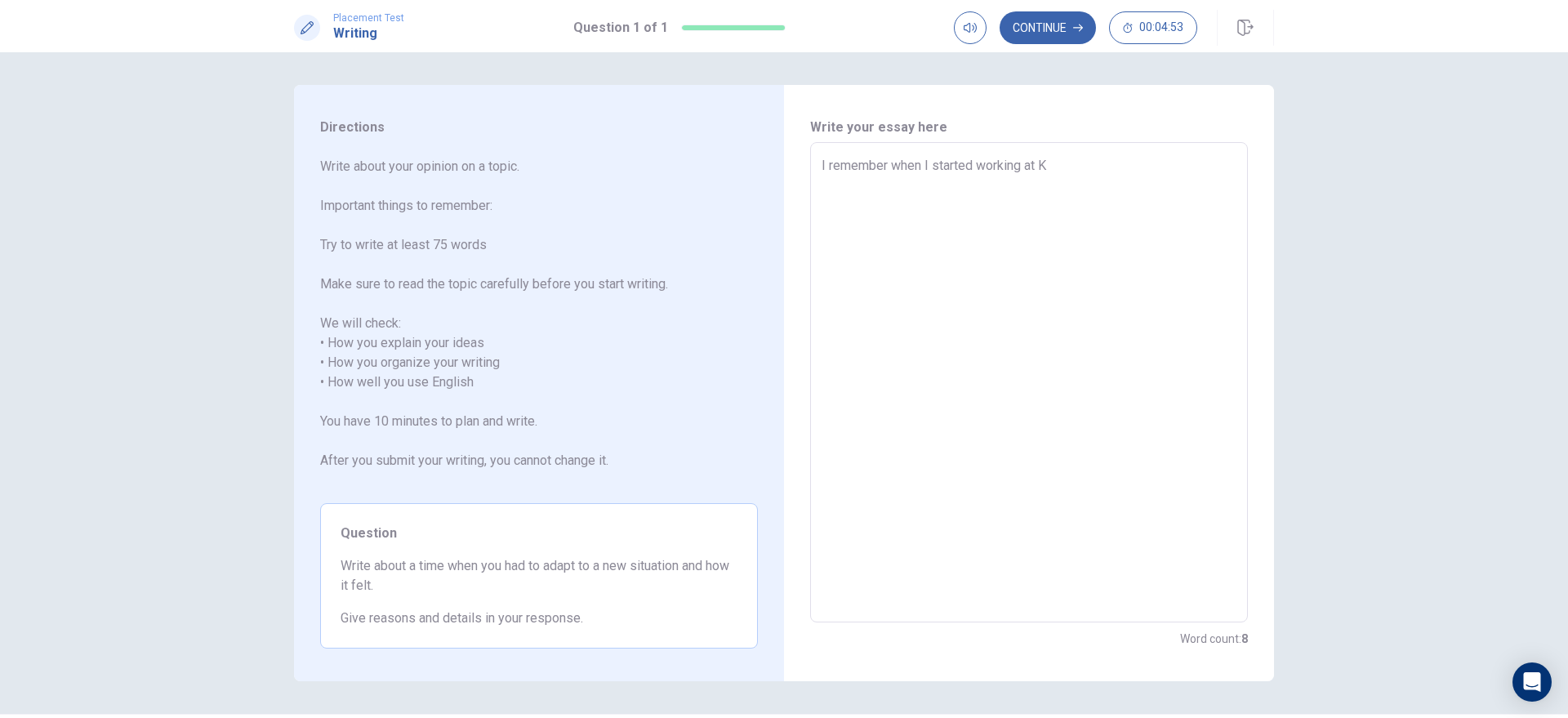 type on "I remember when I started working at KE" 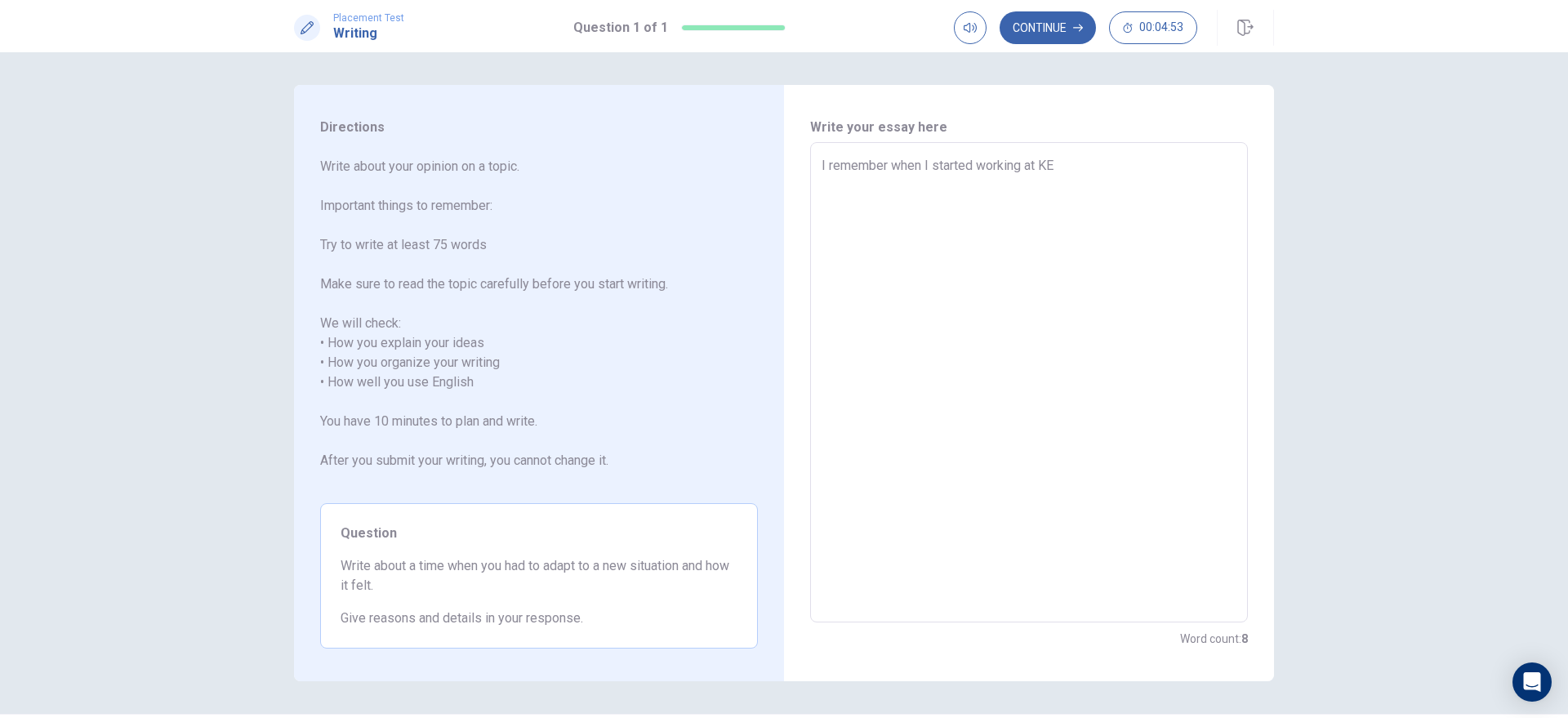 type on "x" 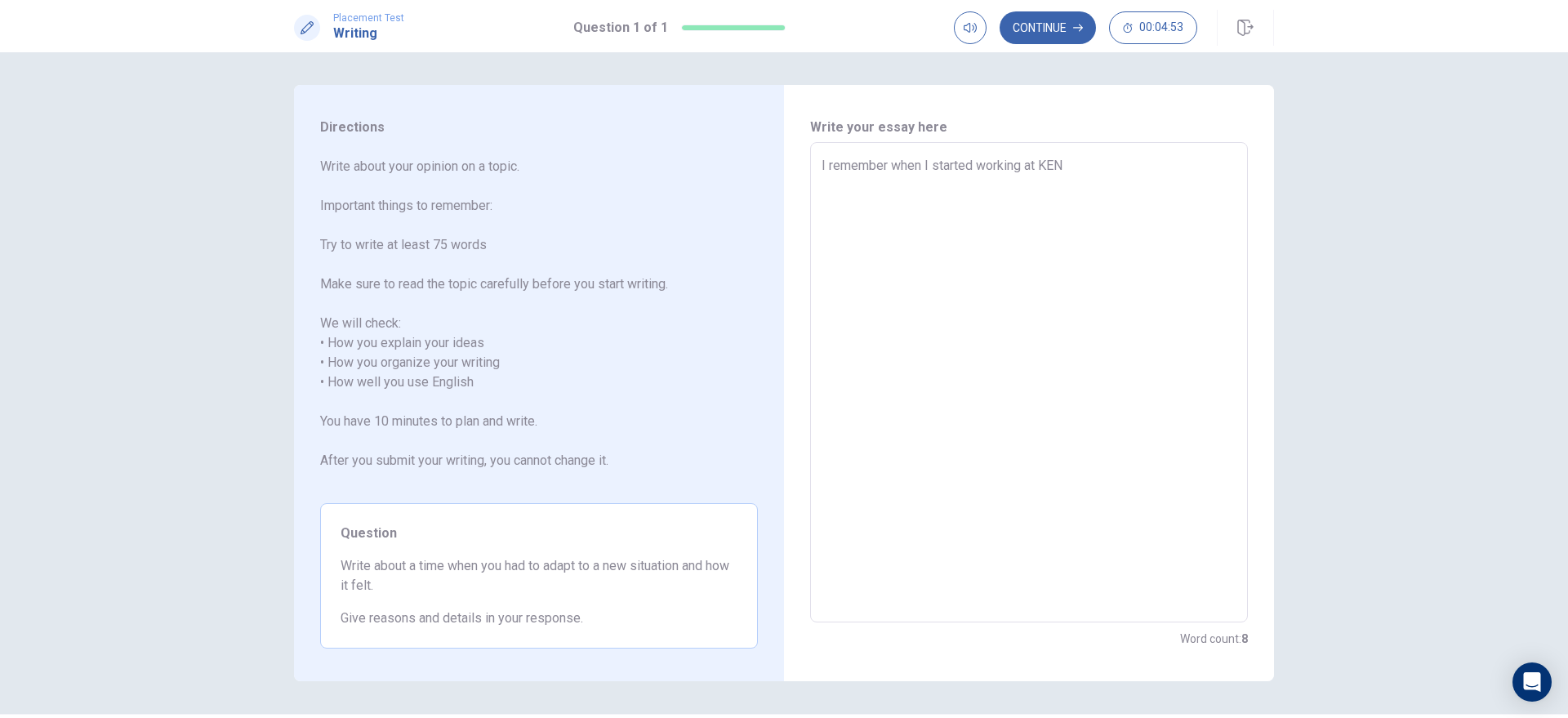 type on "x" 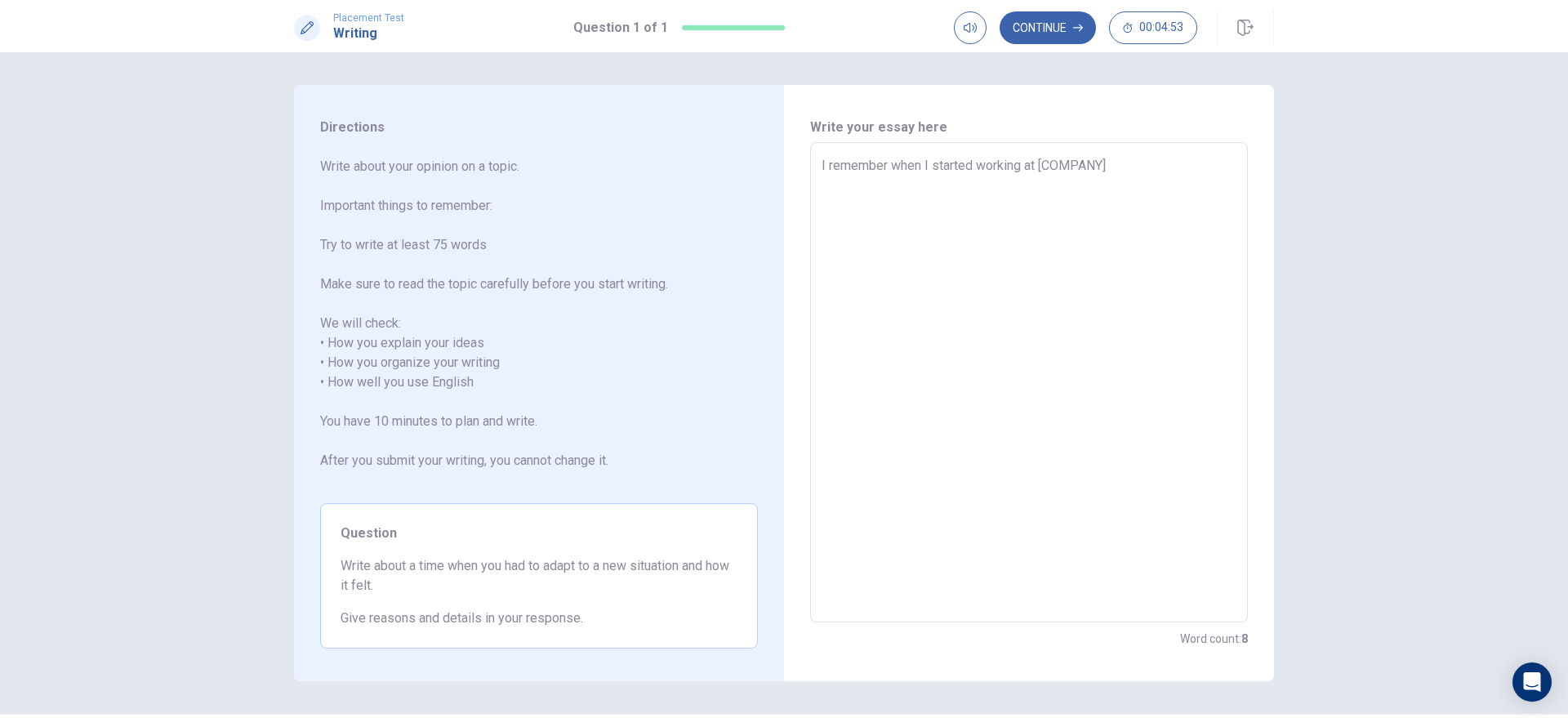 type on "x" 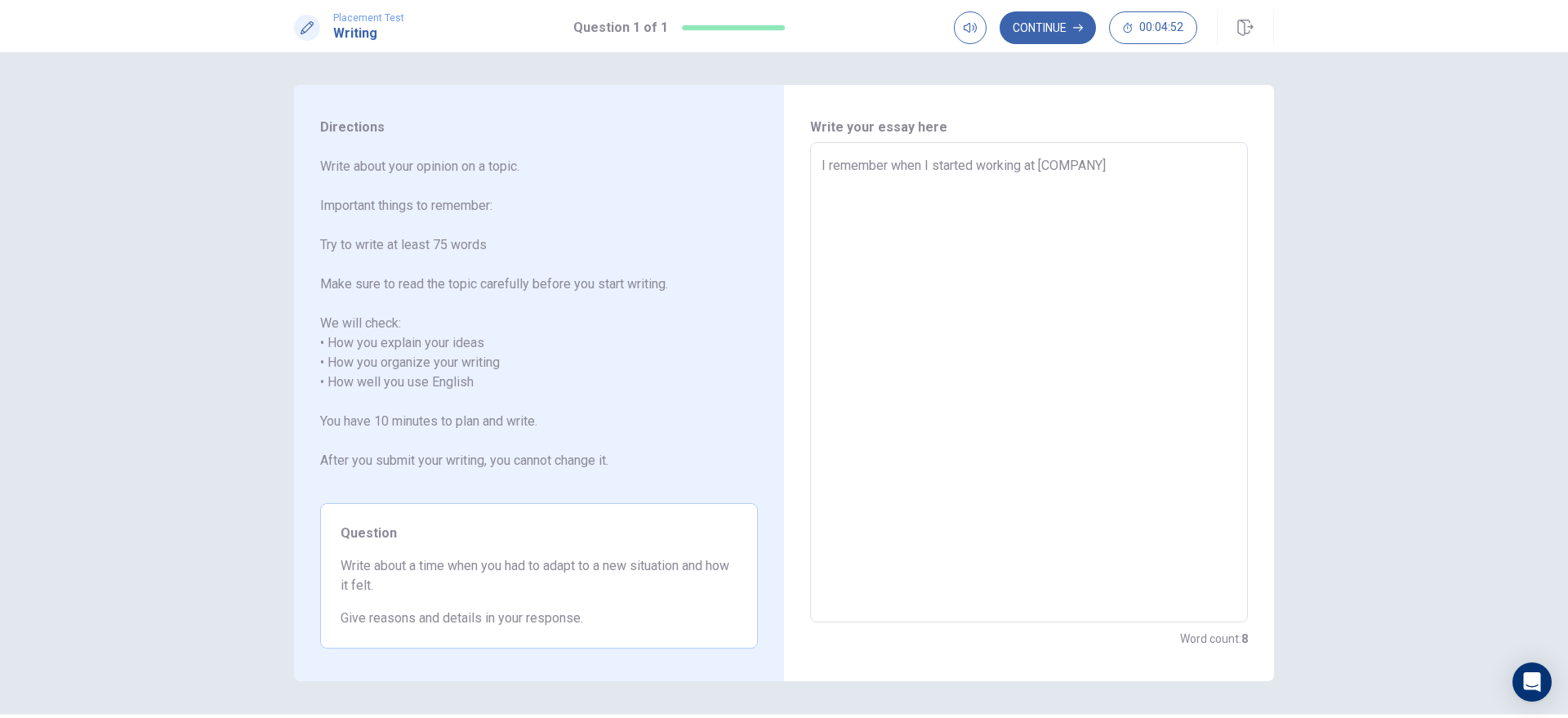 type on "I remember when I started working at KENT E" 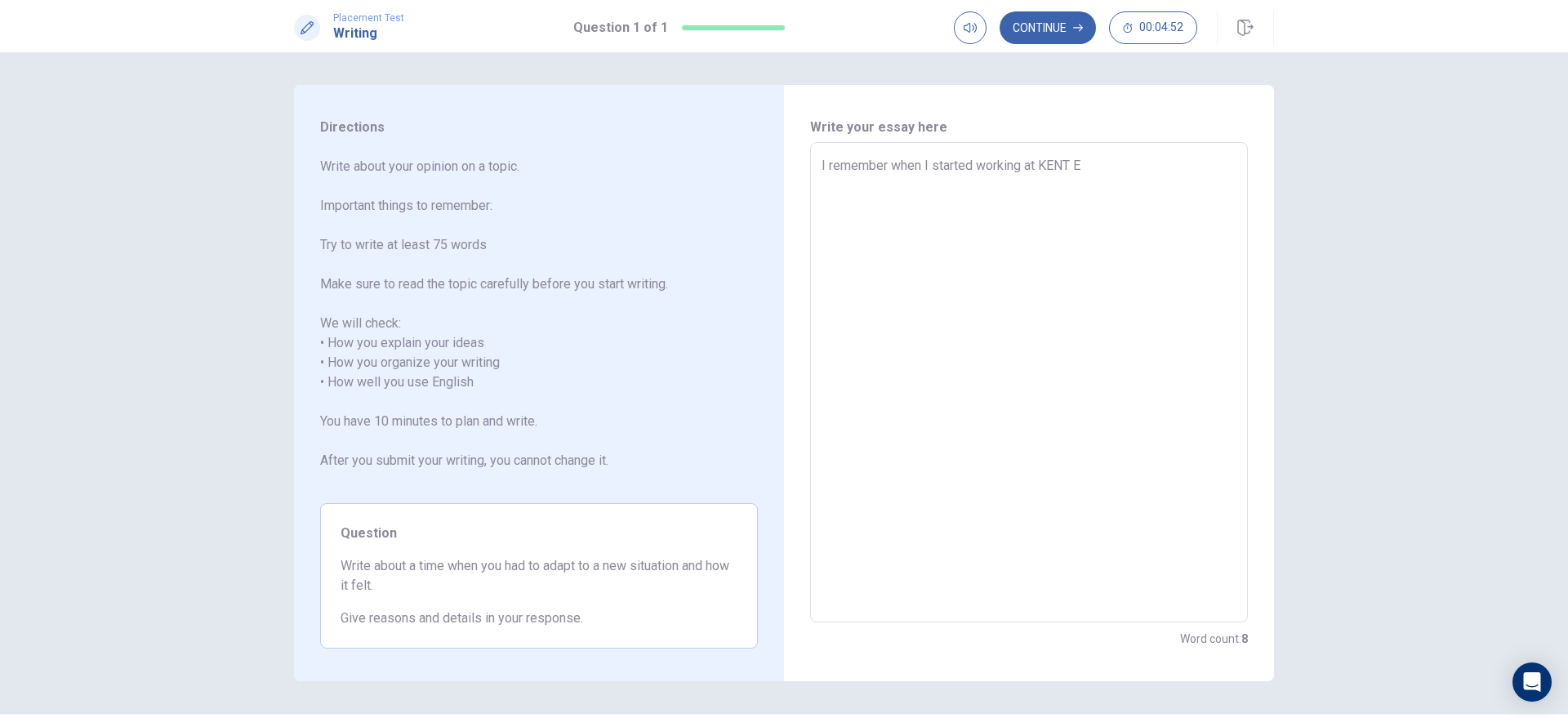 type on "x" 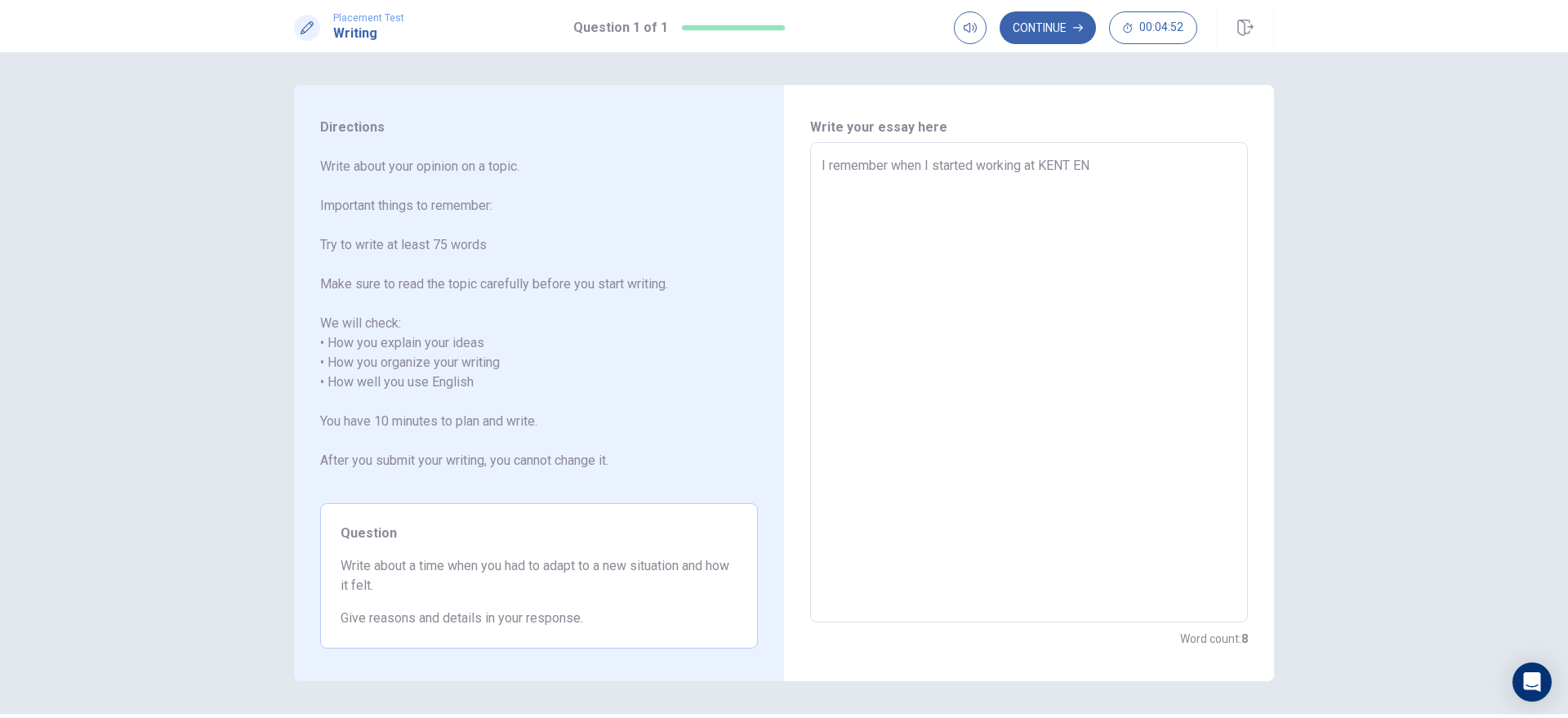 type on "x" 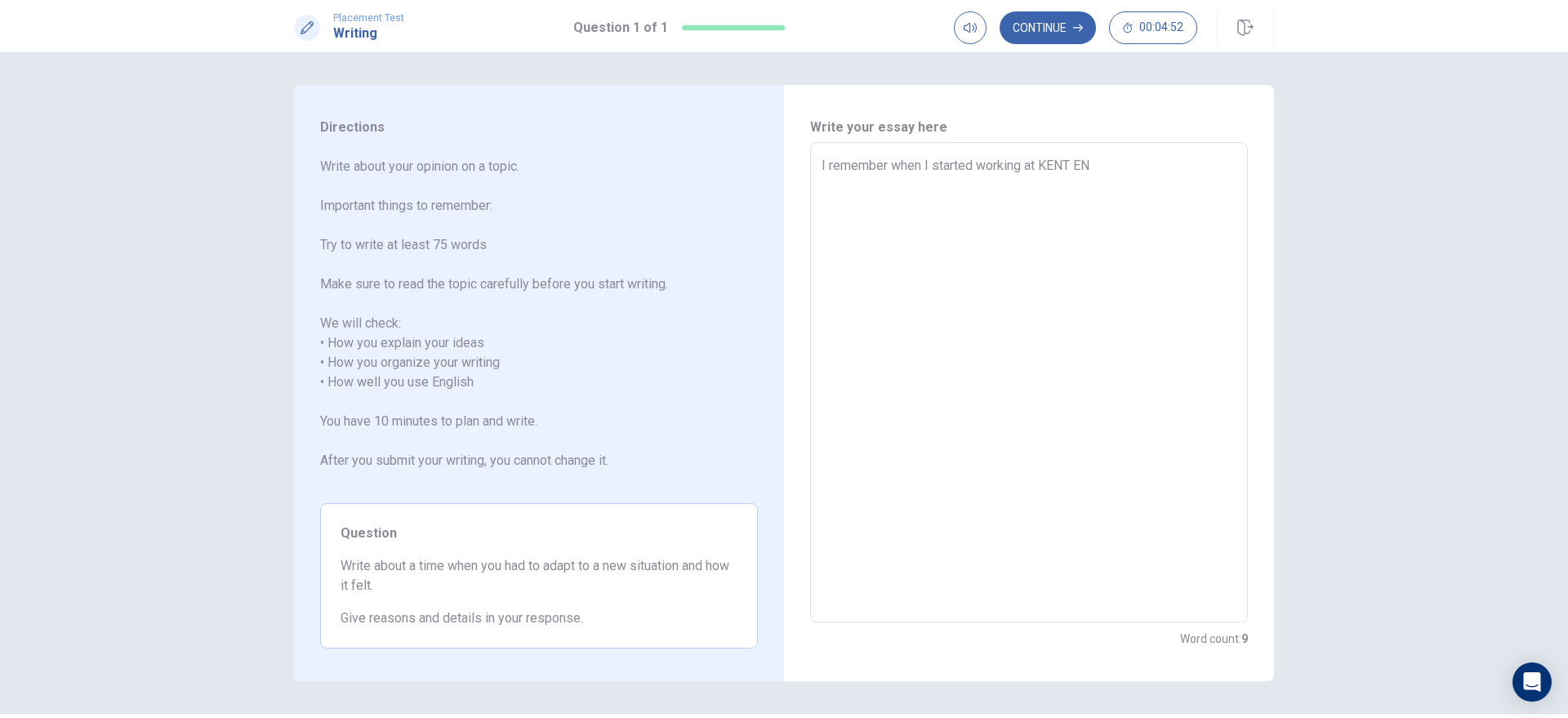 type on "I remember when I started working at [COMPANY] ENE" 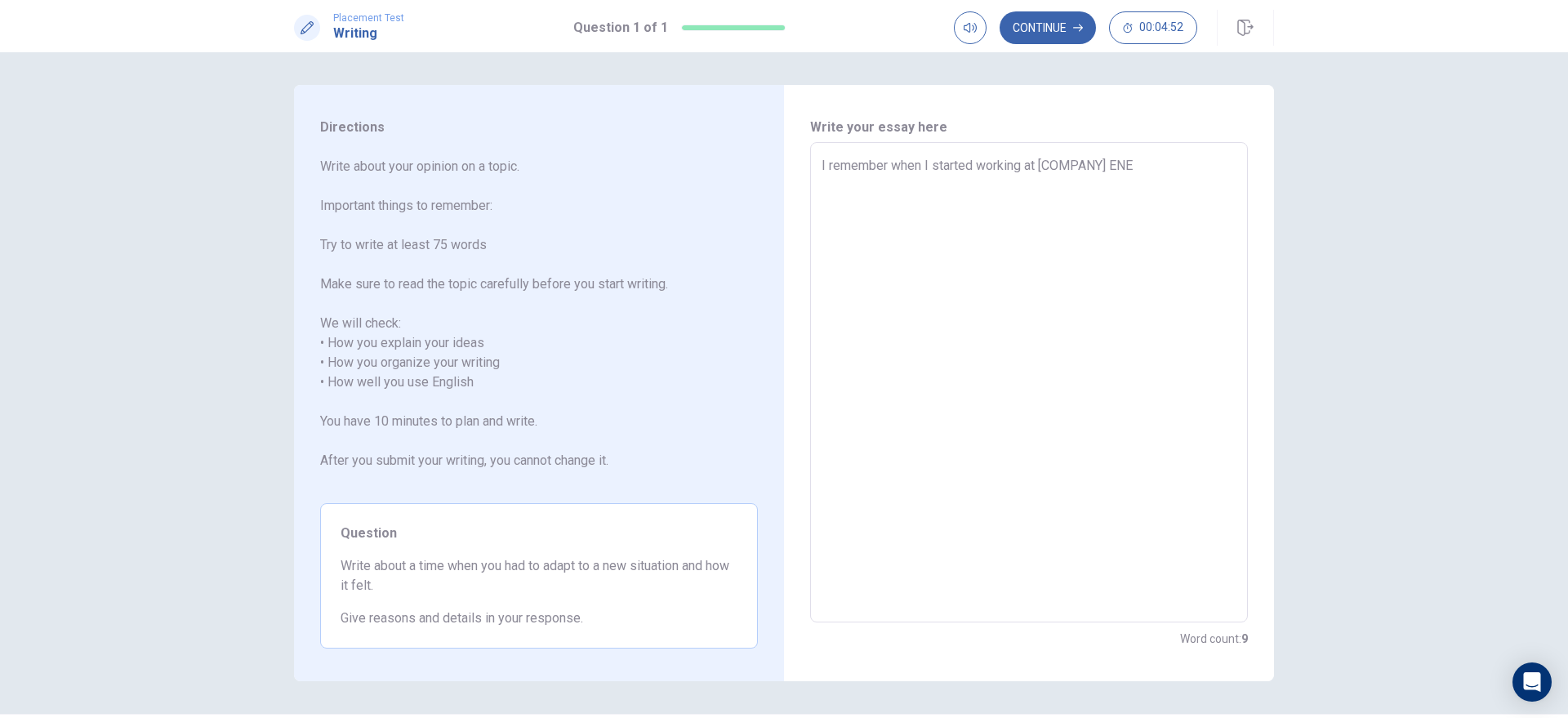 type on "x" 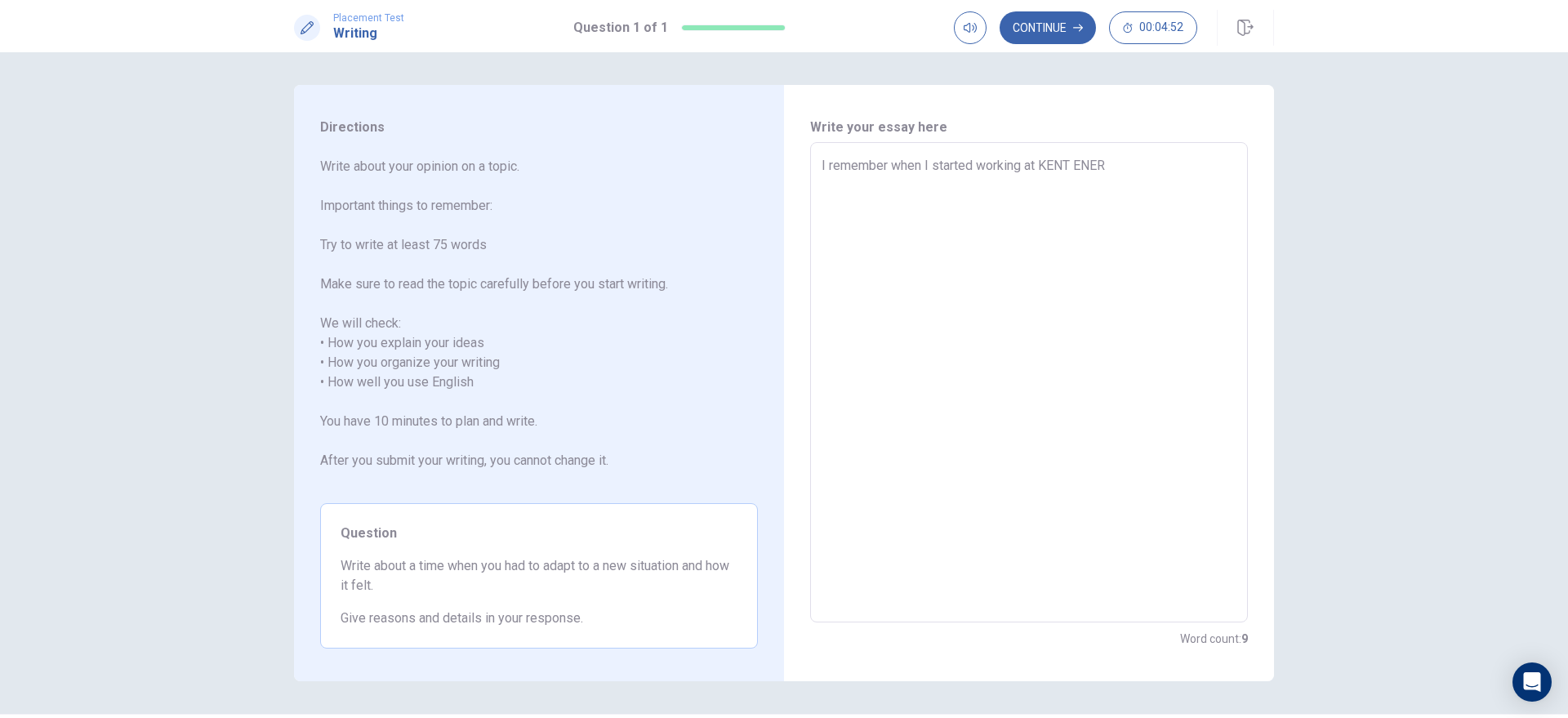 type on "x" 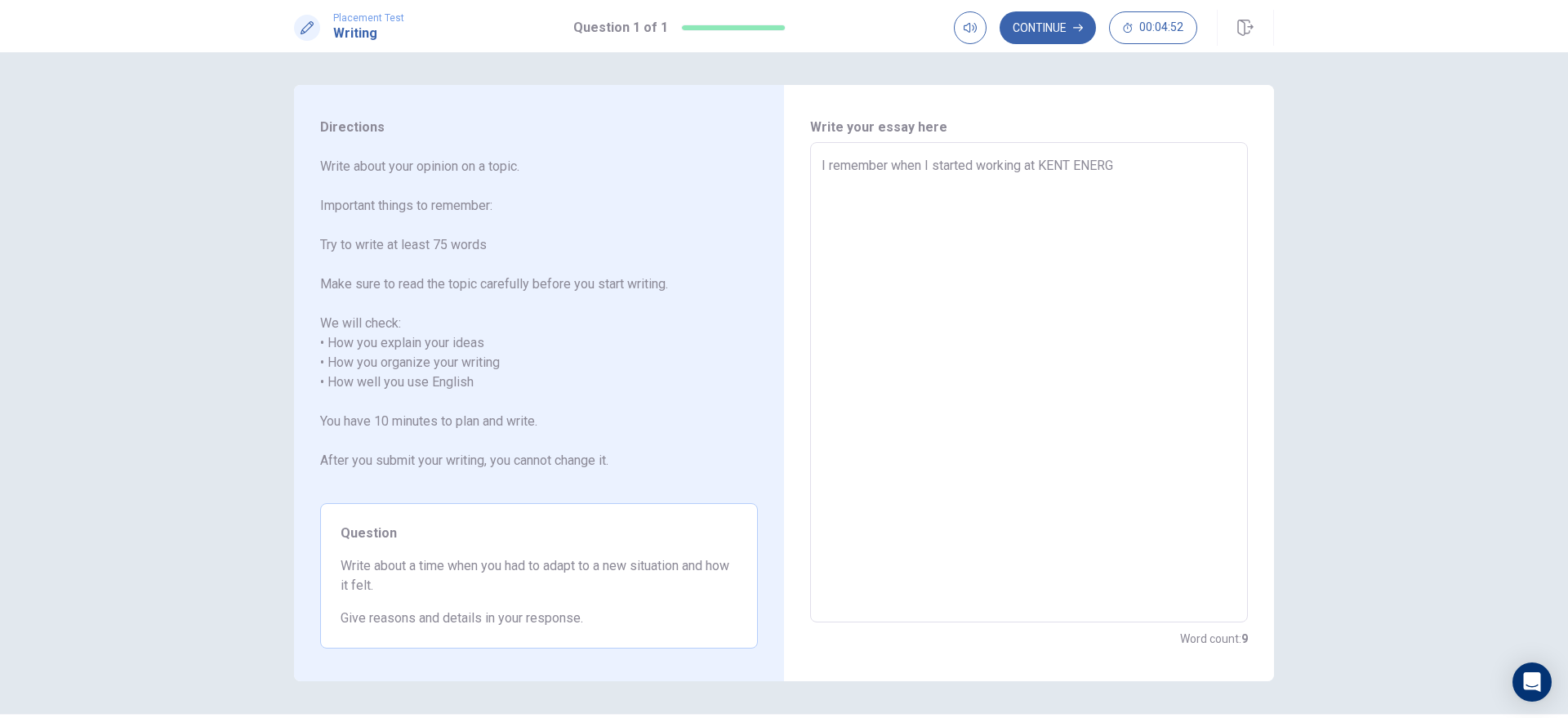 type on "x" 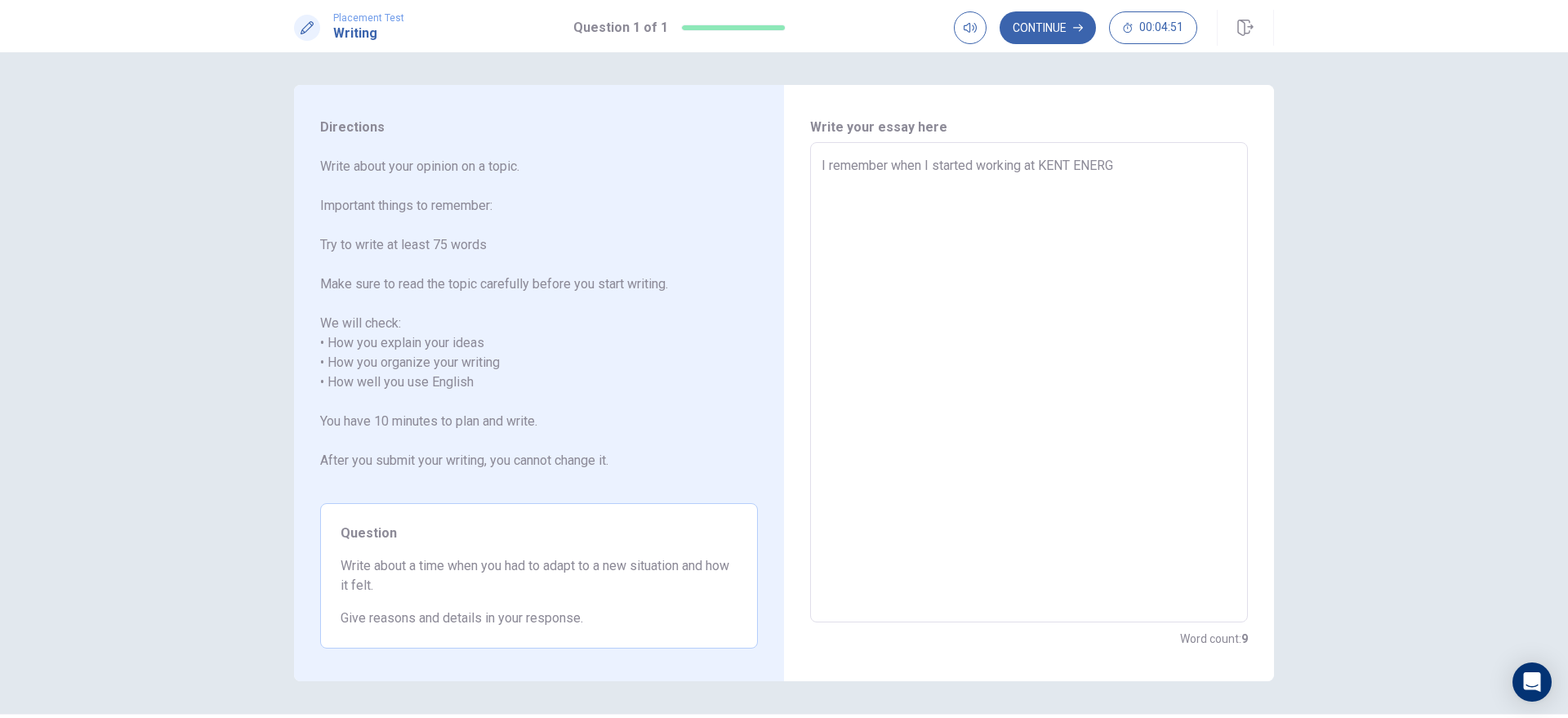 type on "I remember when I started working at KENT ENERGY" 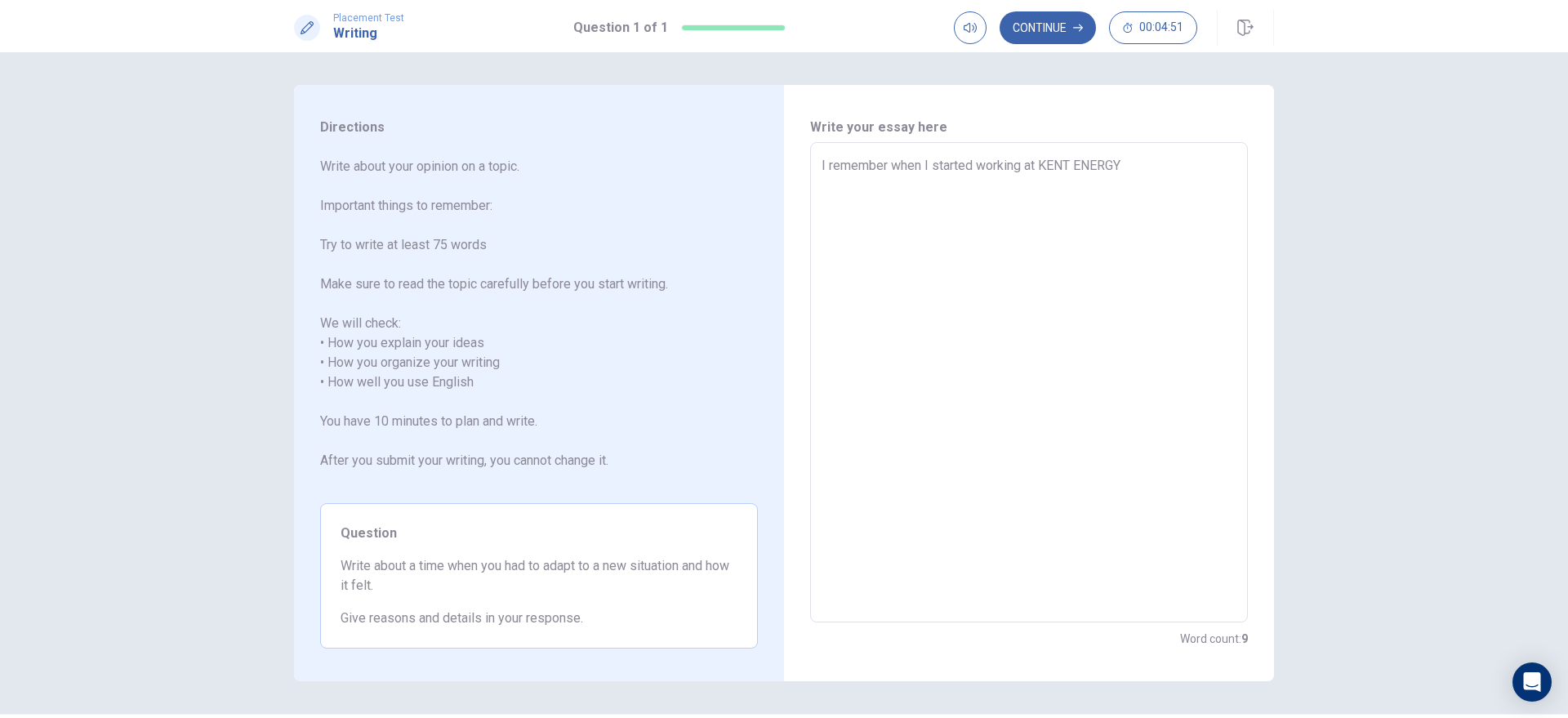 type on "x" 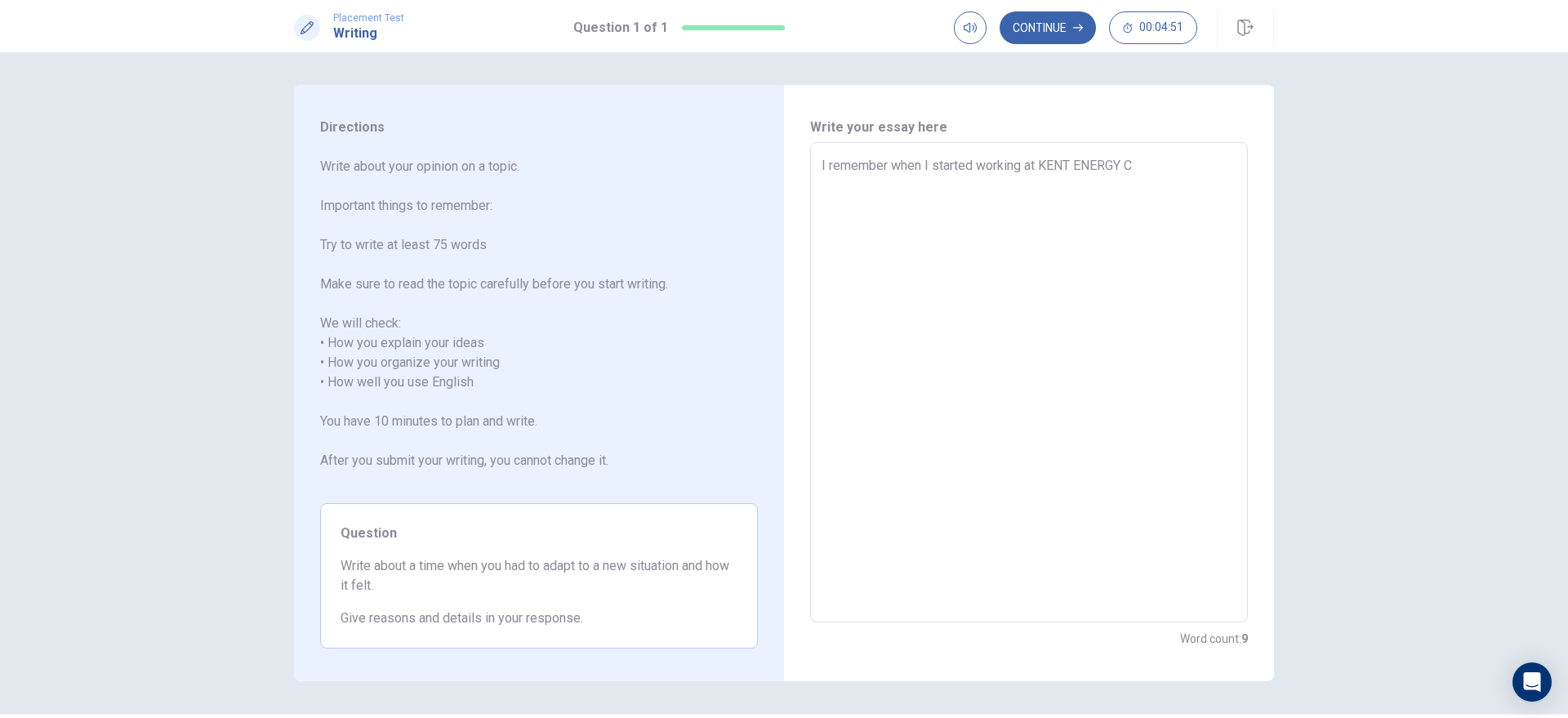 type on "I remember when I started working at KENT ENERGY CO" 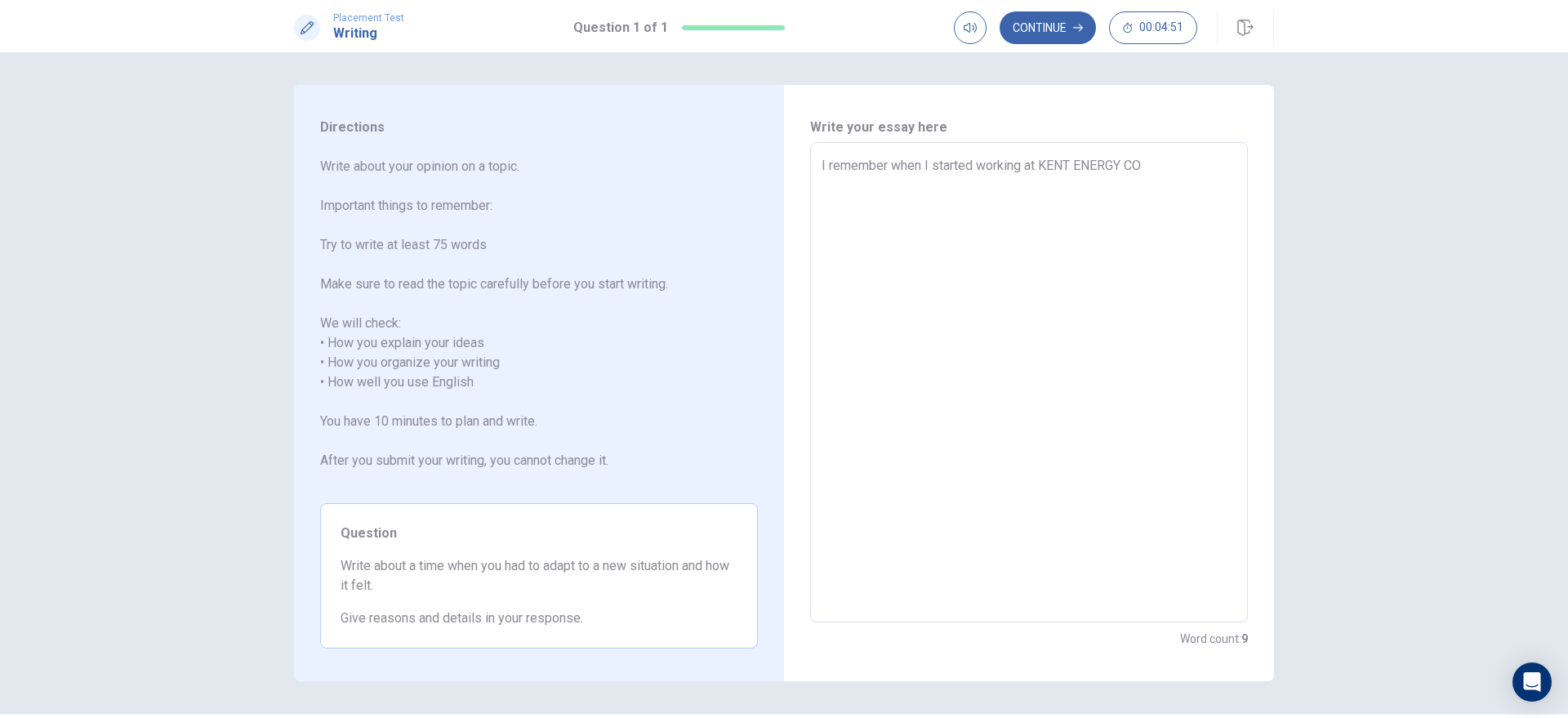 type on "x" 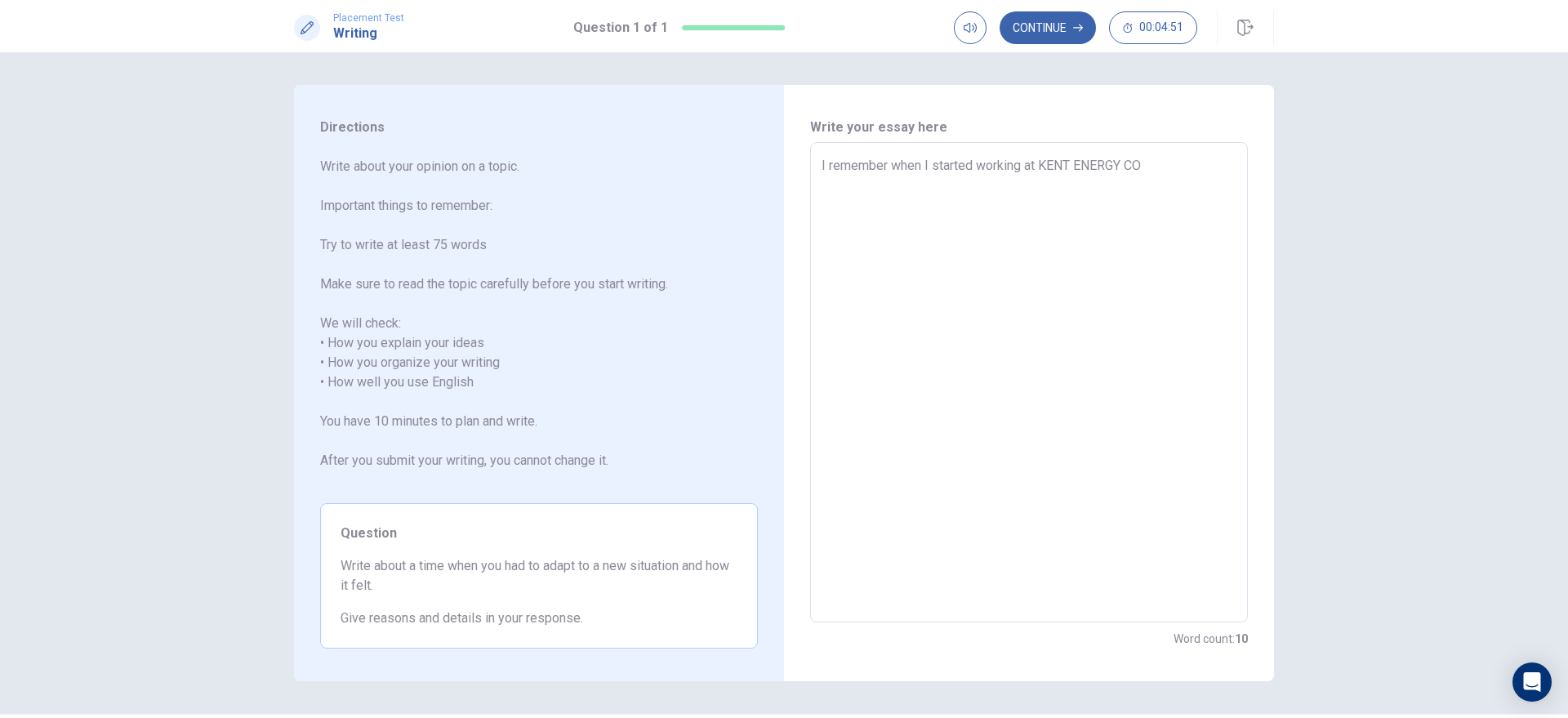 type on "I remember when I started working at KENT ENERGY COL" 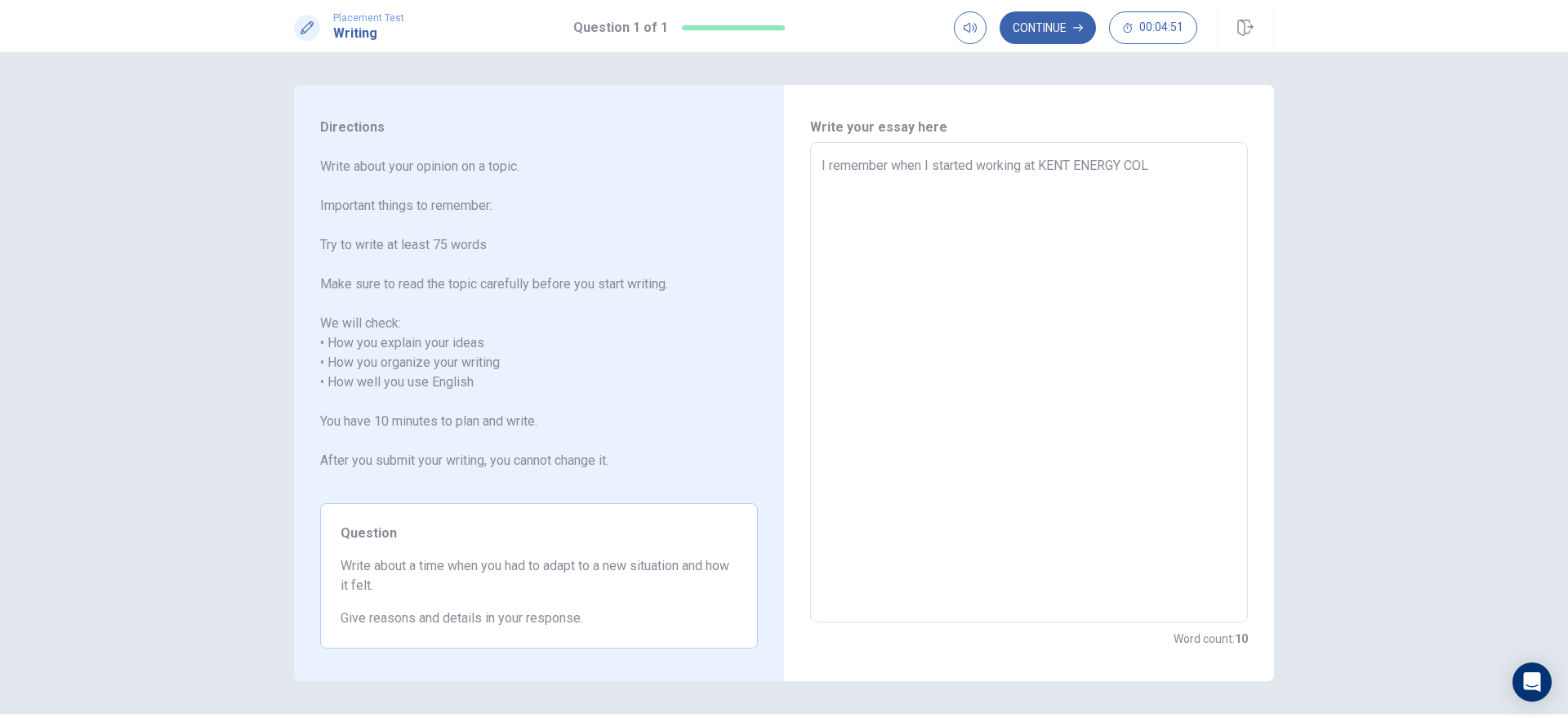 type on "x" 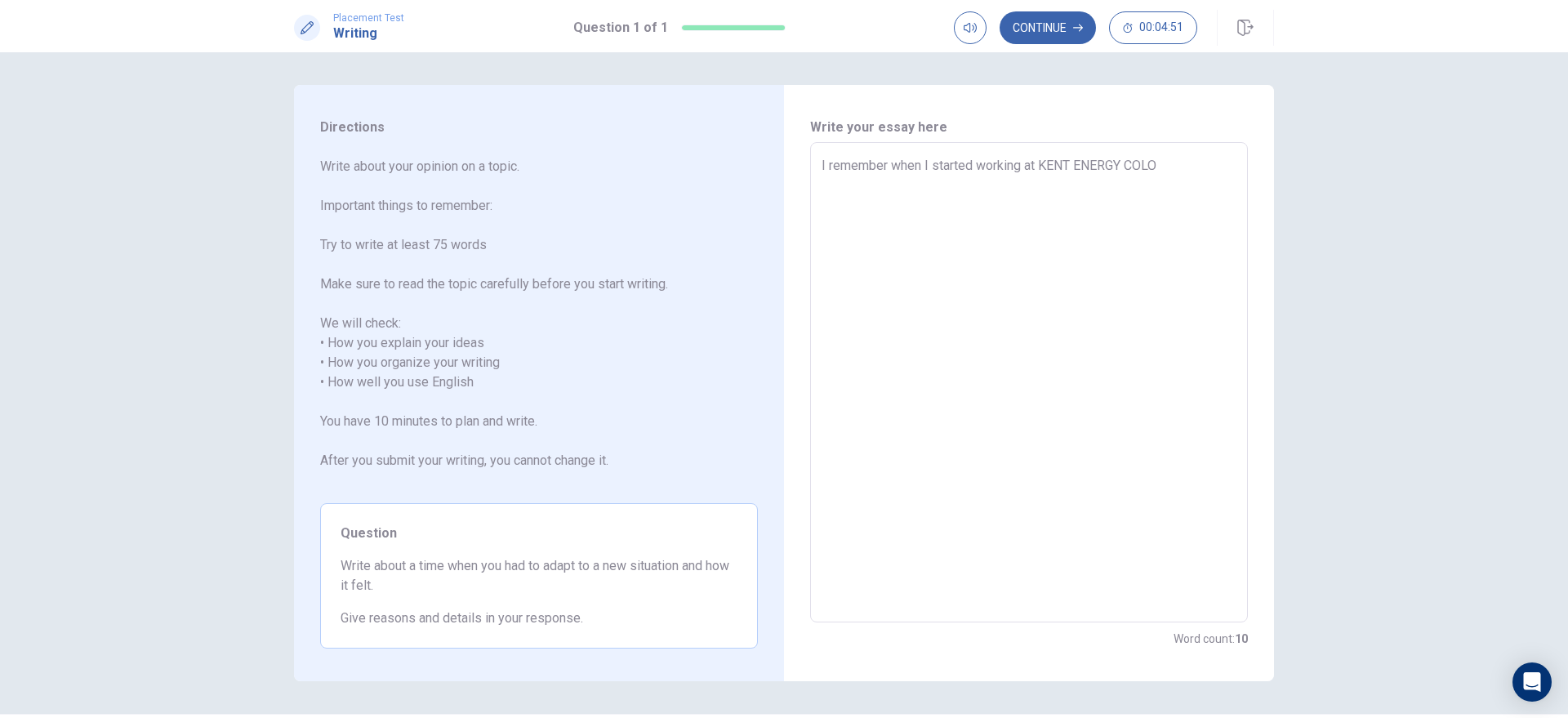 type on "x" 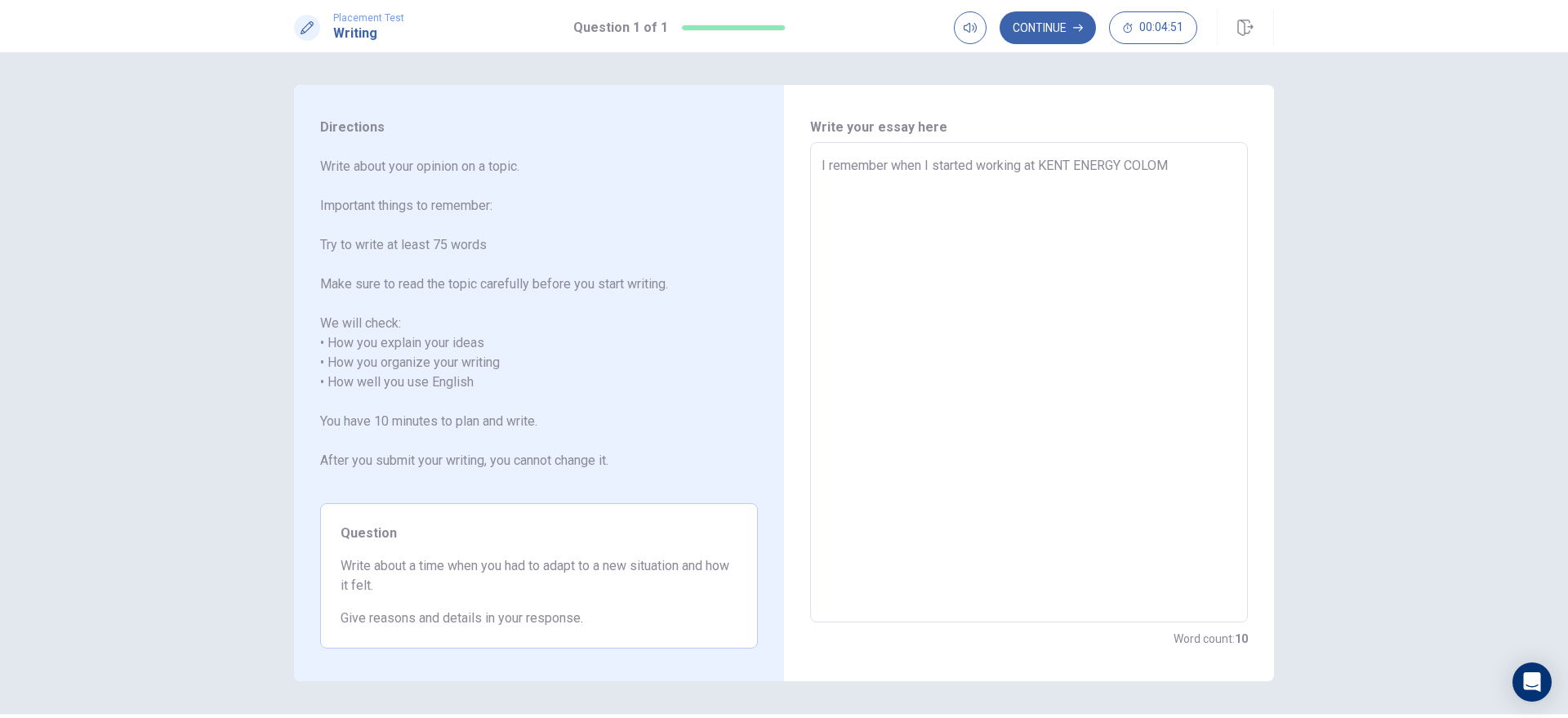 type on "x" 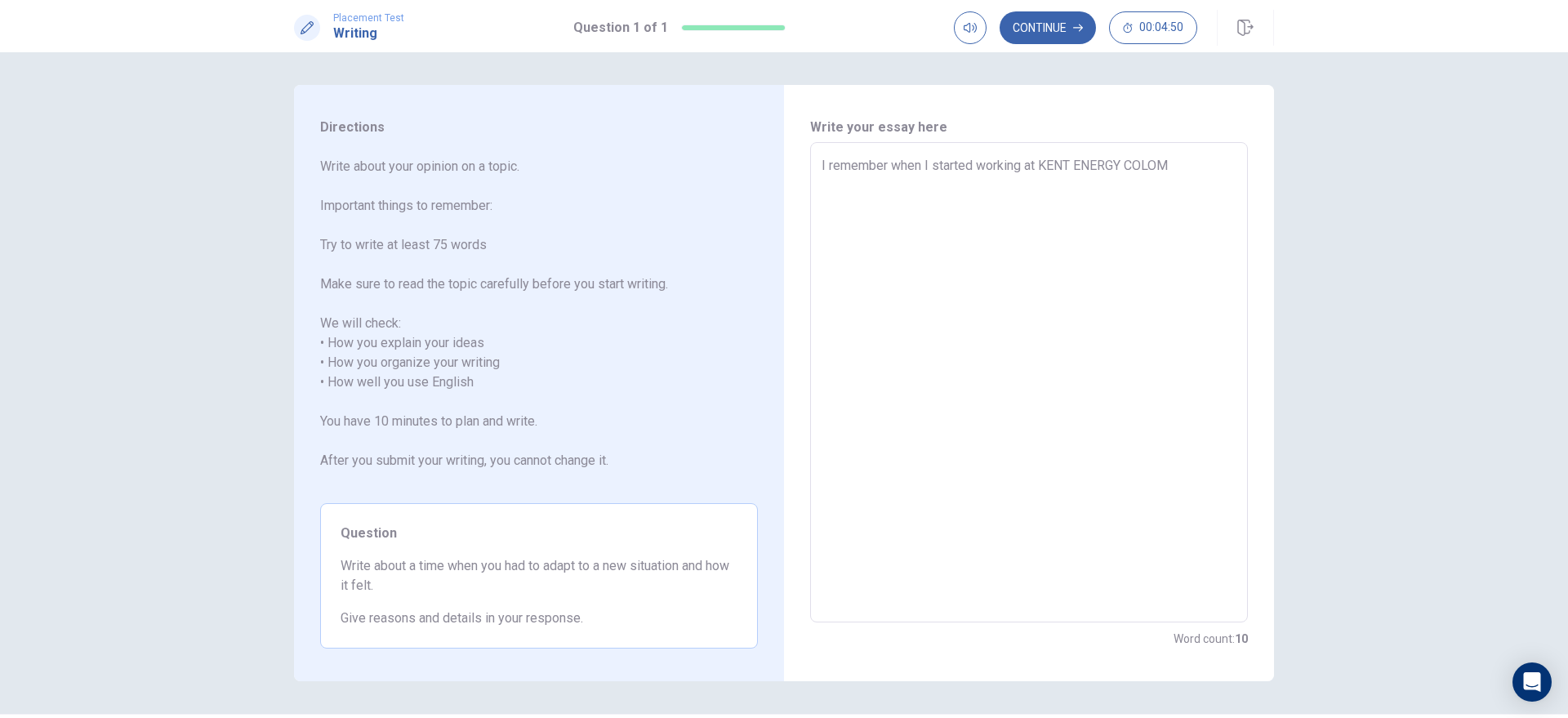 type on "I remember when I started working at KENT ENERGY COLOMB" 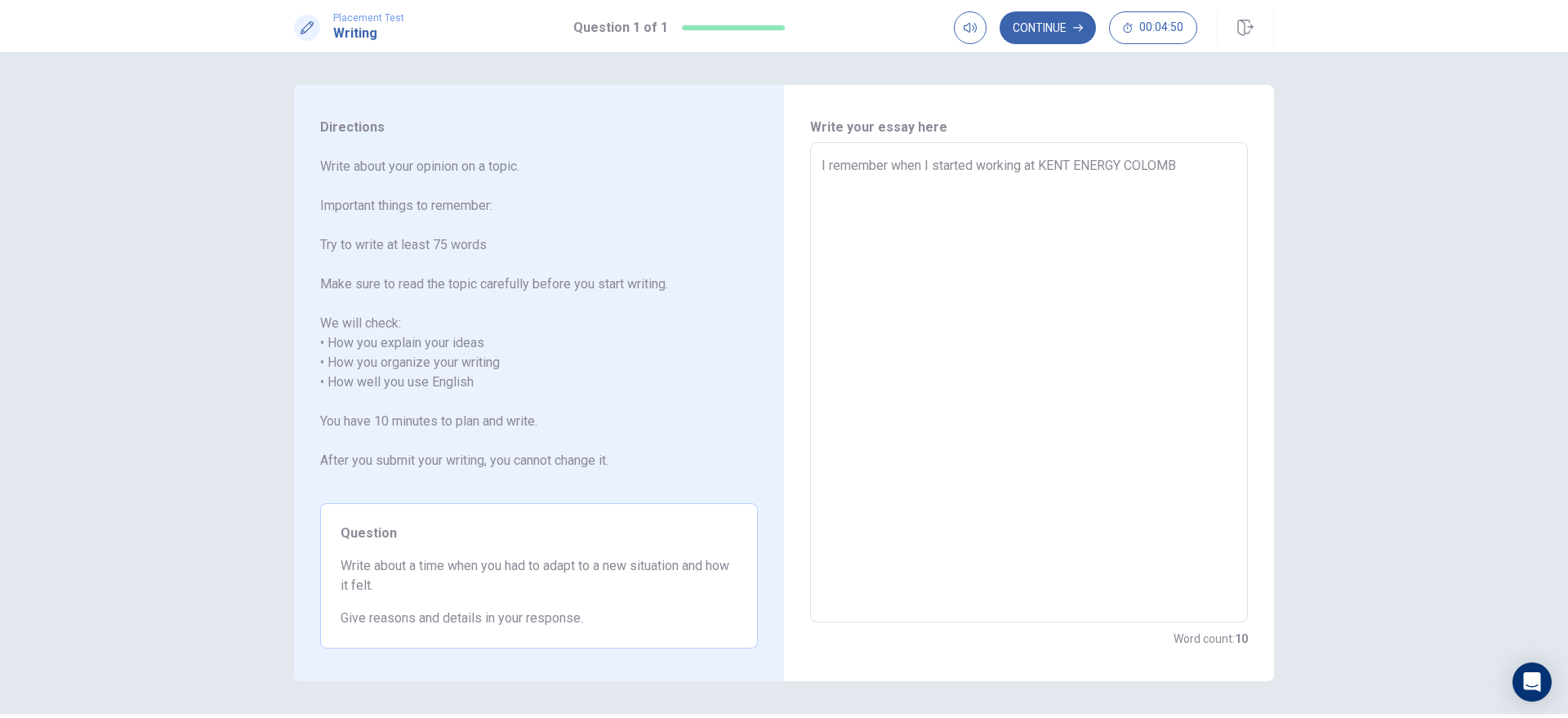 type on "x" 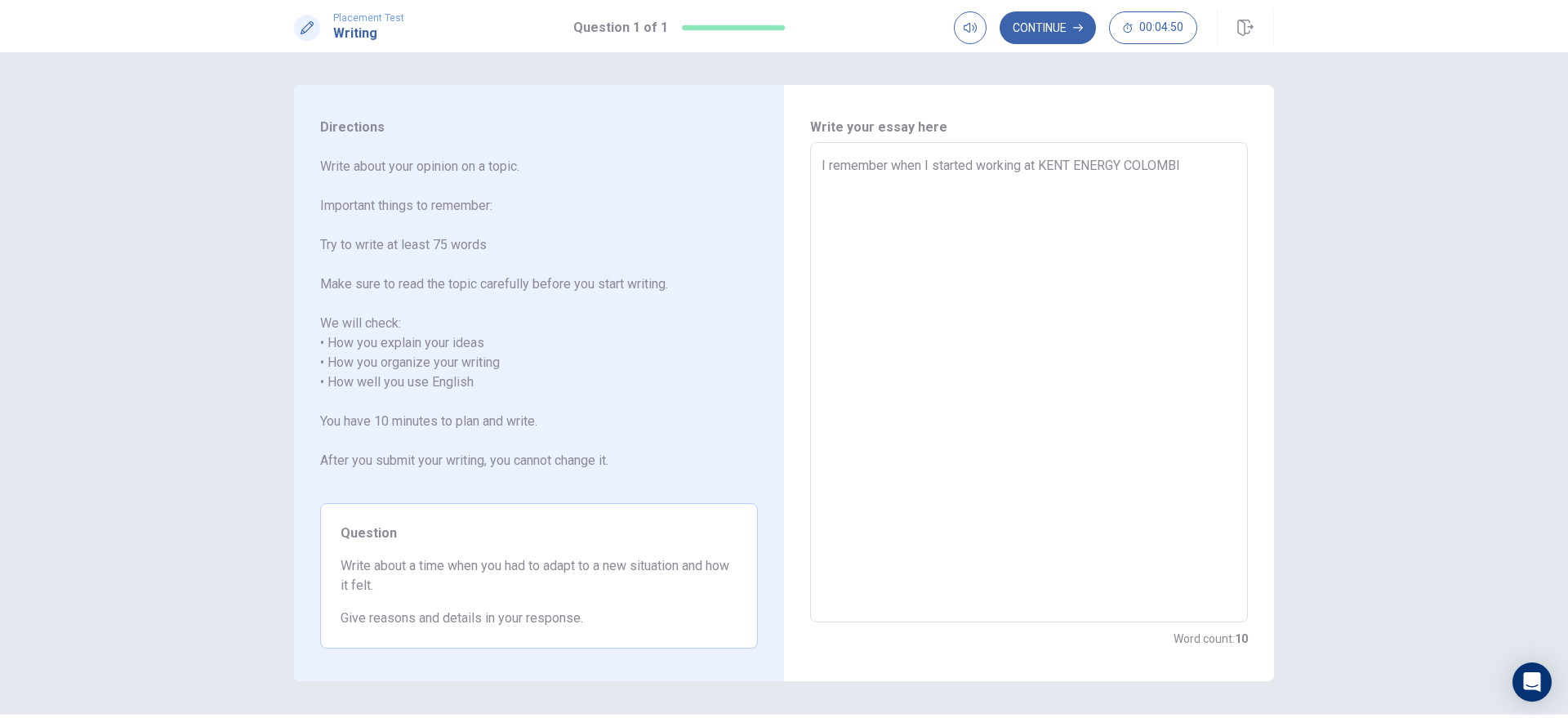 type on "x" 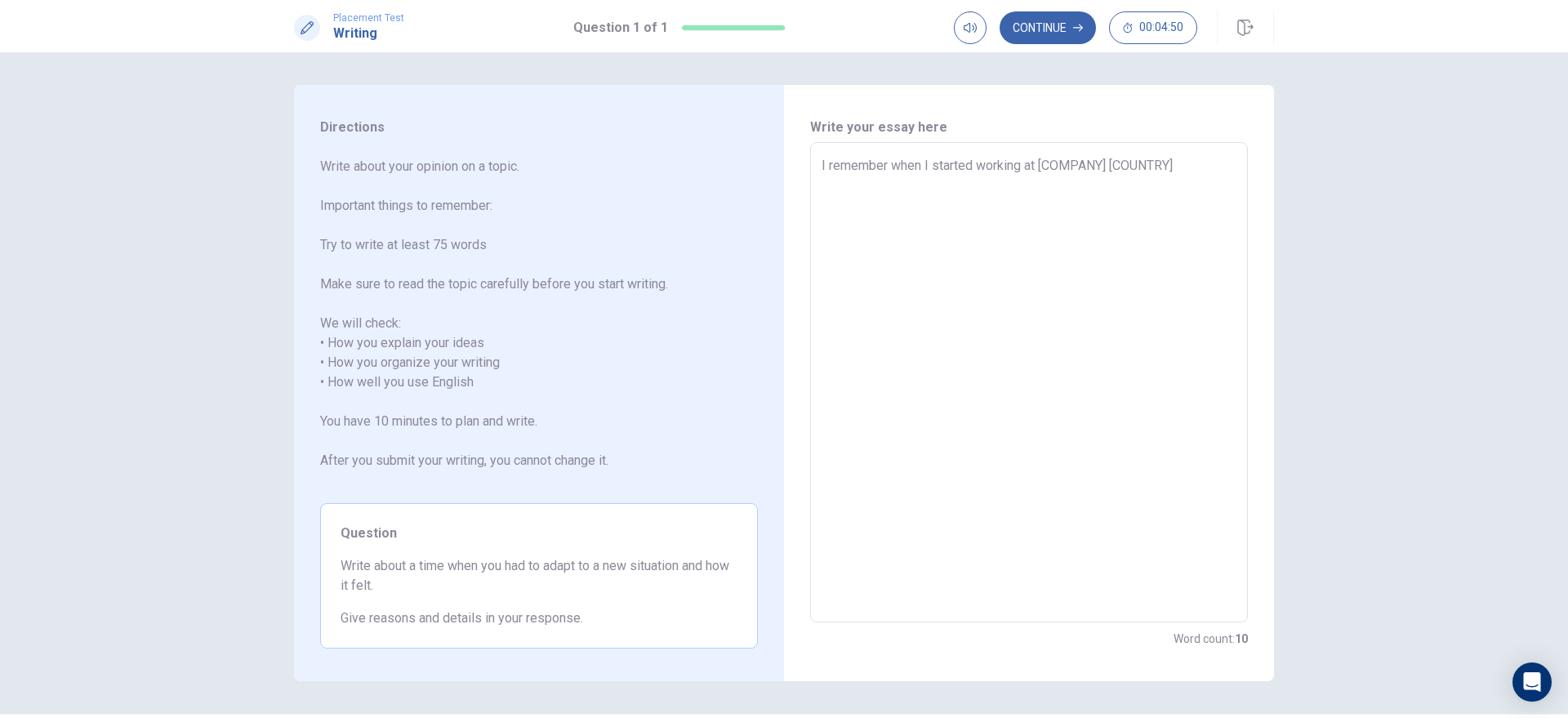 type on "x" 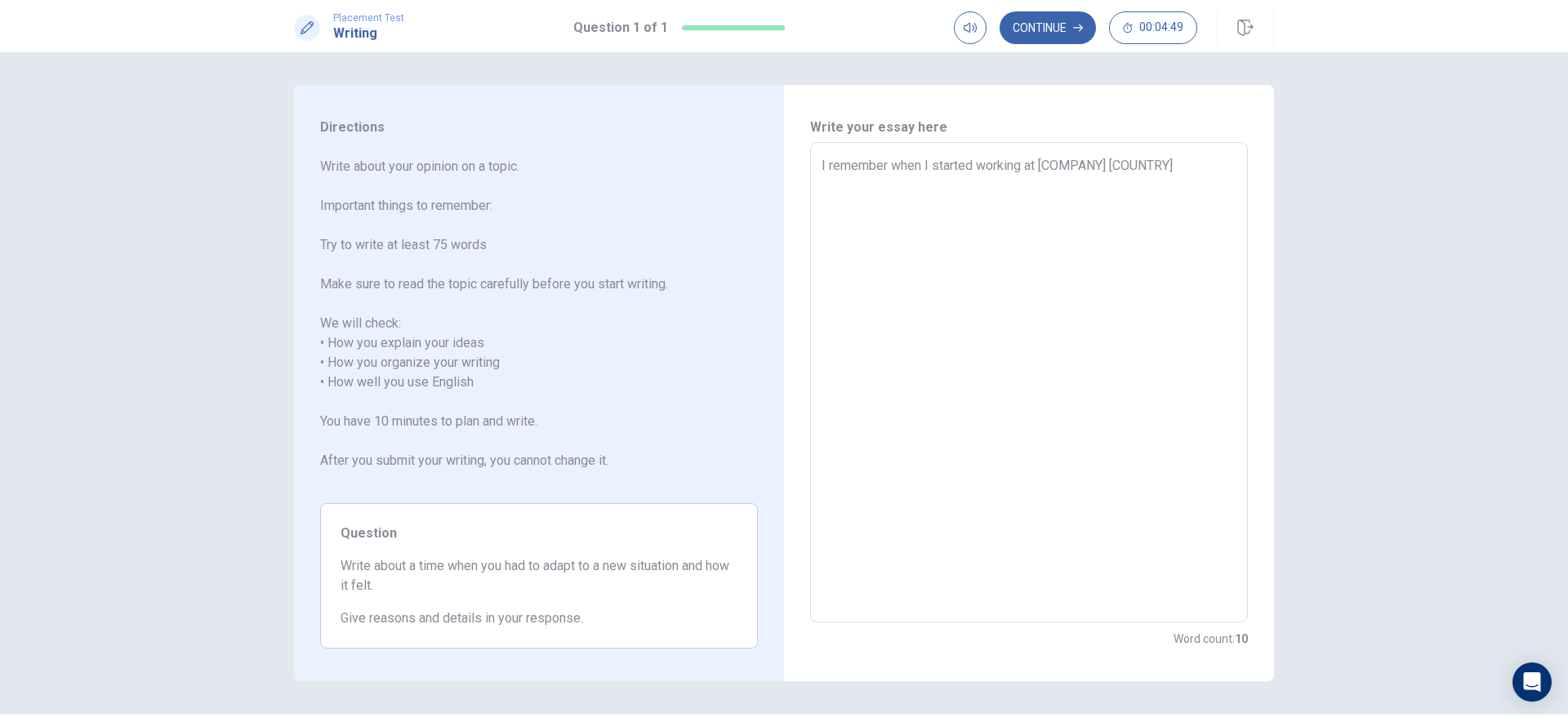 type on "x" 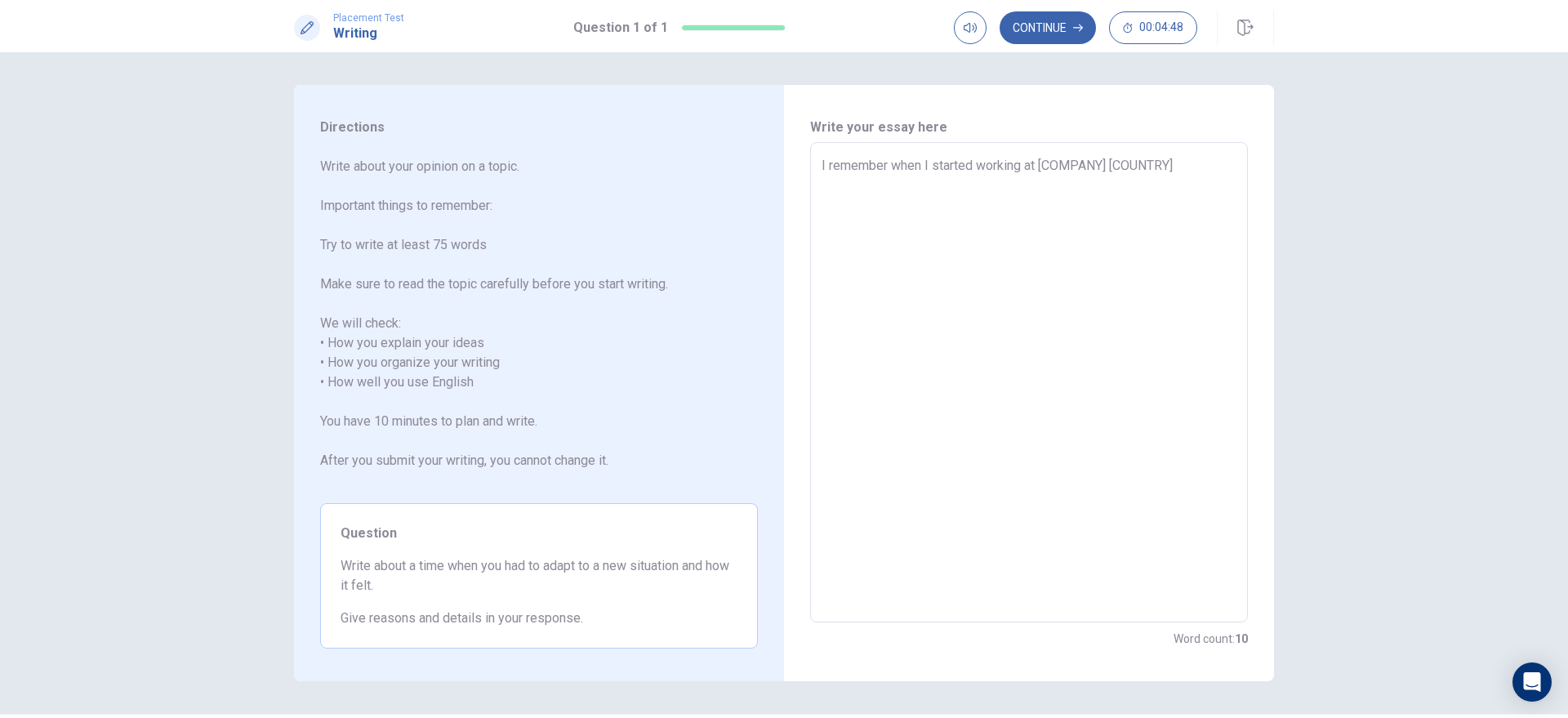 type on "x" 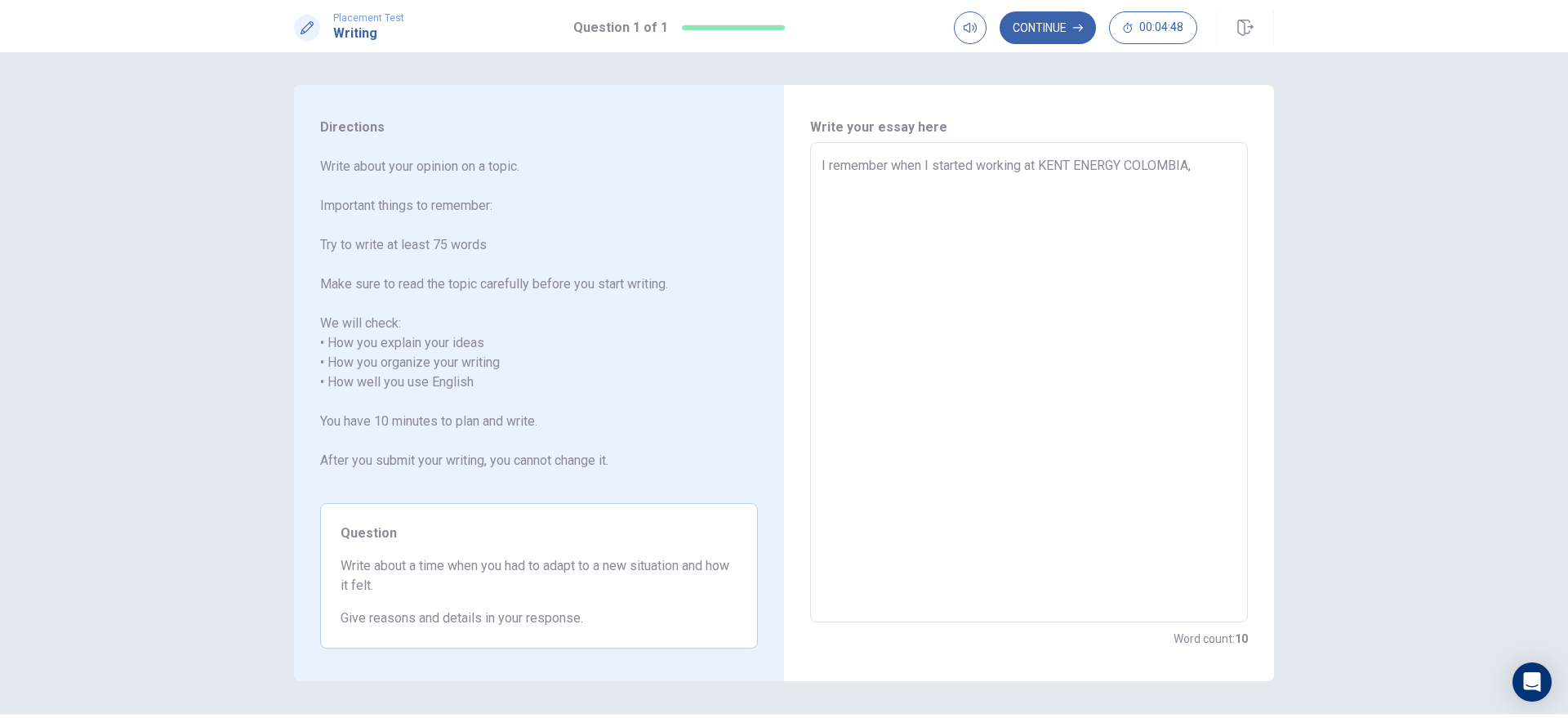 type on "x" 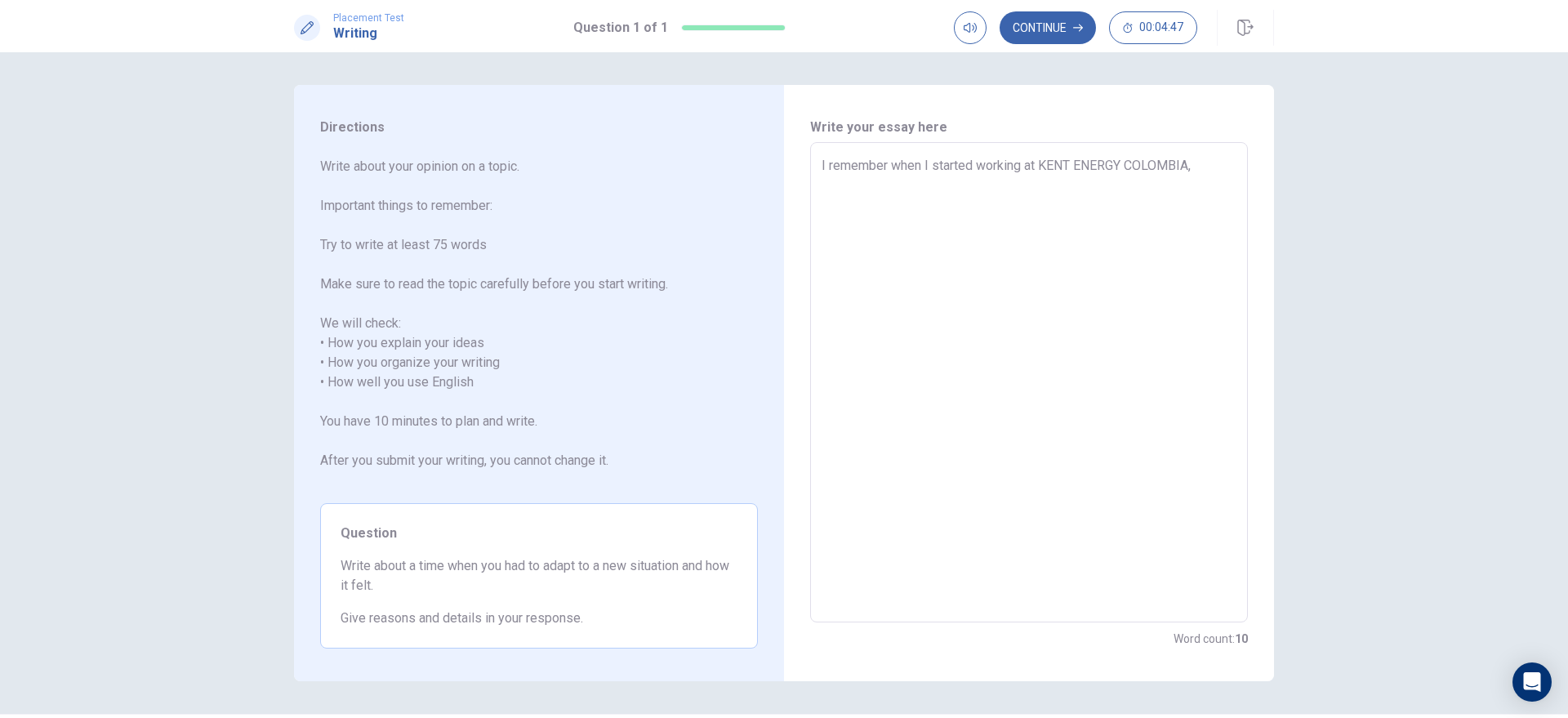 type on "I remember when I started working at KENT ENERGY COLOMBIA, i" 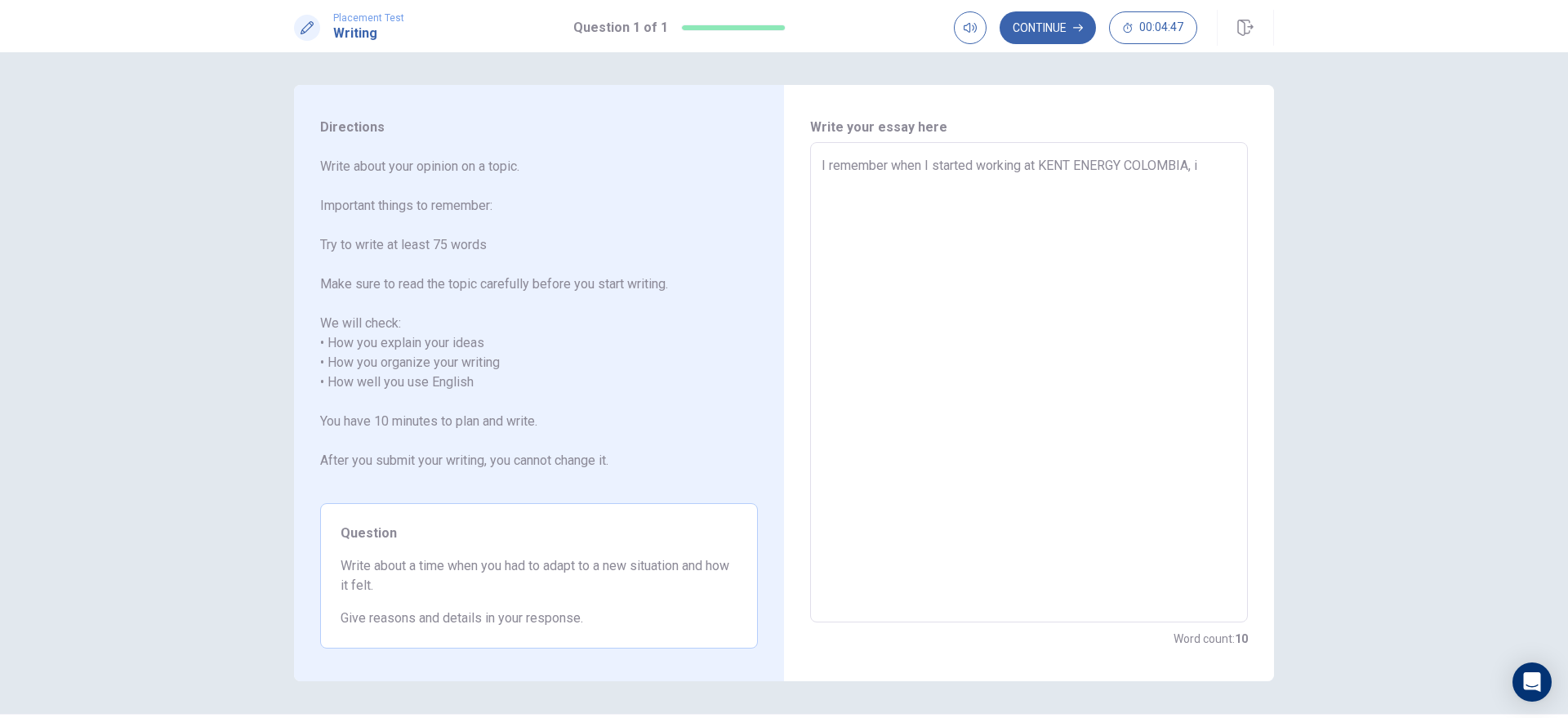 type on "x" 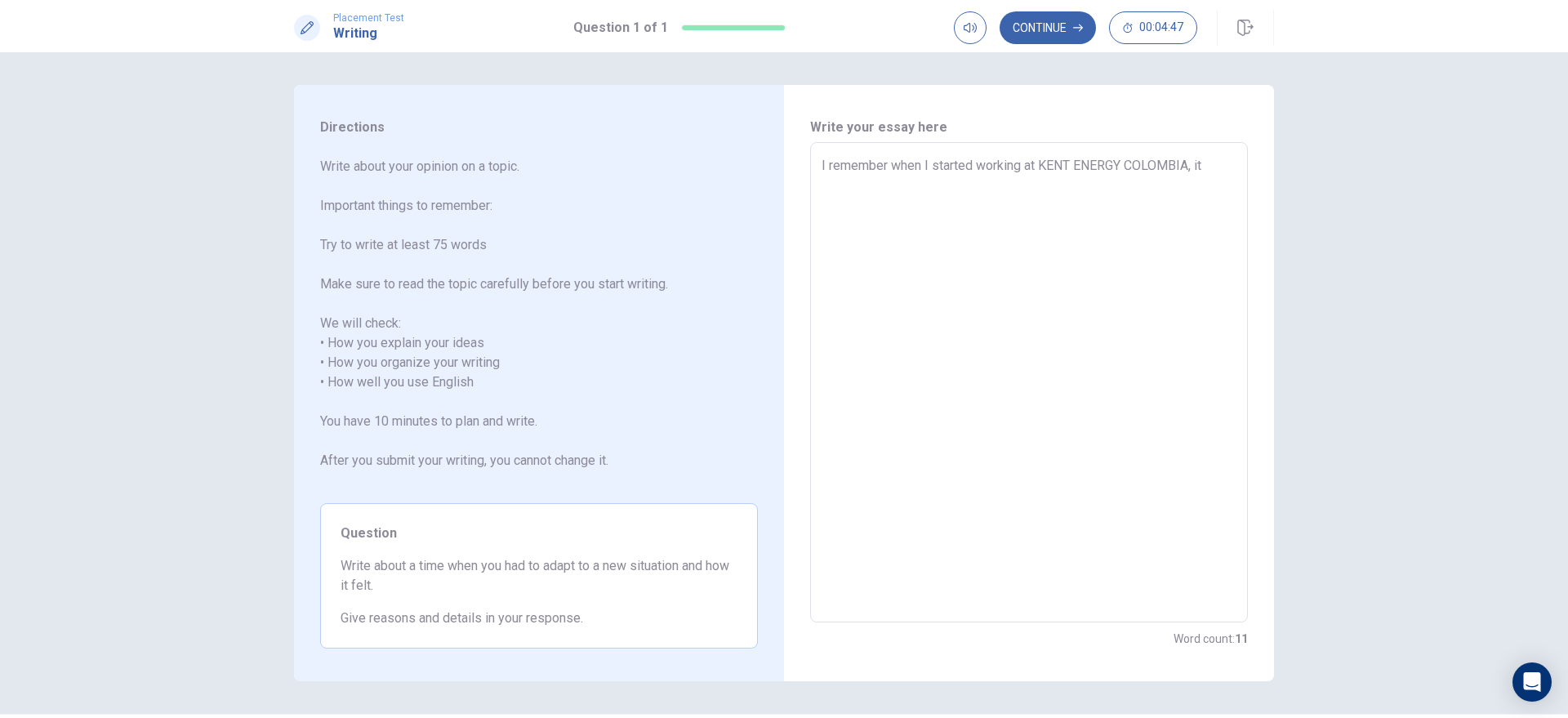 type on "x" 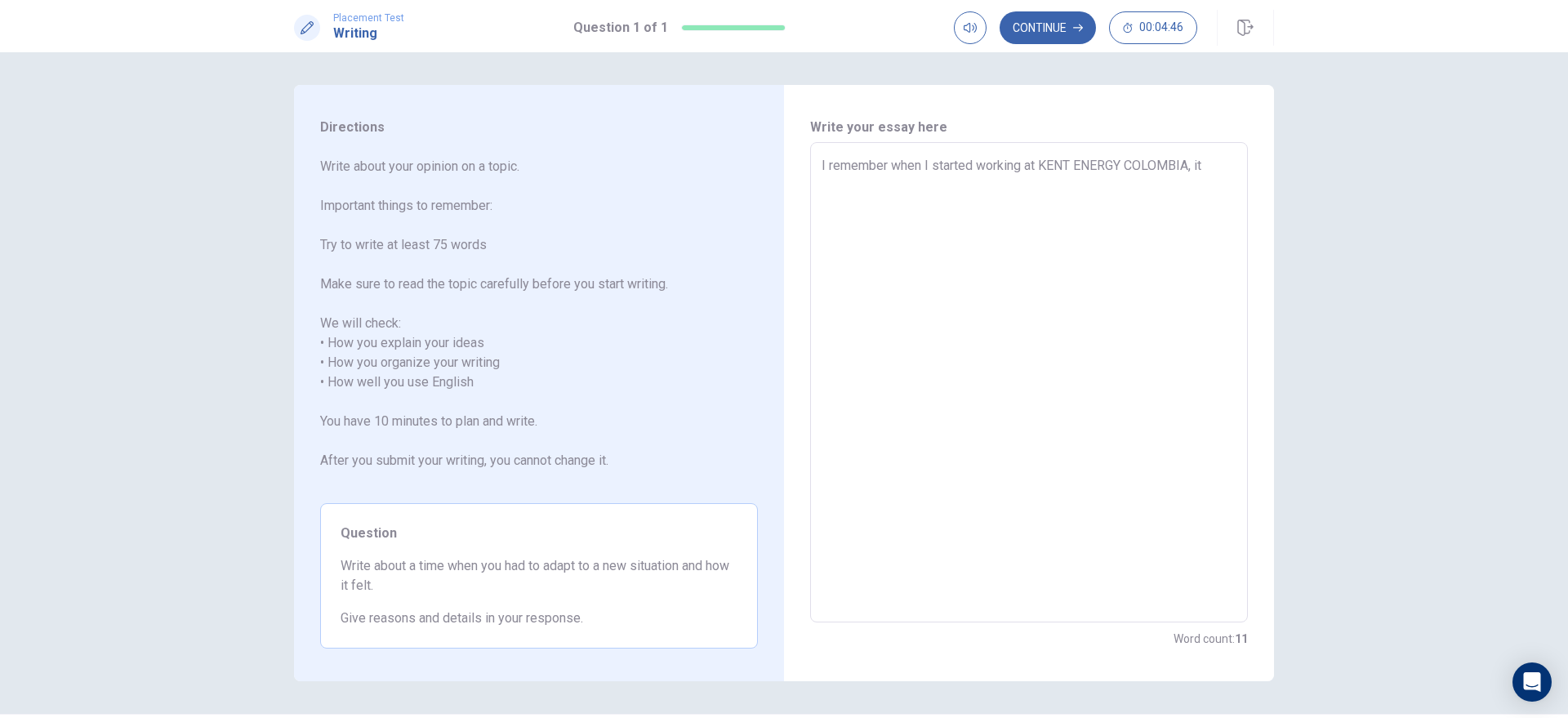 type on "I remember when I started working at KENT ENERGY COLOMBIA, it" 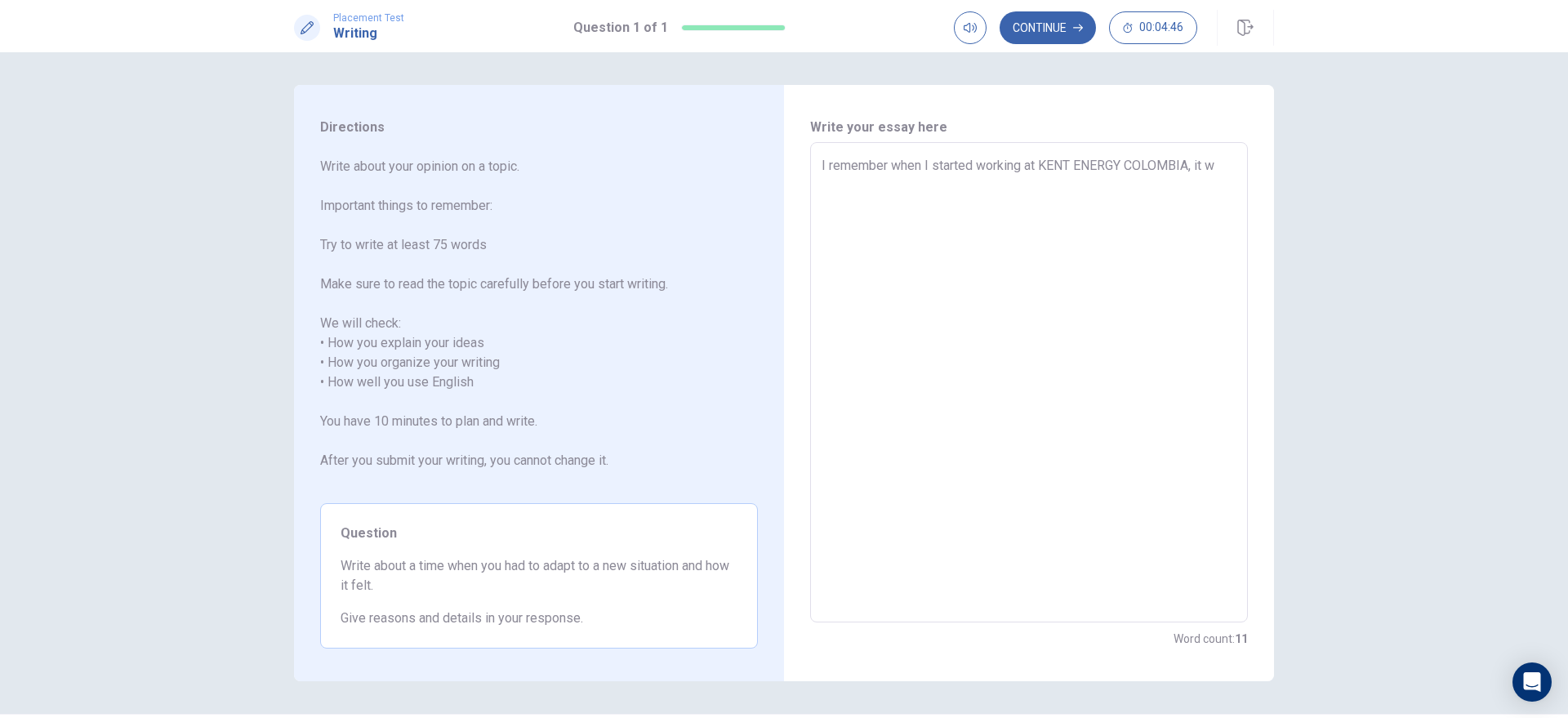 type on "x" 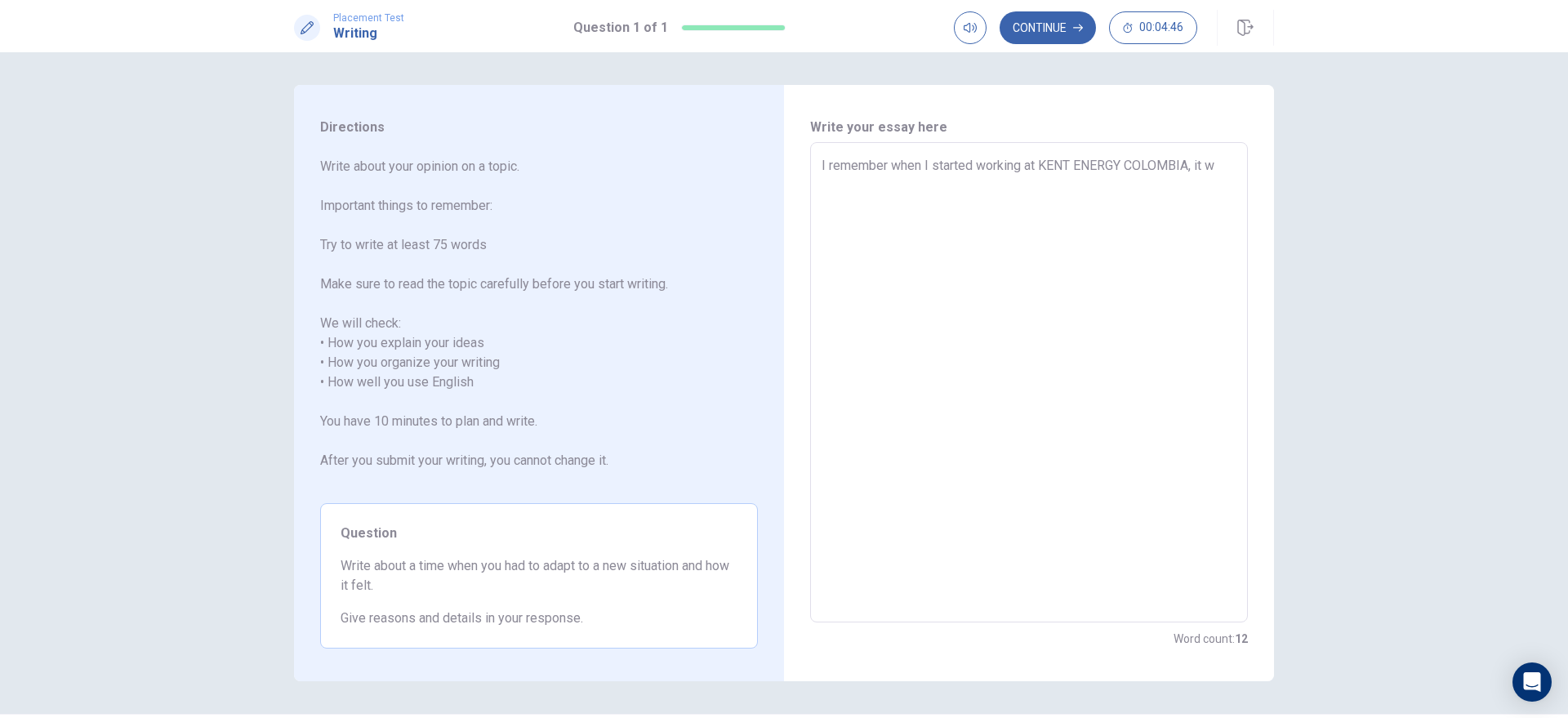 type on "I remember when I started working at KENT ENERGY COLOMBIA, it wa" 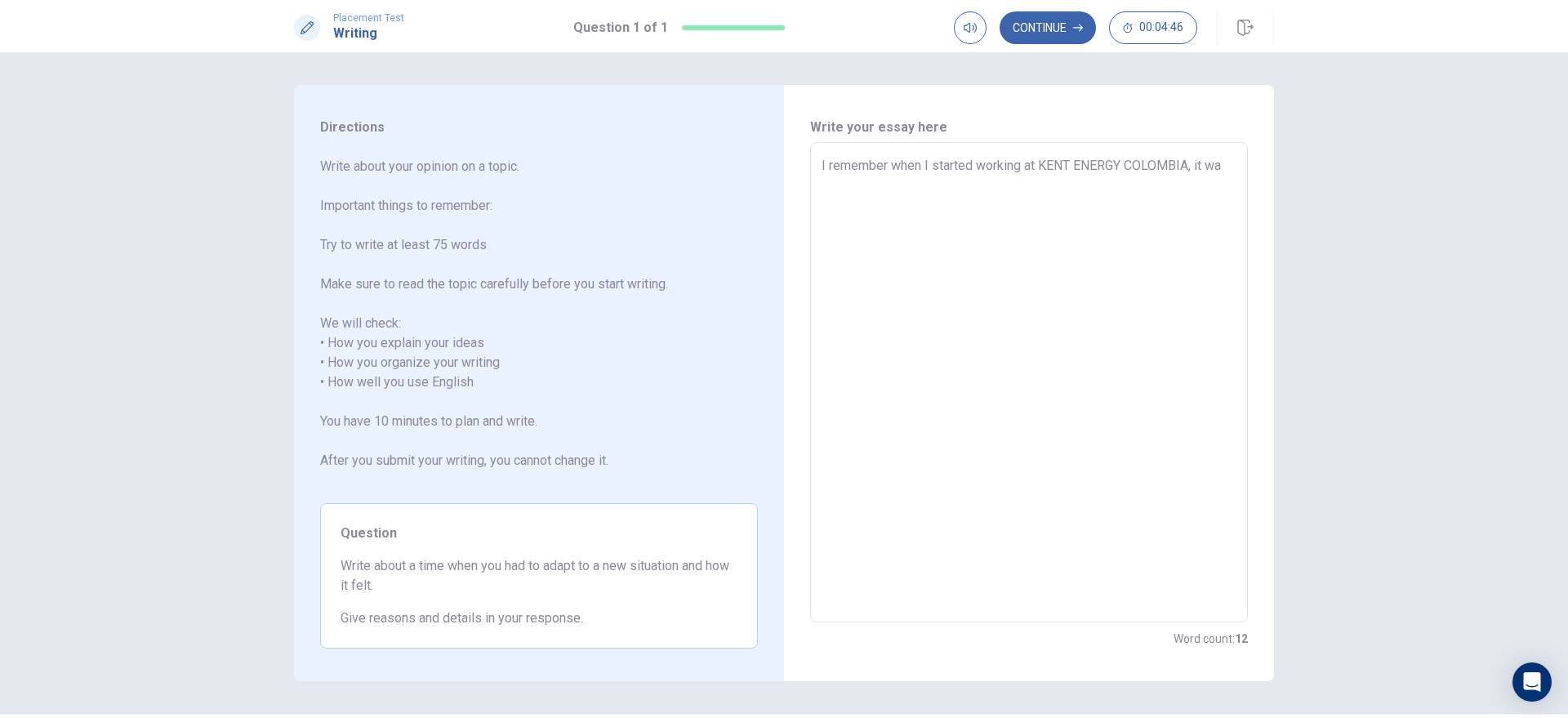 type on "x" 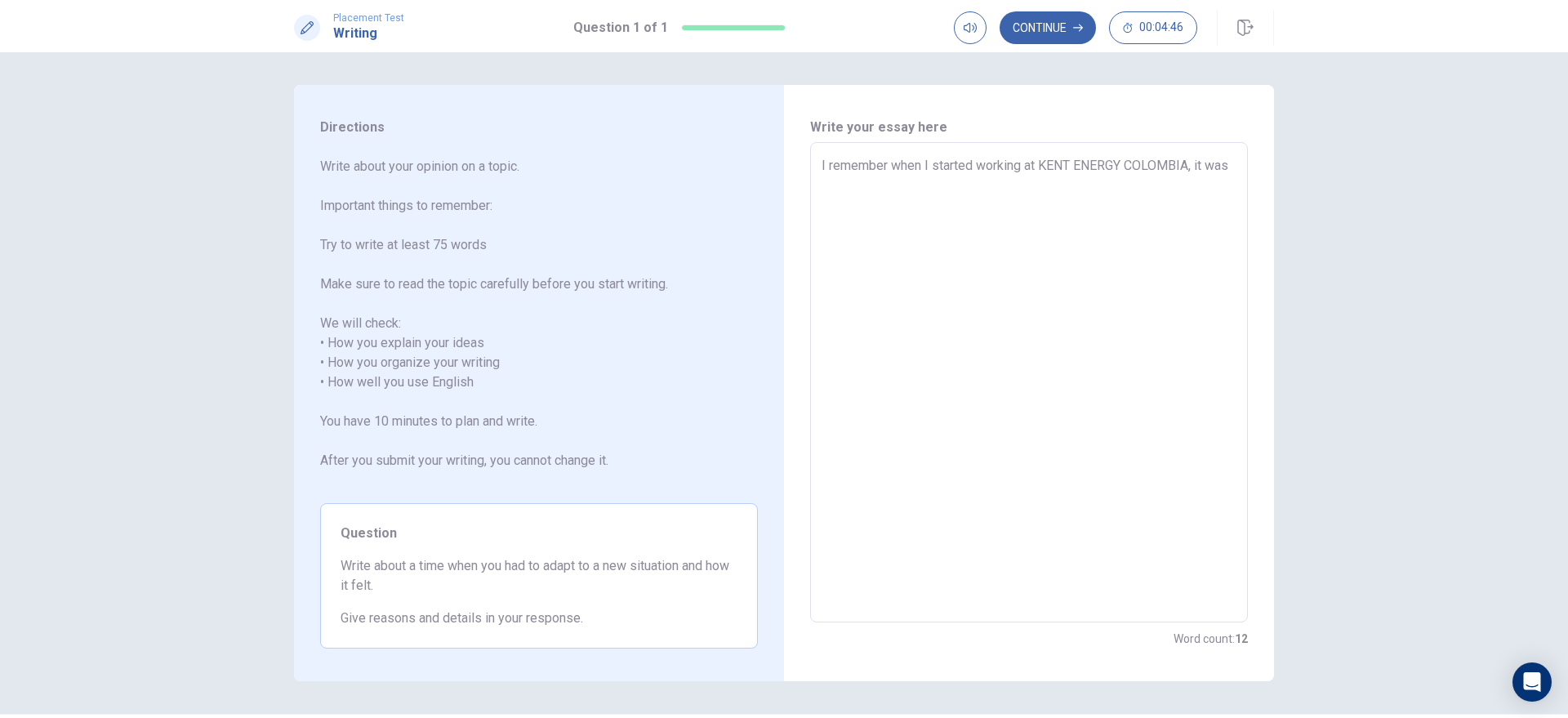 type on "x" 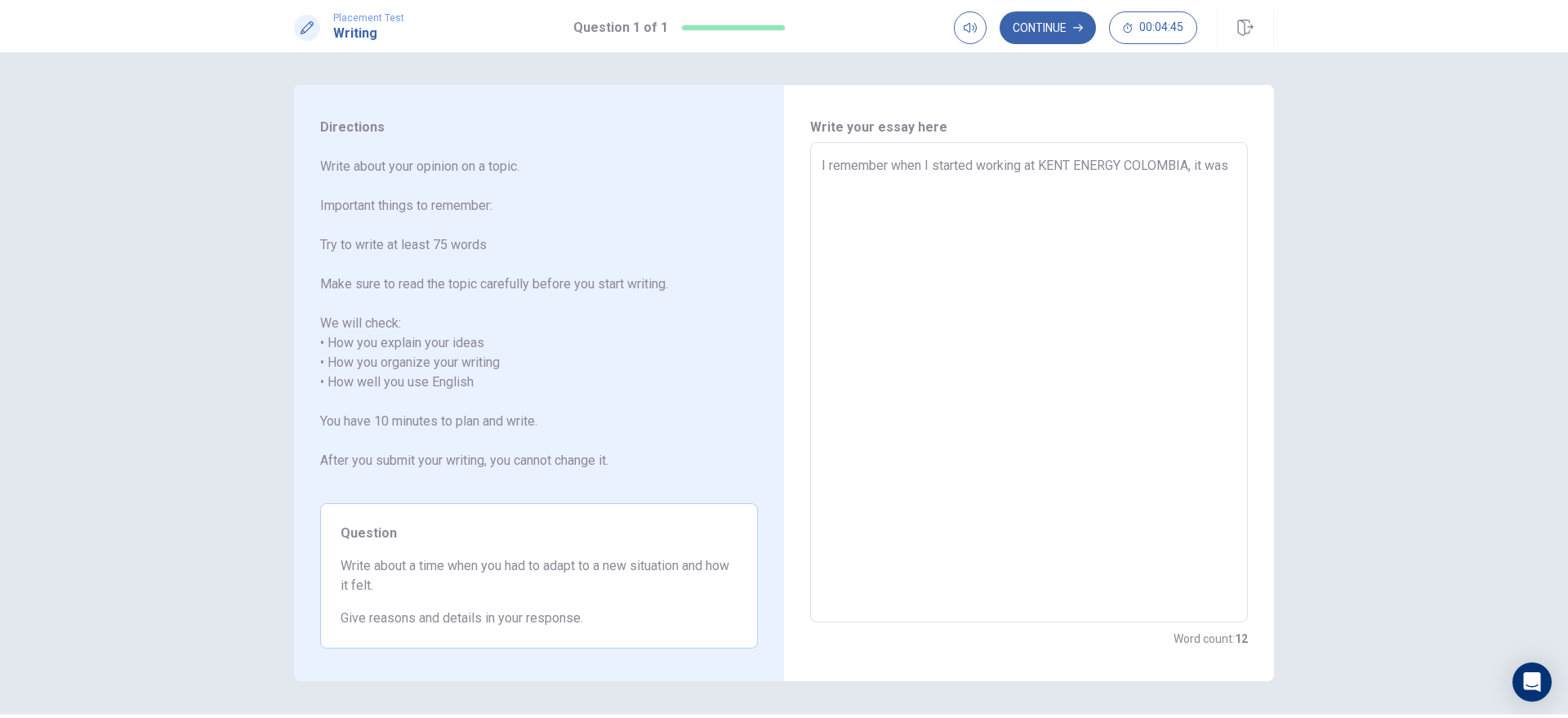 type on "I remember when I started working at KENT ENERGY COLOMBIA, it was" 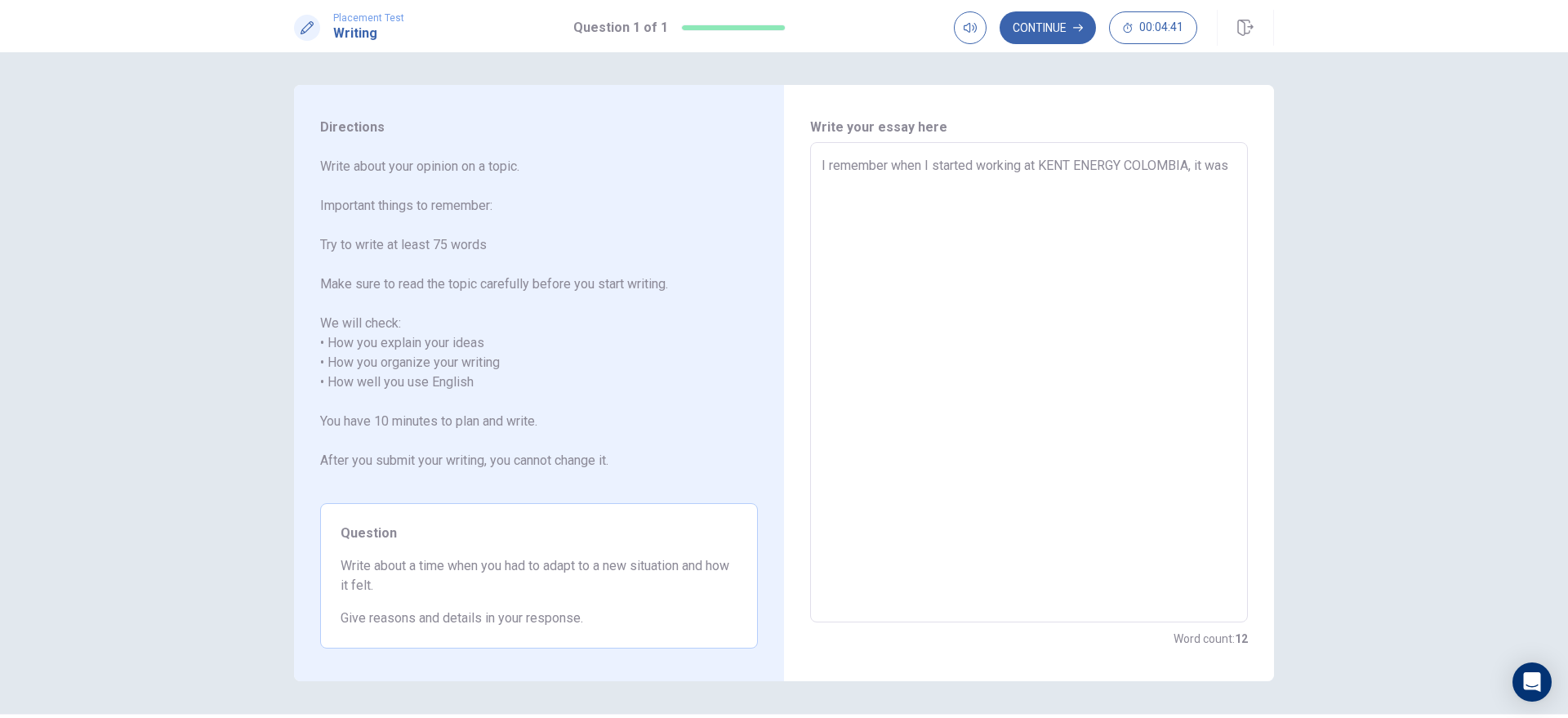 type on "x" 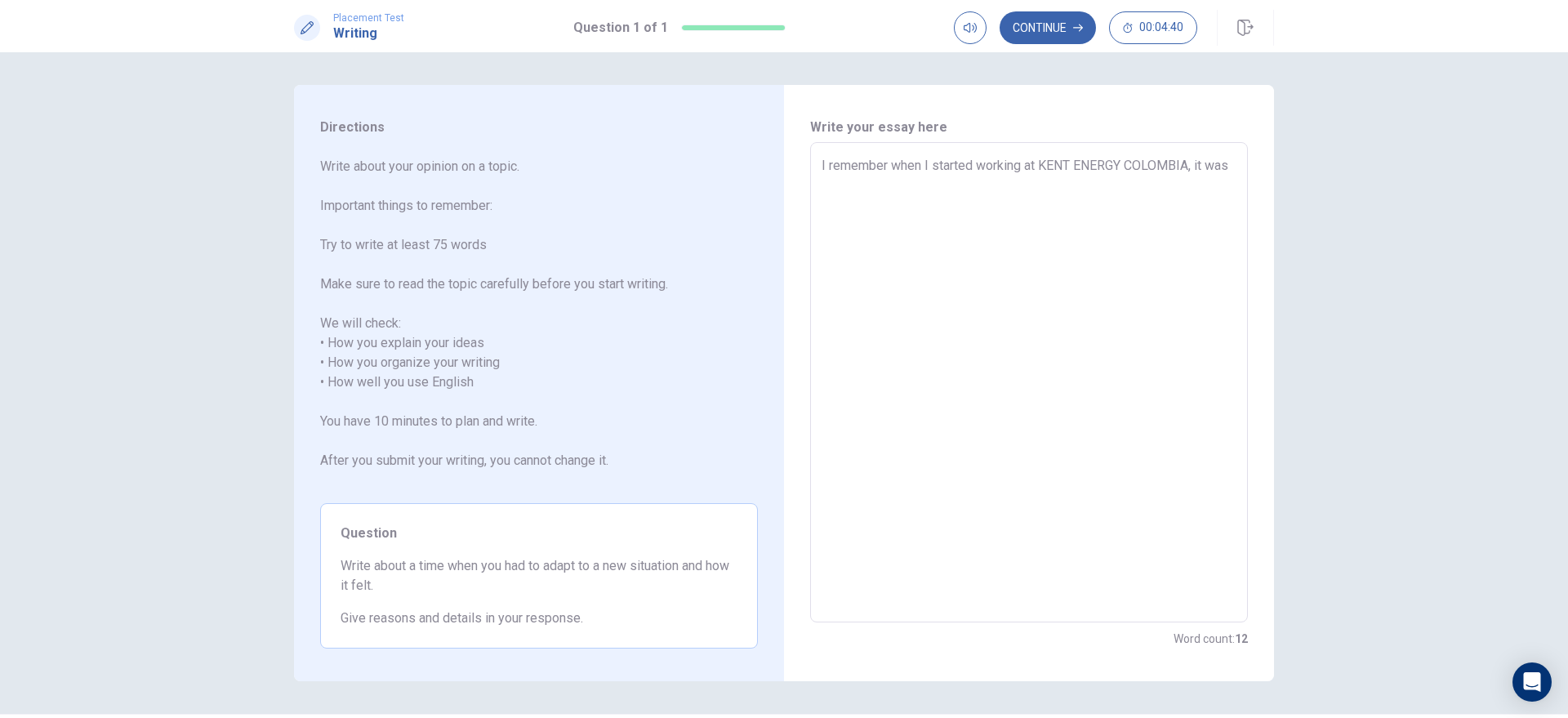 type on "I remember when I started working at KENT ENERGY COLOMBIA, it was a" 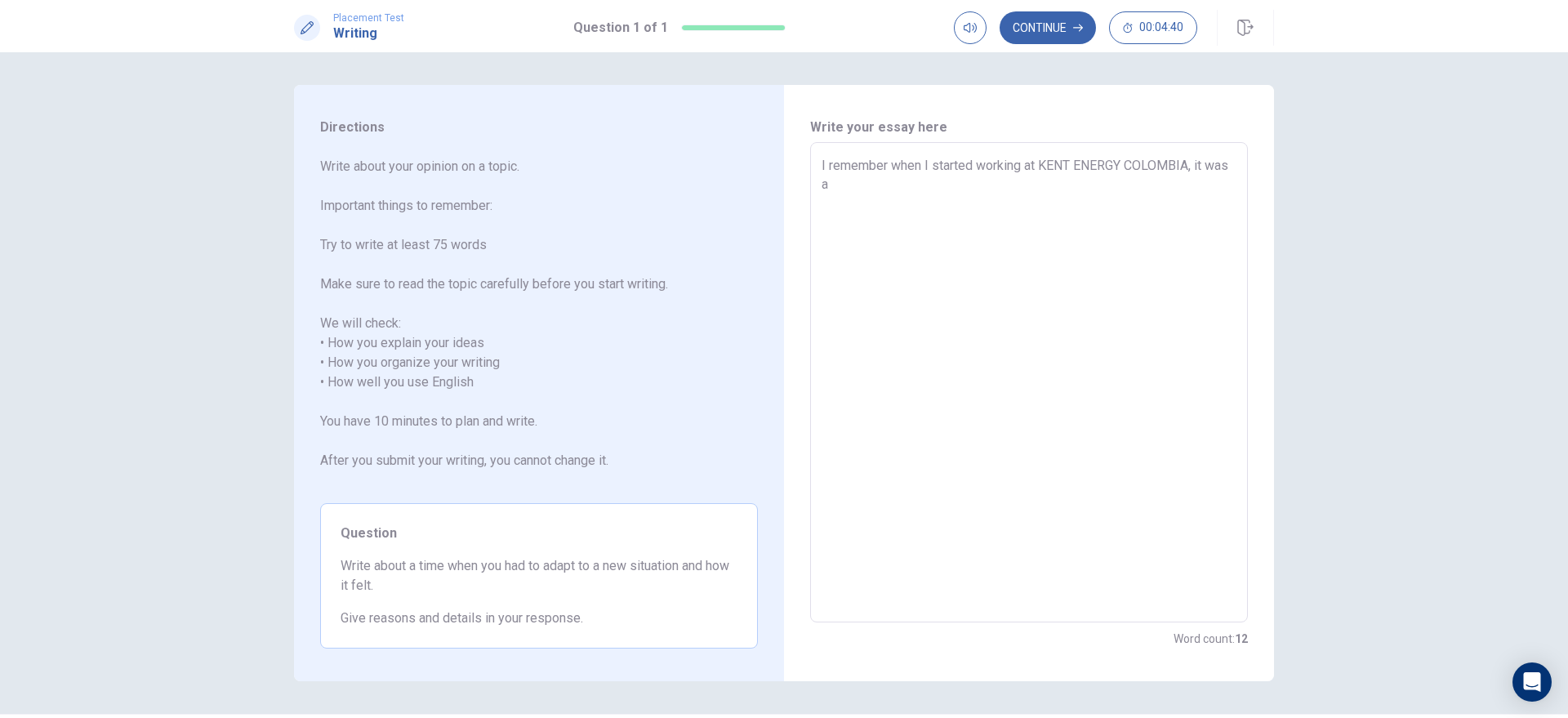 type on "x" 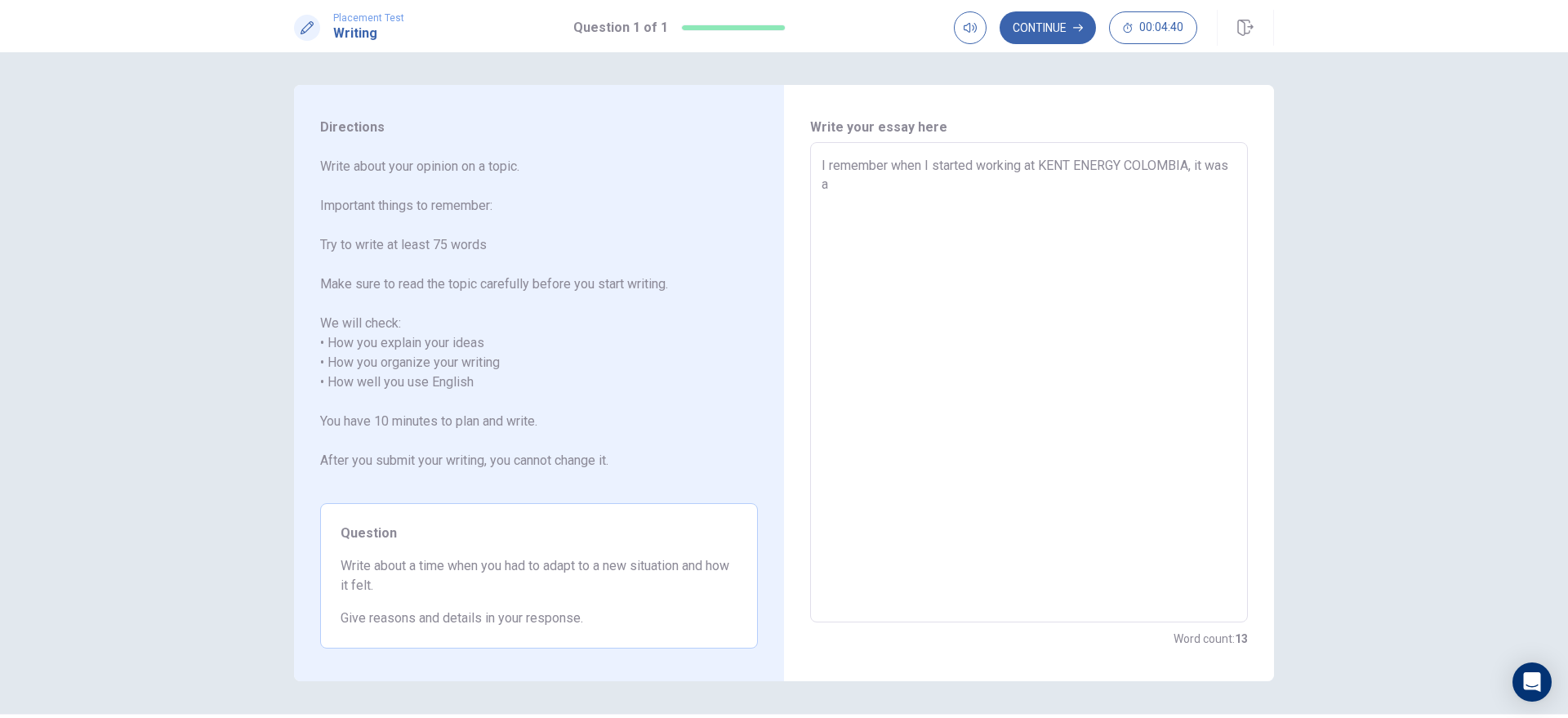 type on "I remember when I started working at [COMPANY] [COUNTRY], it was a h" 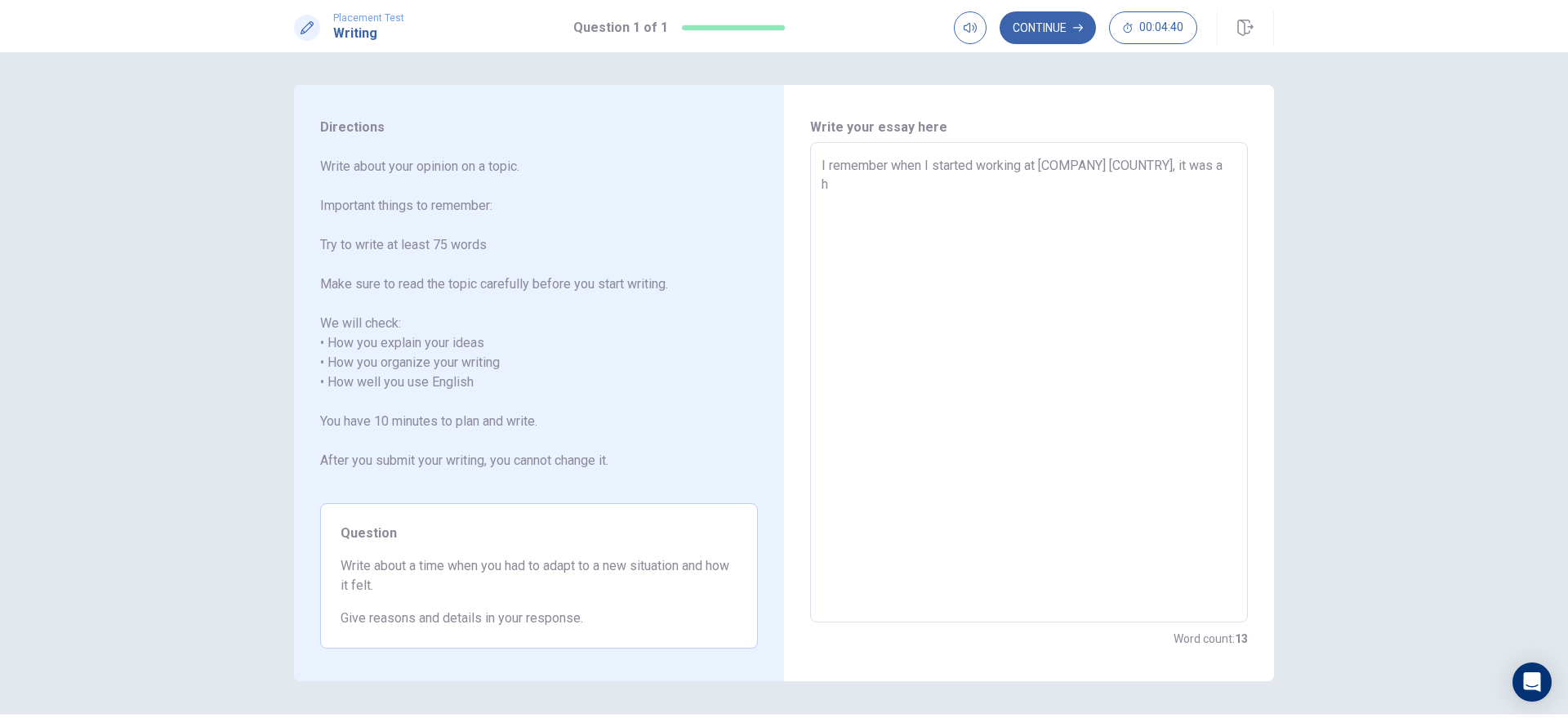 type on "x" 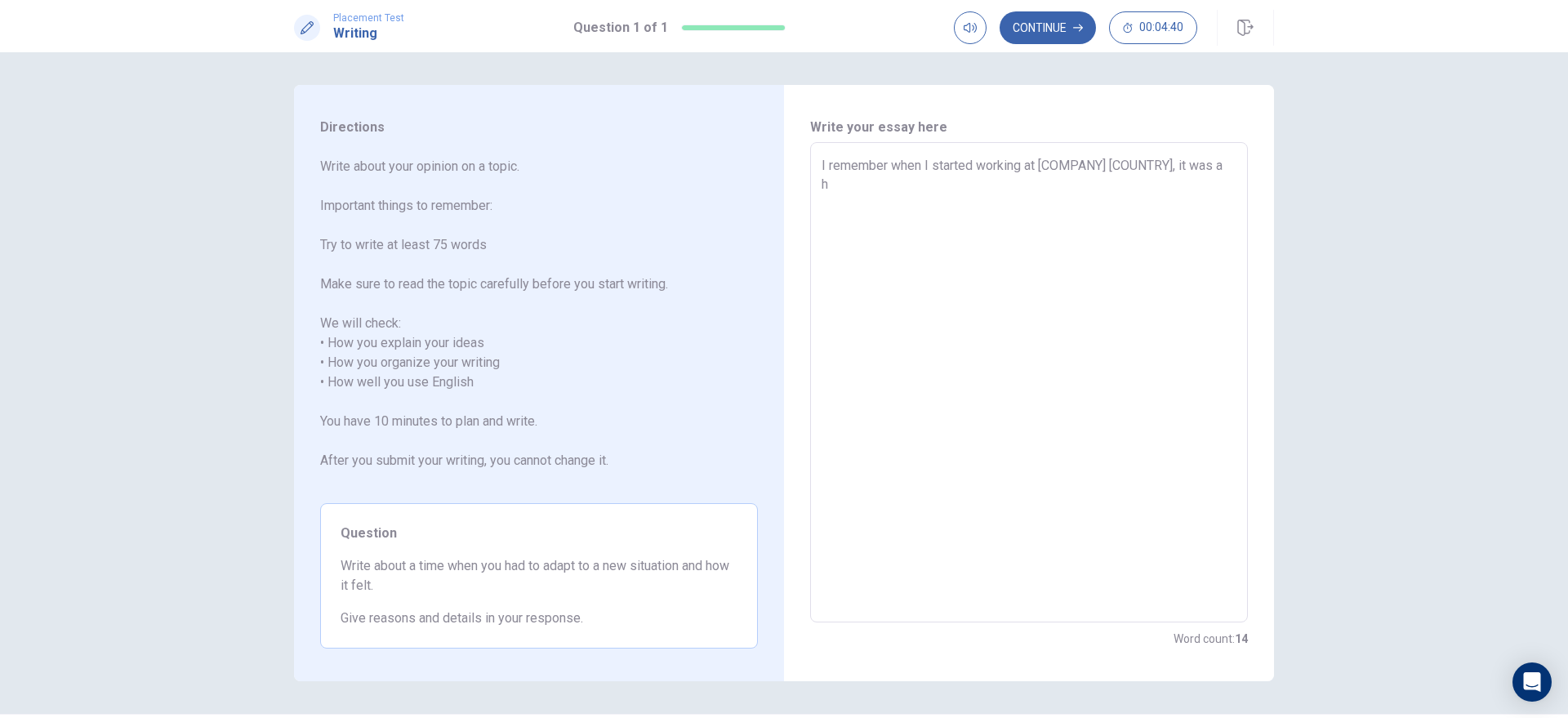 type on "I remember when I started working at KENT ENERGY COLOMBIA, it was a hu" 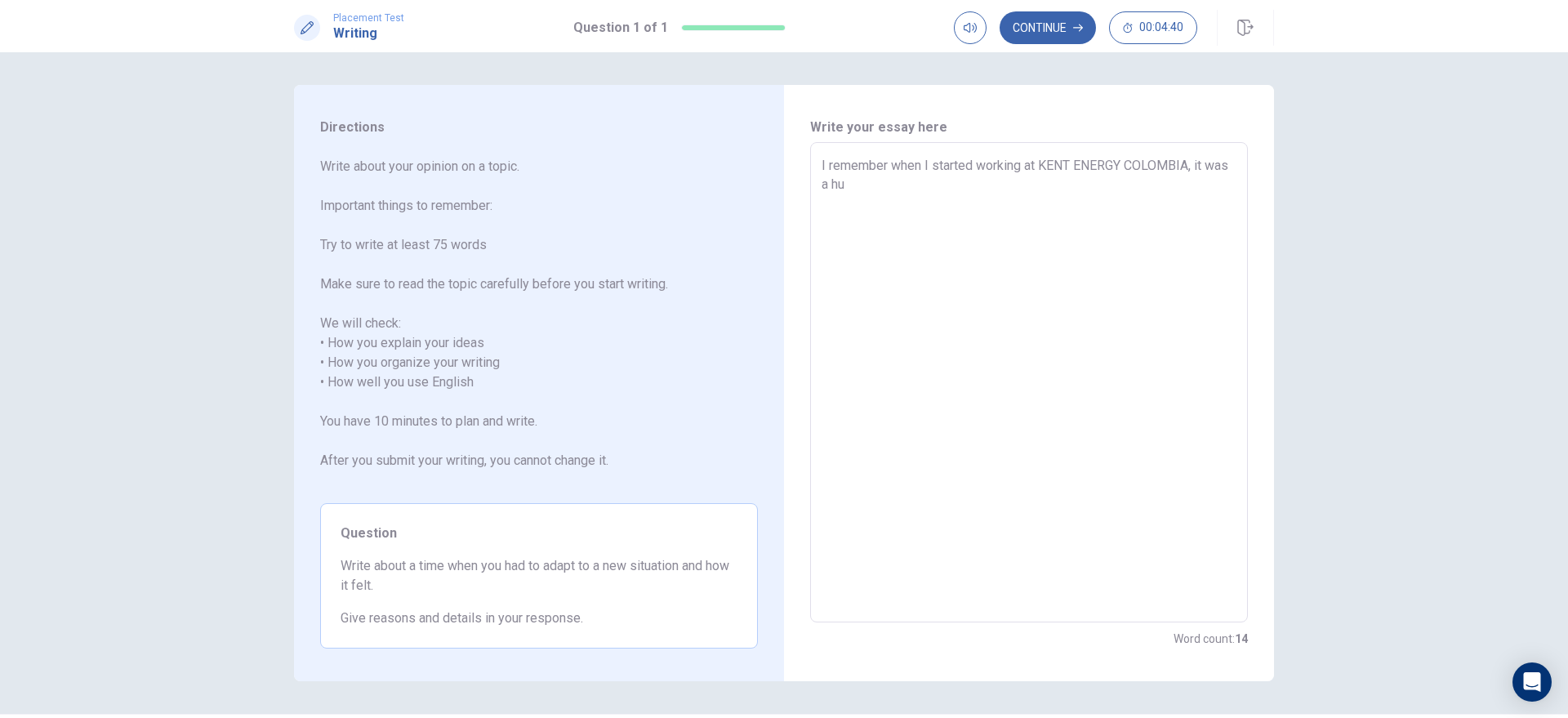type on "x" 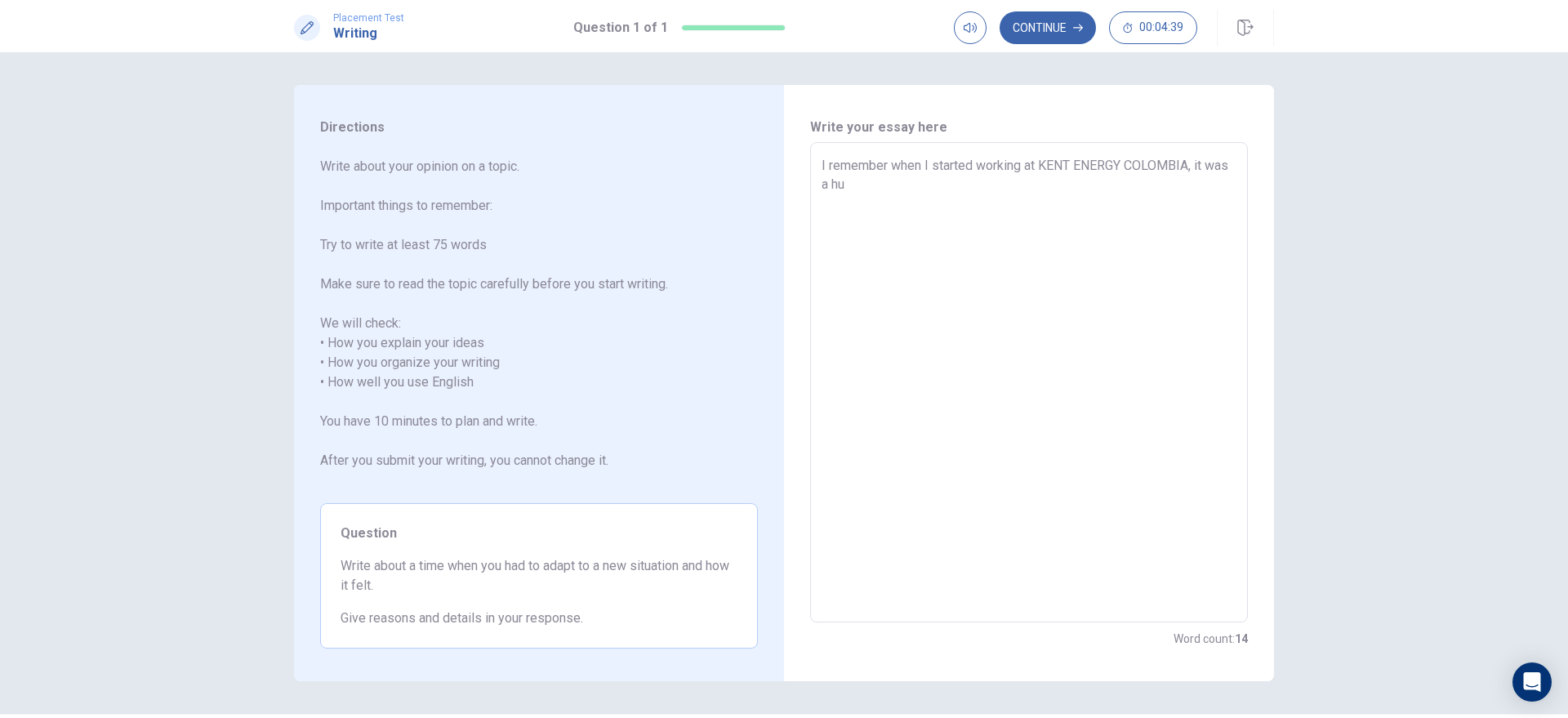 type on "I remember when I started working at KENT ENERGY COLOMBIA, it was a hug" 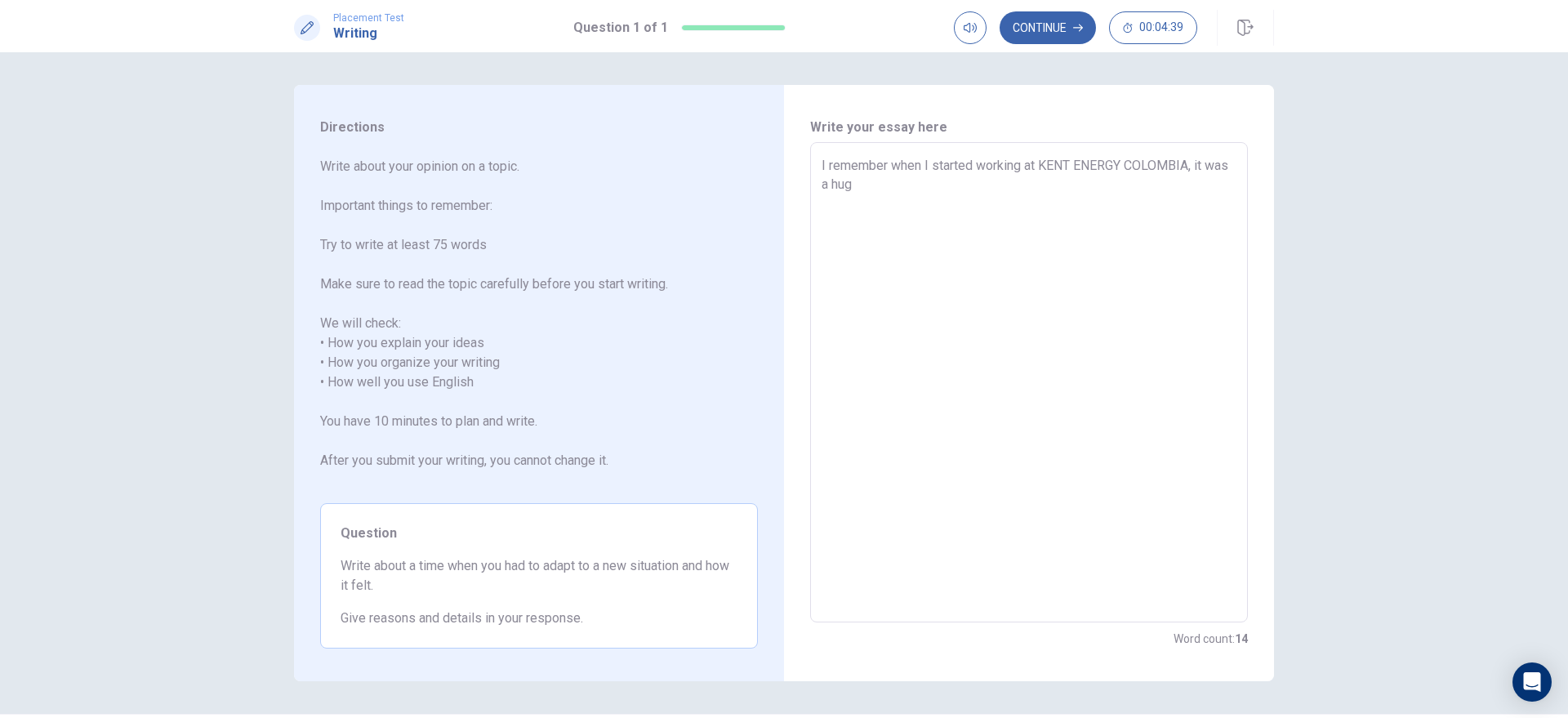 type on "x" 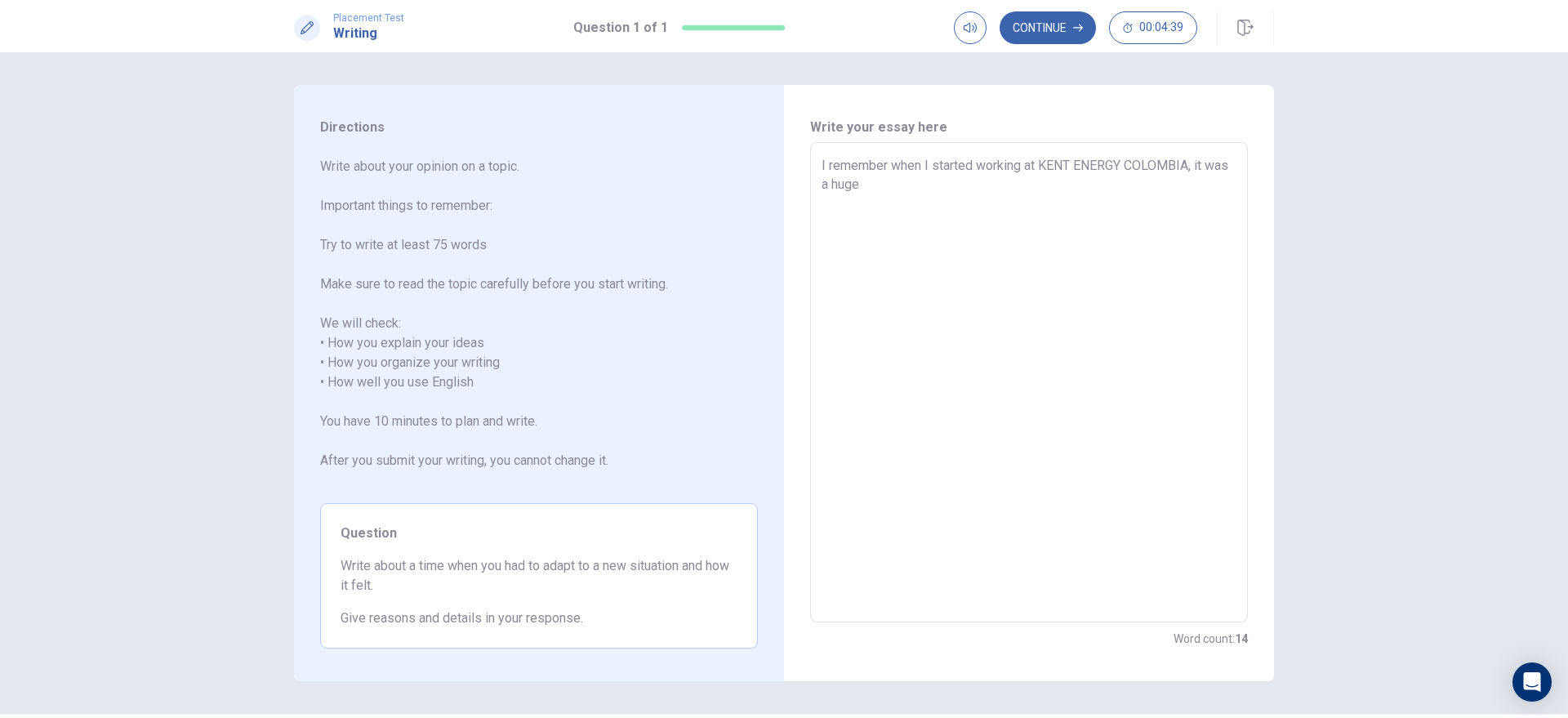 type on "x" 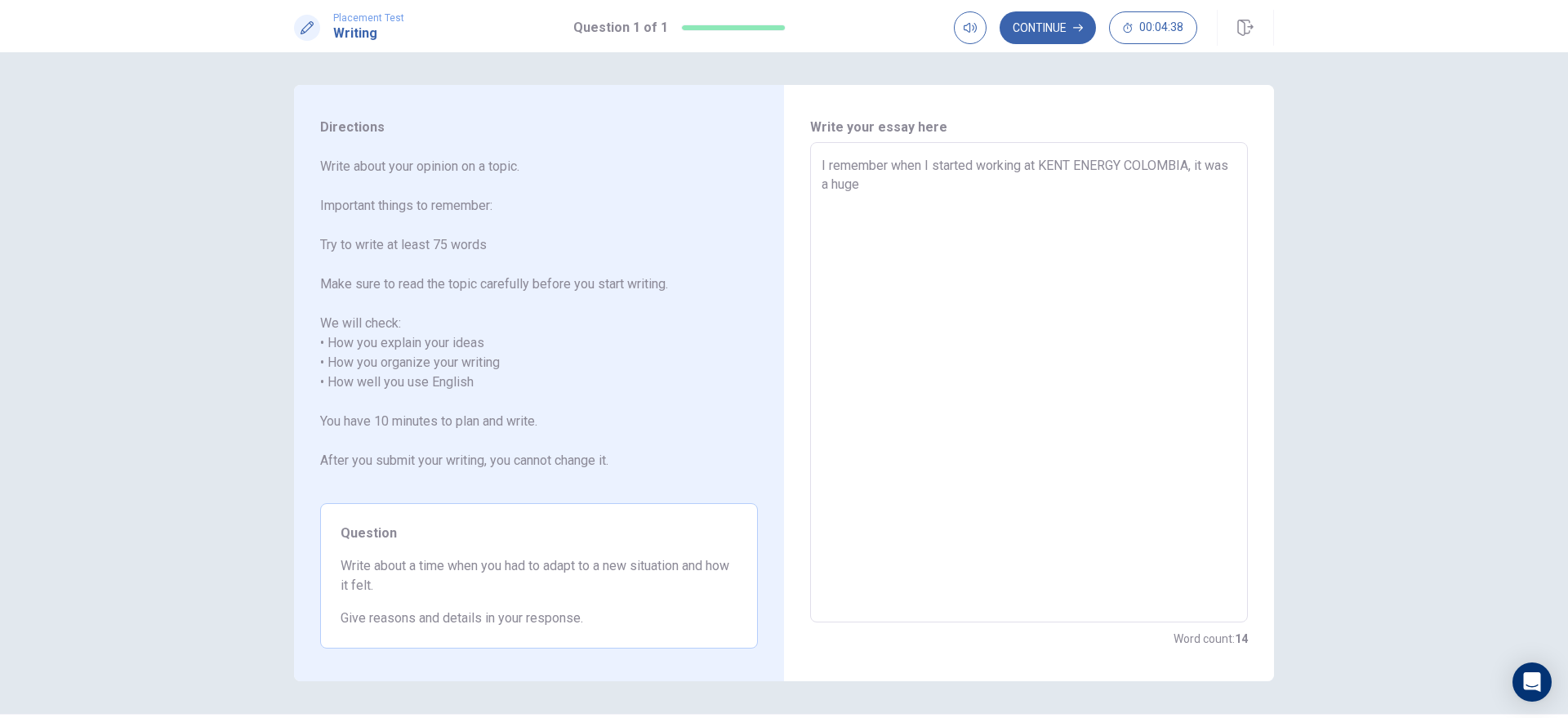 type on "I remember when I started working at KENT ENERGY COLOMBIA, it was a huge c" 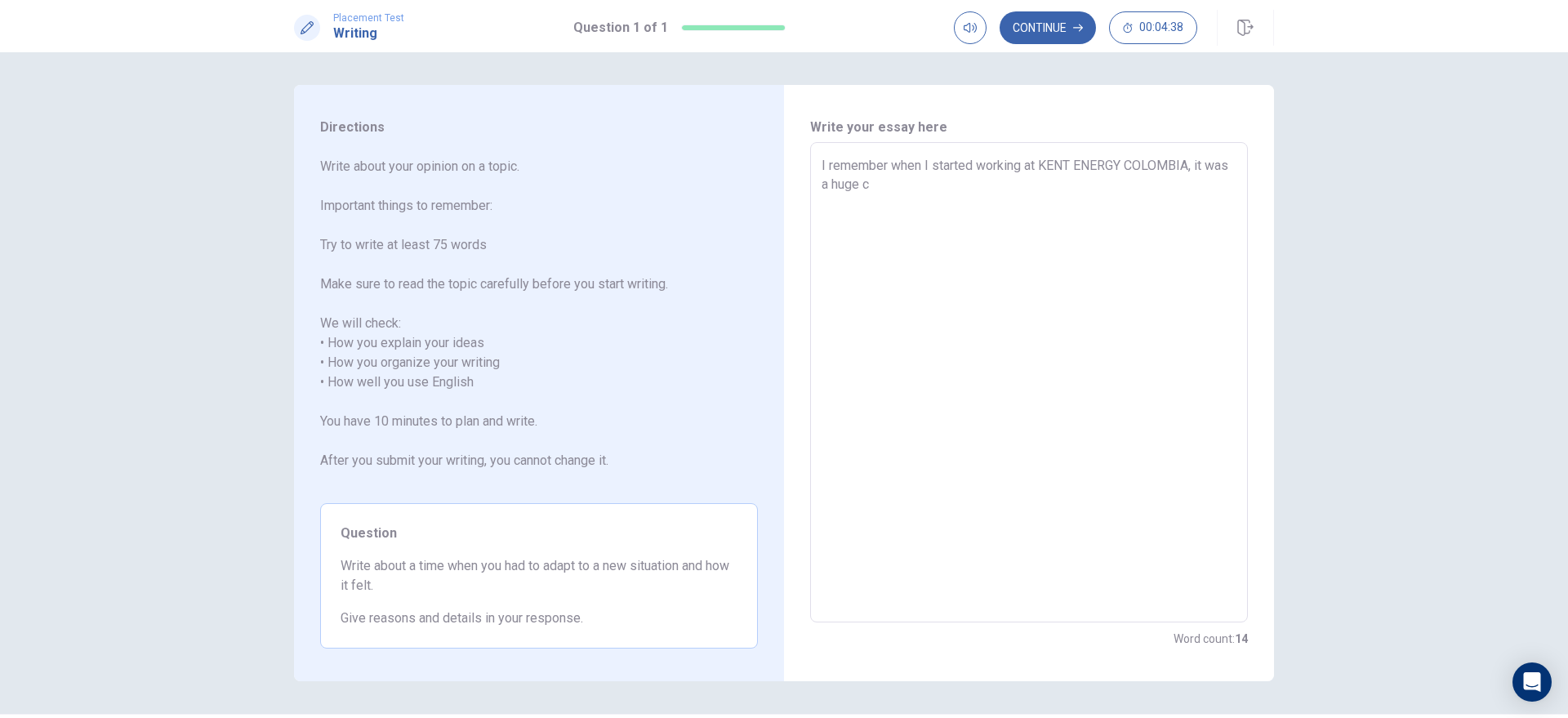 type on "x" 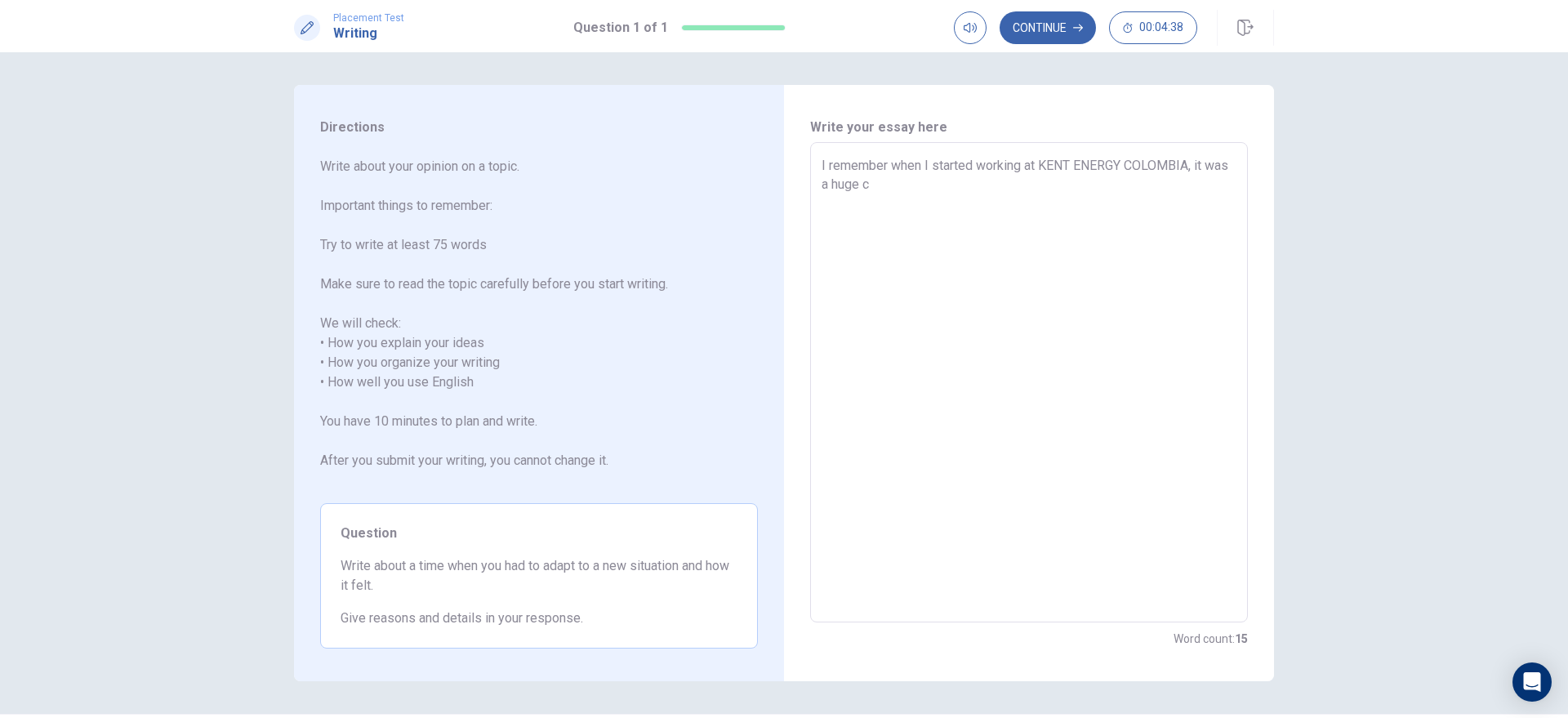 type on "I remember when I started working at [COMPANY] [LOCATION], it was a huge ch" 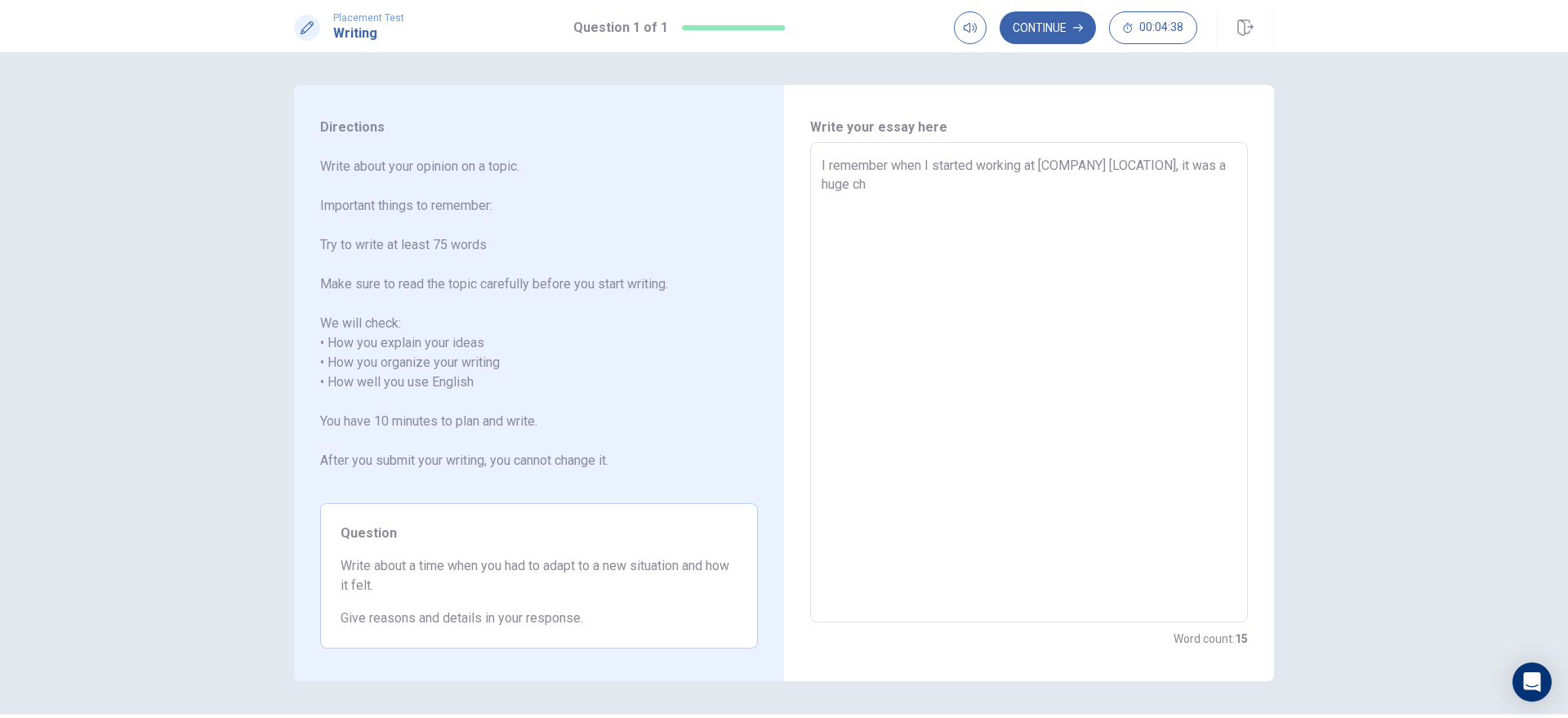 type on "x" 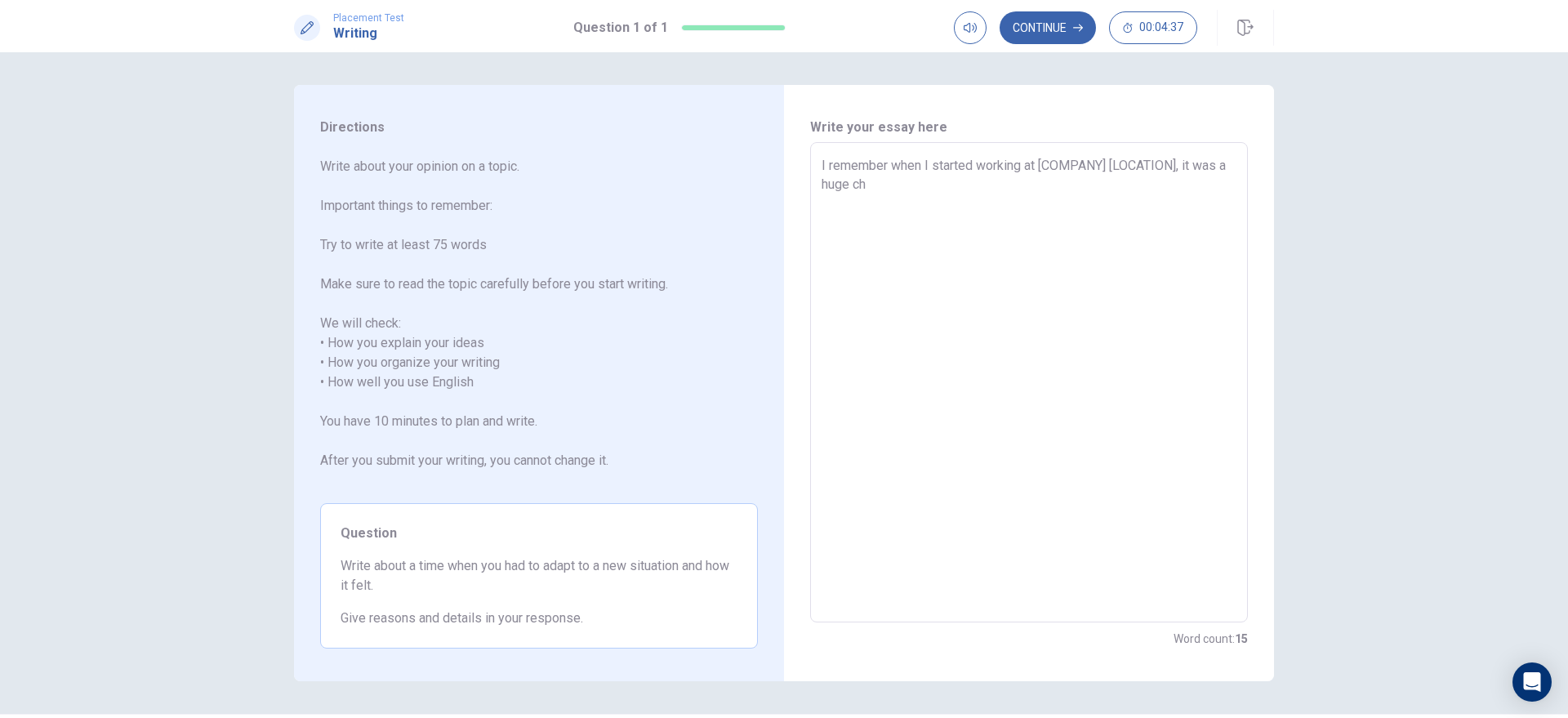 type on "I remember when I started working at KENT ENERGY COLOMBIA, it was a huge cha" 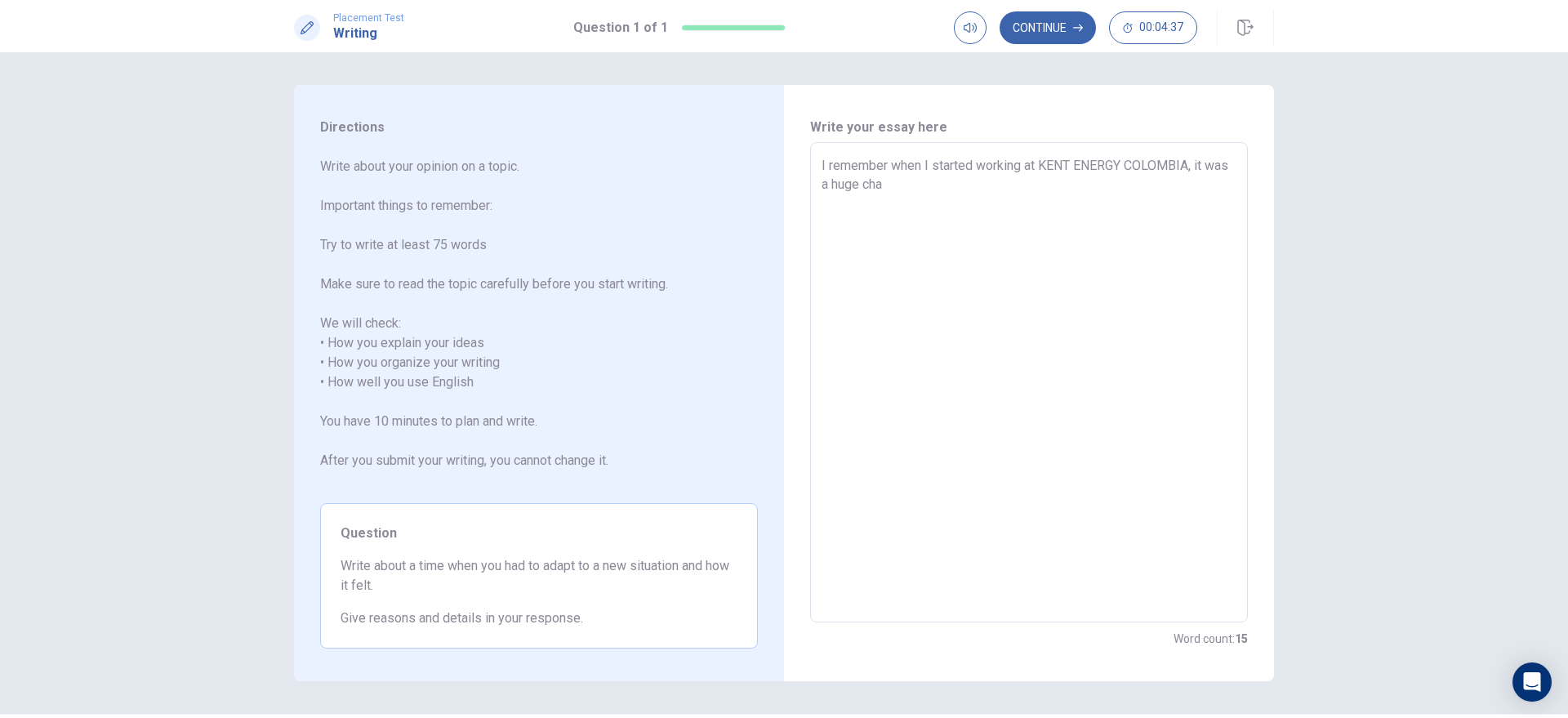 type on "x" 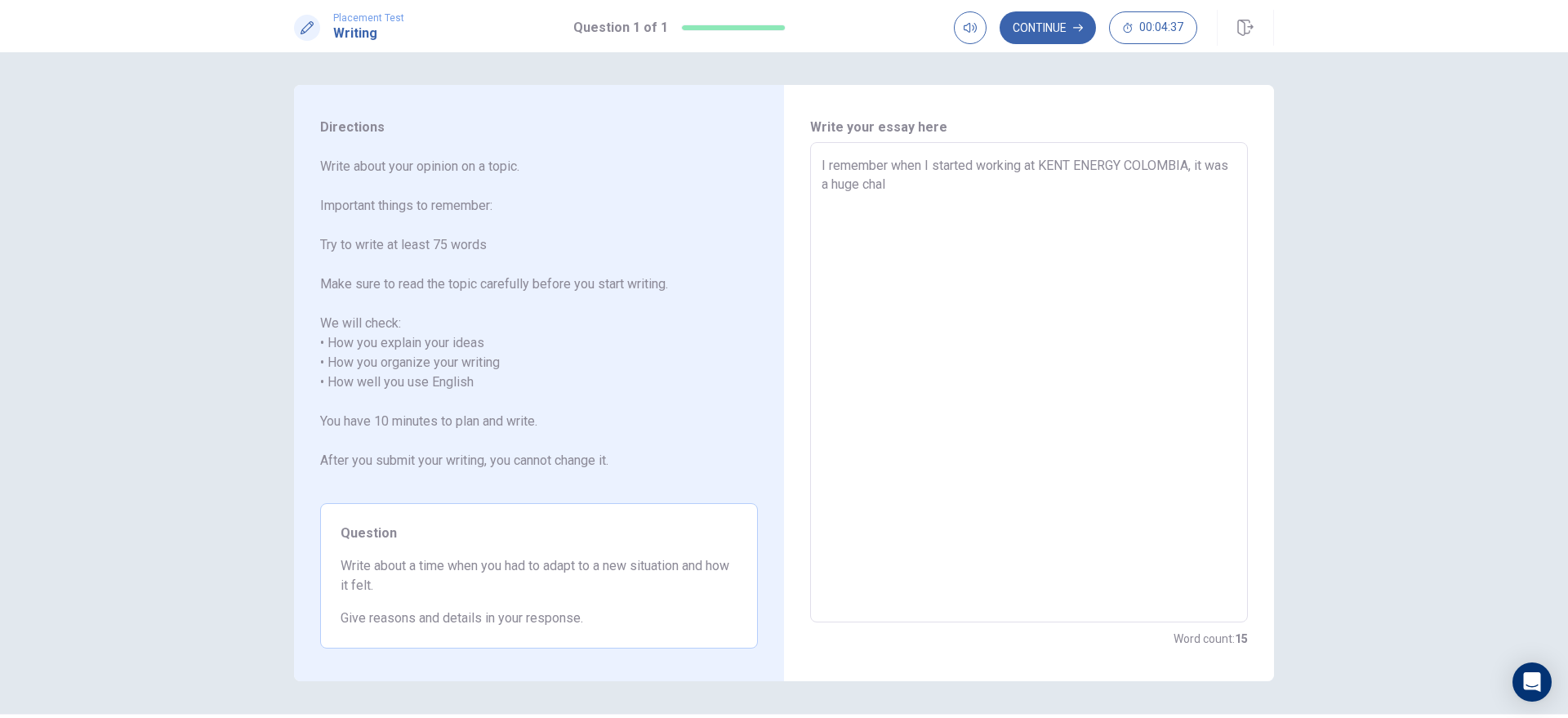 type on "x" 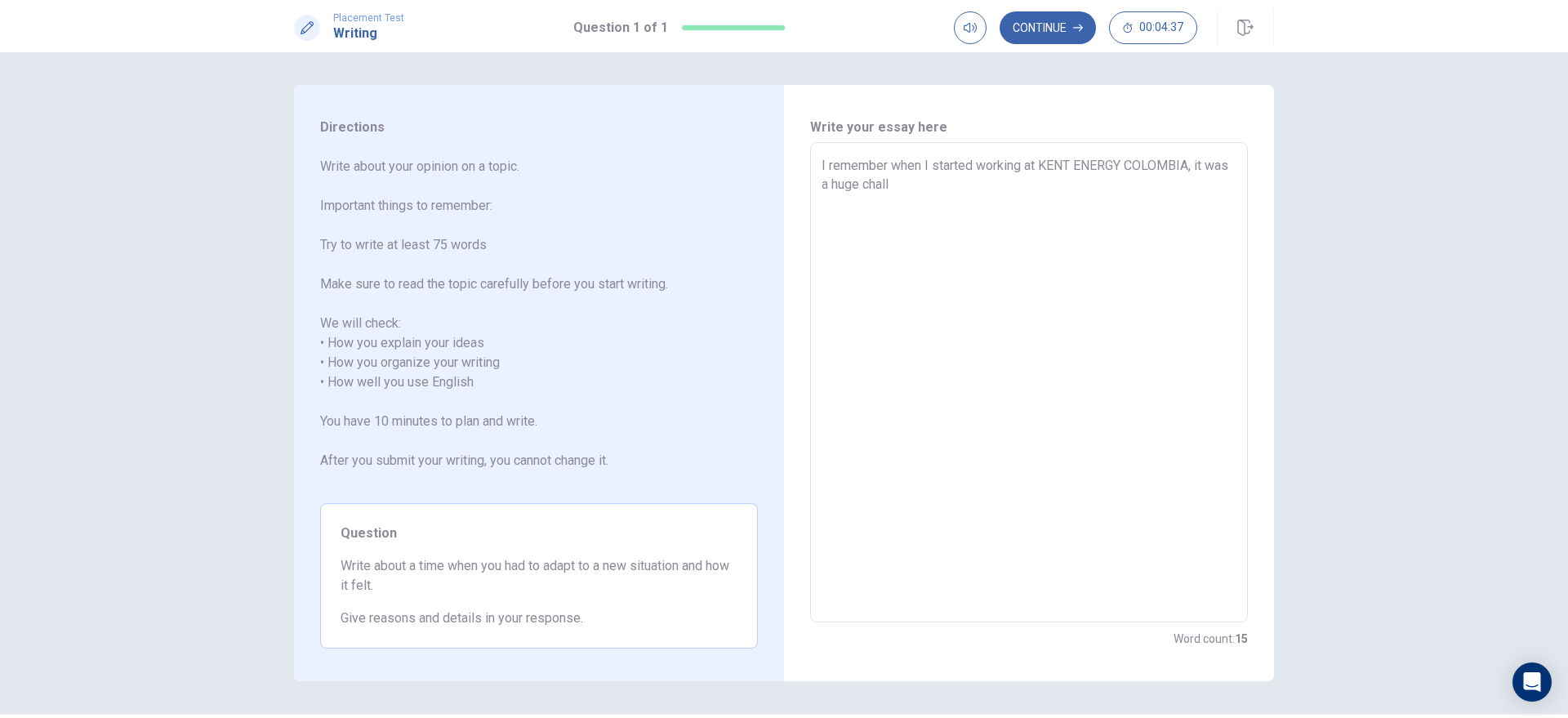type on "x" 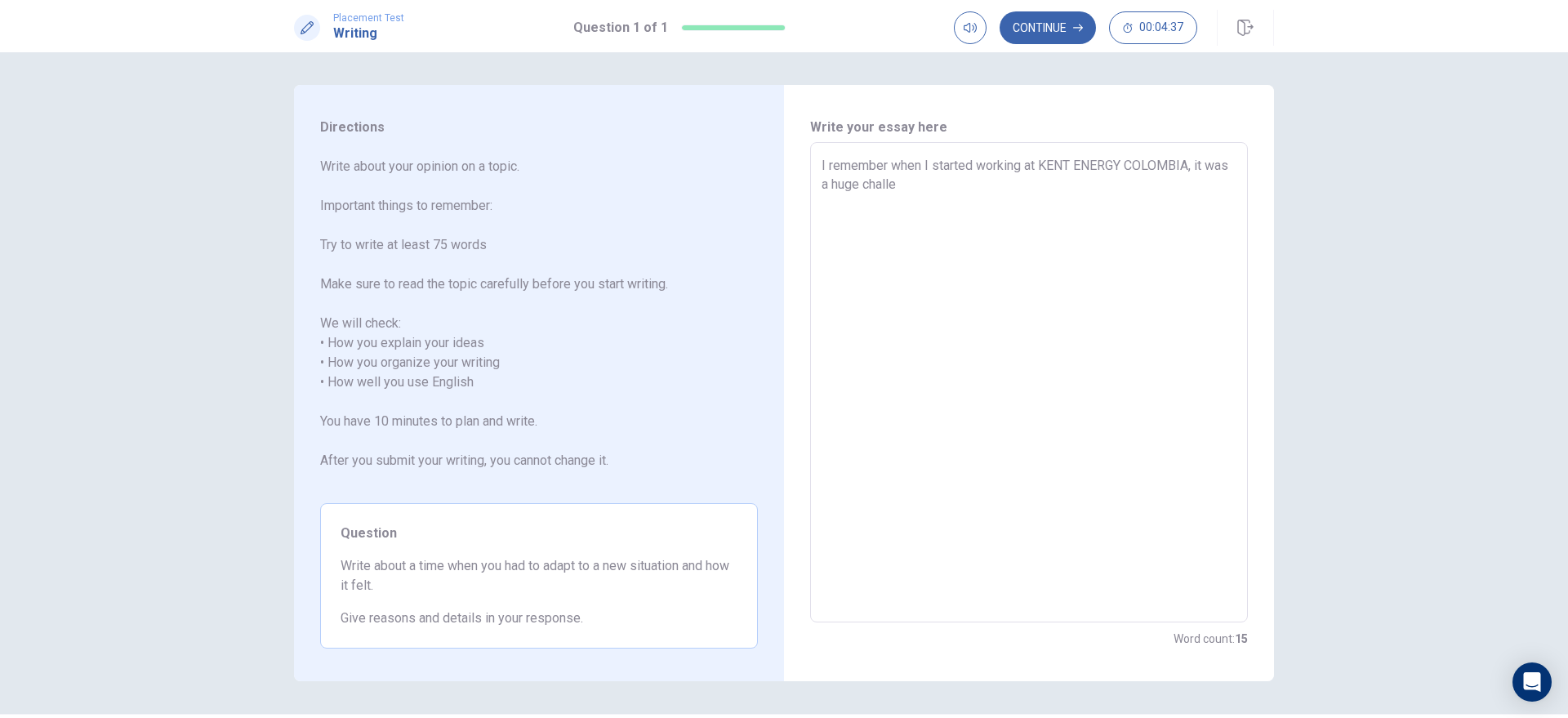 type on "x" 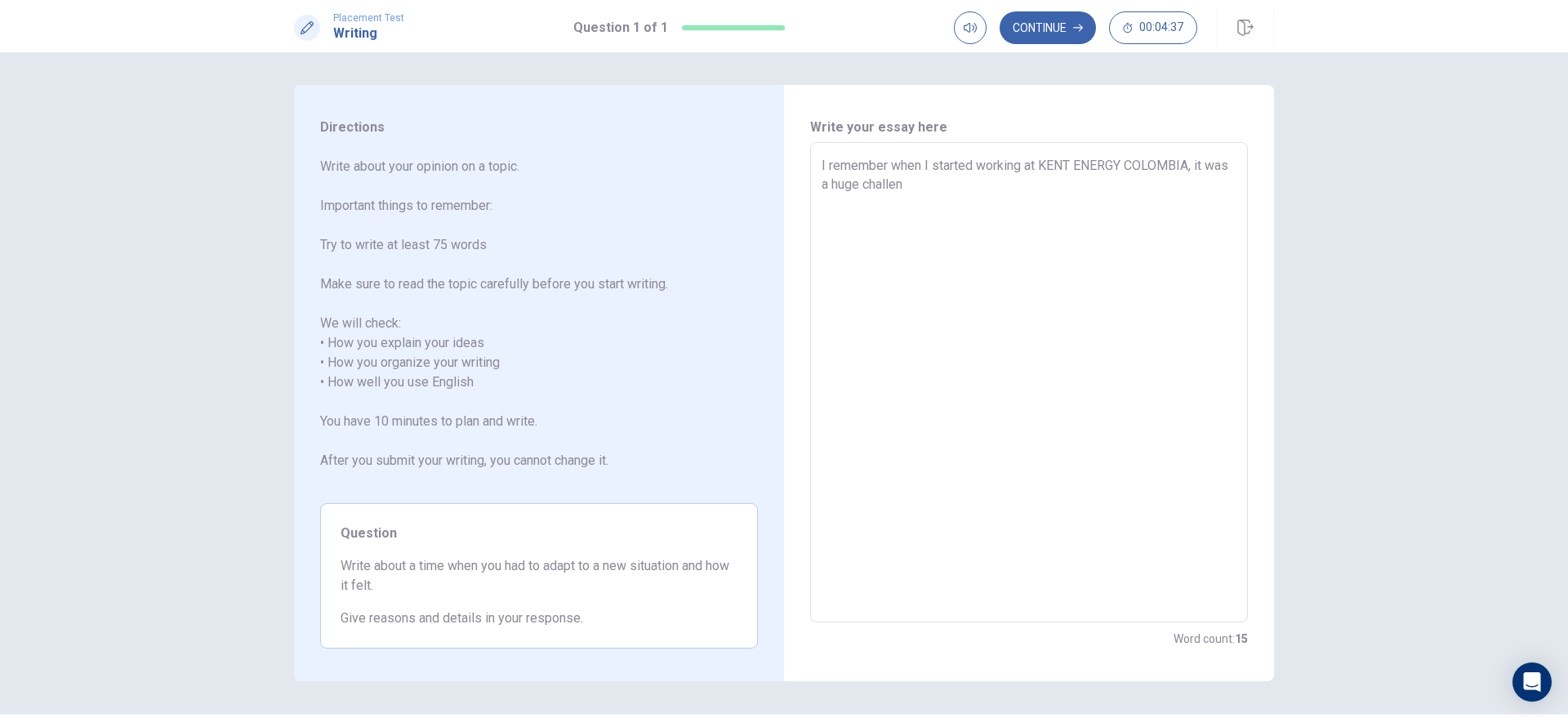 type on "x" 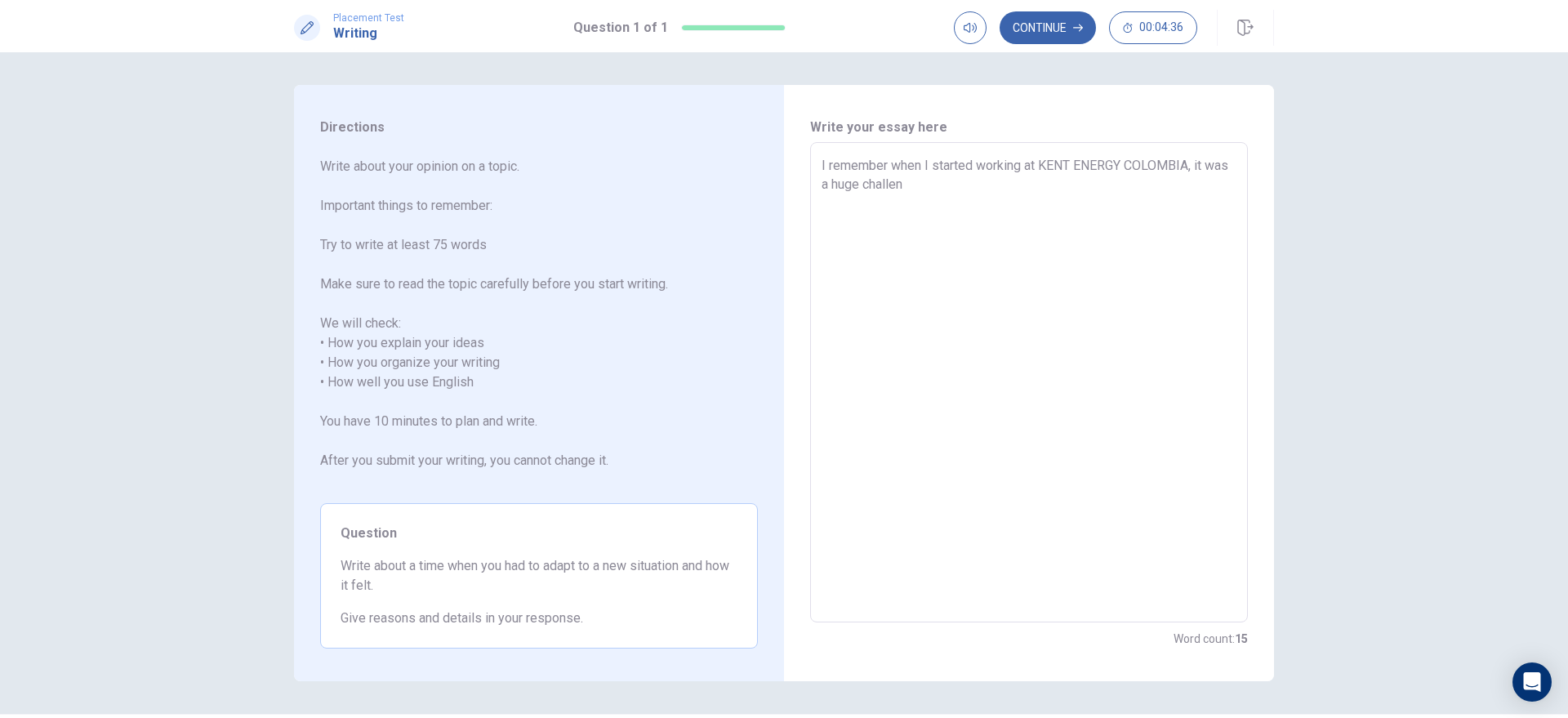 type on "I remember when I started working at KENT ENERGY COLOMBIA, it was a huge challeng" 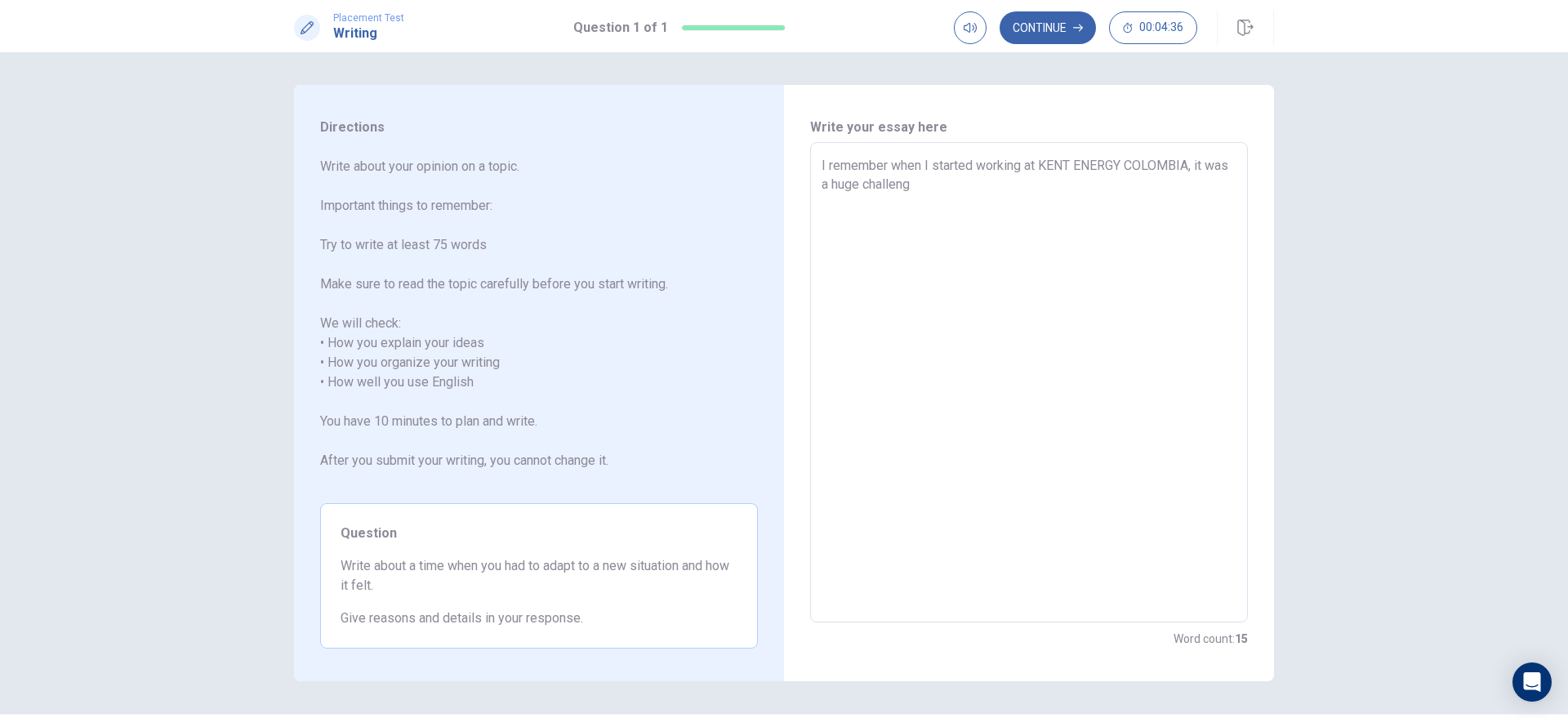 type on "x" 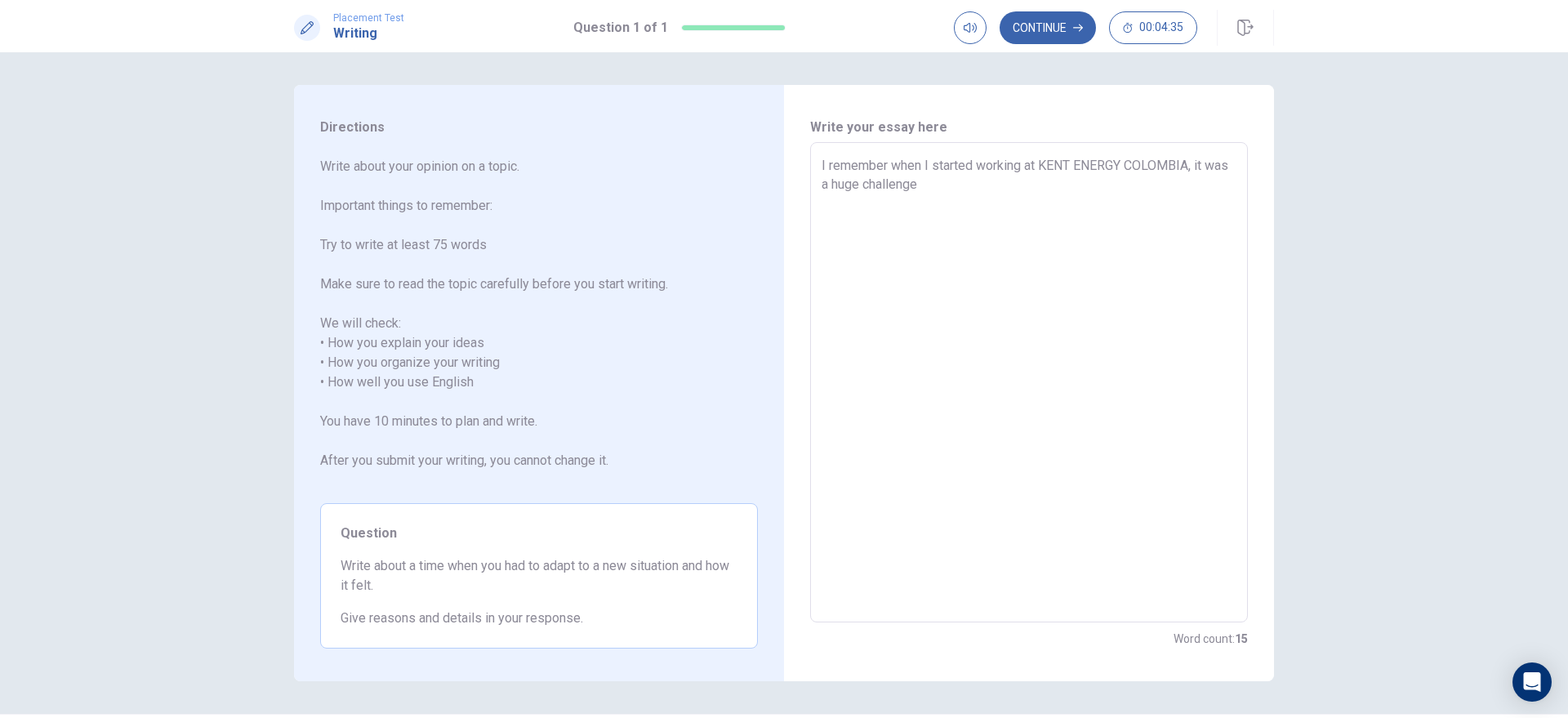 type on "x" 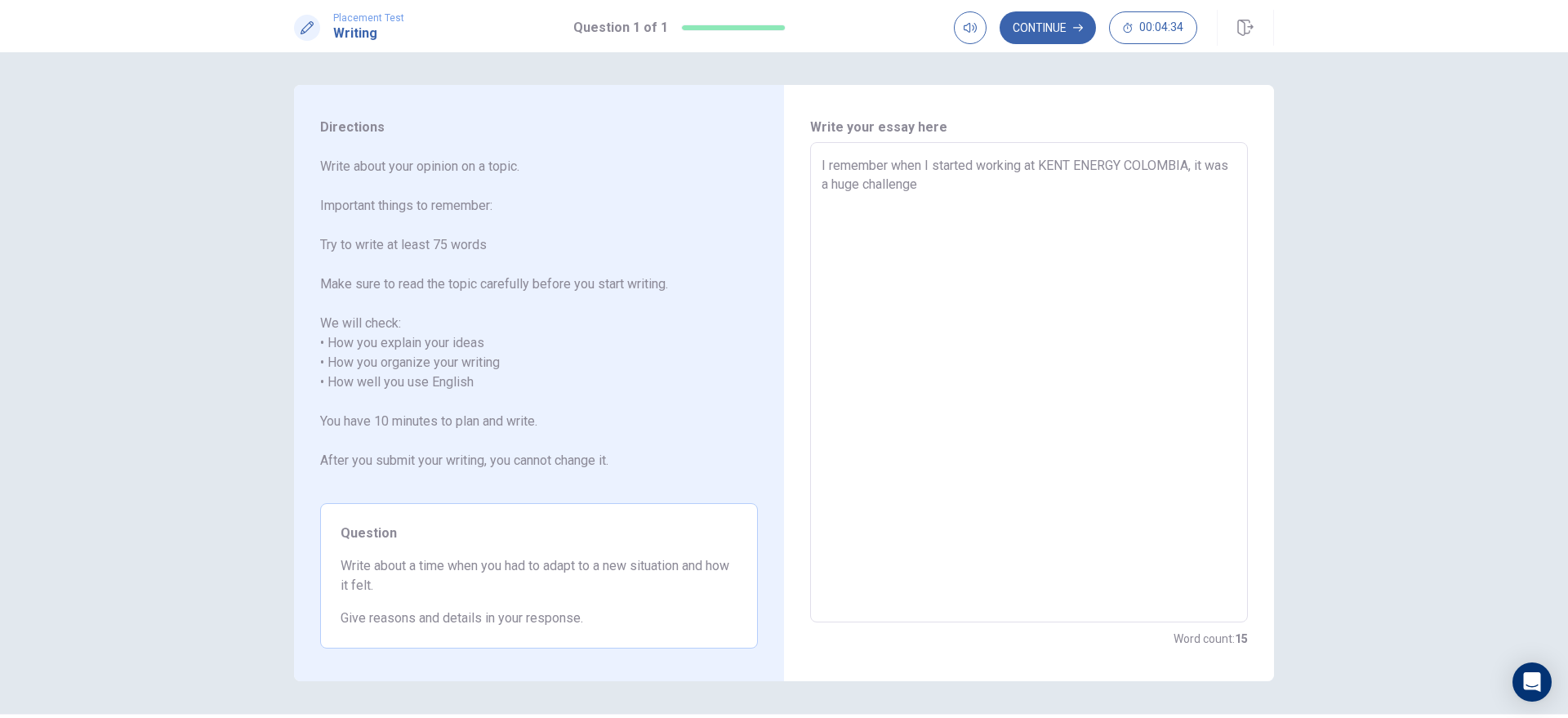 type on "I remember when I started working at KENT ENERGY COLOMBIA, it was a huge challenge b" 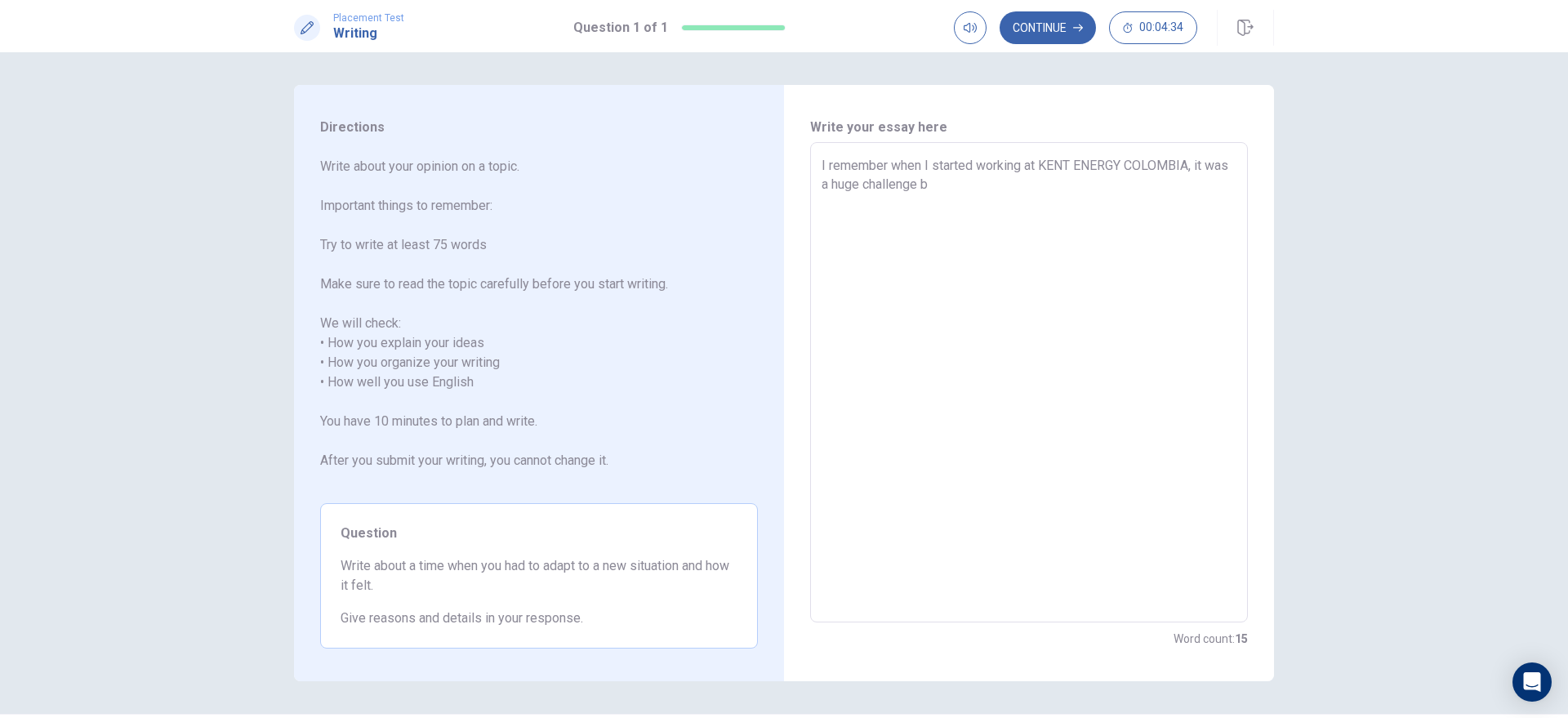 type on "x" 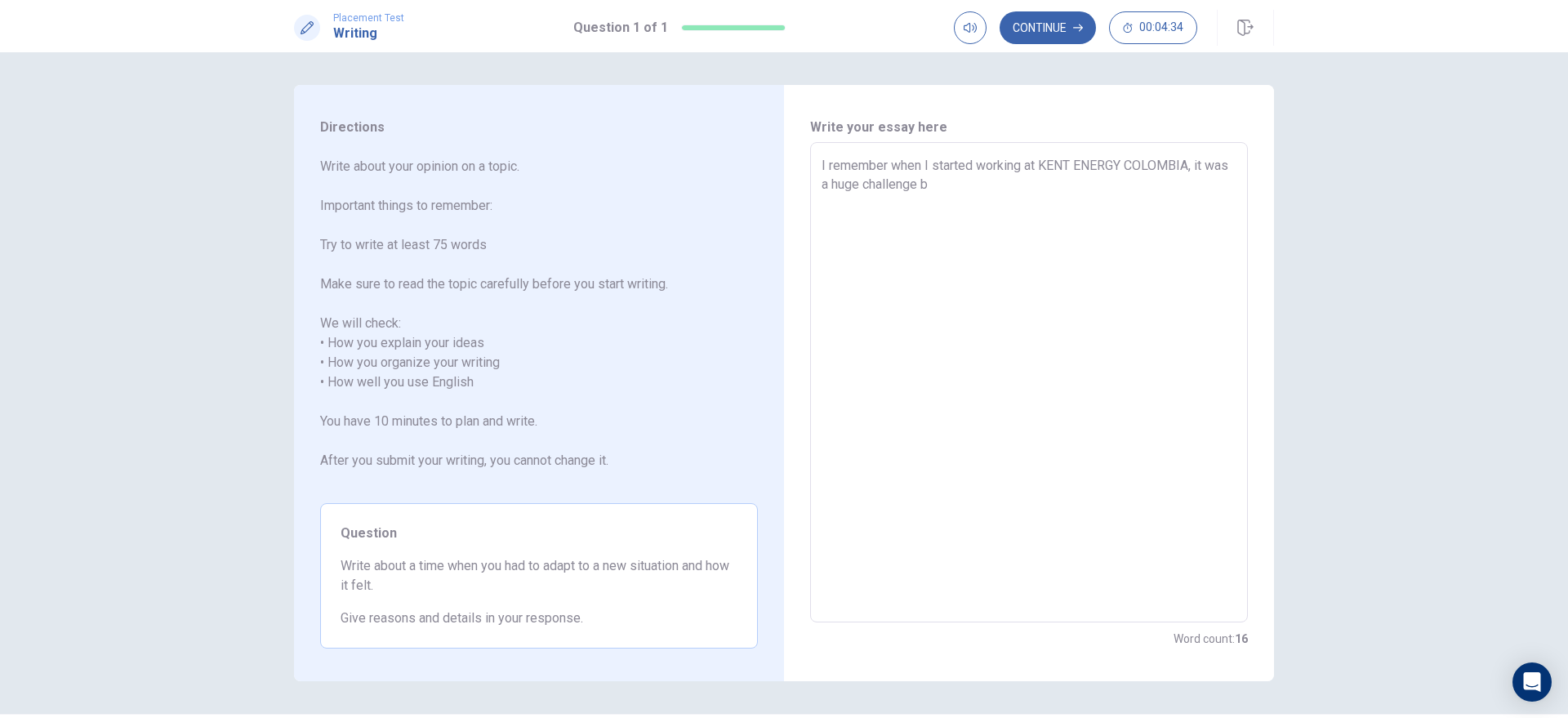 type on "I remember when I started working at [COMPANY] [LOCATION], it was a huge challenge be" 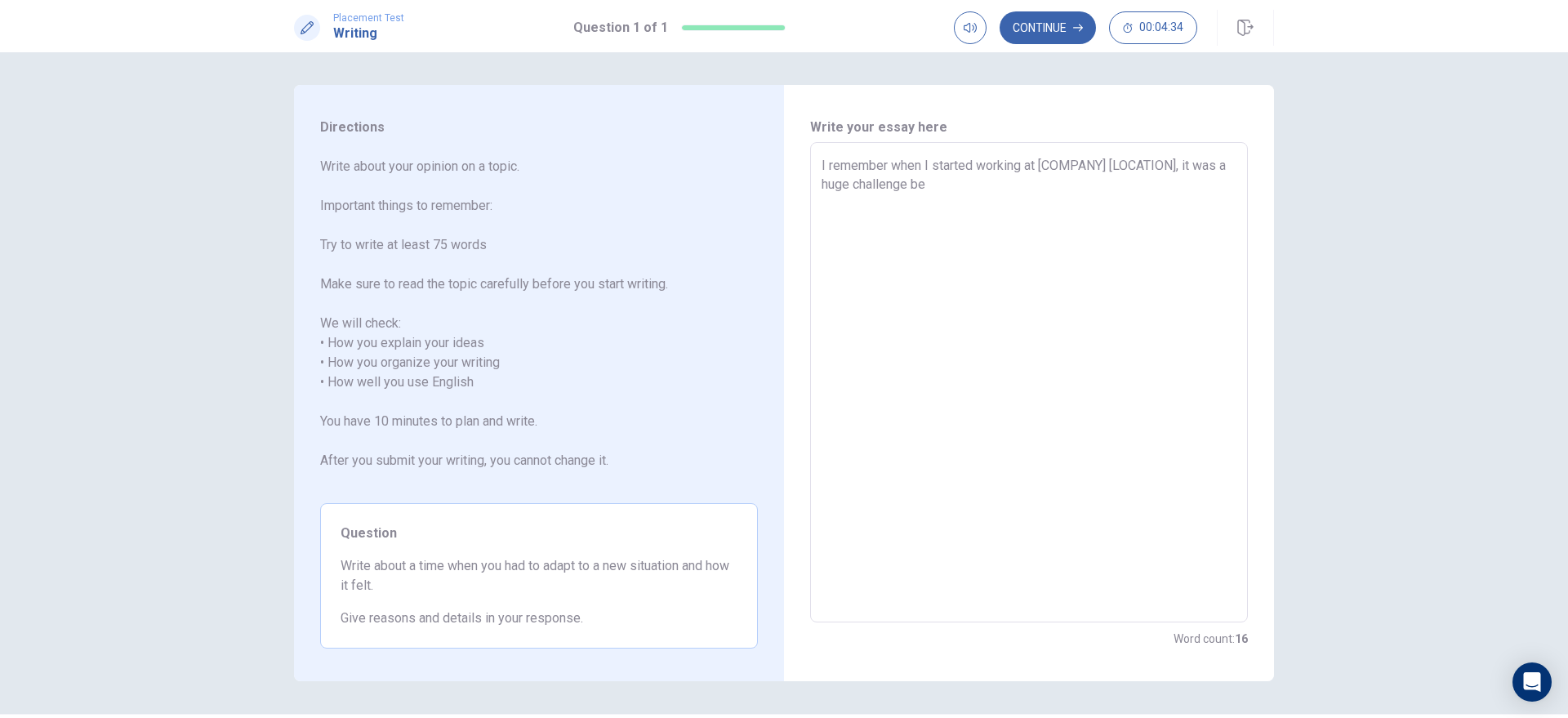type on "x" 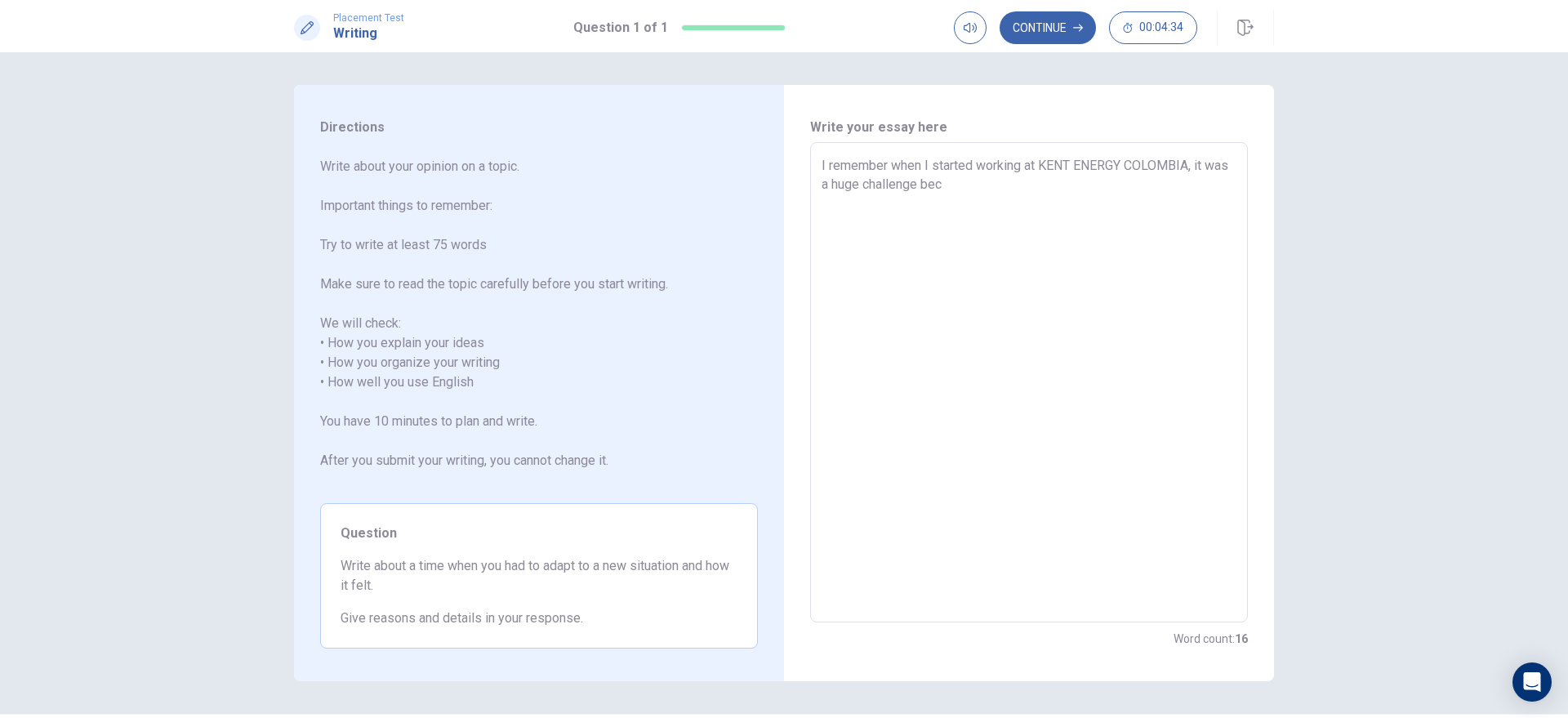 type on "x" 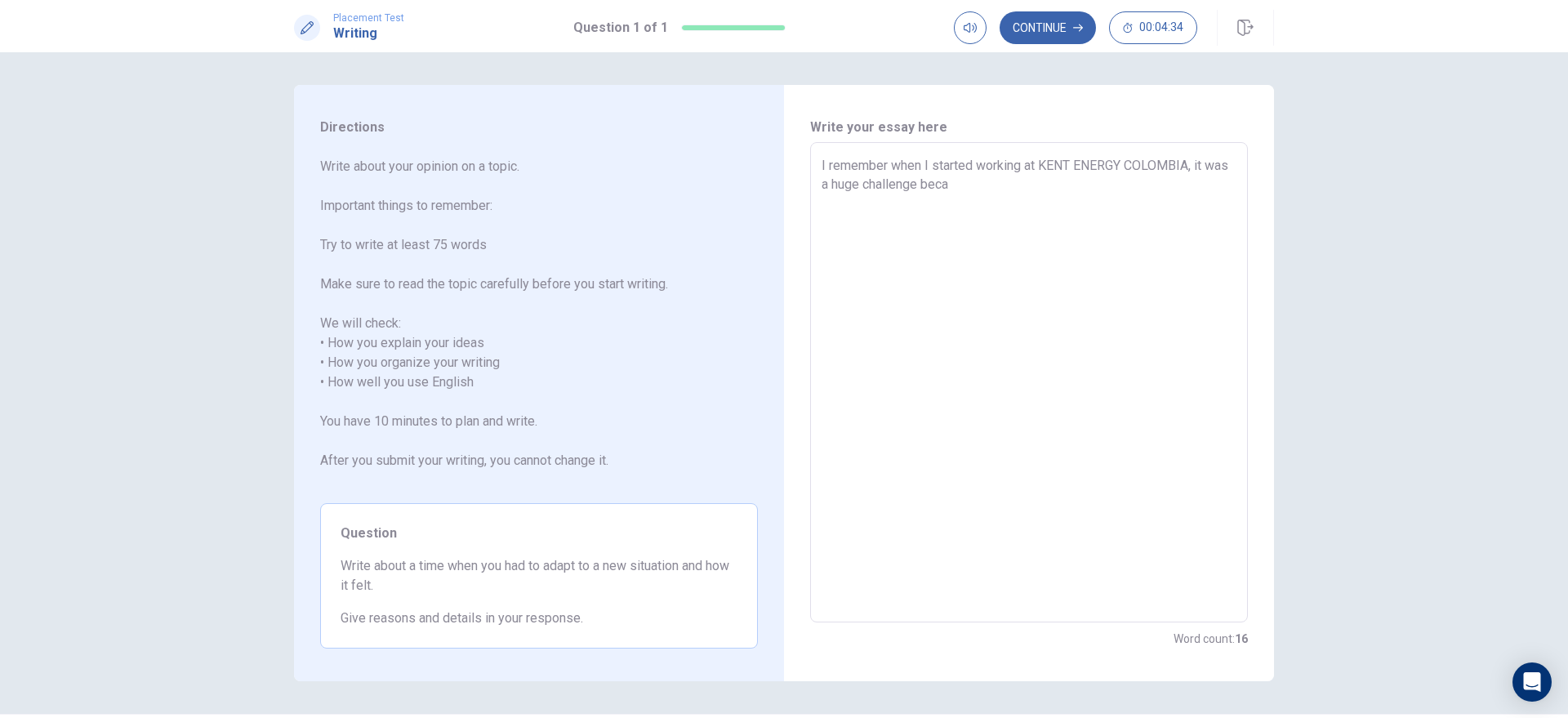 type 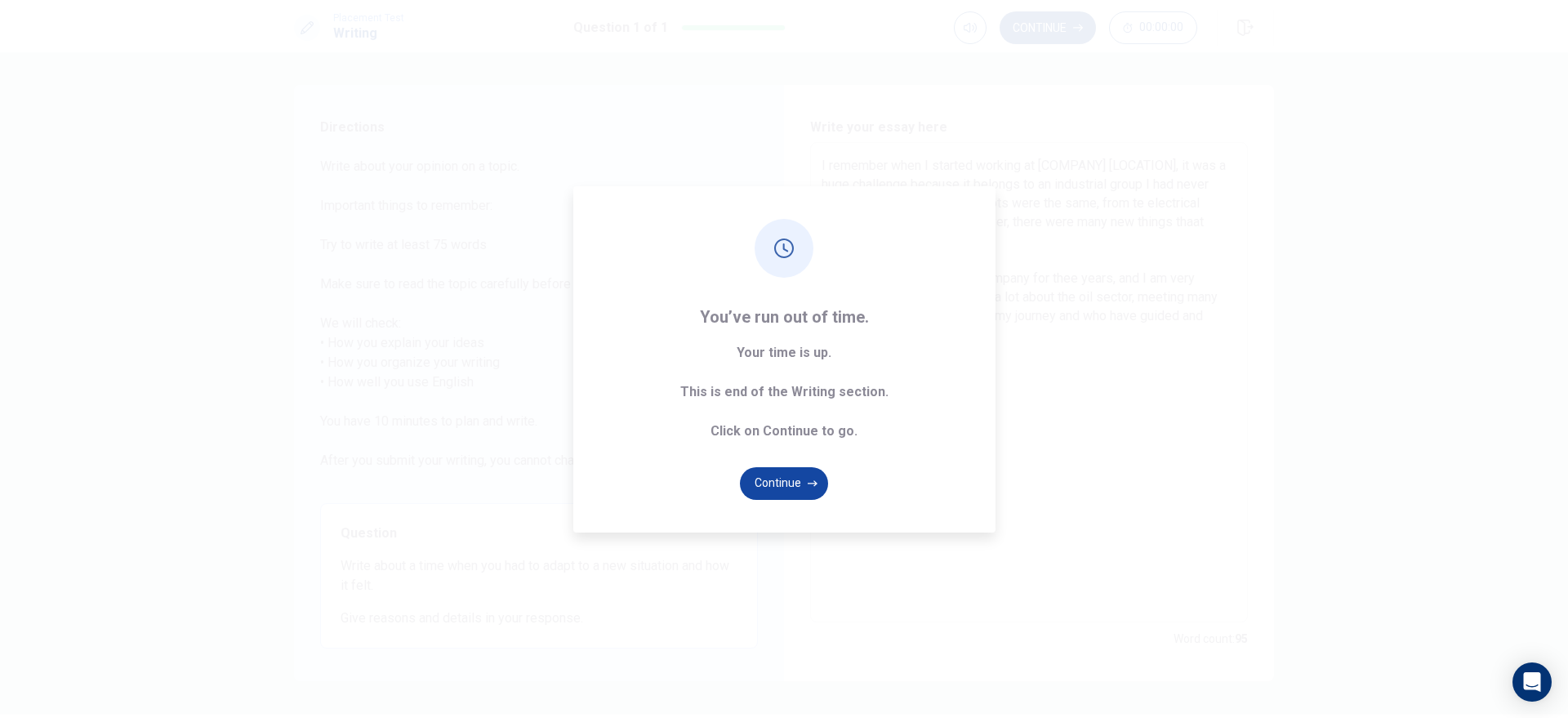 click on "Continue" at bounding box center (784, 484) 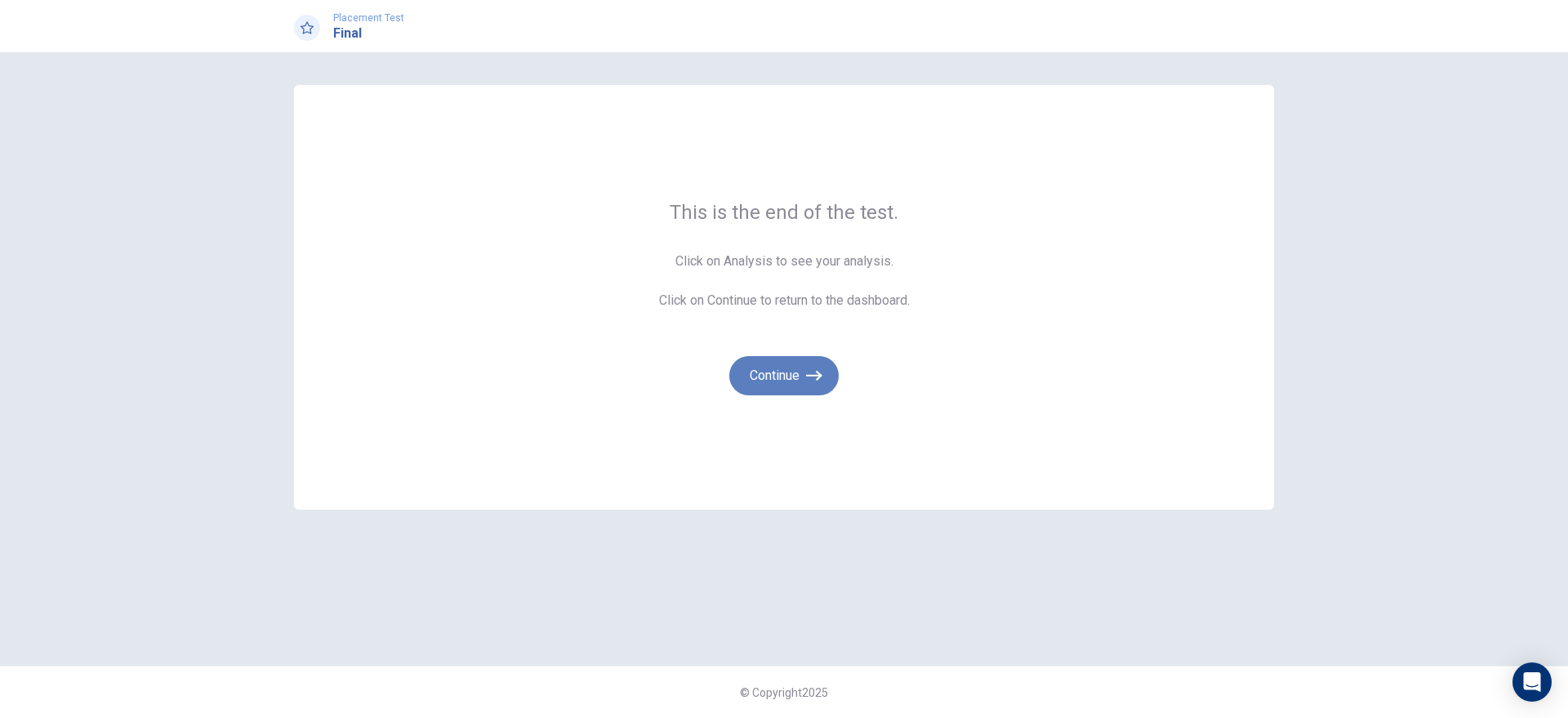 click on "Continue" at bounding box center [784, 376] 